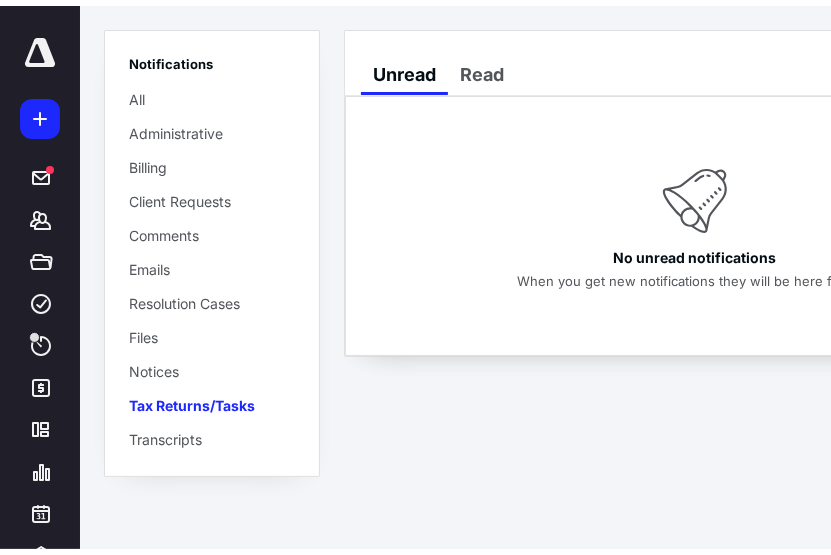 scroll, scrollTop: 0, scrollLeft: 0, axis: both 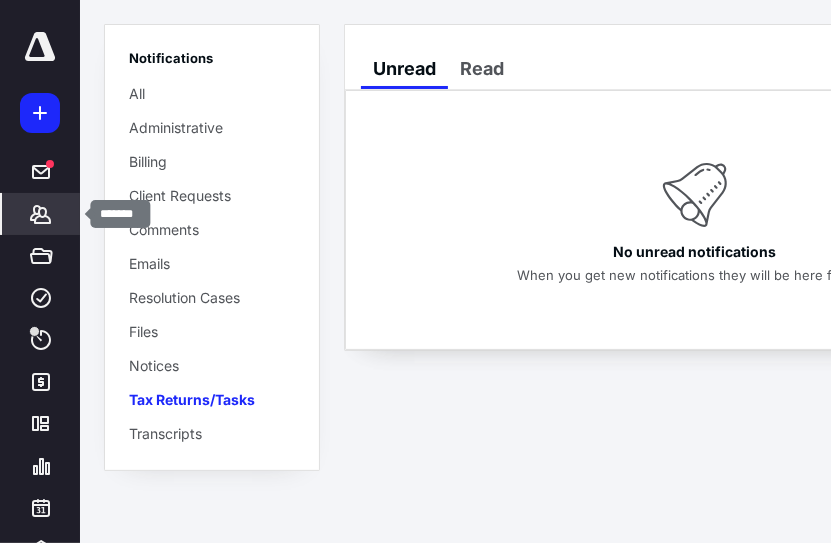 click 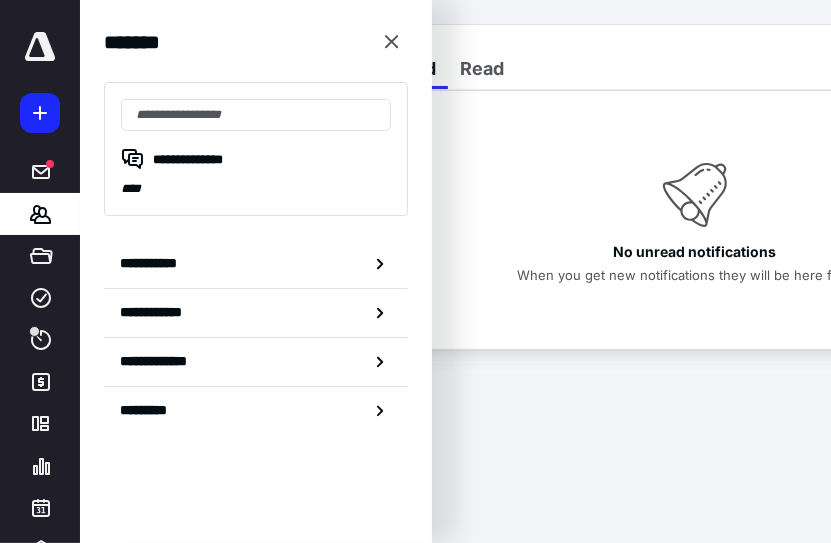 click at bounding box center [40, 113] 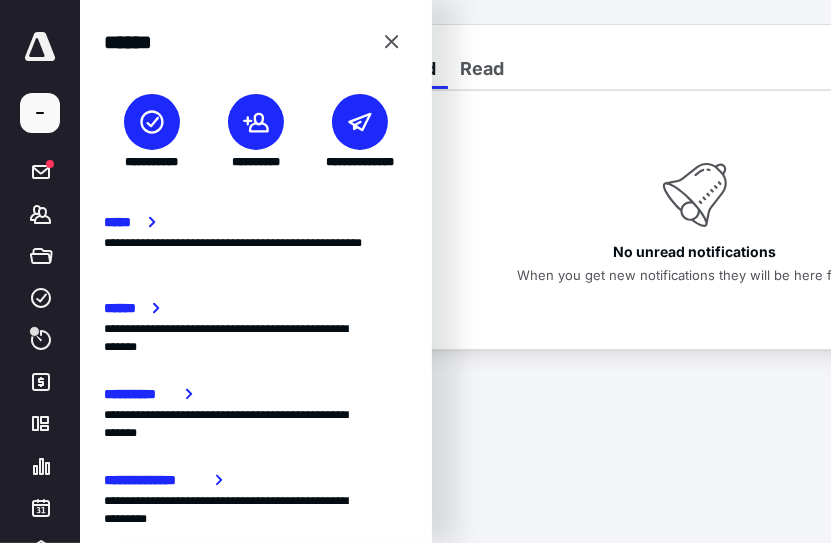 click 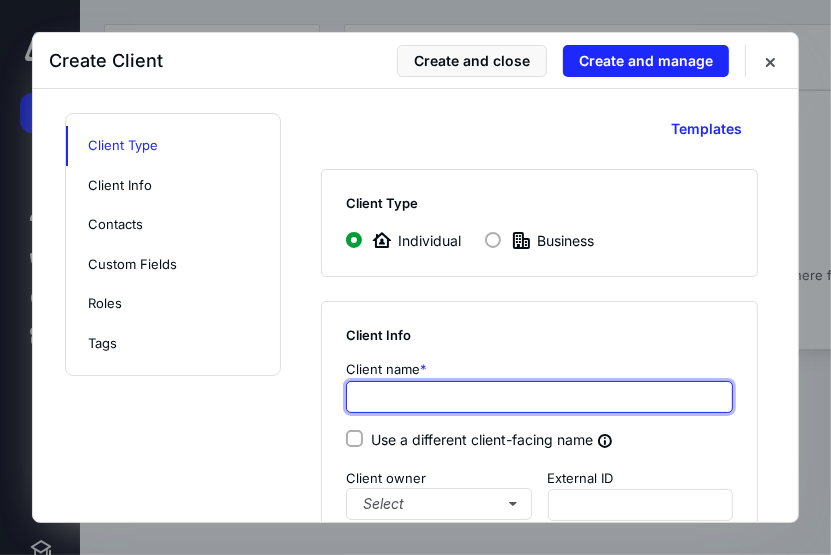 click at bounding box center (539, 397) 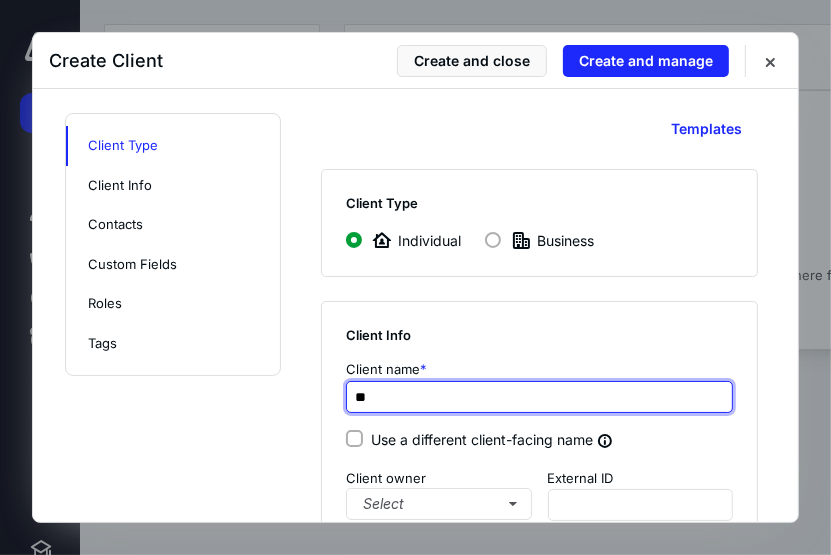 type on "*" 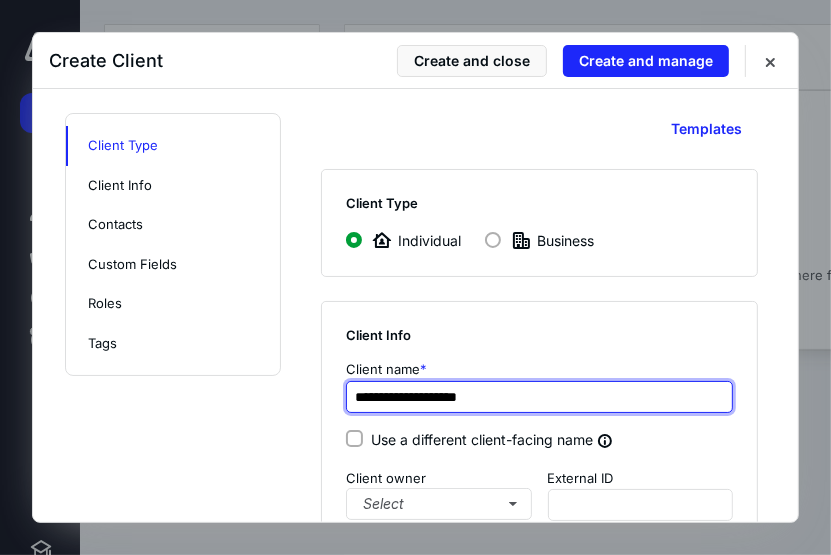 scroll, scrollTop: 80, scrollLeft: 0, axis: vertical 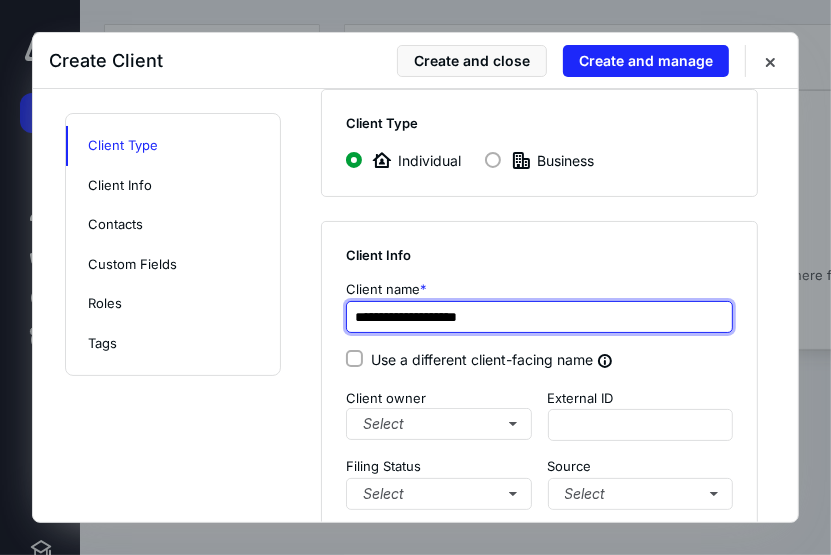 type on "**********" 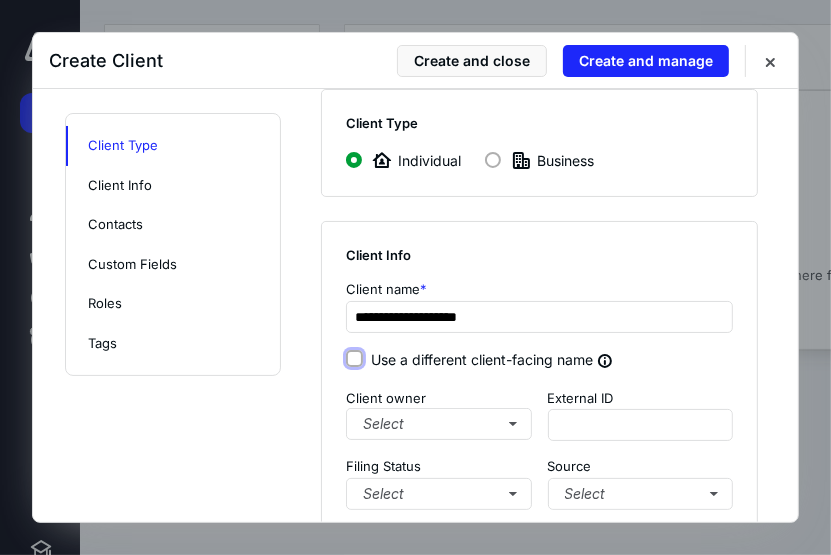 click on "Use a different client-facing name" at bounding box center (354, 359) 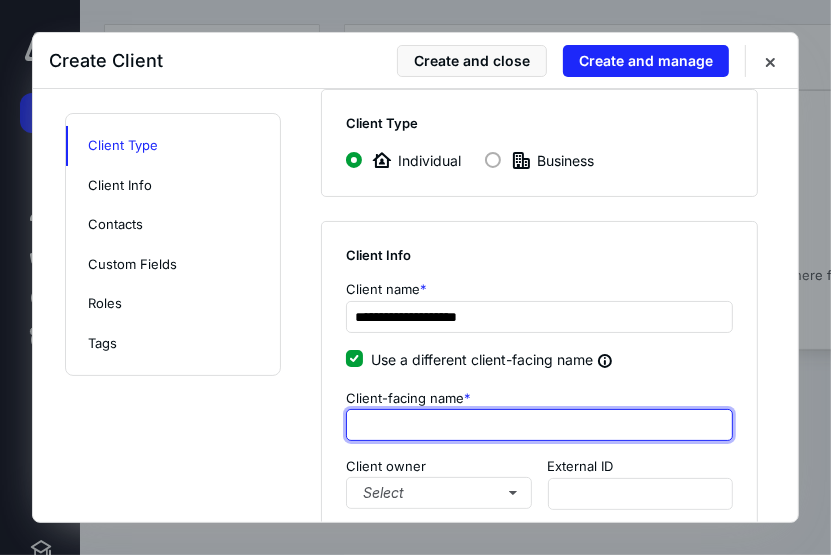 click at bounding box center [539, 425] 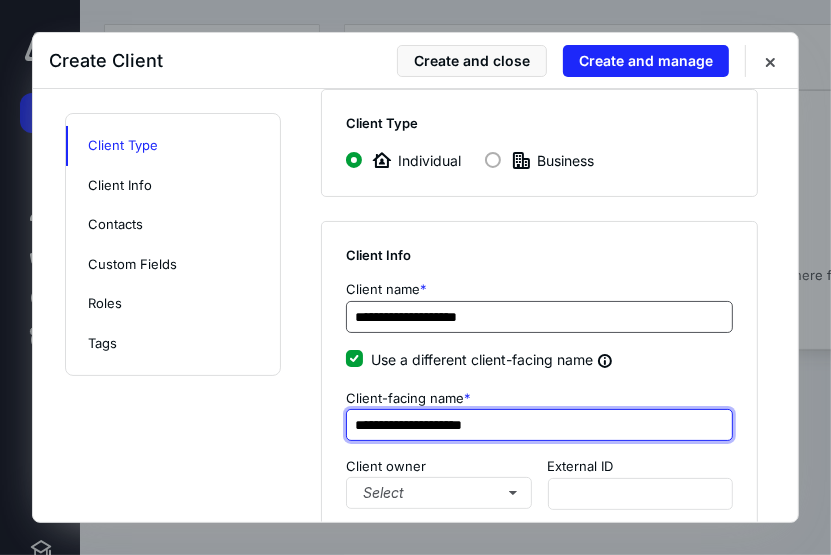 scroll, scrollTop: 160, scrollLeft: 0, axis: vertical 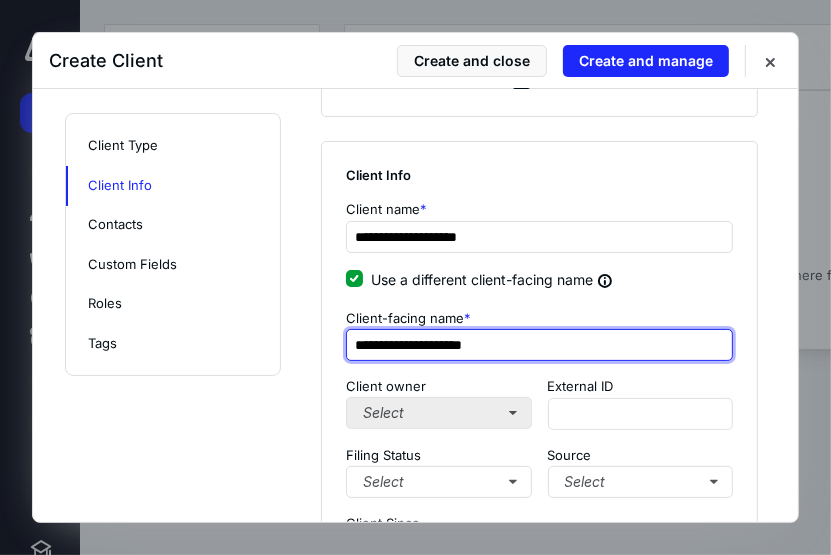 type on "**********" 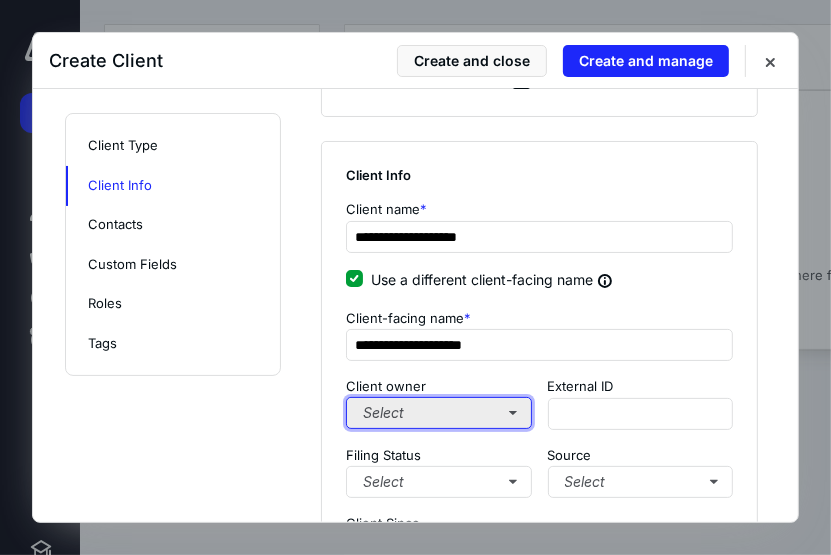 click on "Select" at bounding box center (439, 413) 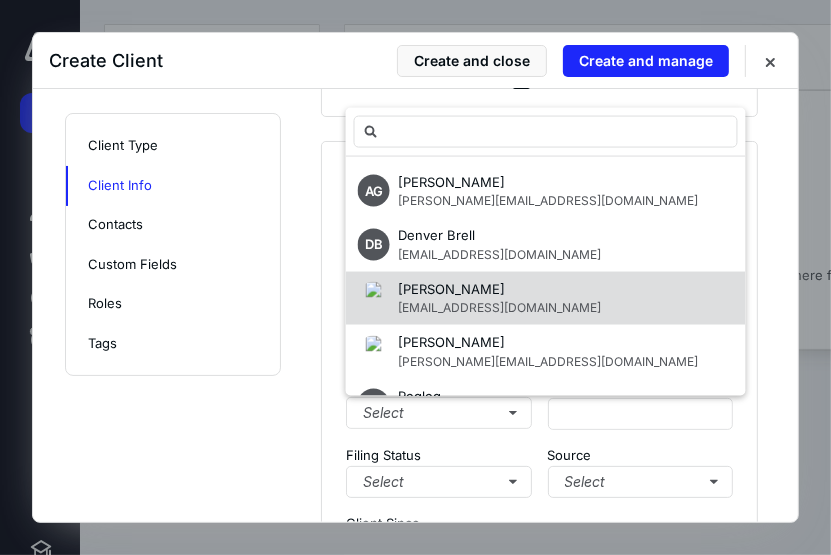 click on "[PERSON_NAME]" at bounding box center [499, 289] 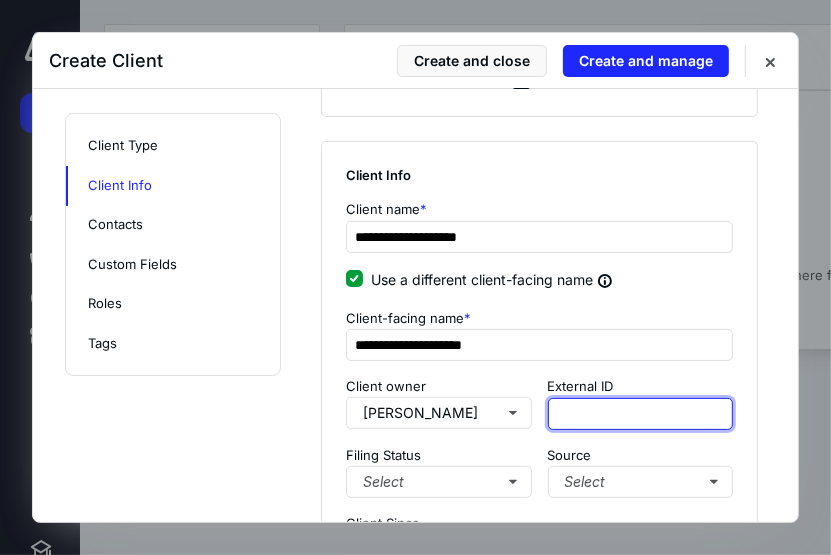 click at bounding box center [641, 414] 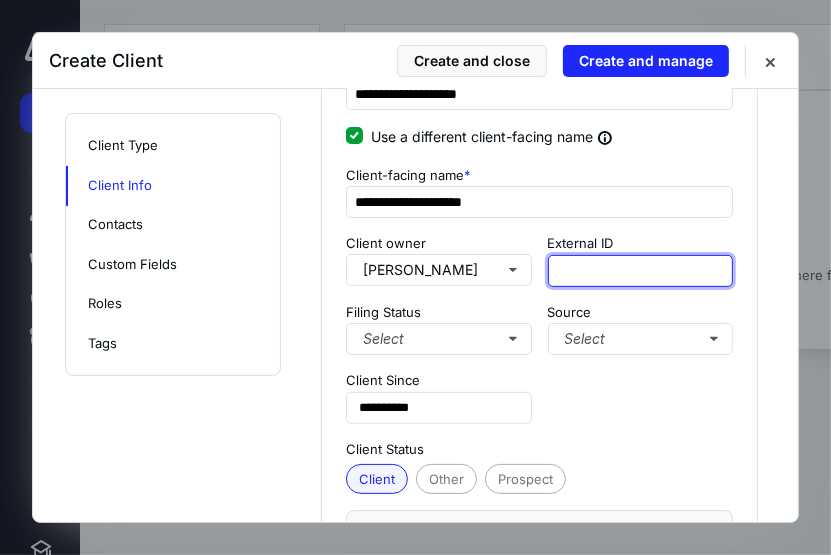scroll, scrollTop: 320, scrollLeft: 0, axis: vertical 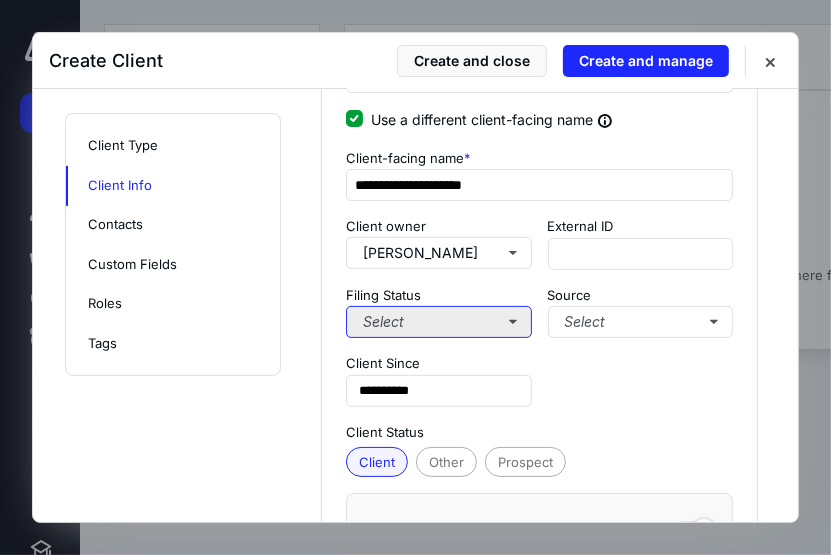 click on "Select" at bounding box center [439, 322] 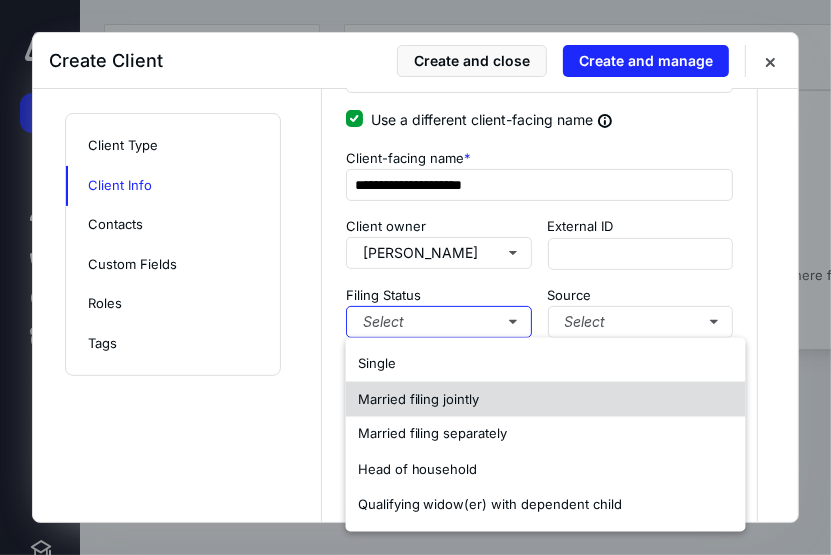 click on "Married filing jointly" at bounding box center [546, 399] 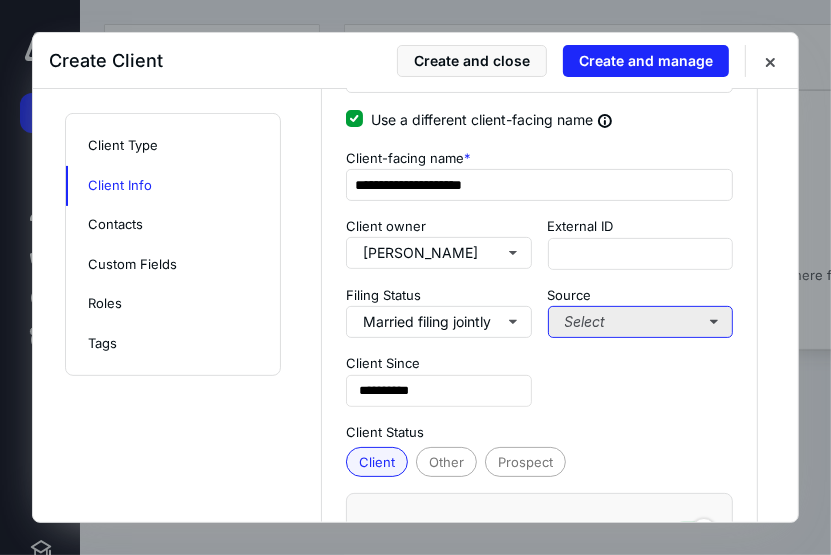 click on "Select" at bounding box center (641, 322) 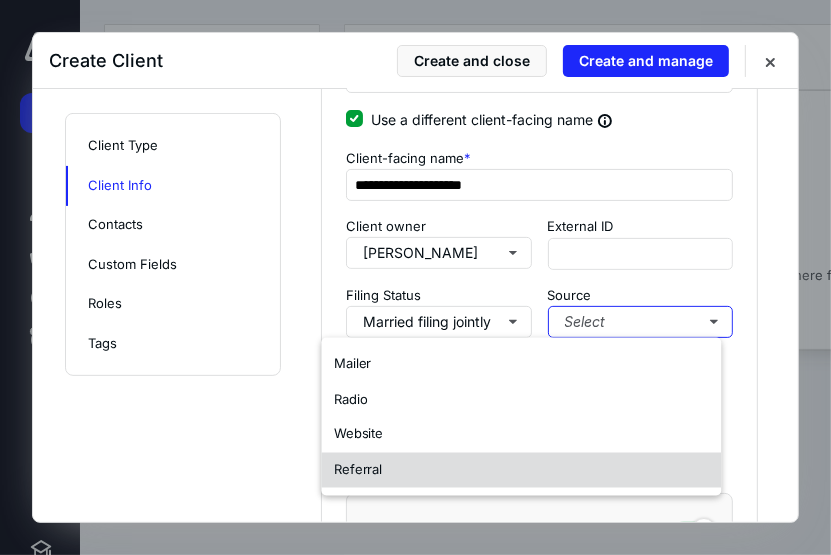 click on "Referral" at bounding box center (522, 470) 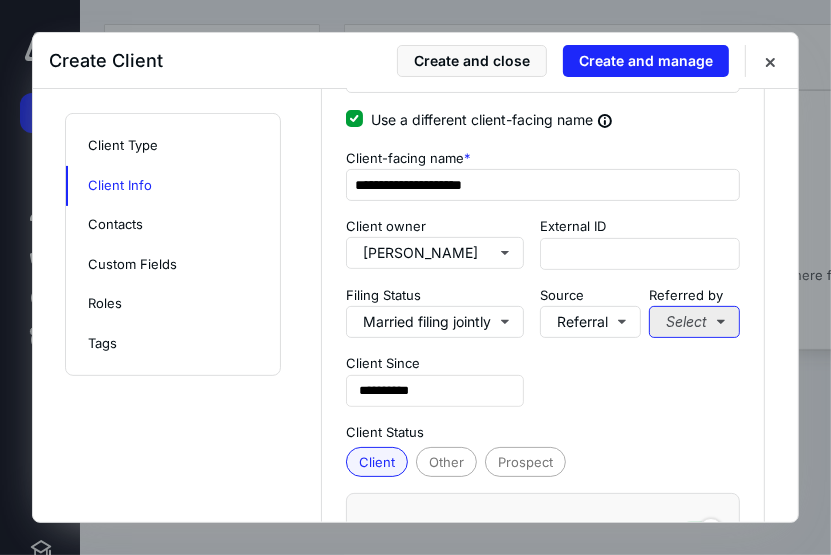 click on "Select" at bounding box center (694, 322) 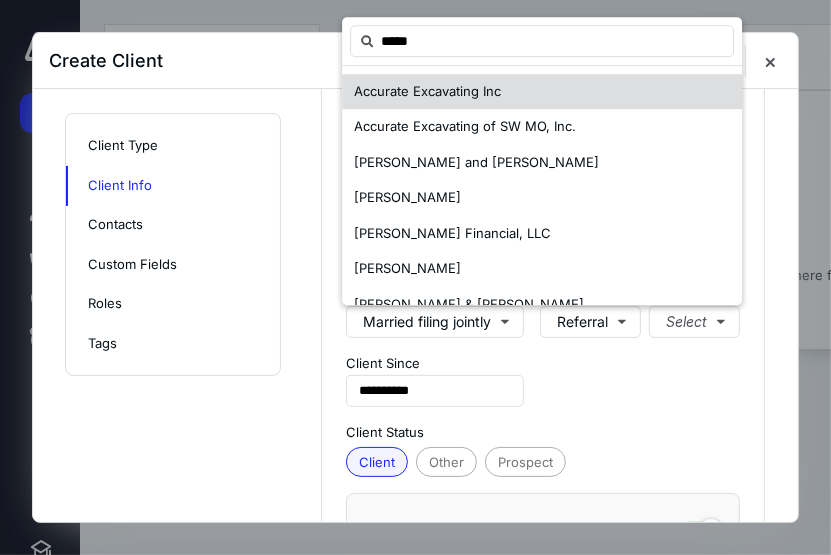 type on "******" 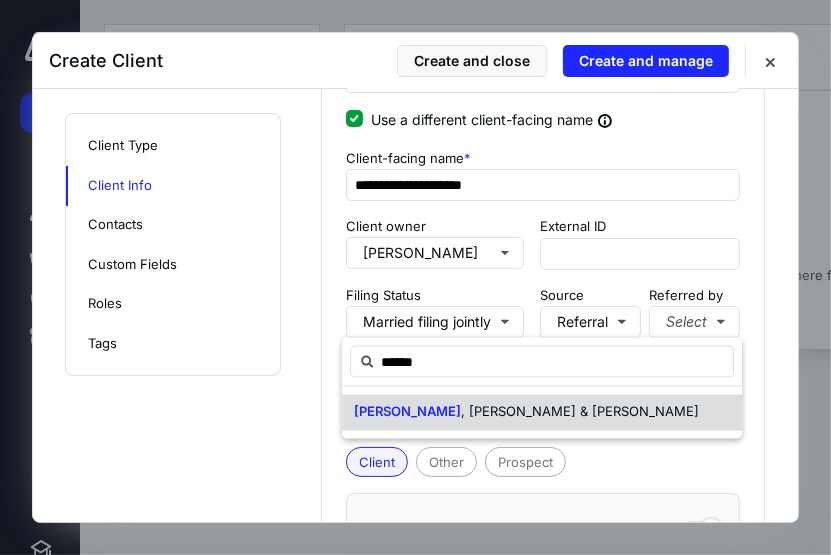 click on ", [PERSON_NAME] & [PERSON_NAME]" at bounding box center [580, 412] 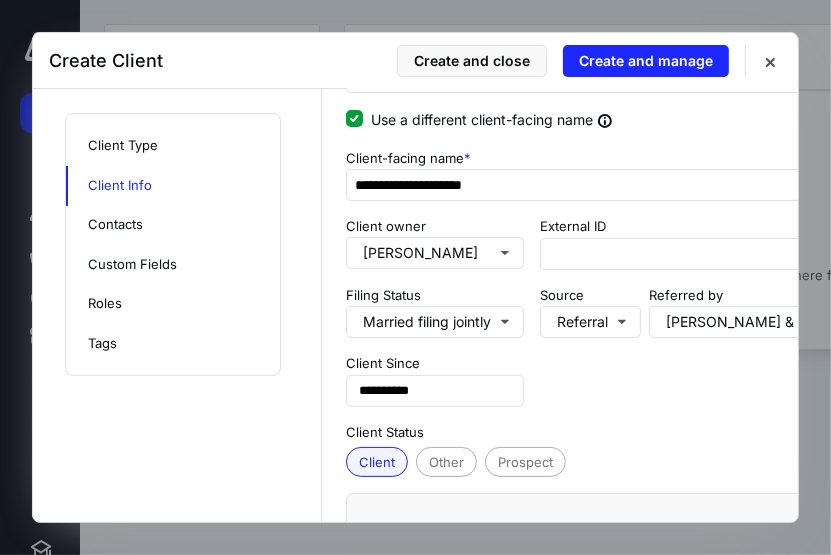 click on "**********" at bounding box center (646, 312) 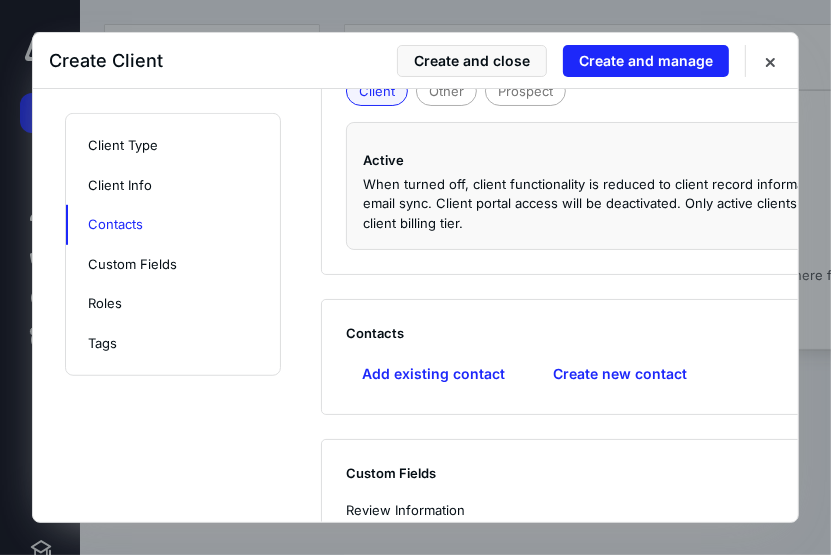 scroll, scrollTop: 720, scrollLeft: 0, axis: vertical 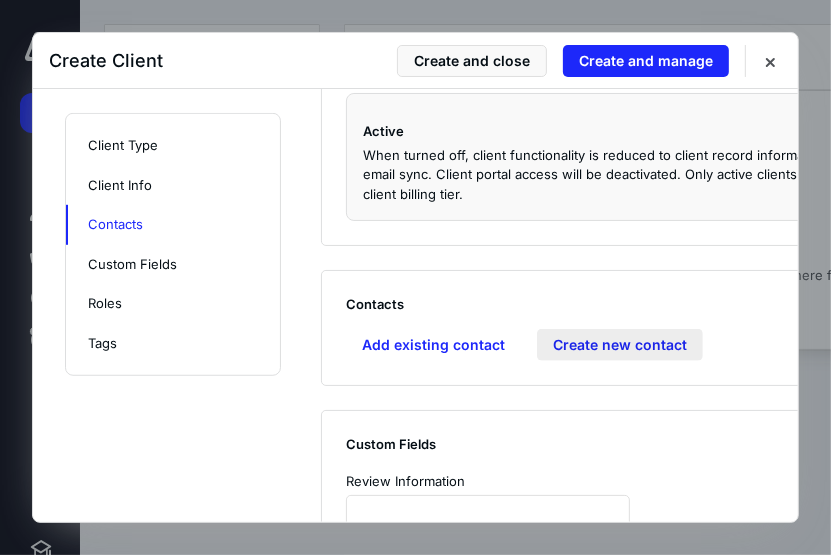 click on "Create new contact" at bounding box center (620, 345) 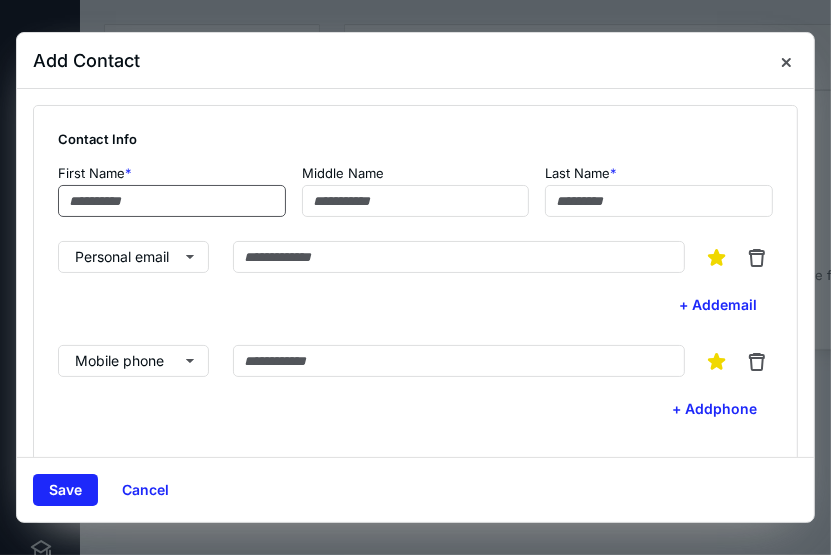 click at bounding box center (172, 201) 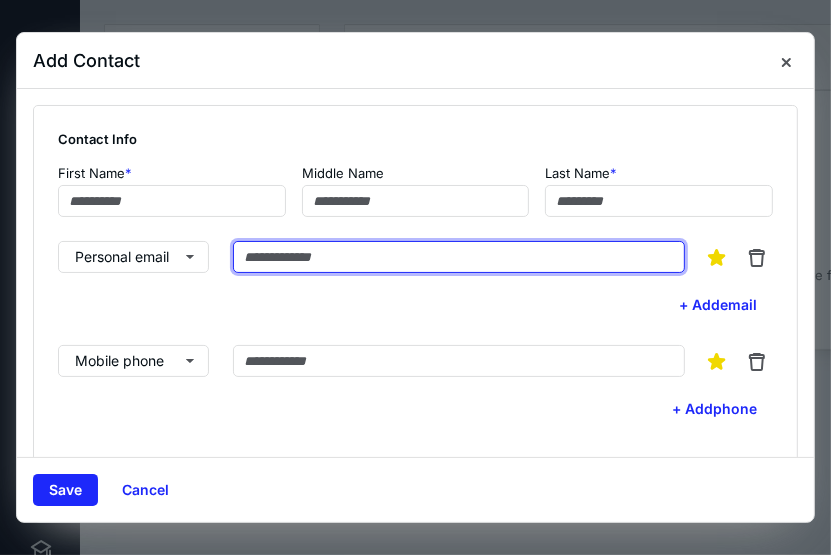 click at bounding box center [459, 257] 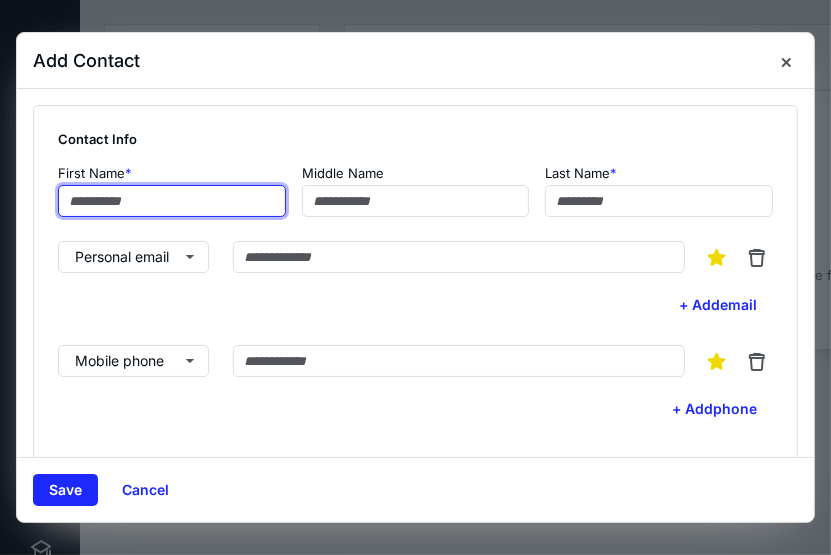 click at bounding box center [172, 201] 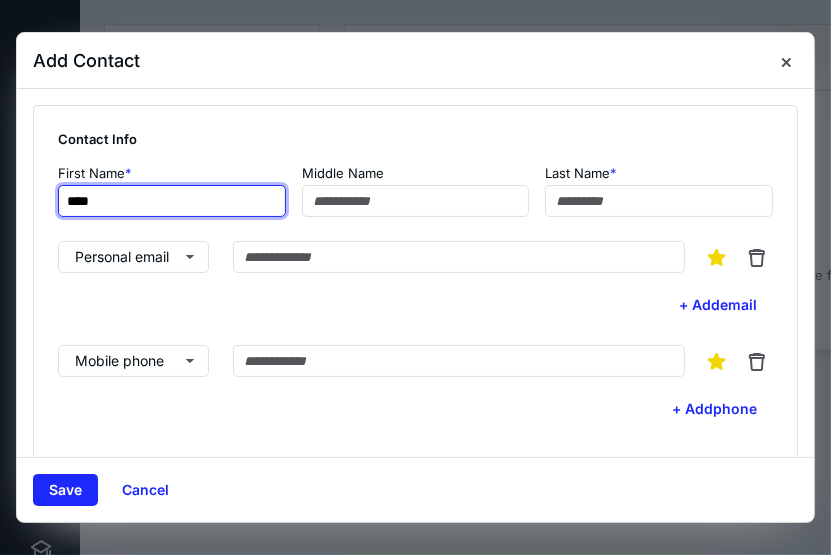 type on "****" 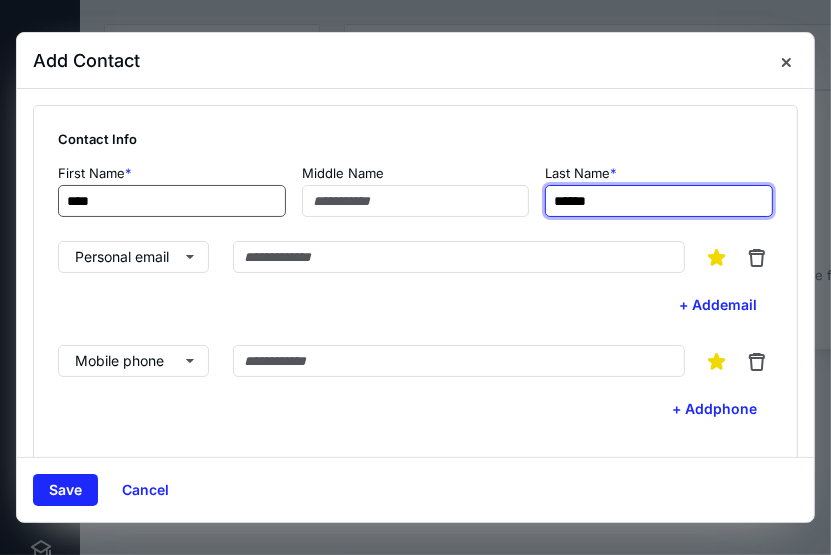 type on "******" 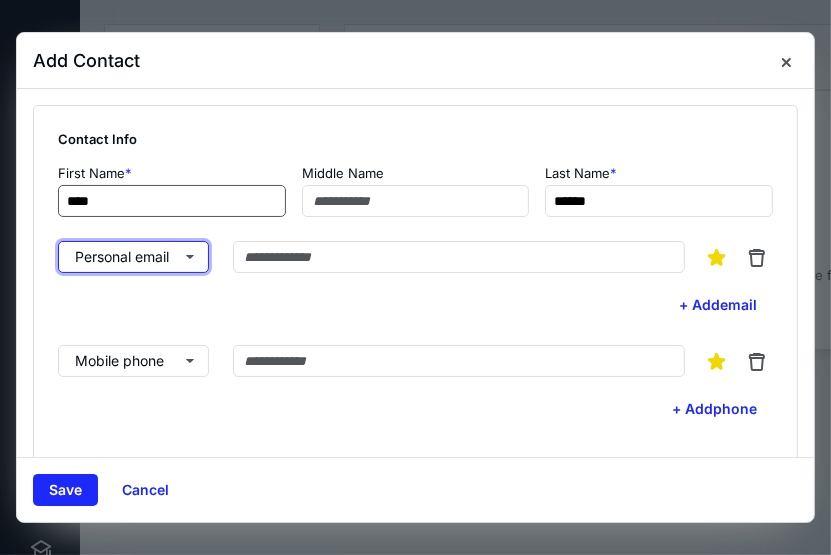 type 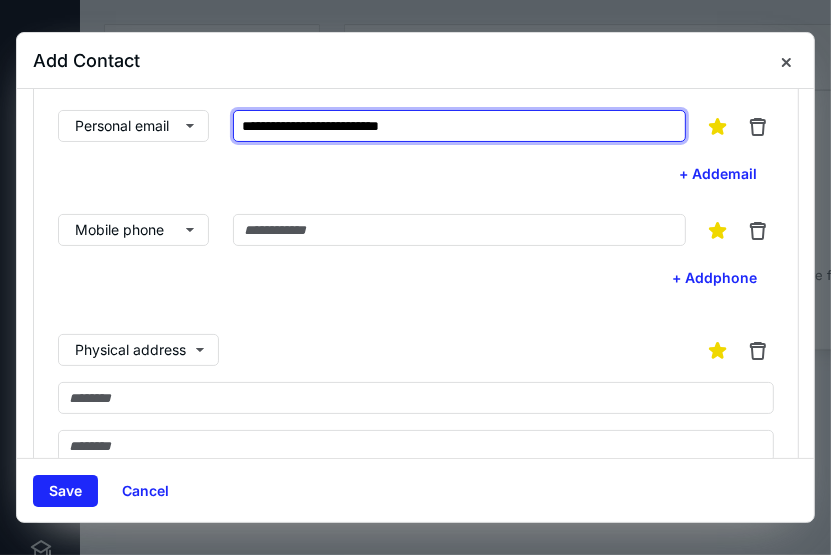 scroll, scrollTop: 160, scrollLeft: 0, axis: vertical 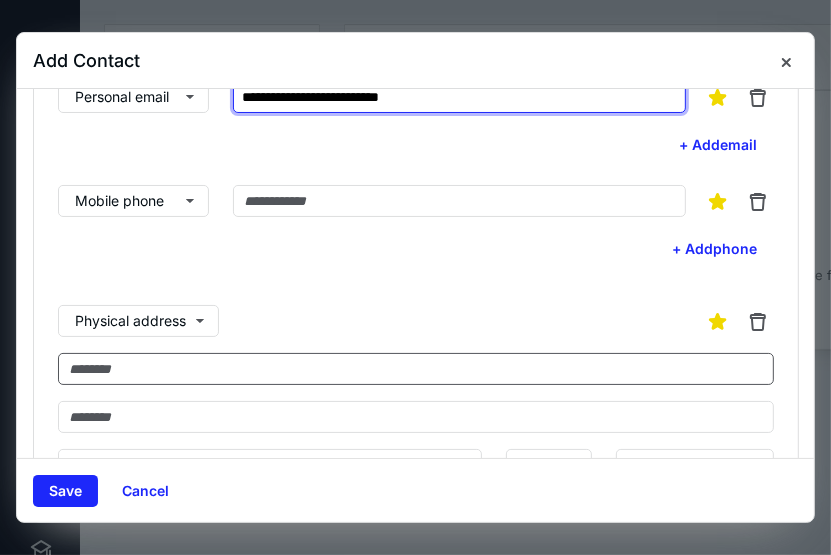 type on "**********" 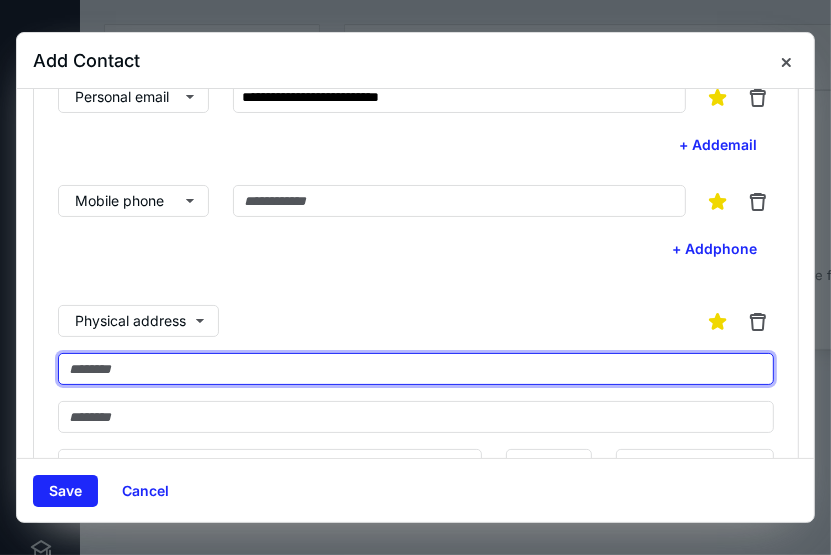 click at bounding box center [416, 369] 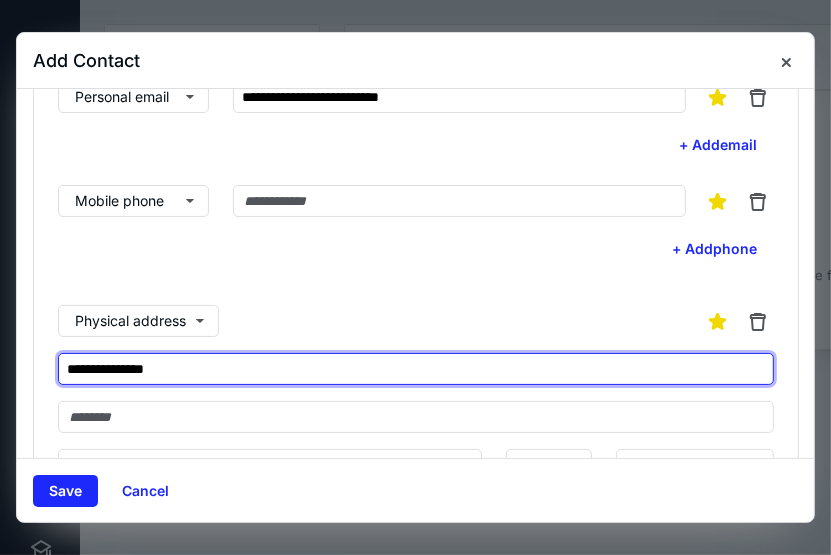 type on "**********" 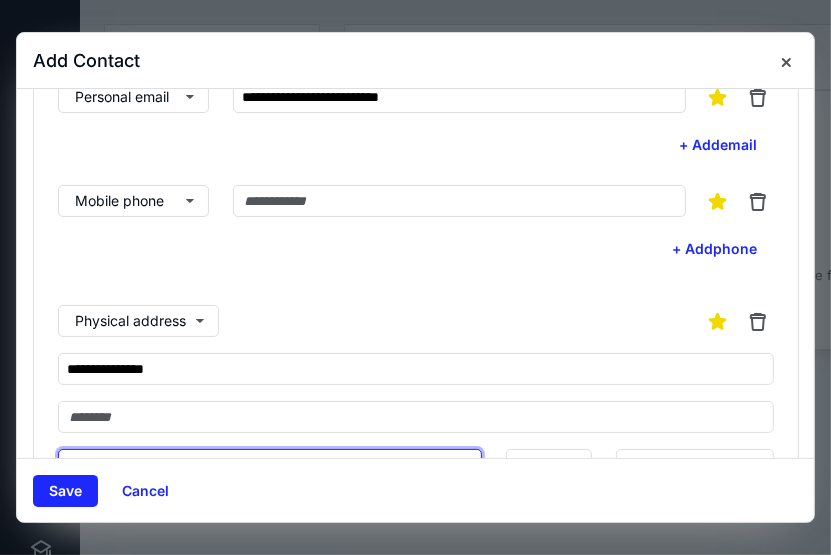 scroll, scrollTop: 182, scrollLeft: 0, axis: vertical 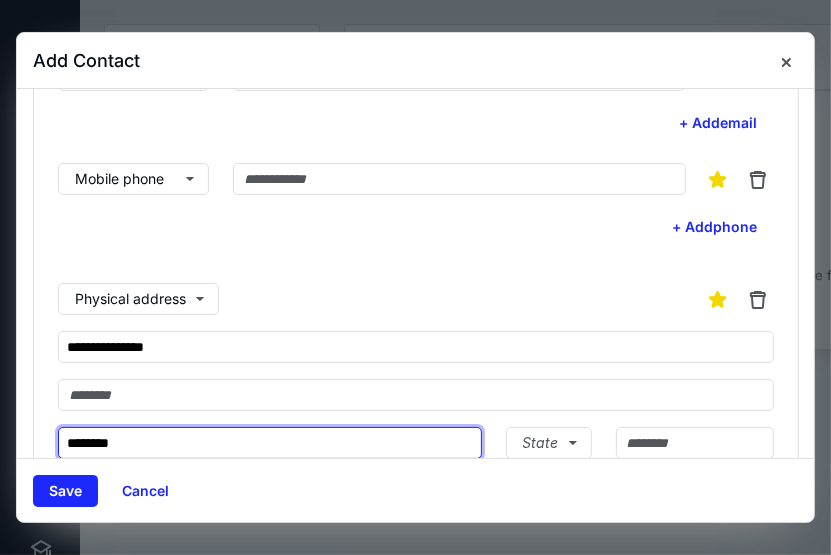 type on "********" 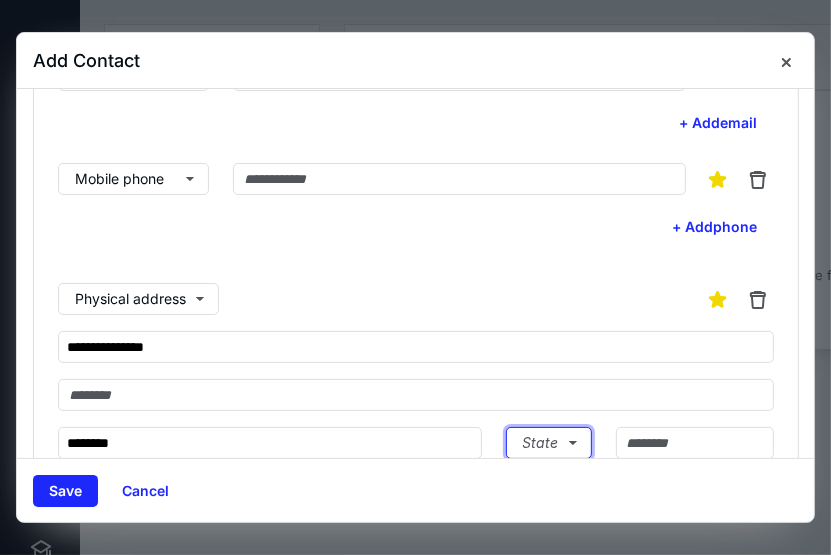 type 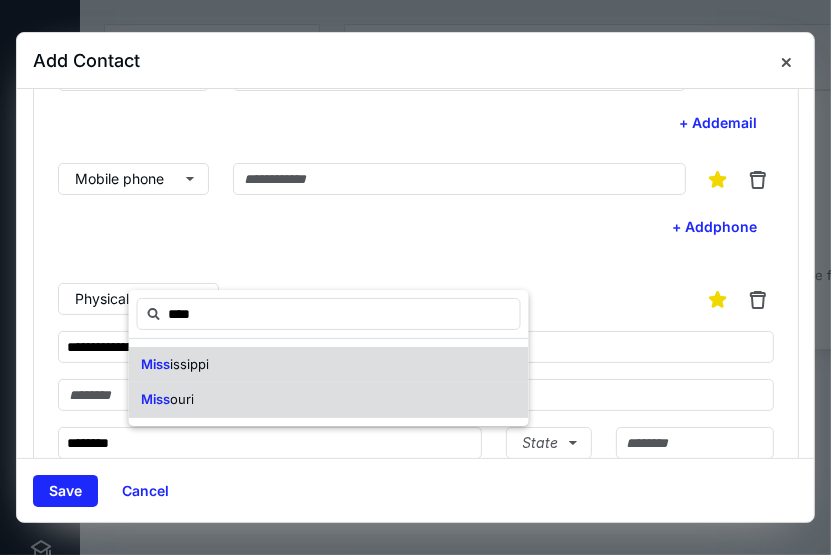 click on "ouri" at bounding box center (182, 399) 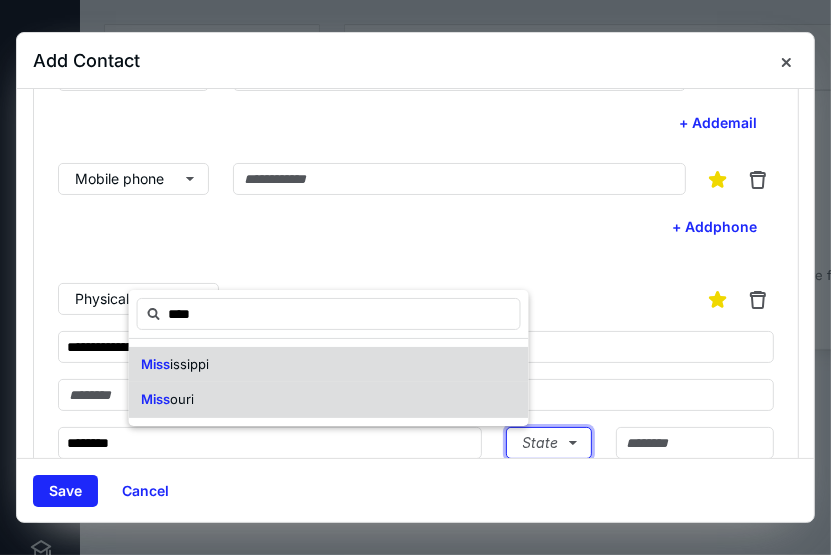 type 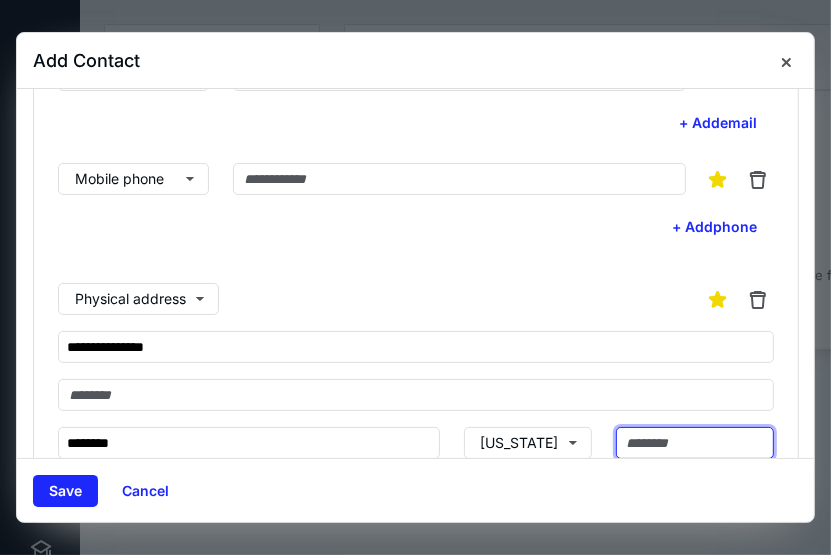 click at bounding box center (695, 443) 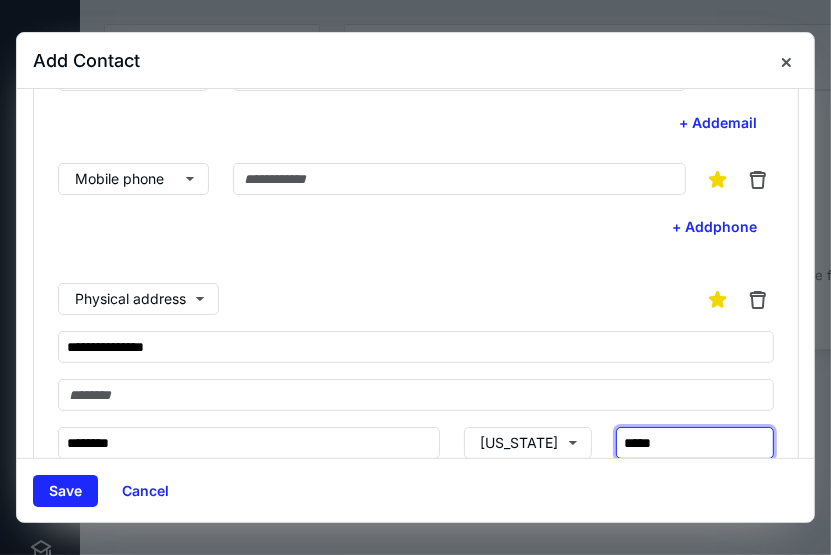 type on "*****" 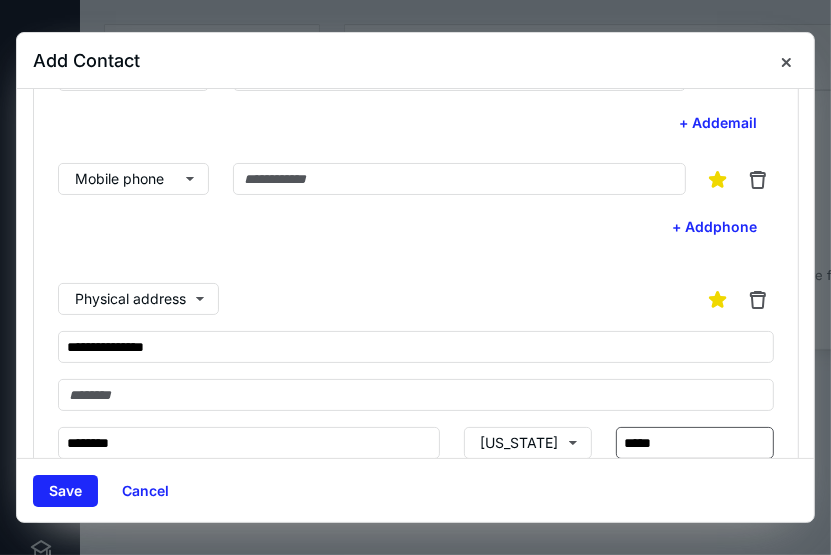 scroll, scrollTop: 399, scrollLeft: 0, axis: vertical 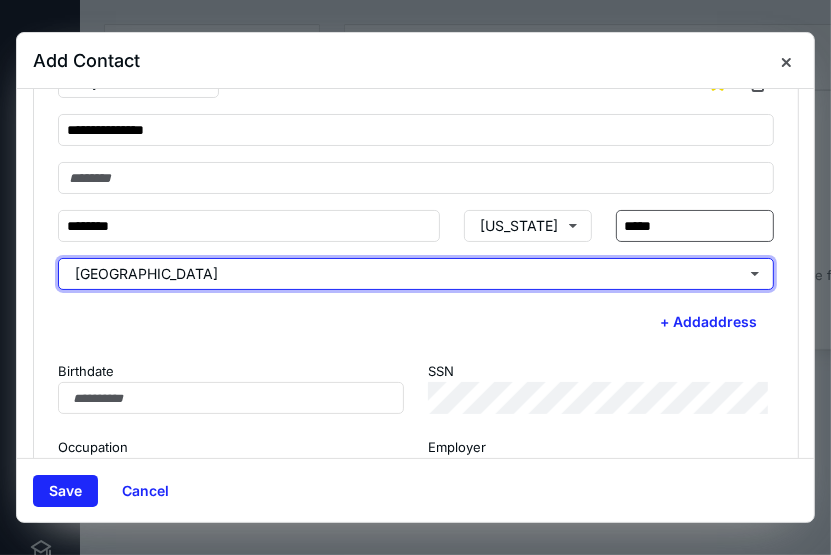 type 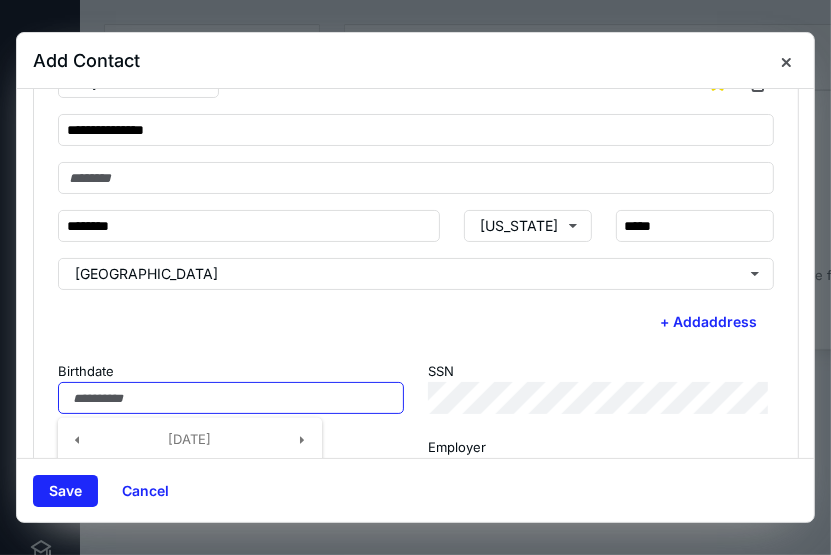 click on "Birthdate" at bounding box center [231, 398] 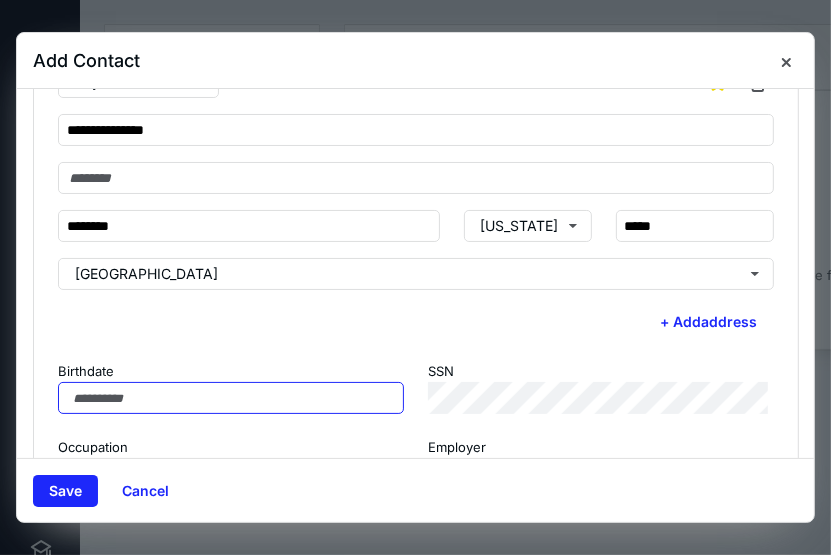 click on "Birthdate" at bounding box center [231, 398] 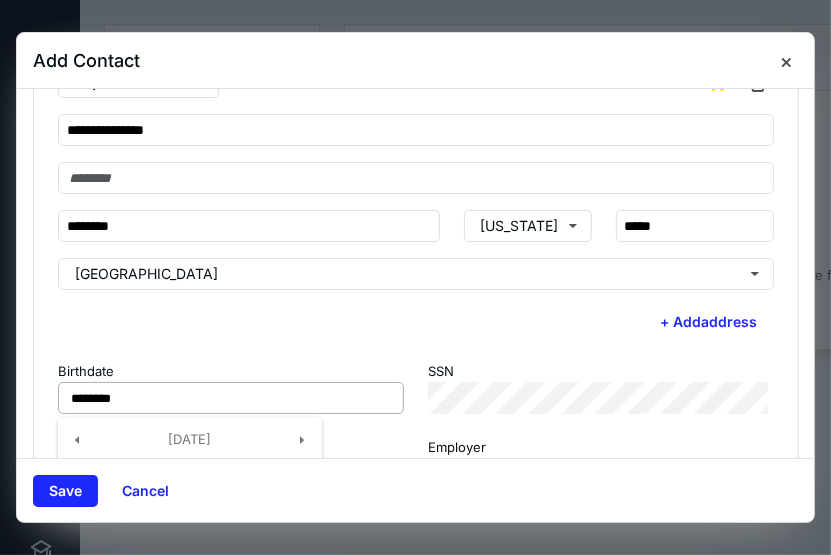 type on "**********" 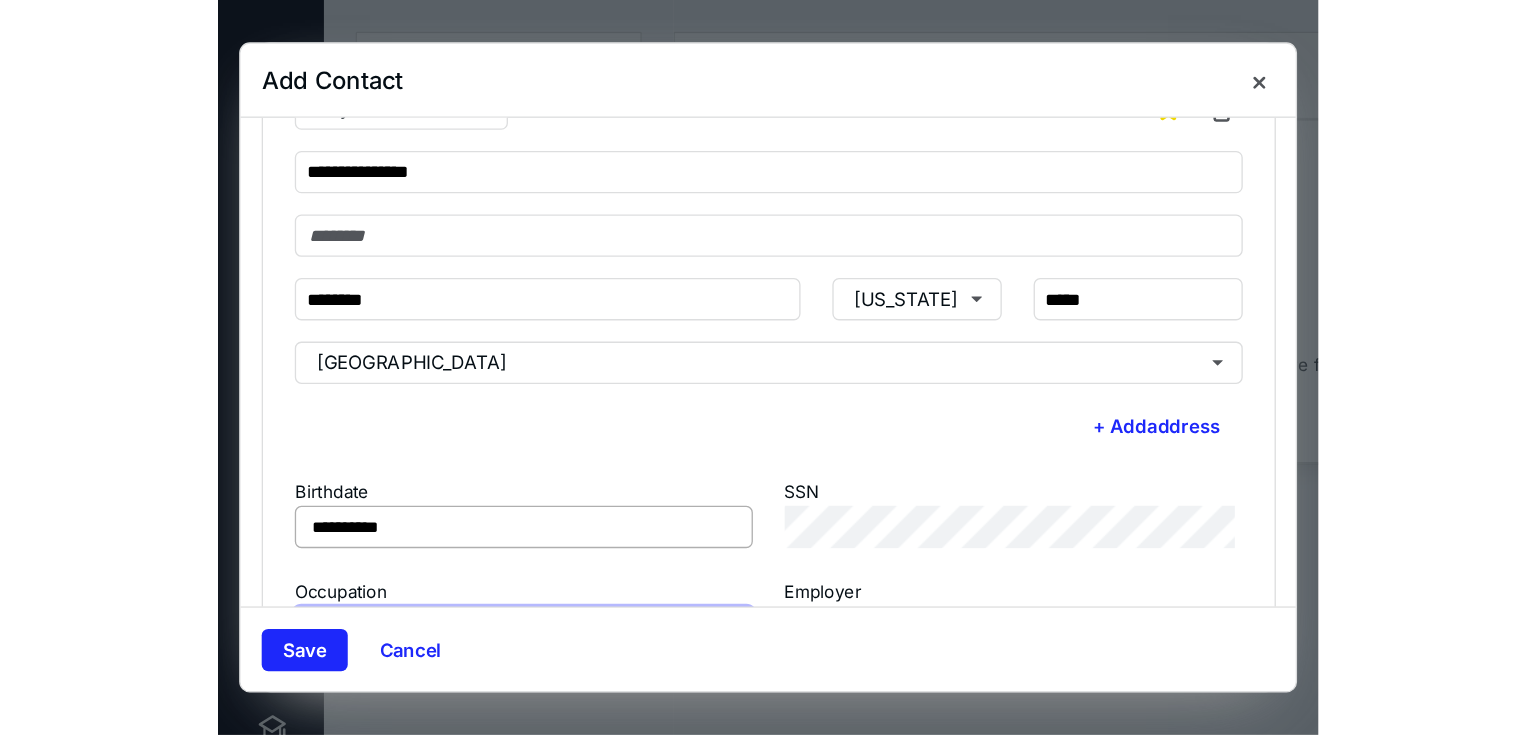 scroll, scrollTop: 472, scrollLeft: 0, axis: vertical 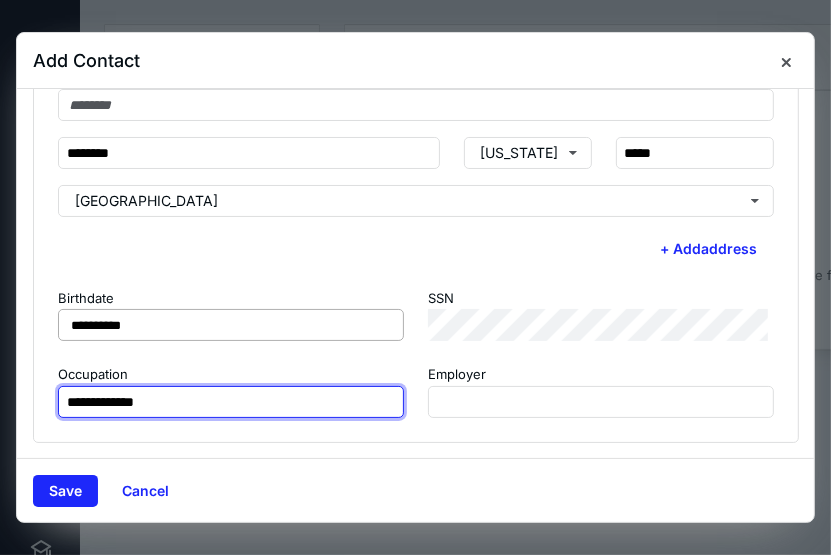 type on "**********" 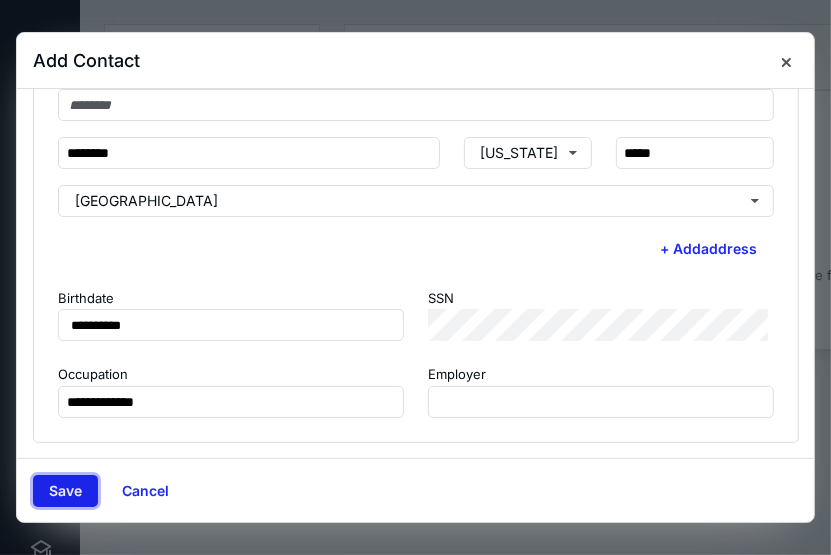 click on "Save" at bounding box center [65, 491] 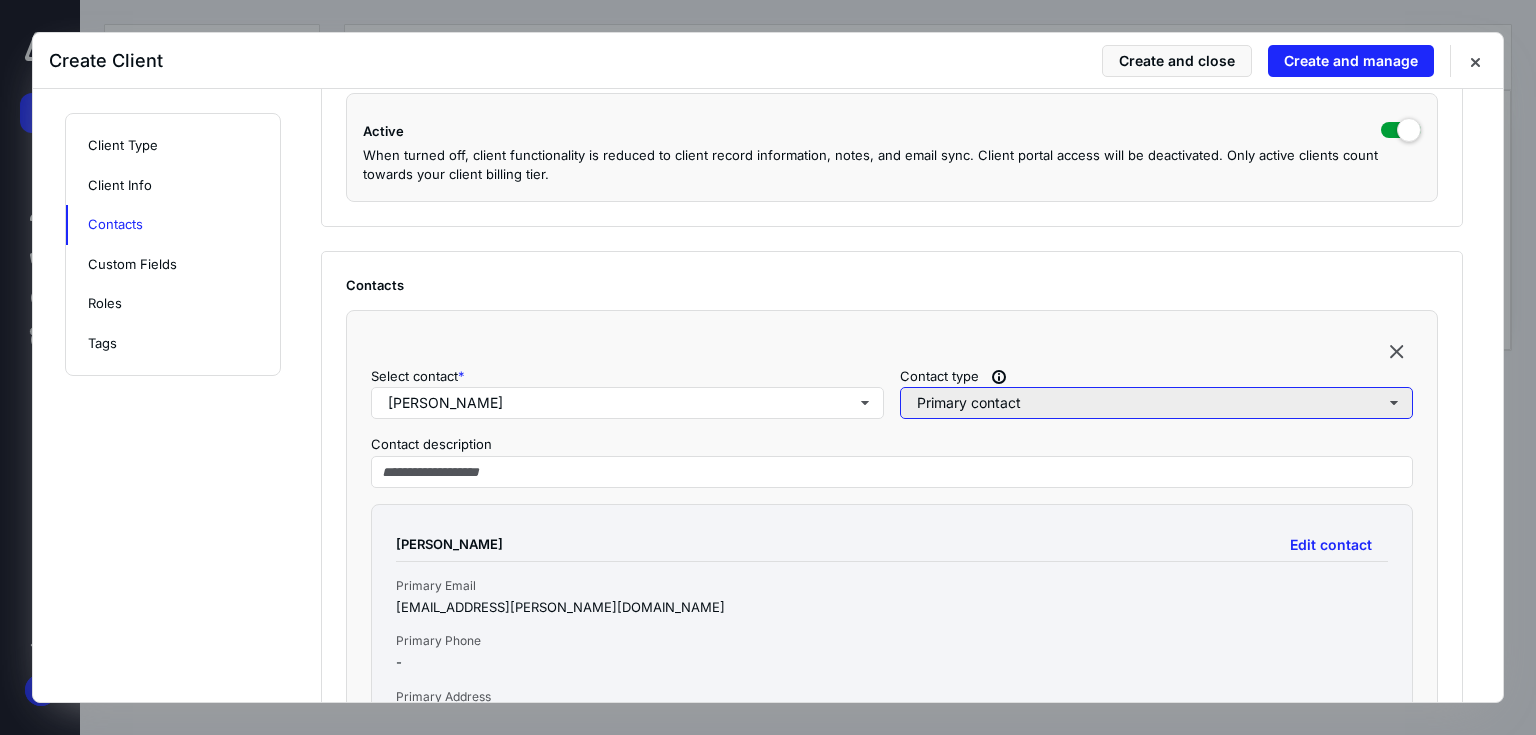 click on "Primary contact" at bounding box center [1156, 403] 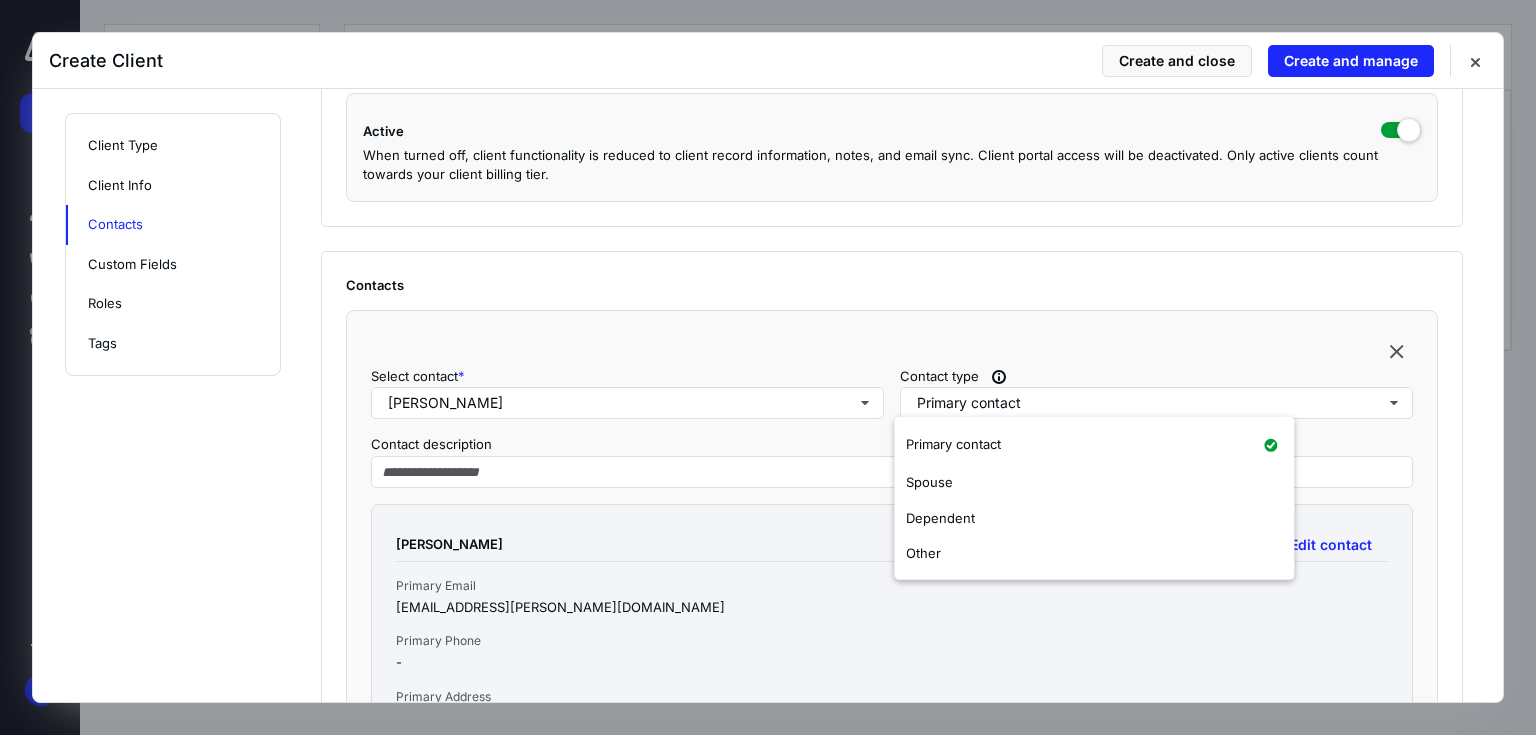 click on "Select contact  * [PERSON_NAME] Contact type Primary contact Contact description [PERSON_NAME] Edit contact Primary Email [EMAIL_ADDRESS][PERSON_NAME][DOMAIN_NAME] Primary Phone - Primary Address [STREET_ADDRESS]" at bounding box center [892, 564] 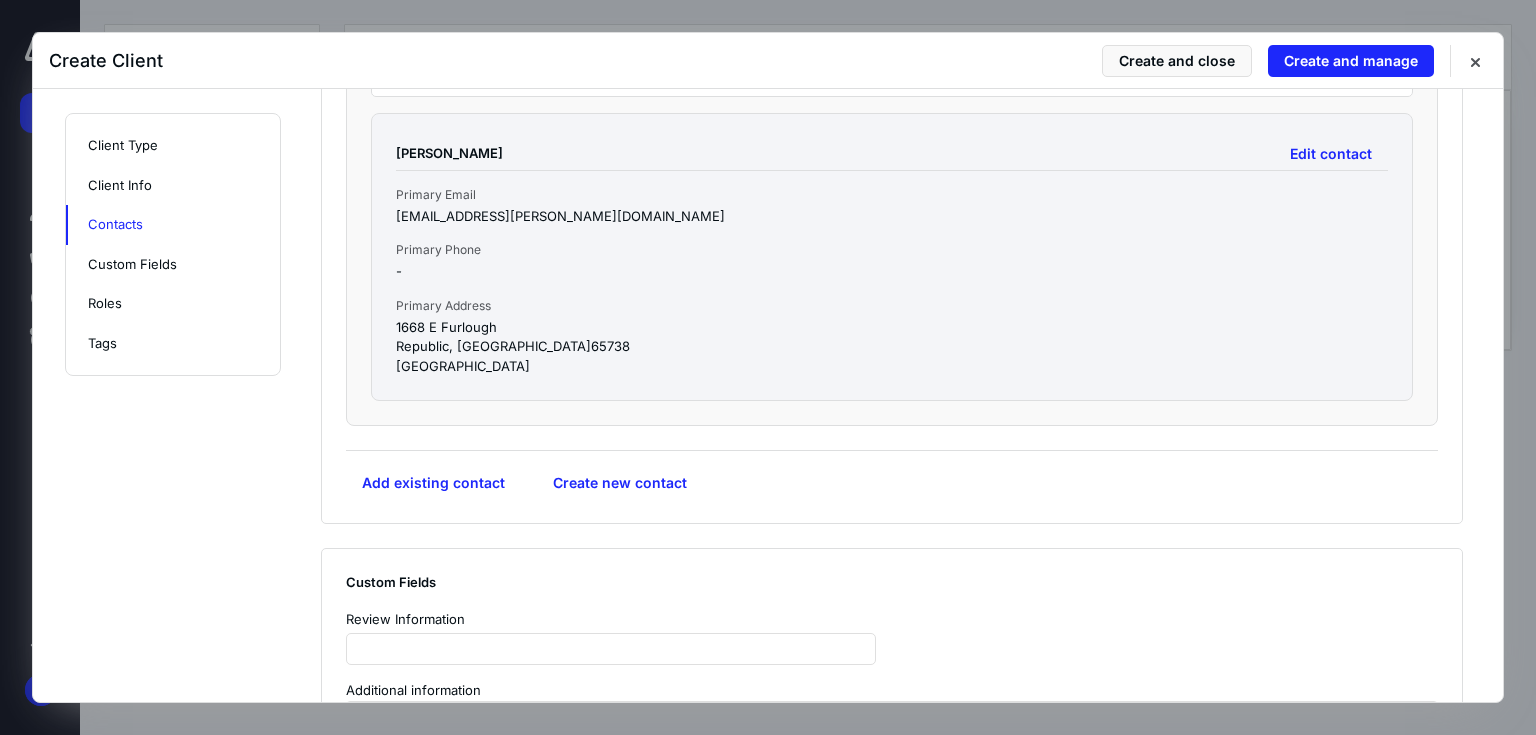 scroll, scrollTop: 1120, scrollLeft: 0, axis: vertical 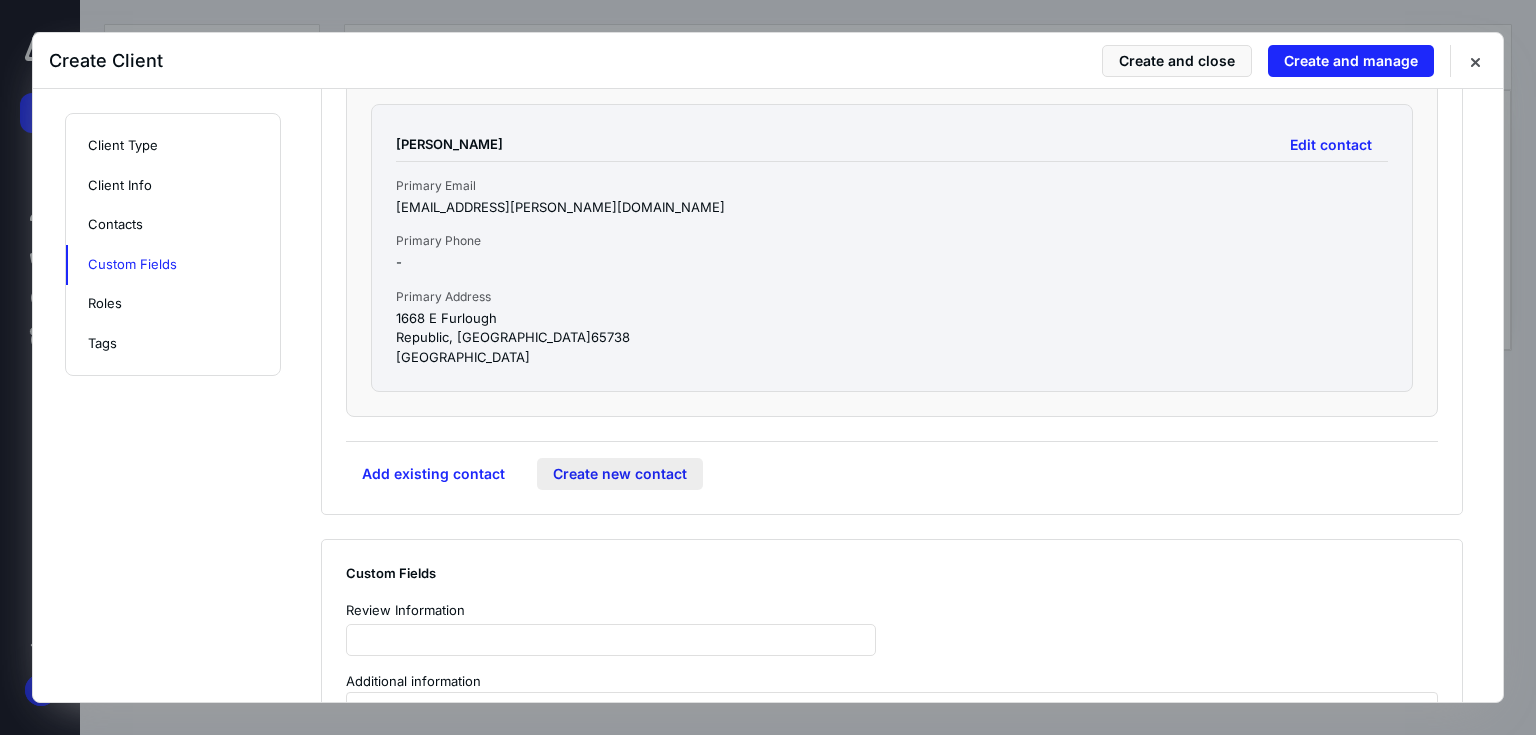 click on "Create new contact" at bounding box center (620, 474) 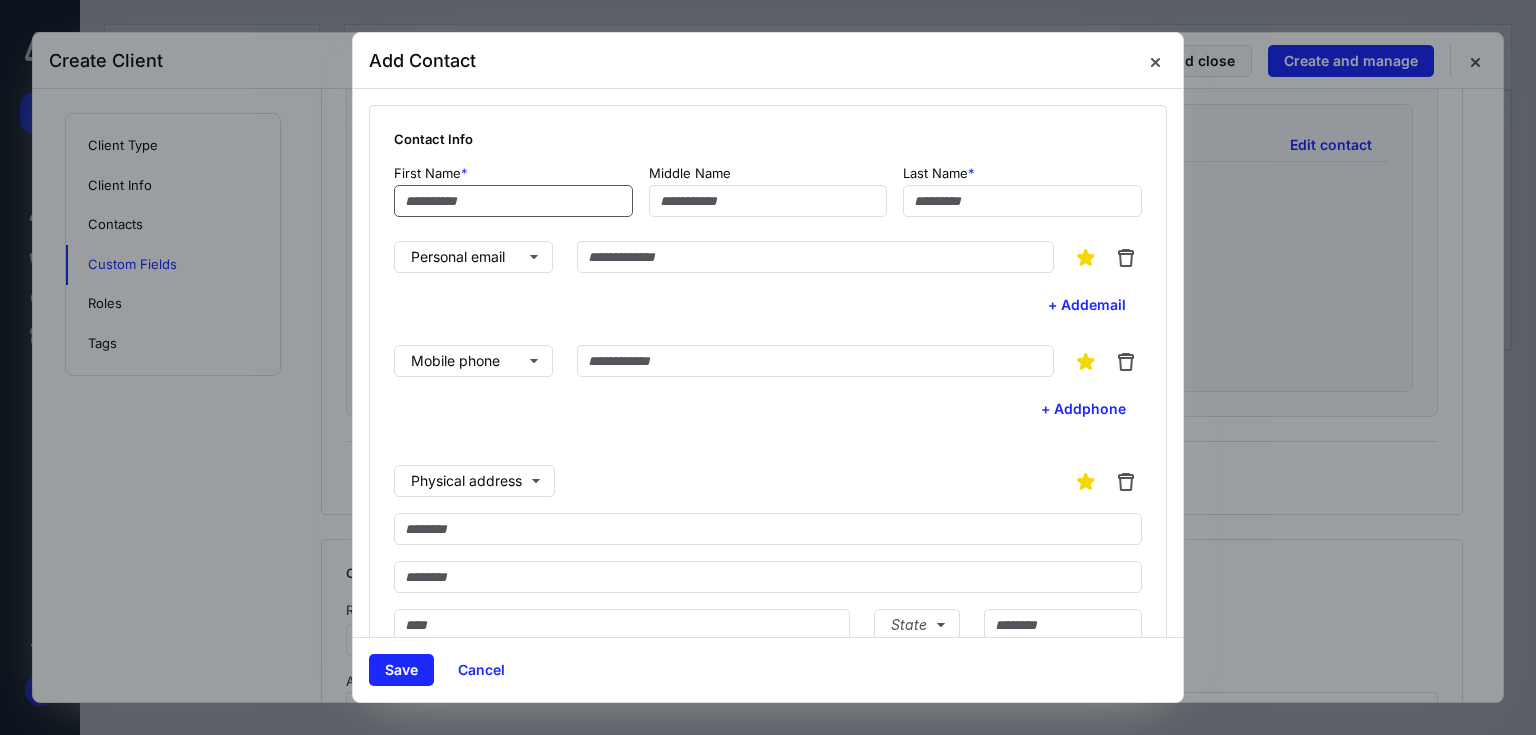 click at bounding box center (513, 201) 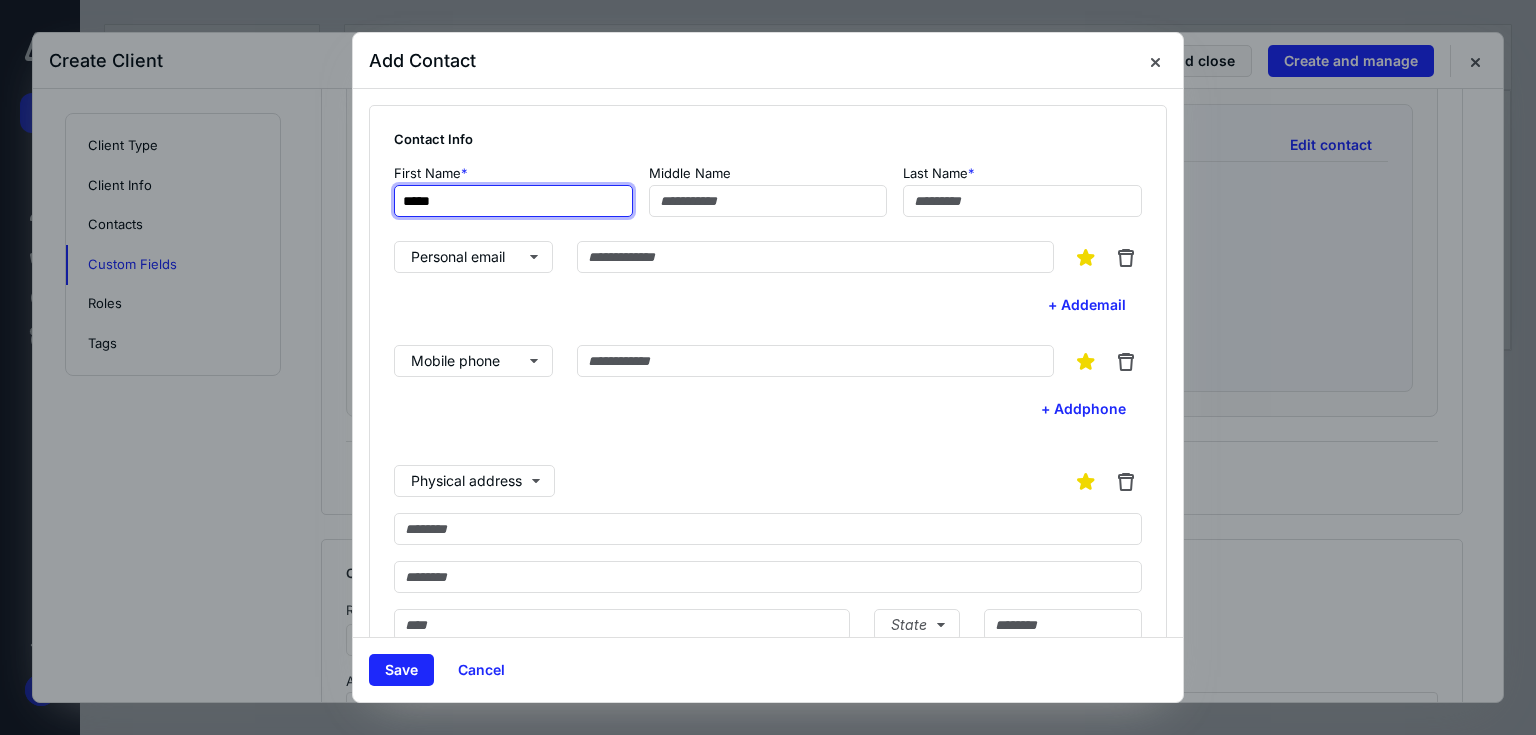 drag, startPoint x: 549, startPoint y: 200, endPoint x: 323, endPoint y: 178, distance: 227.06827 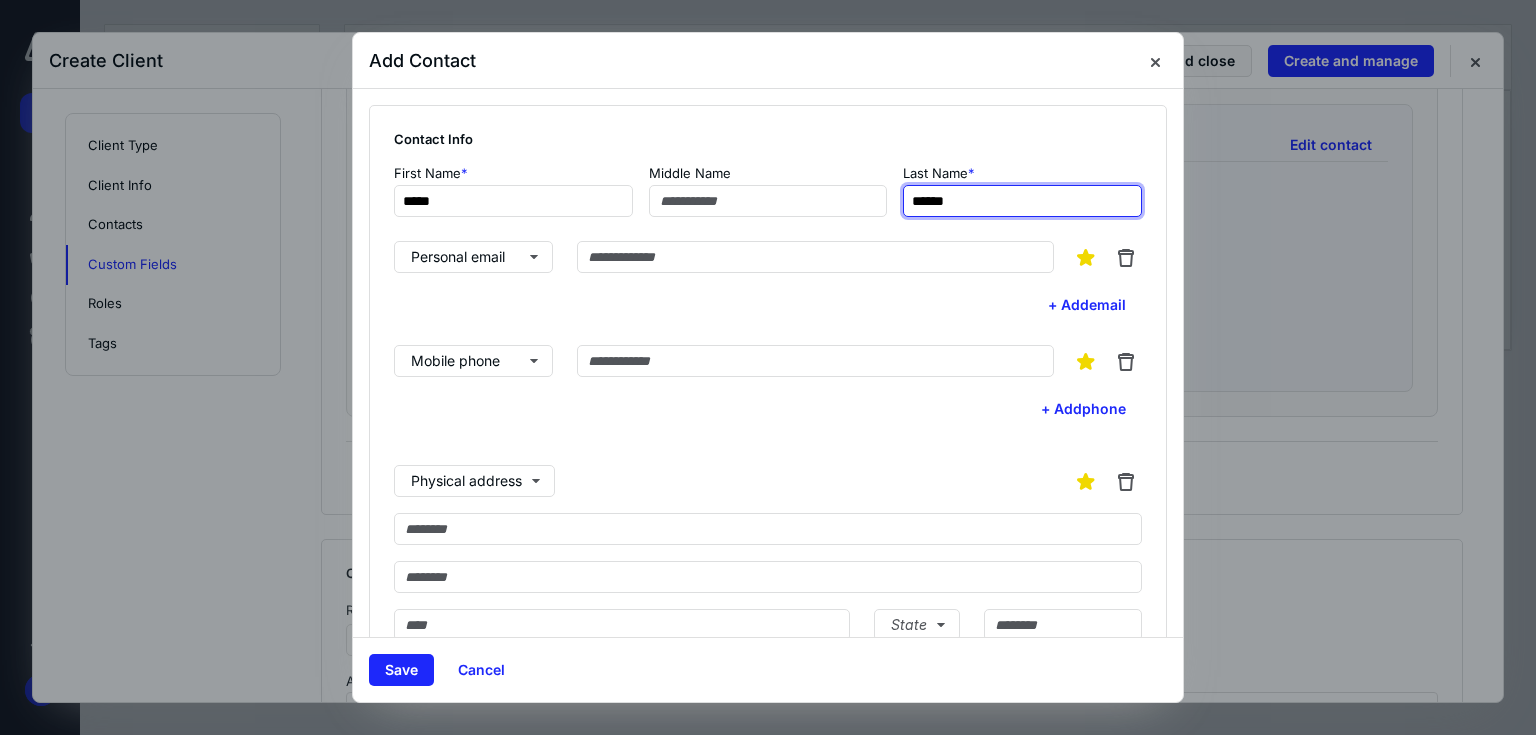 type on "******" 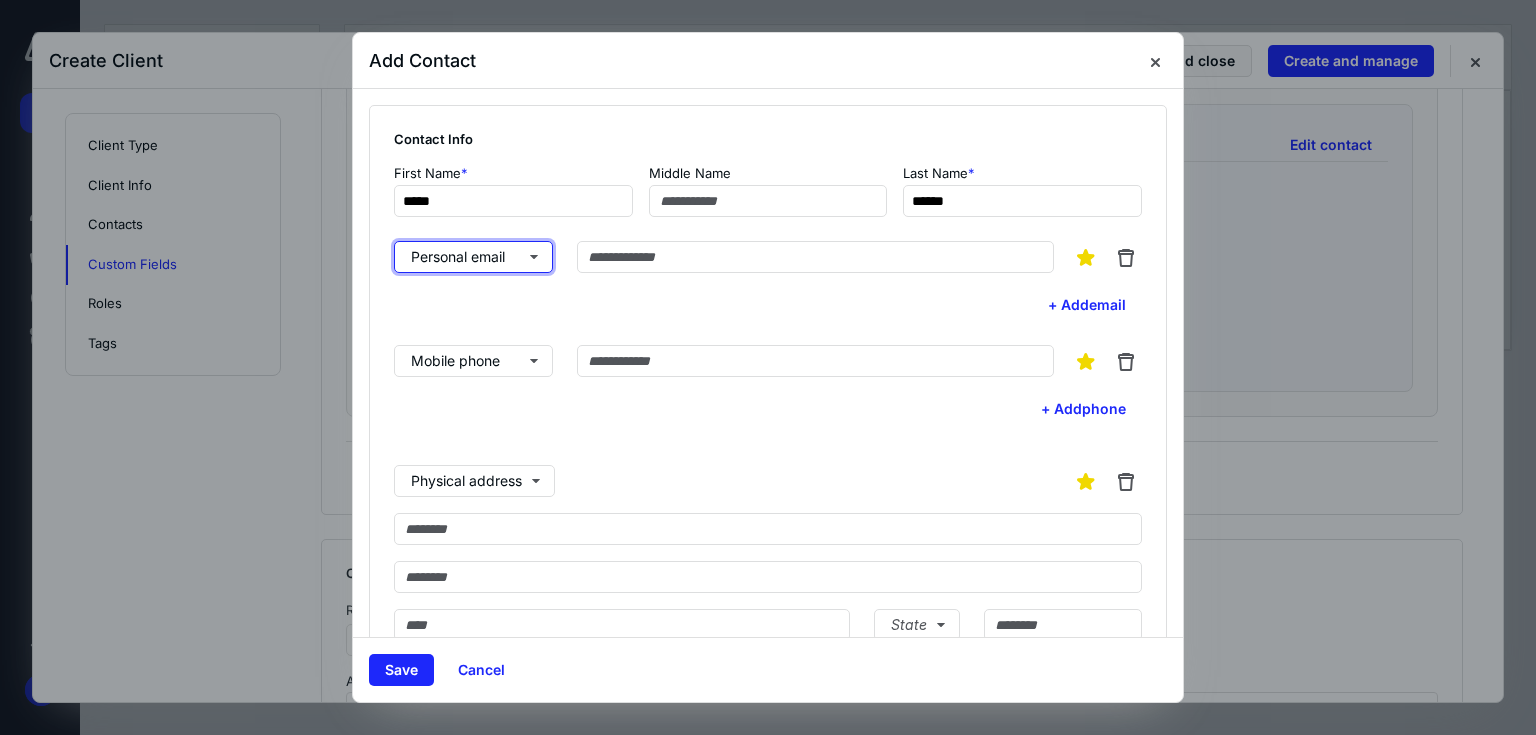 type 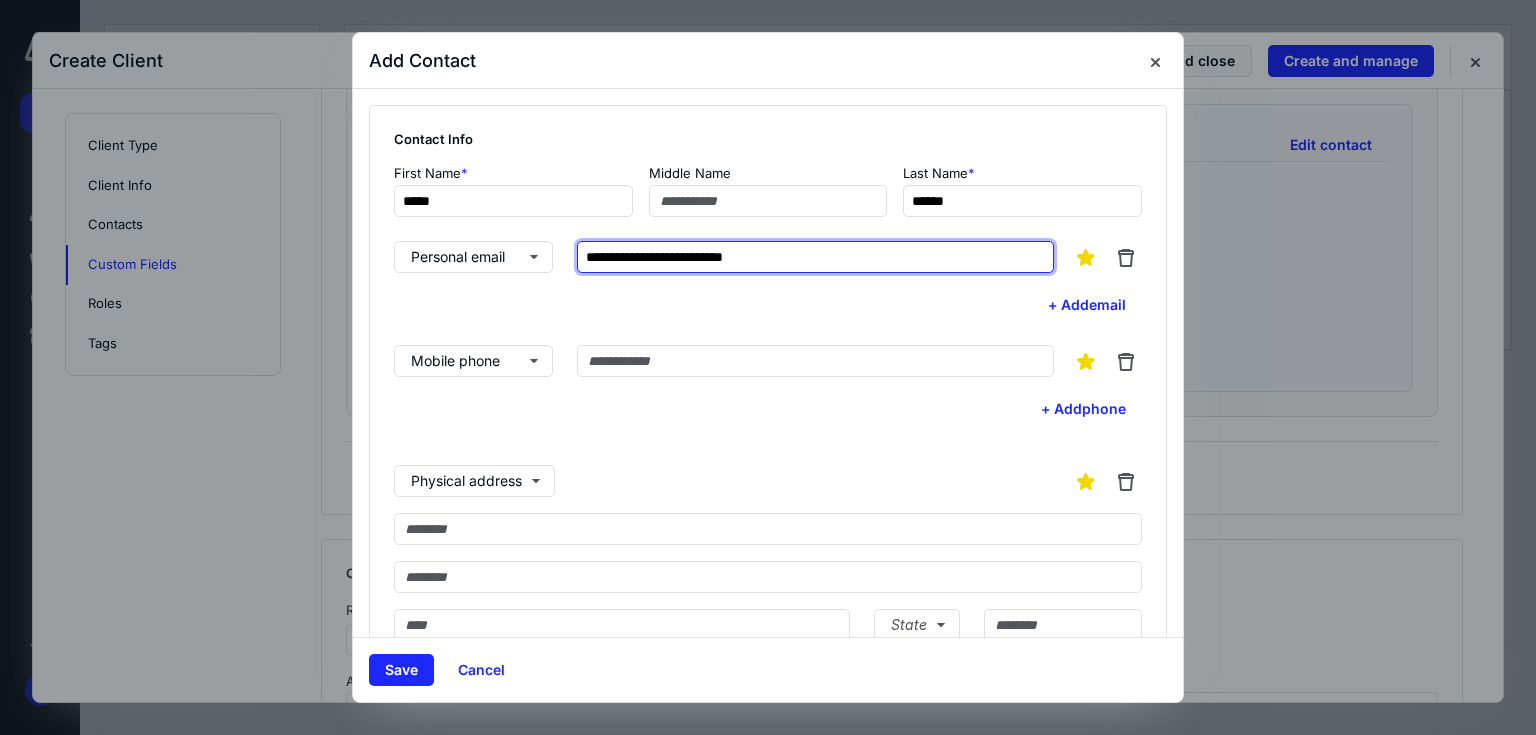 type on "**********" 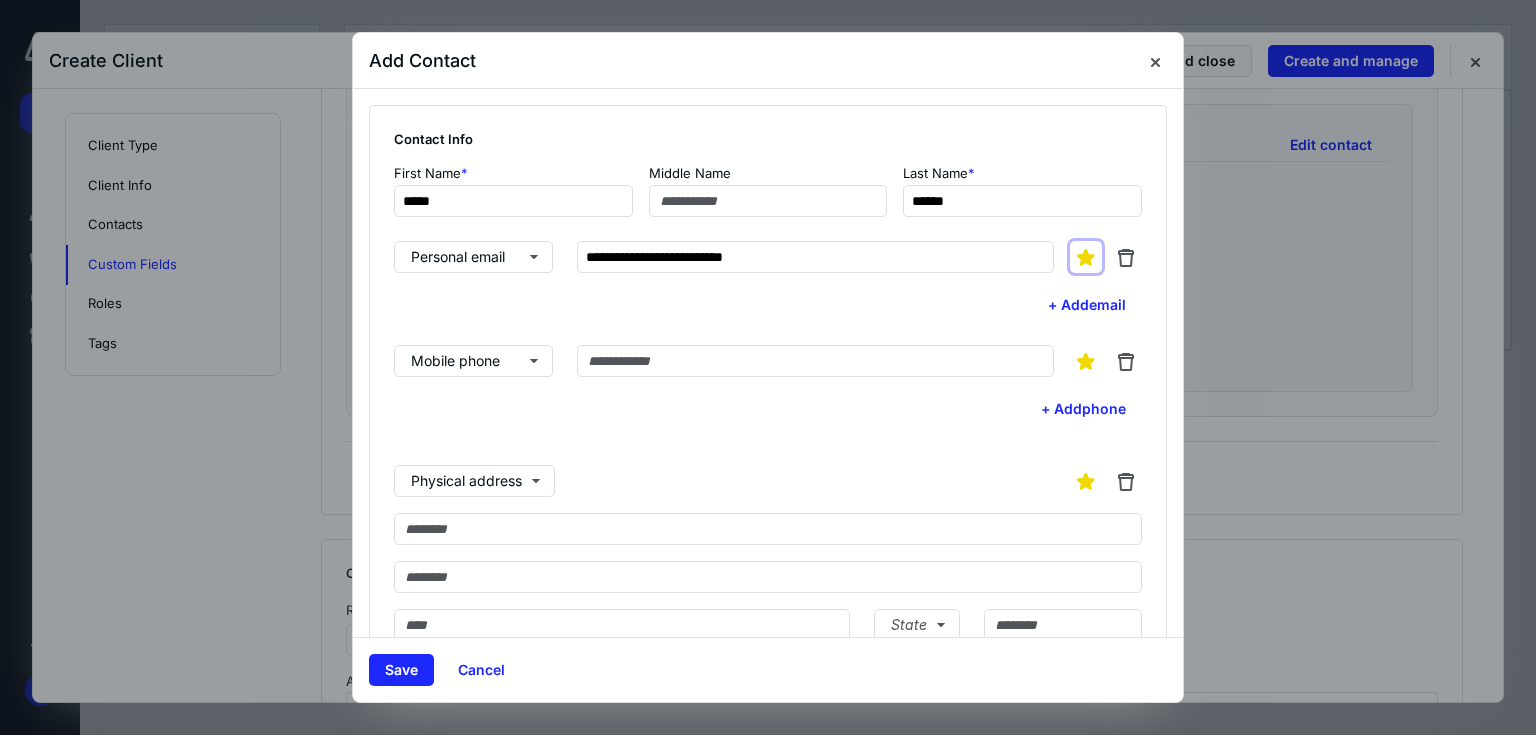 type 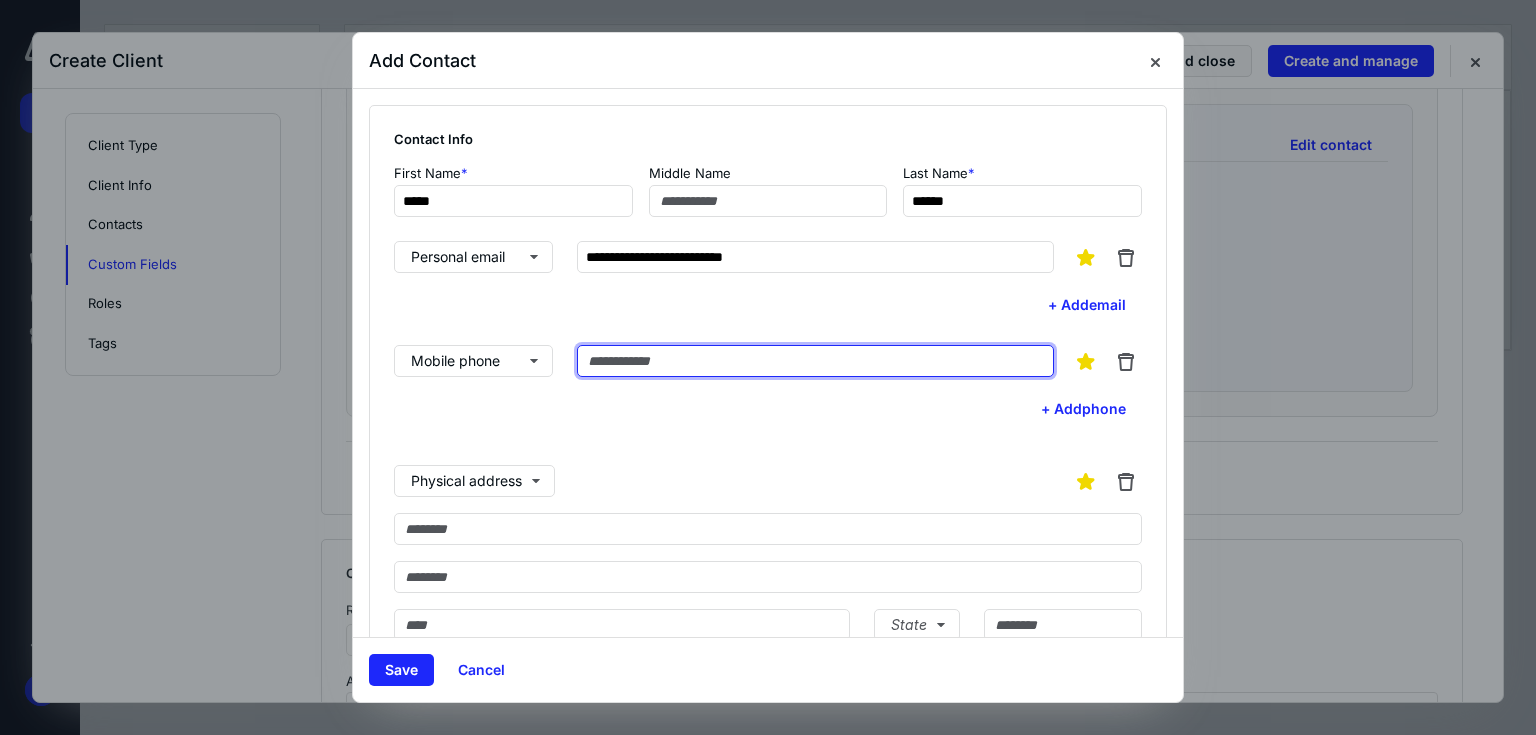 click at bounding box center [815, 361] 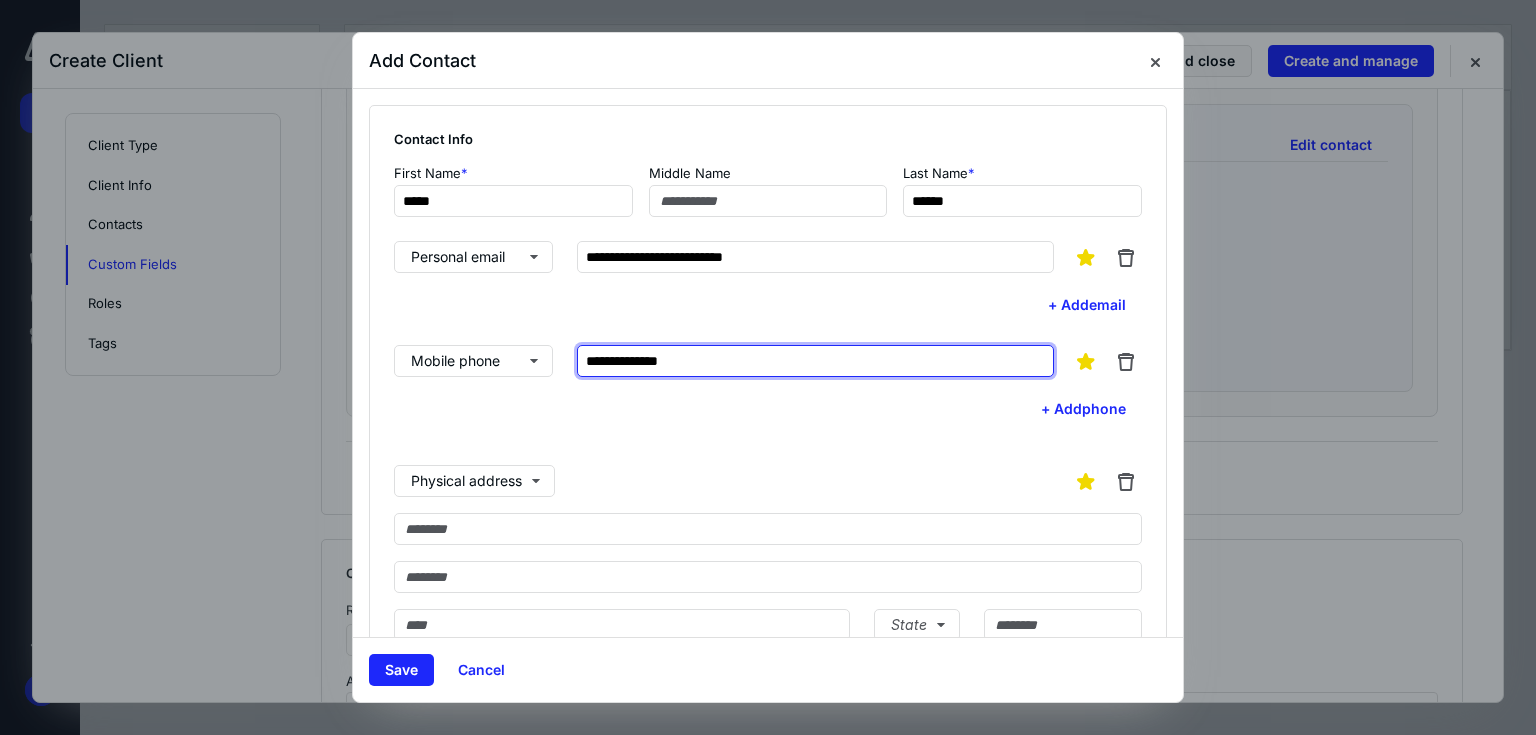 type on "**********" 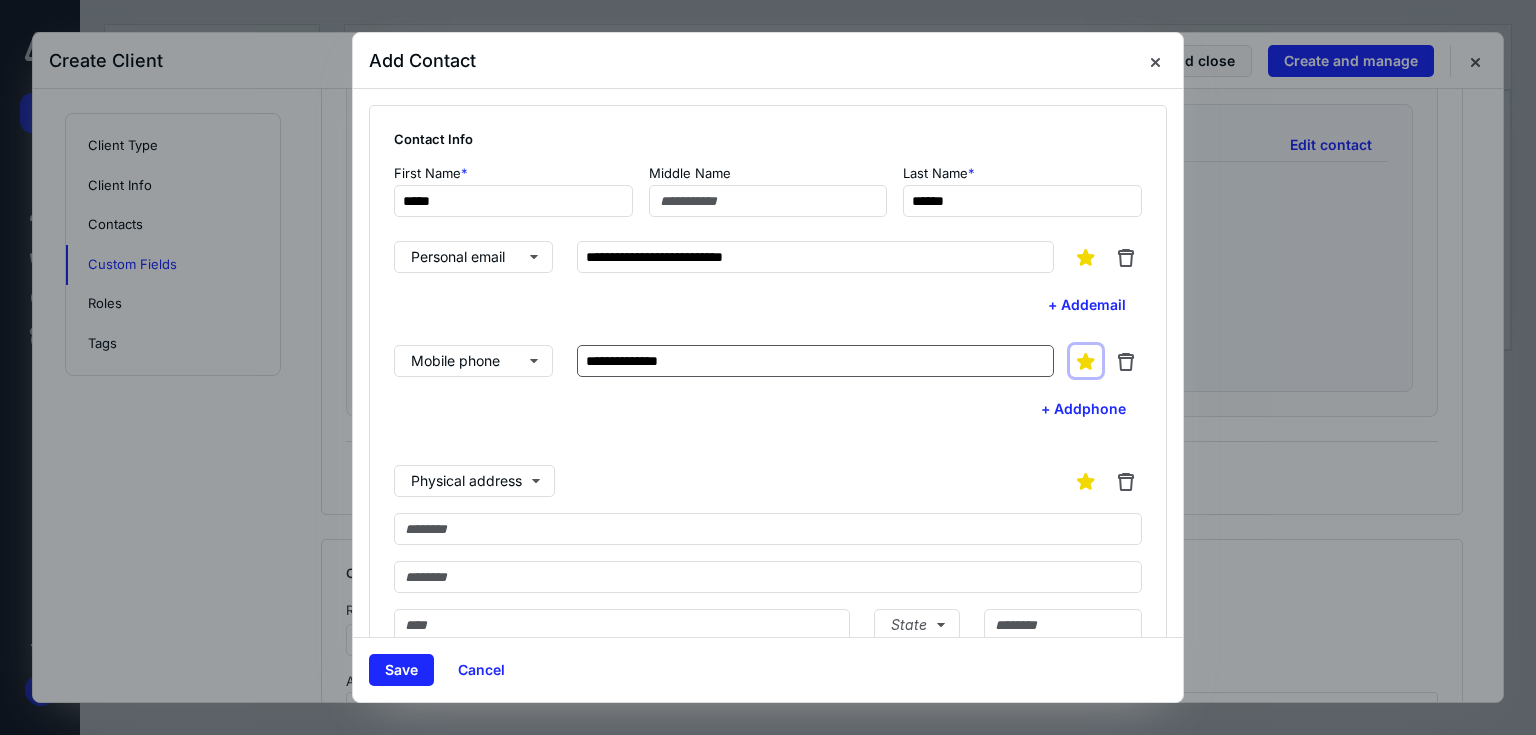 type 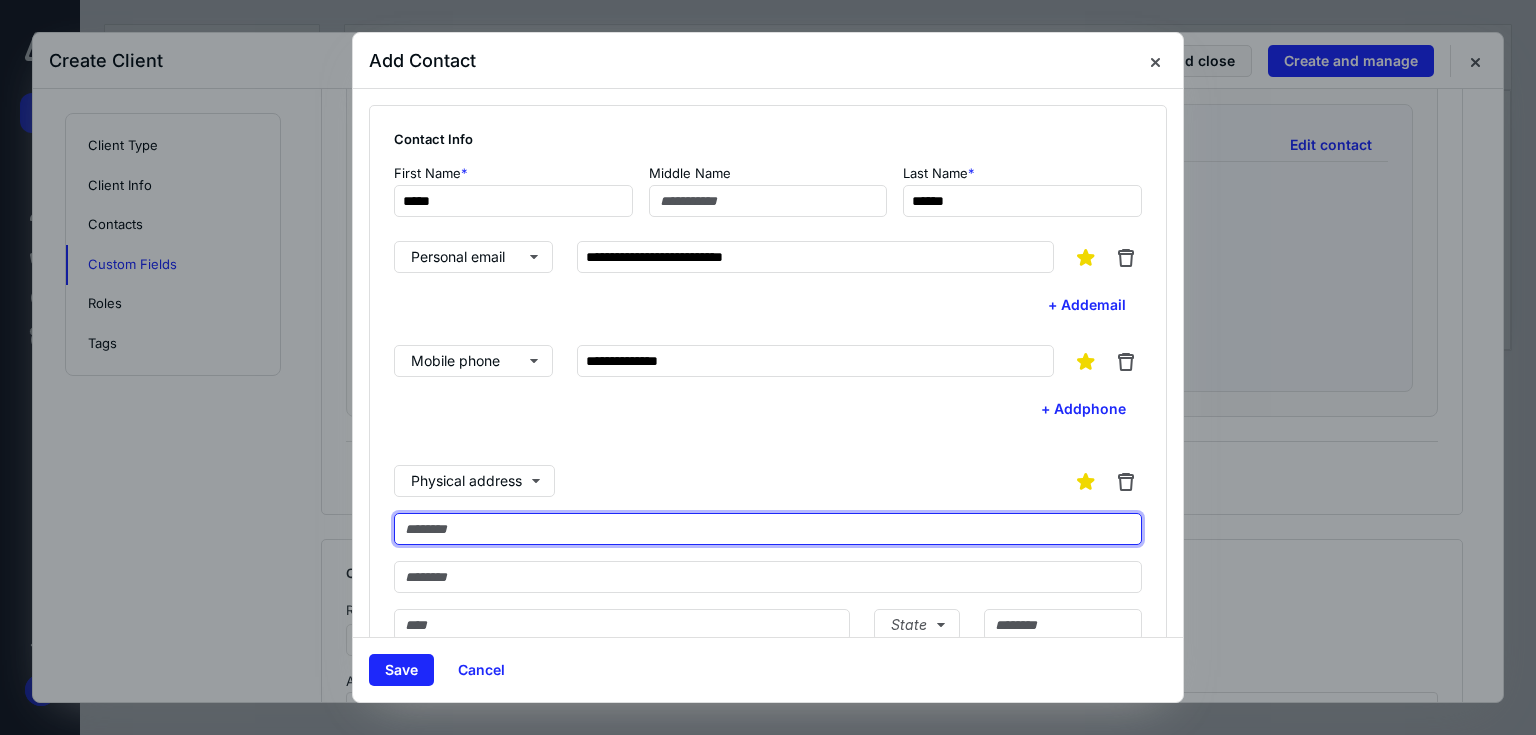 click at bounding box center [768, 529] 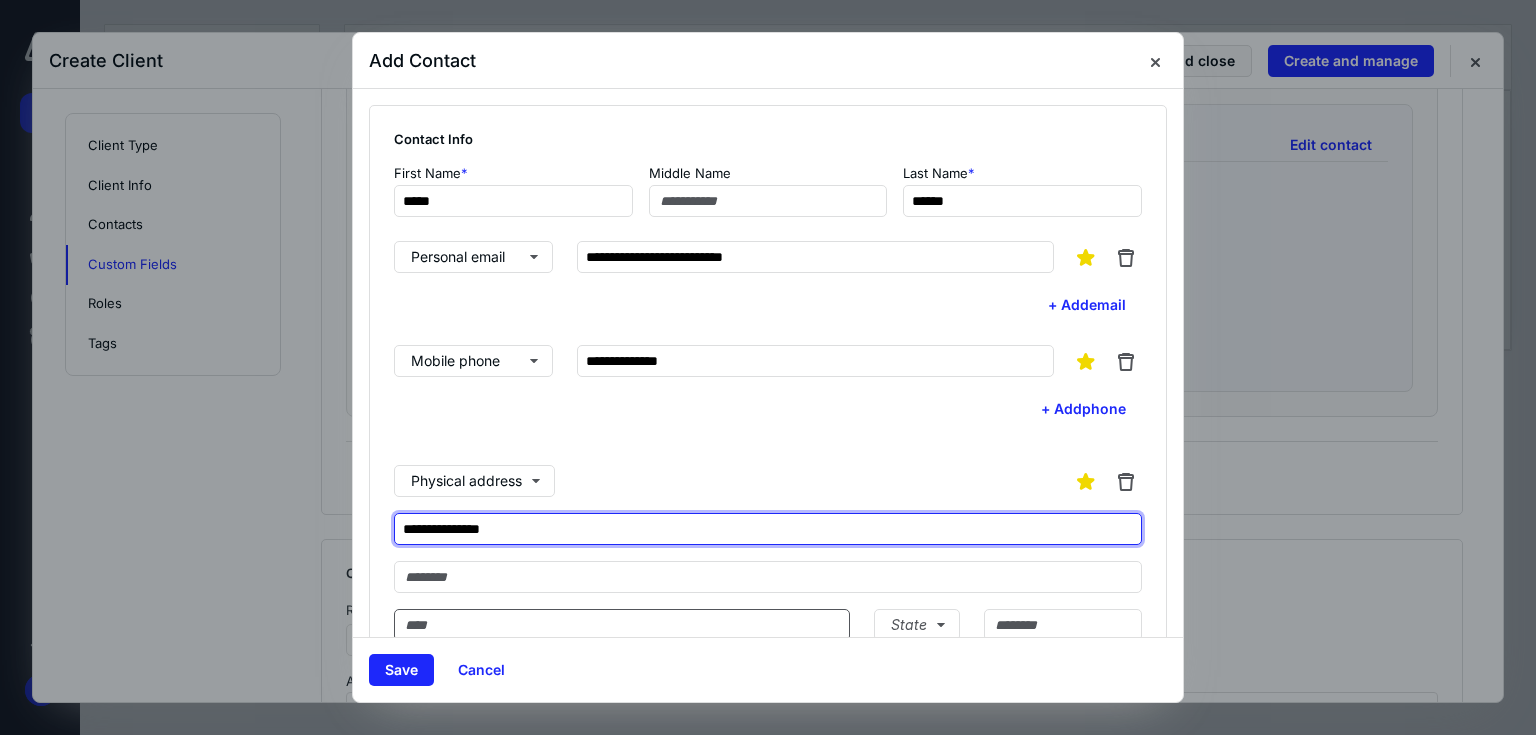type on "**********" 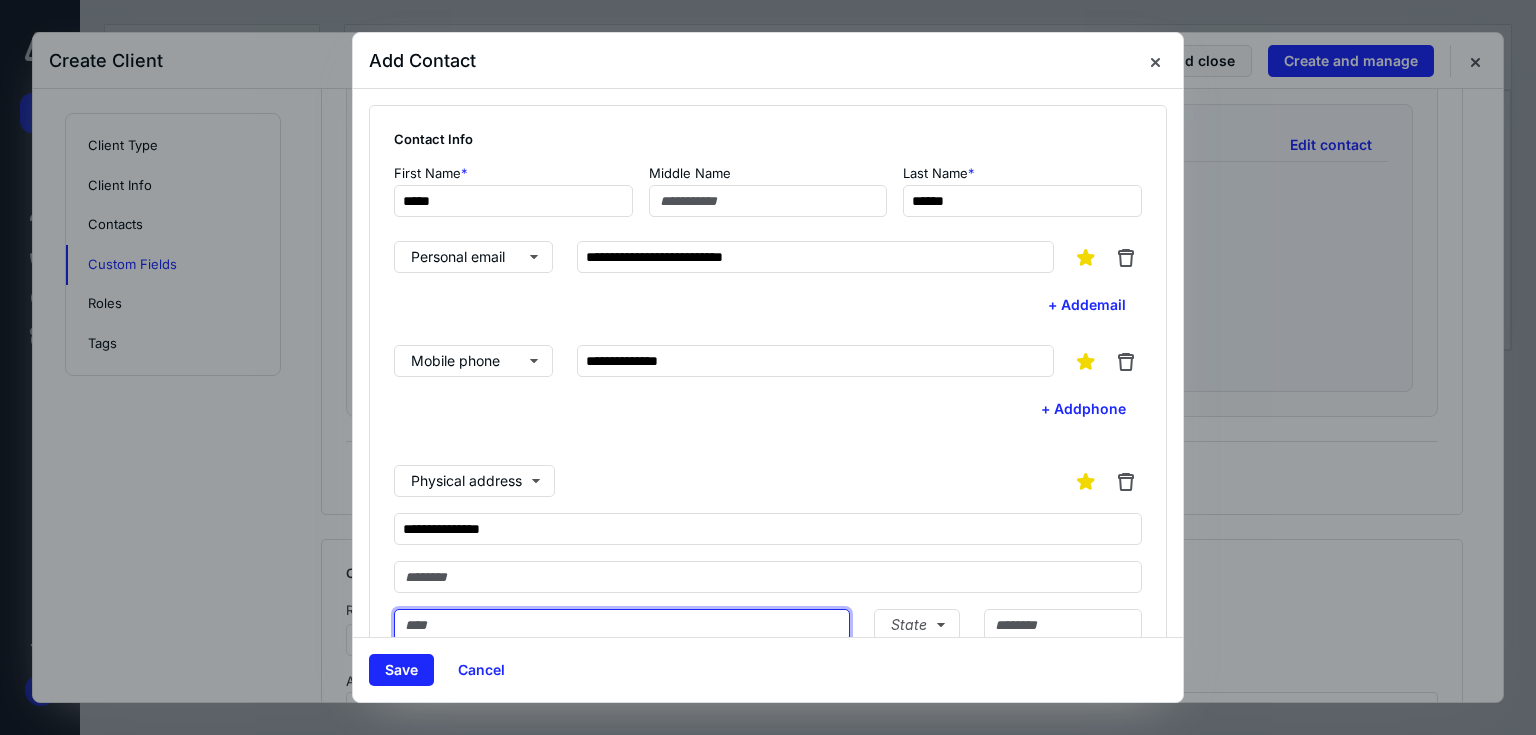 click at bounding box center (622, 625) 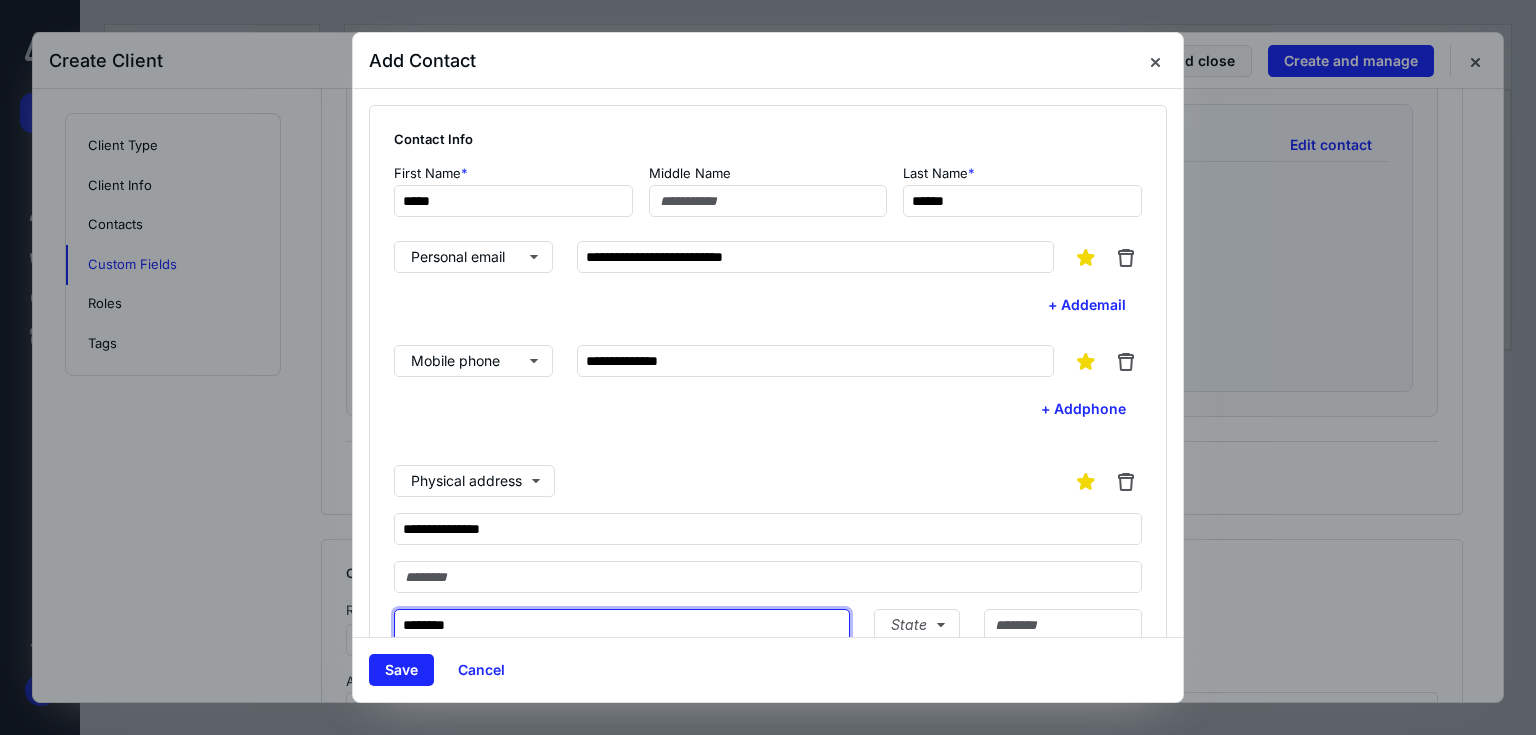 type on "********" 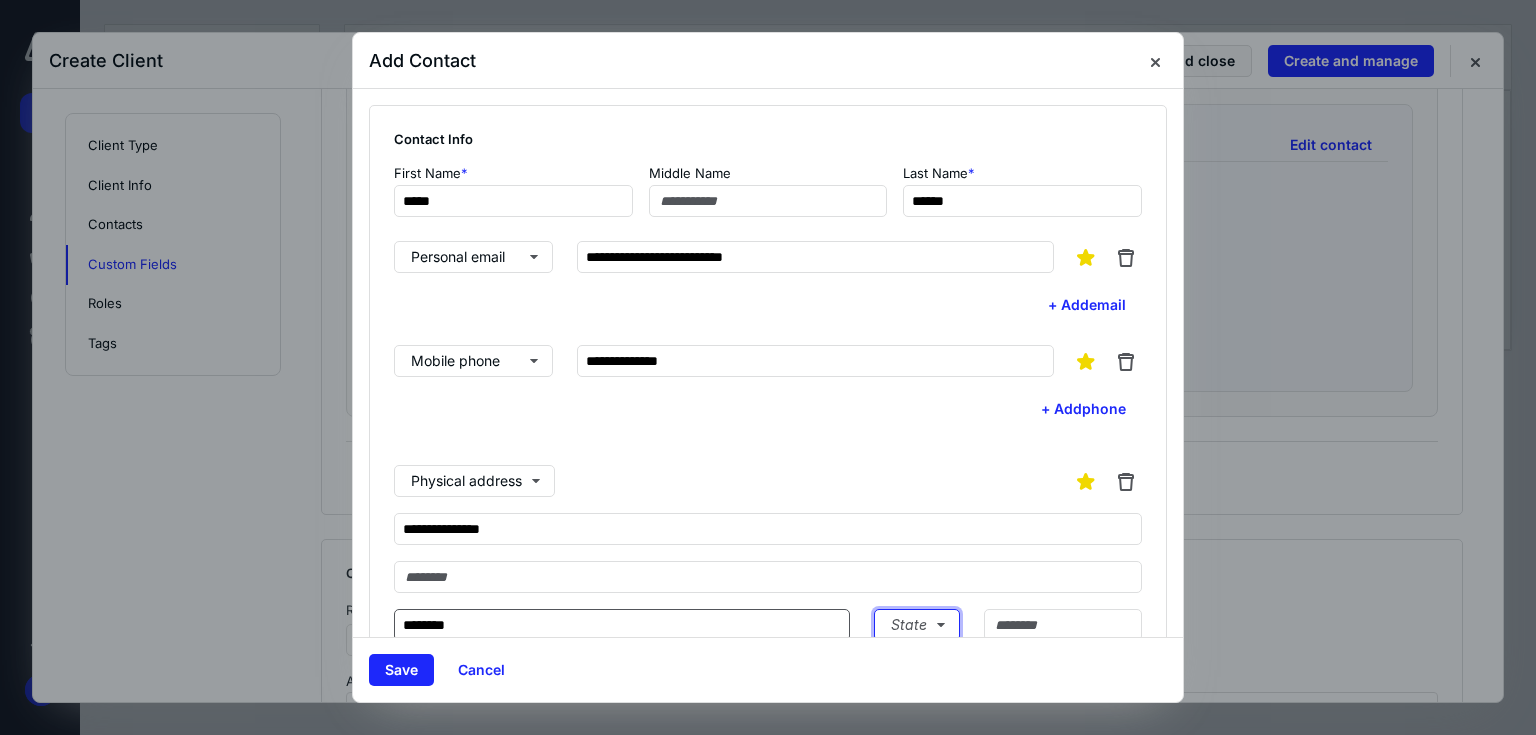 scroll, scrollTop: 1, scrollLeft: 0, axis: vertical 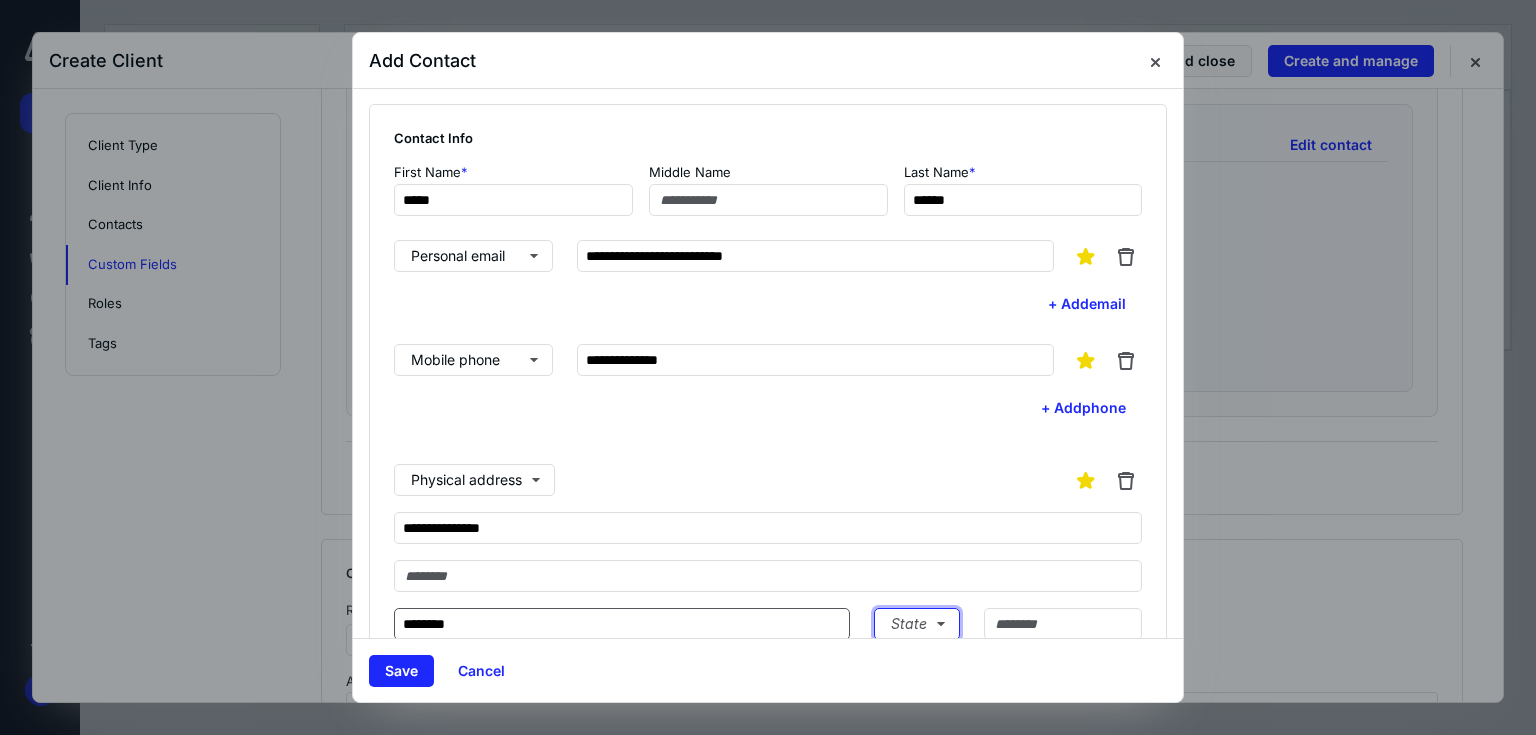 type 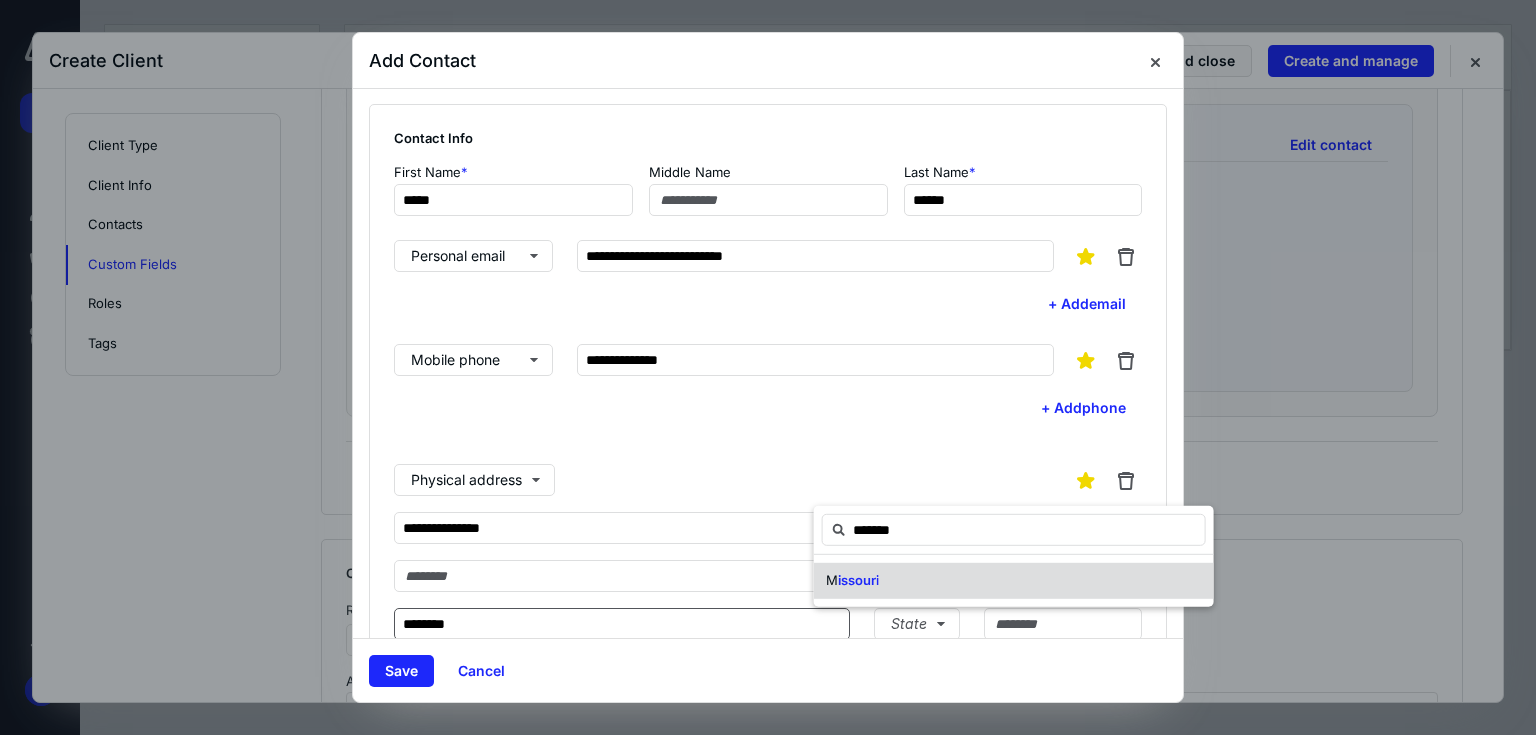 type on "*******" 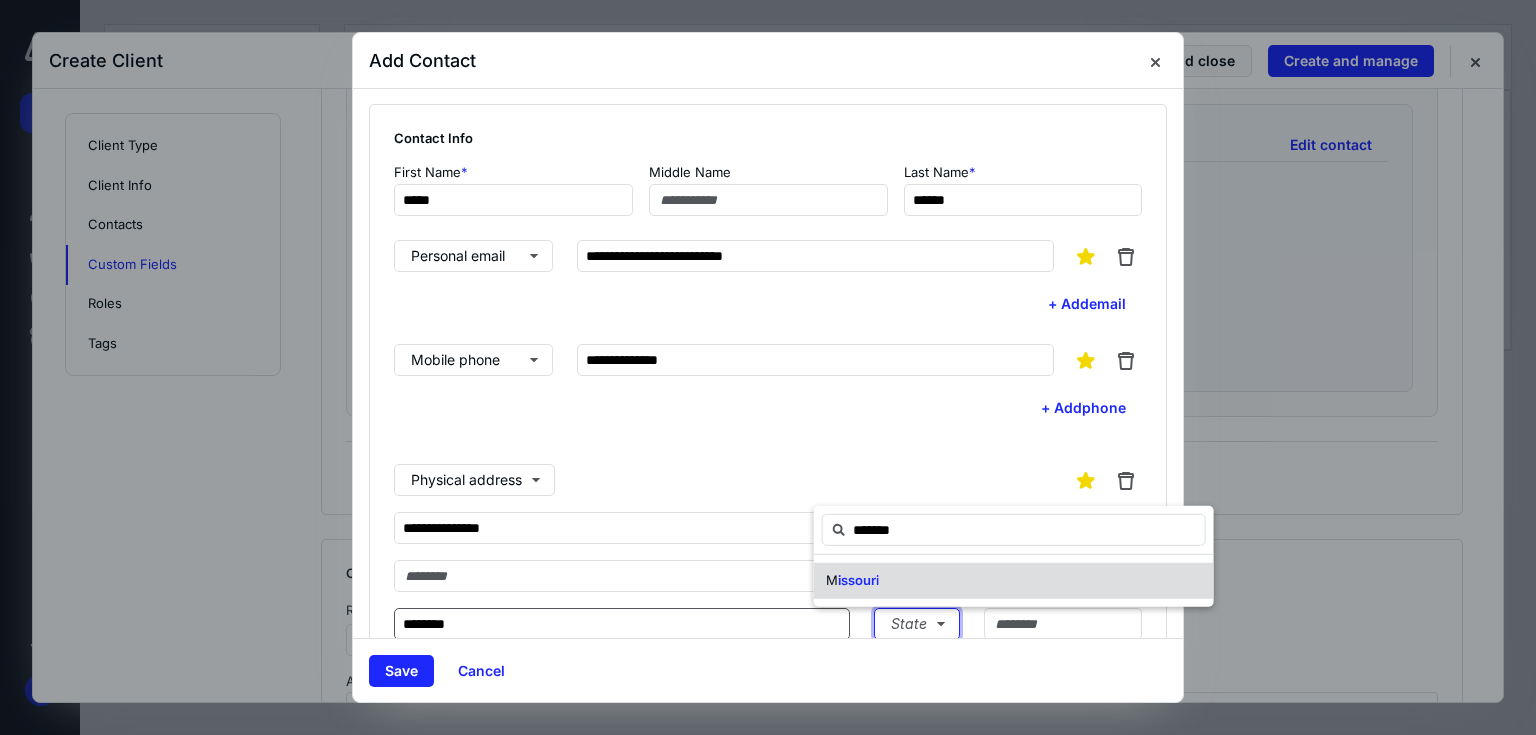 type 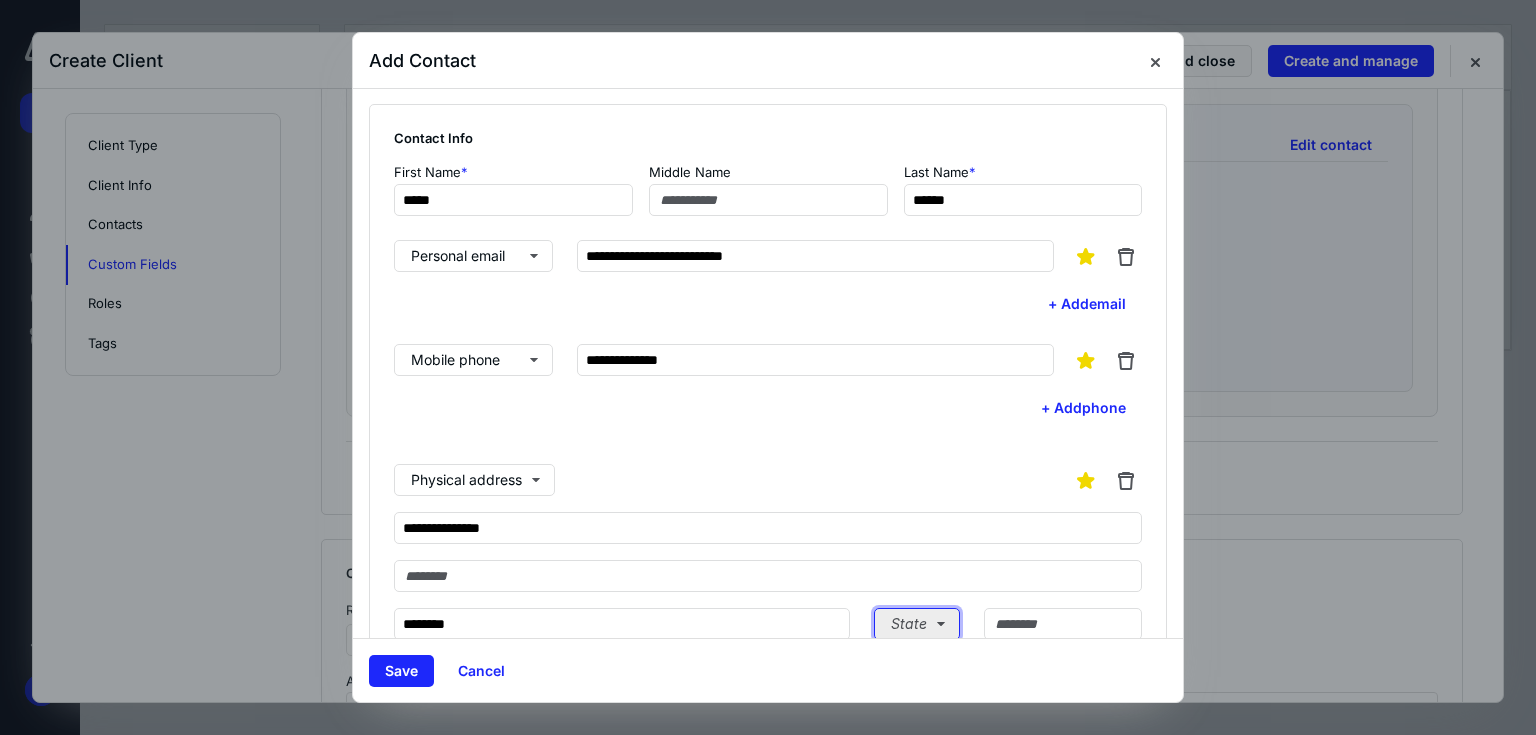 click on "State" at bounding box center (917, 624) 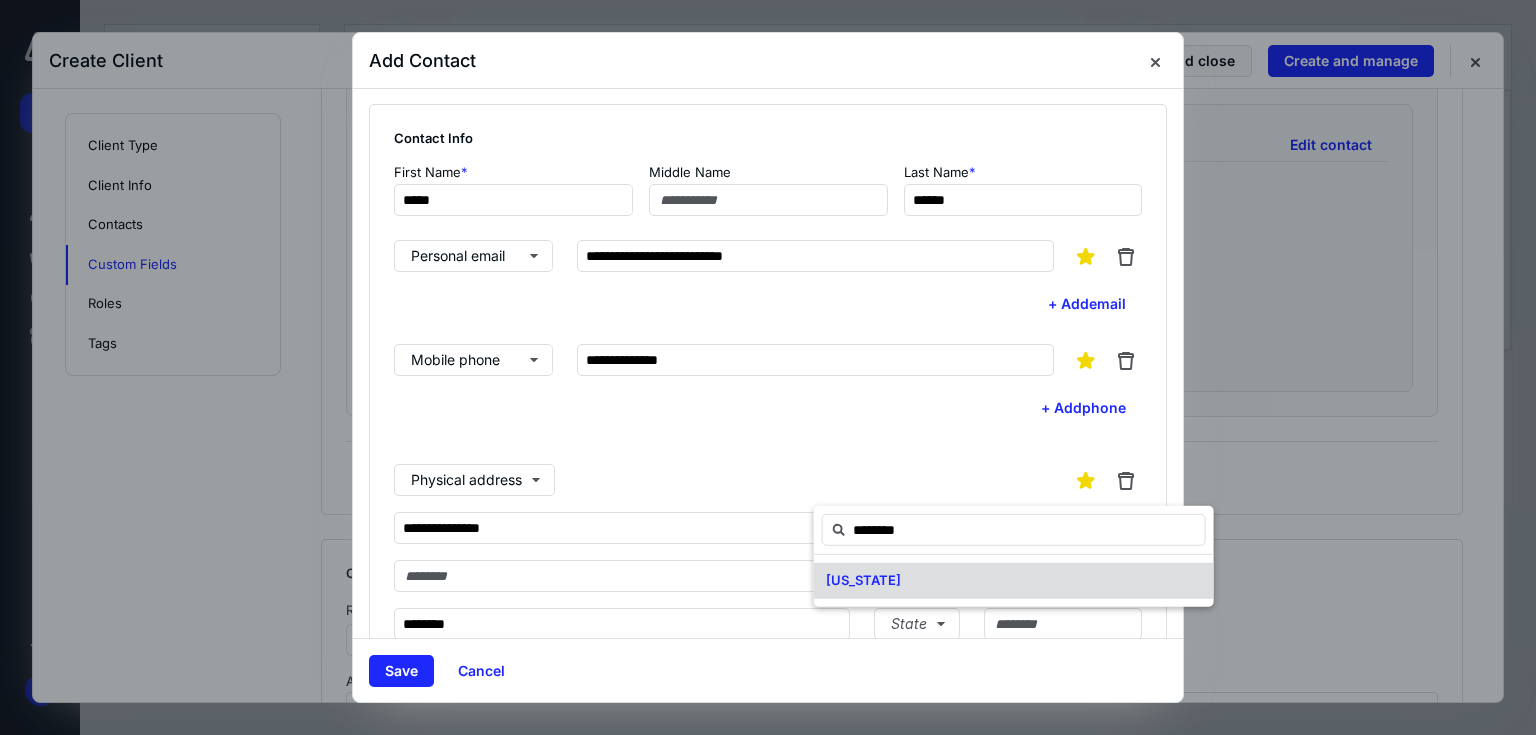click on "[US_STATE]" at bounding box center (863, 580) 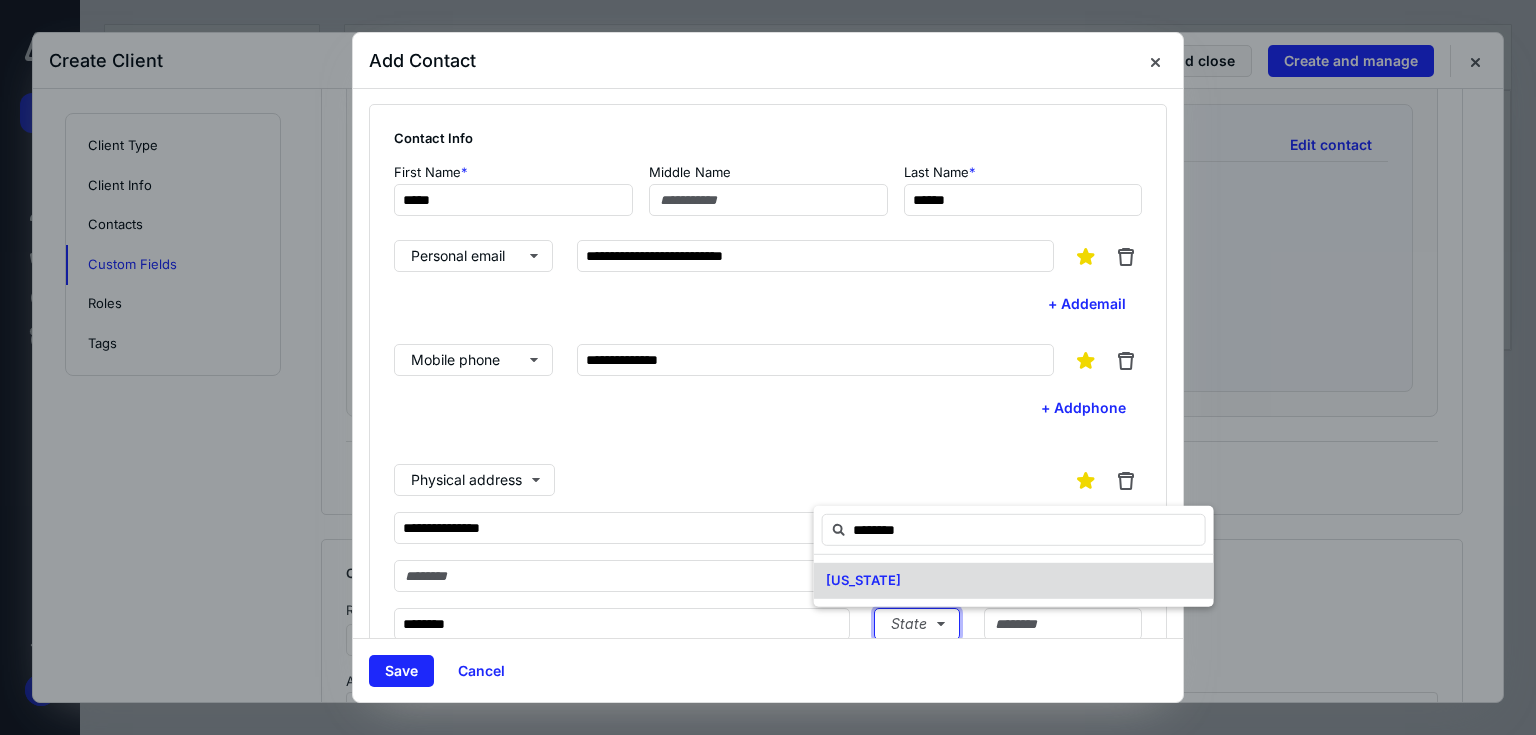 type 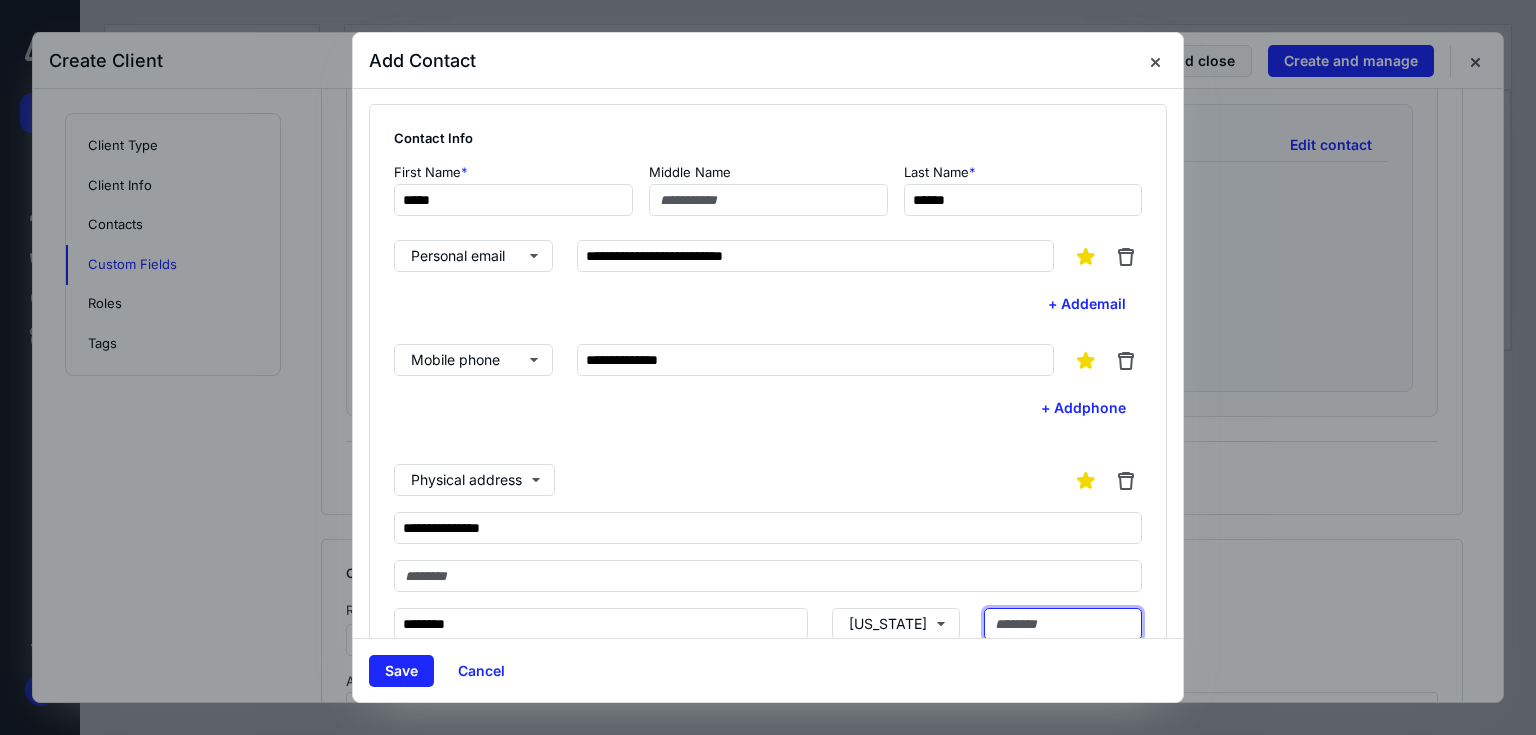 click at bounding box center [1063, 624] 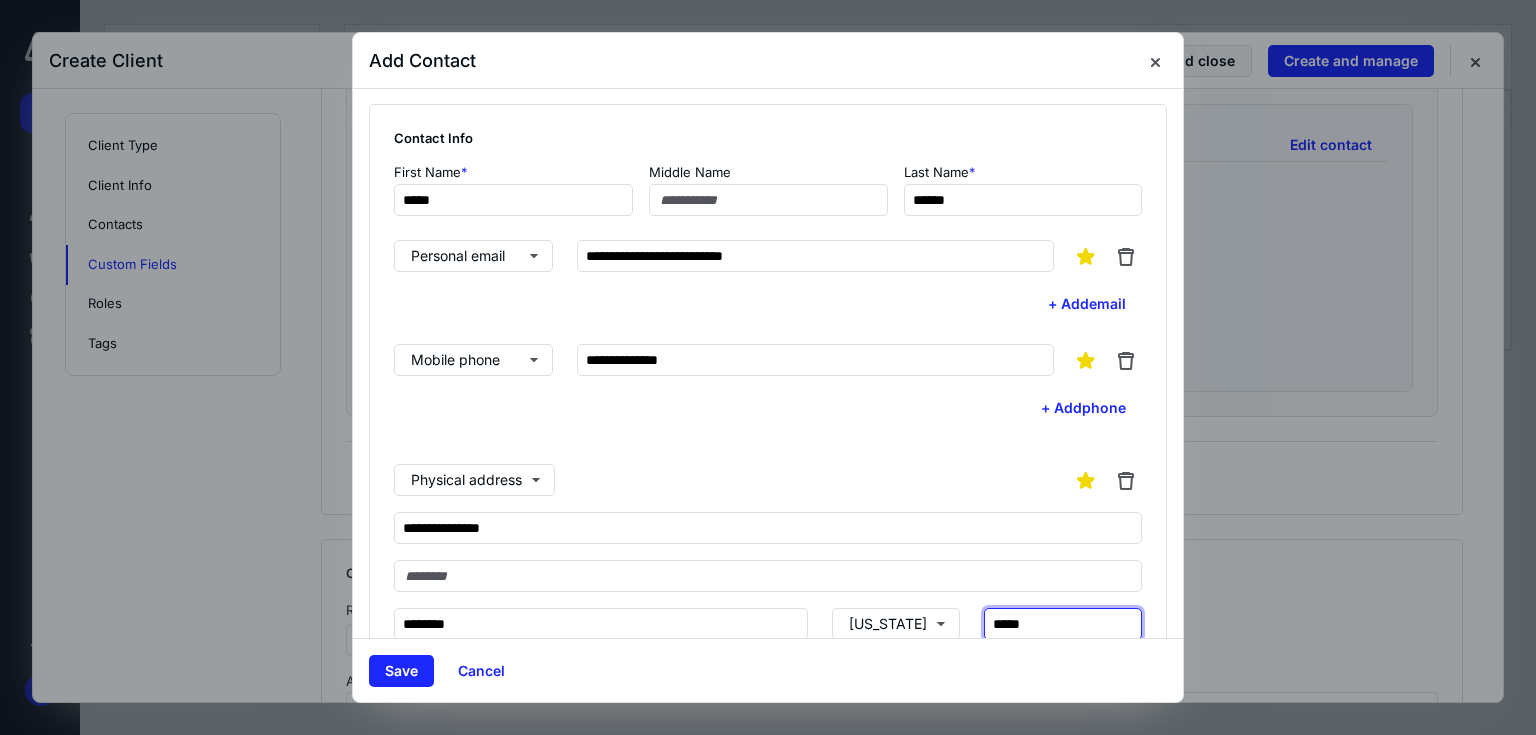 type on "*****" 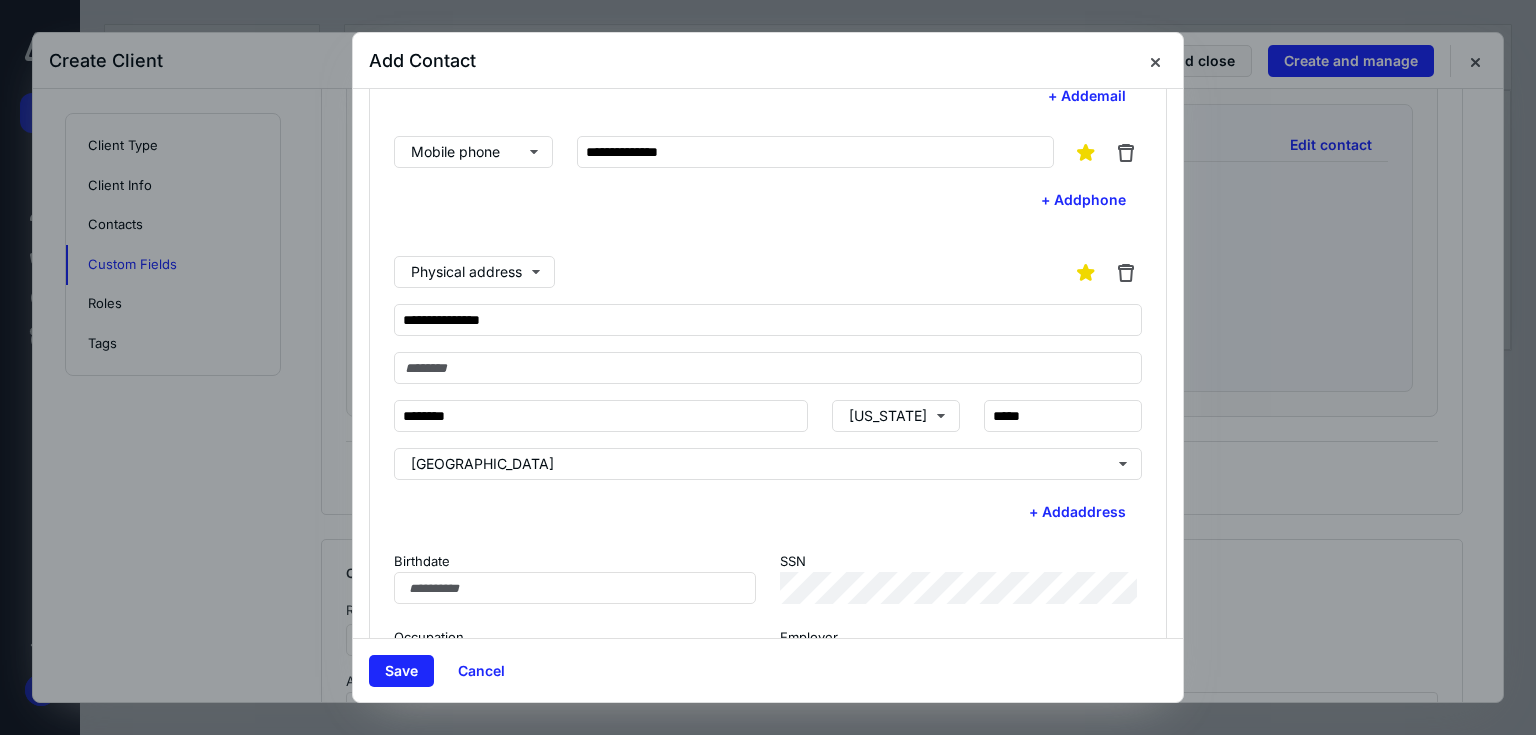 scroll, scrollTop: 213, scrollLeft: 0, axis: vertical 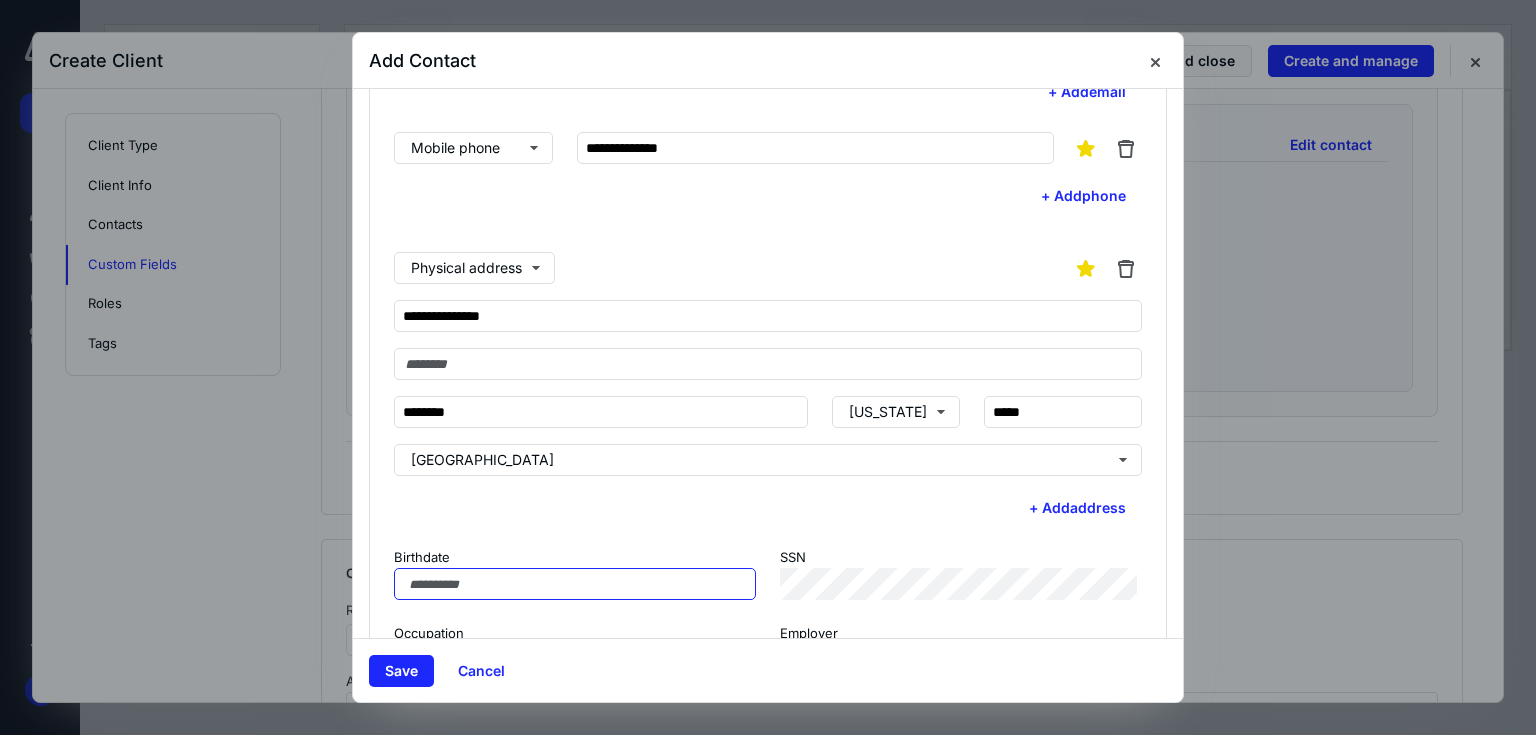 click on "Birthdate" at bounding box center (575, 584) 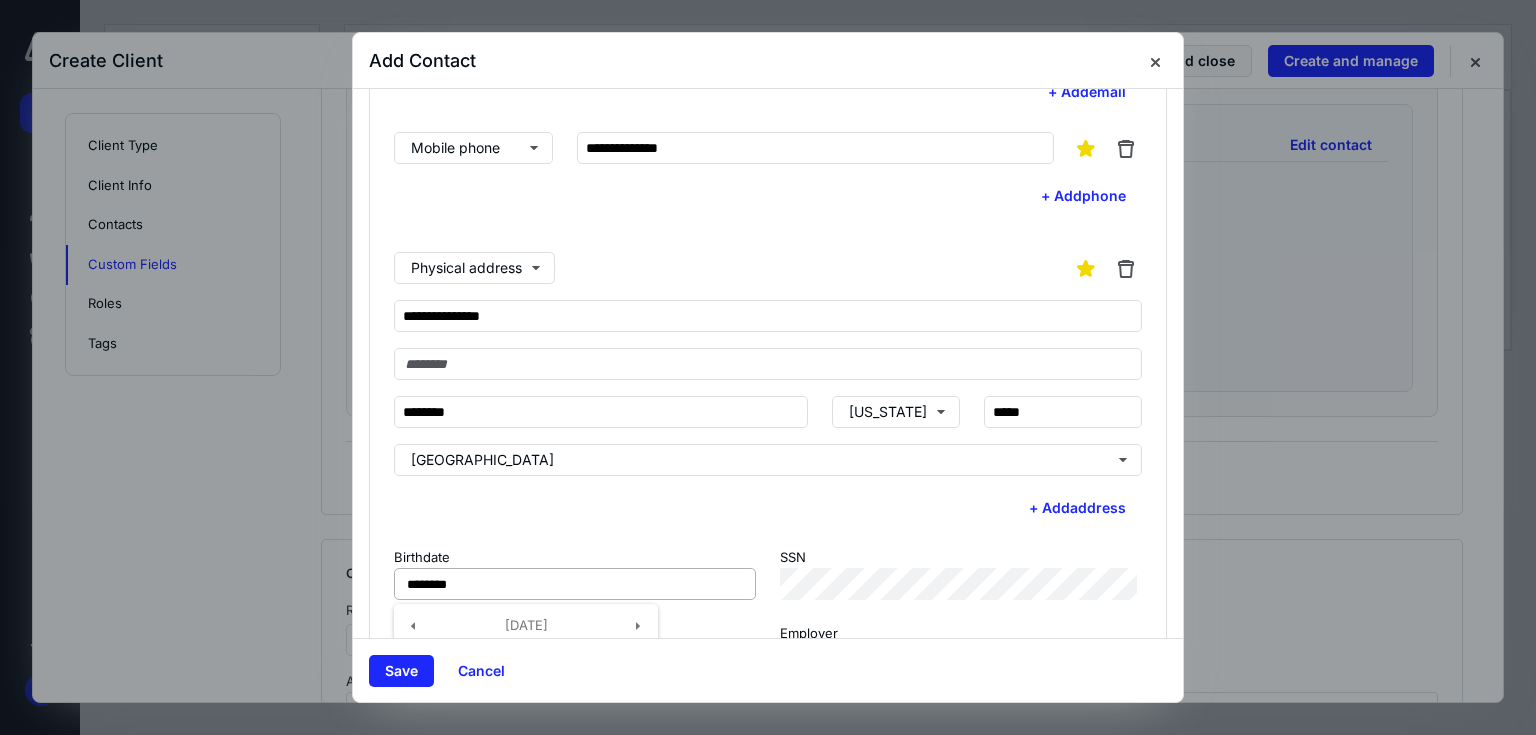 type on "**********" 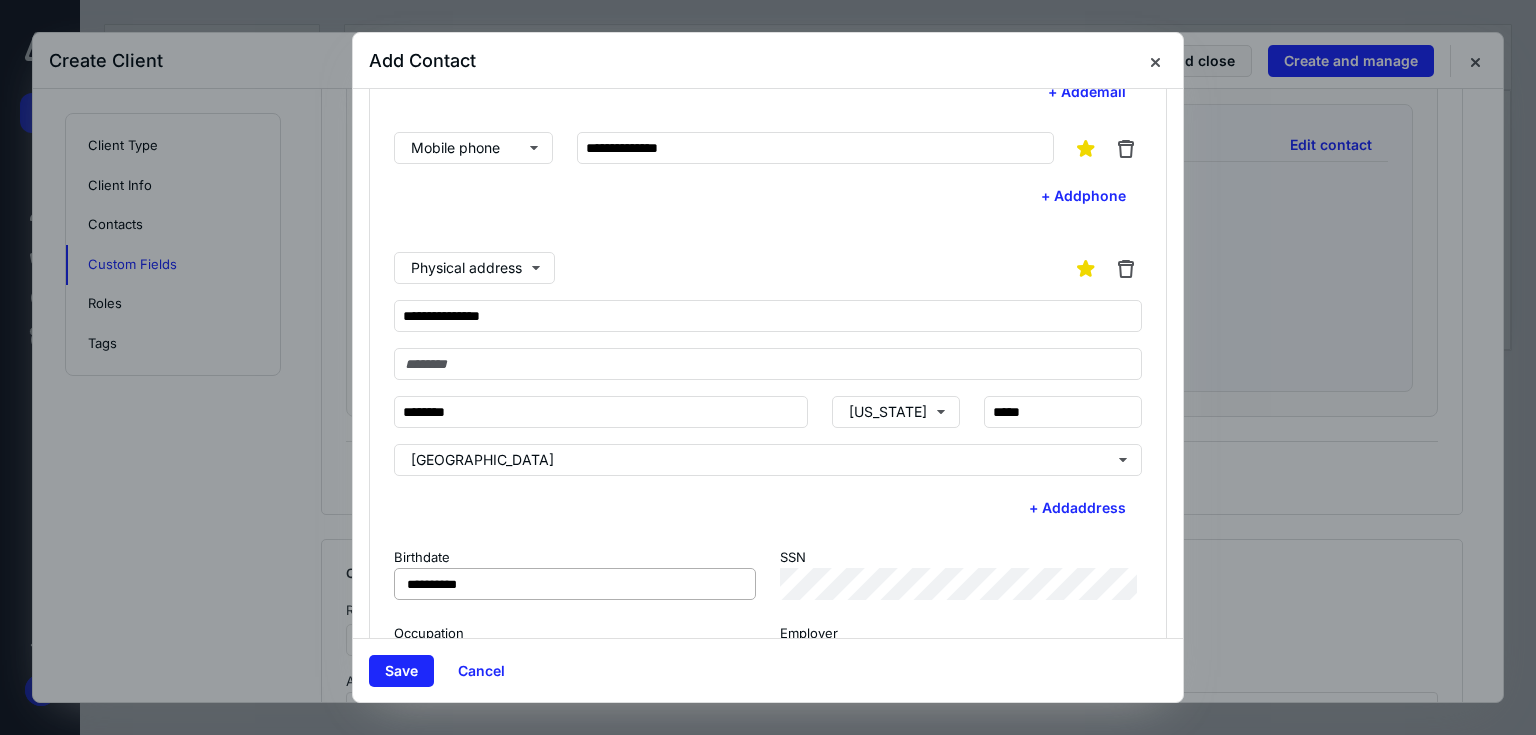 scroll, scrollTop: 292, scrollLeft: 0, axis: vertical 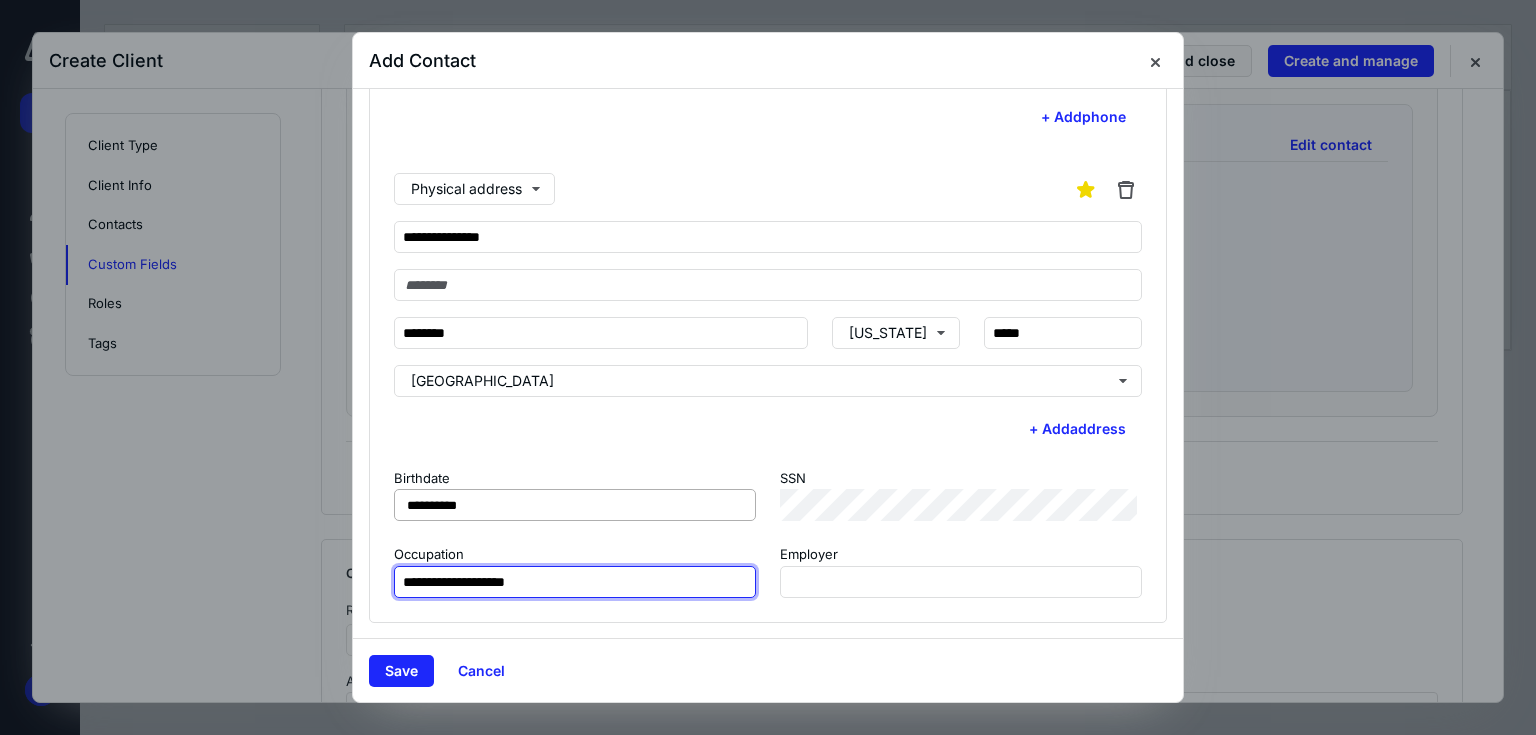 type on "**********" 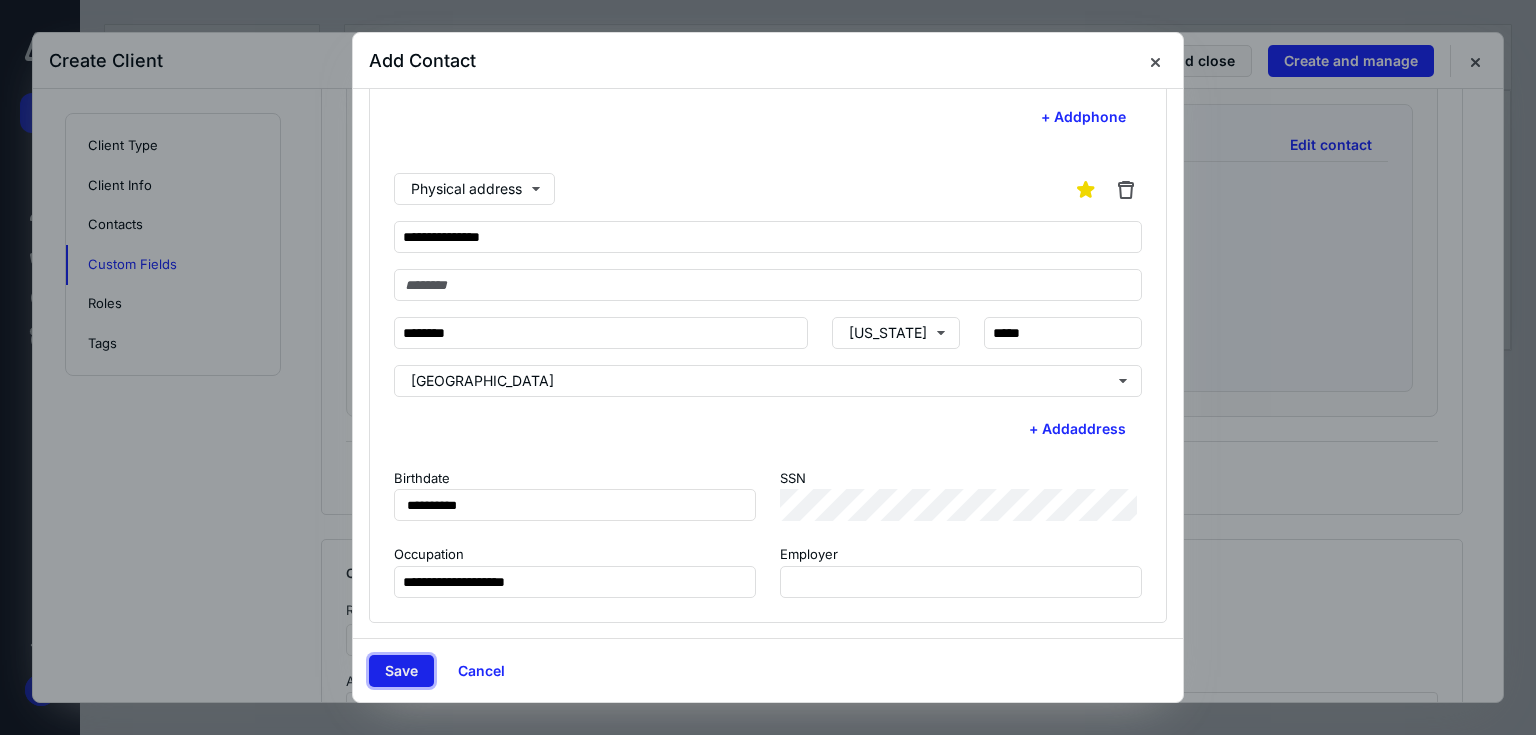 click on "Save" at bounding box center [401, 671] 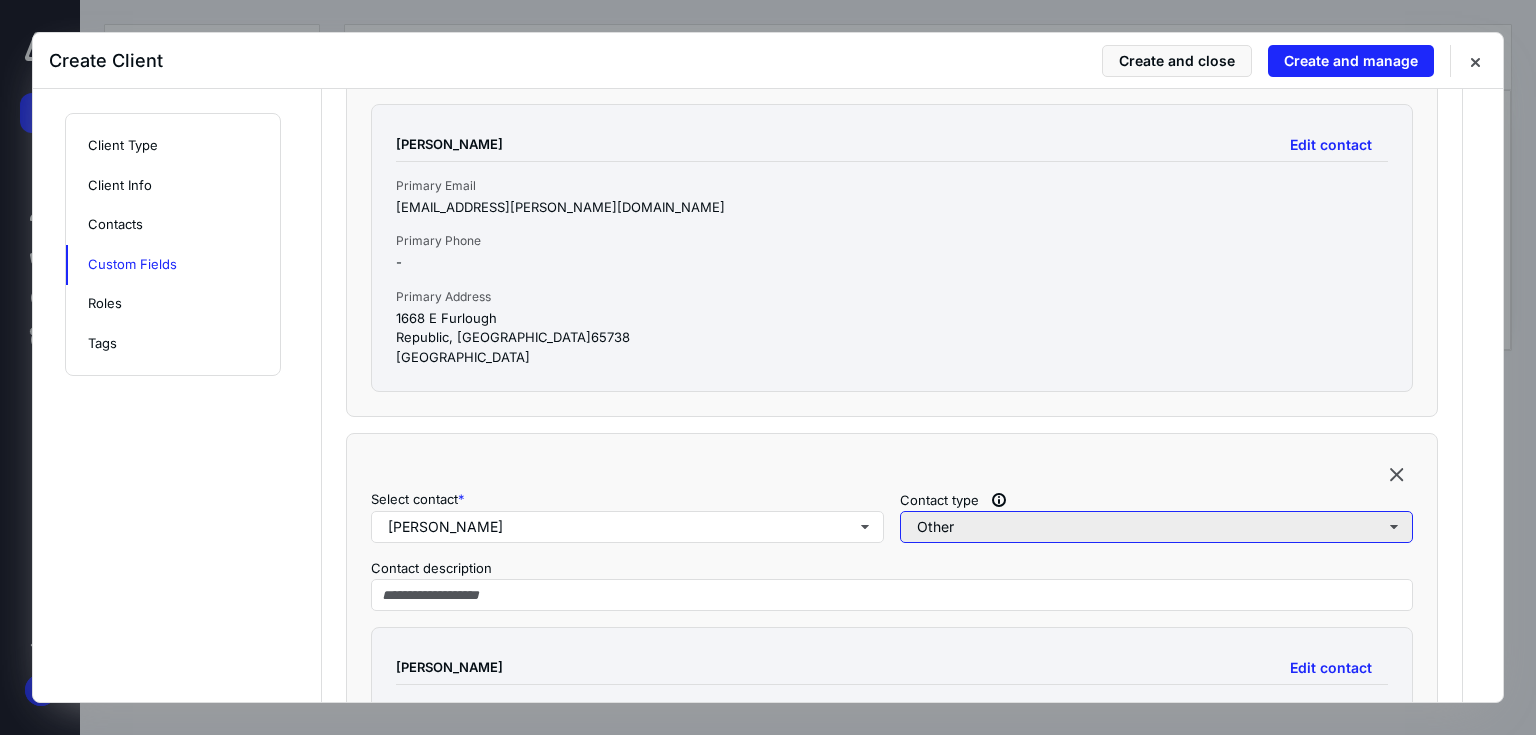 click on "Other" at bounding box center (1156, 527) 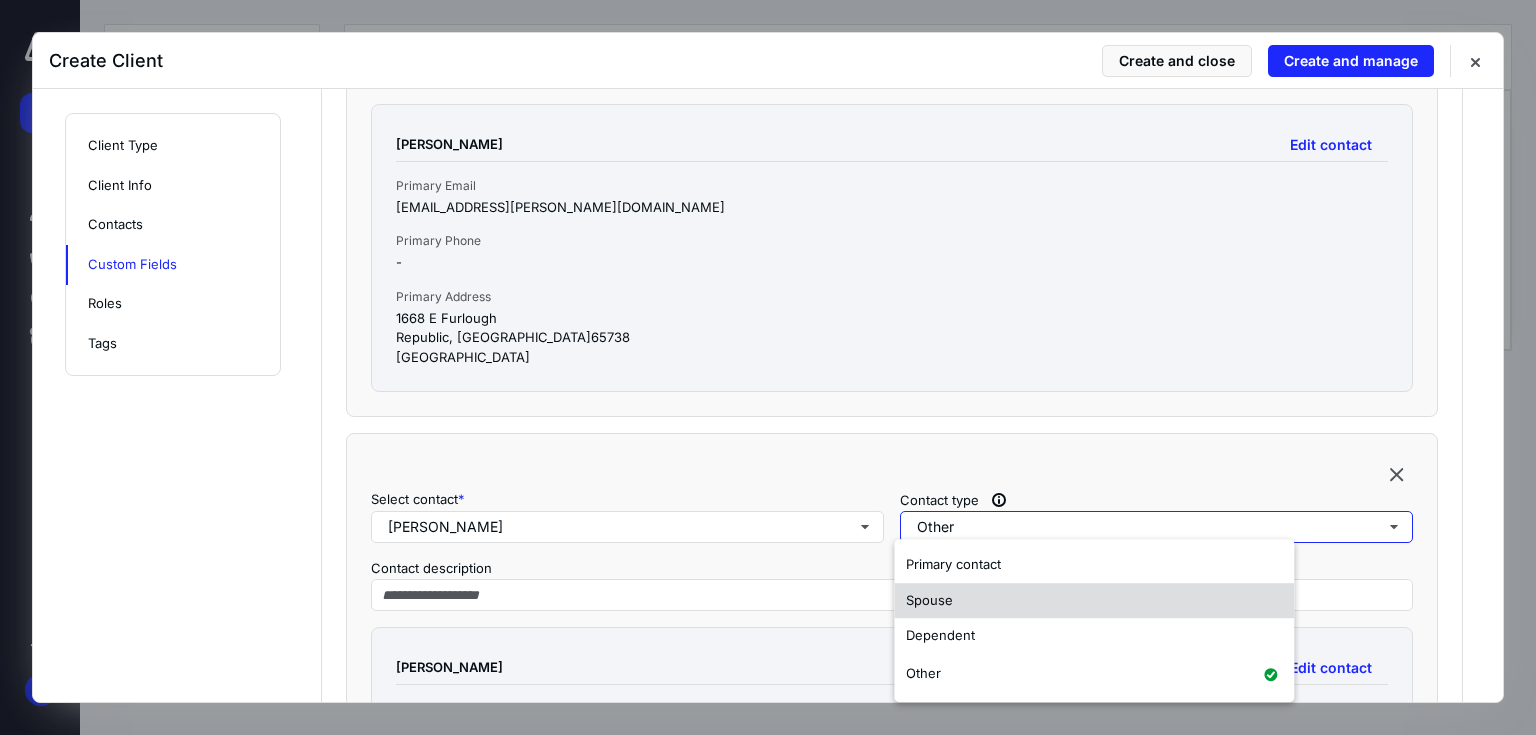 click on "Spouse" at bounding box center (929, 600) 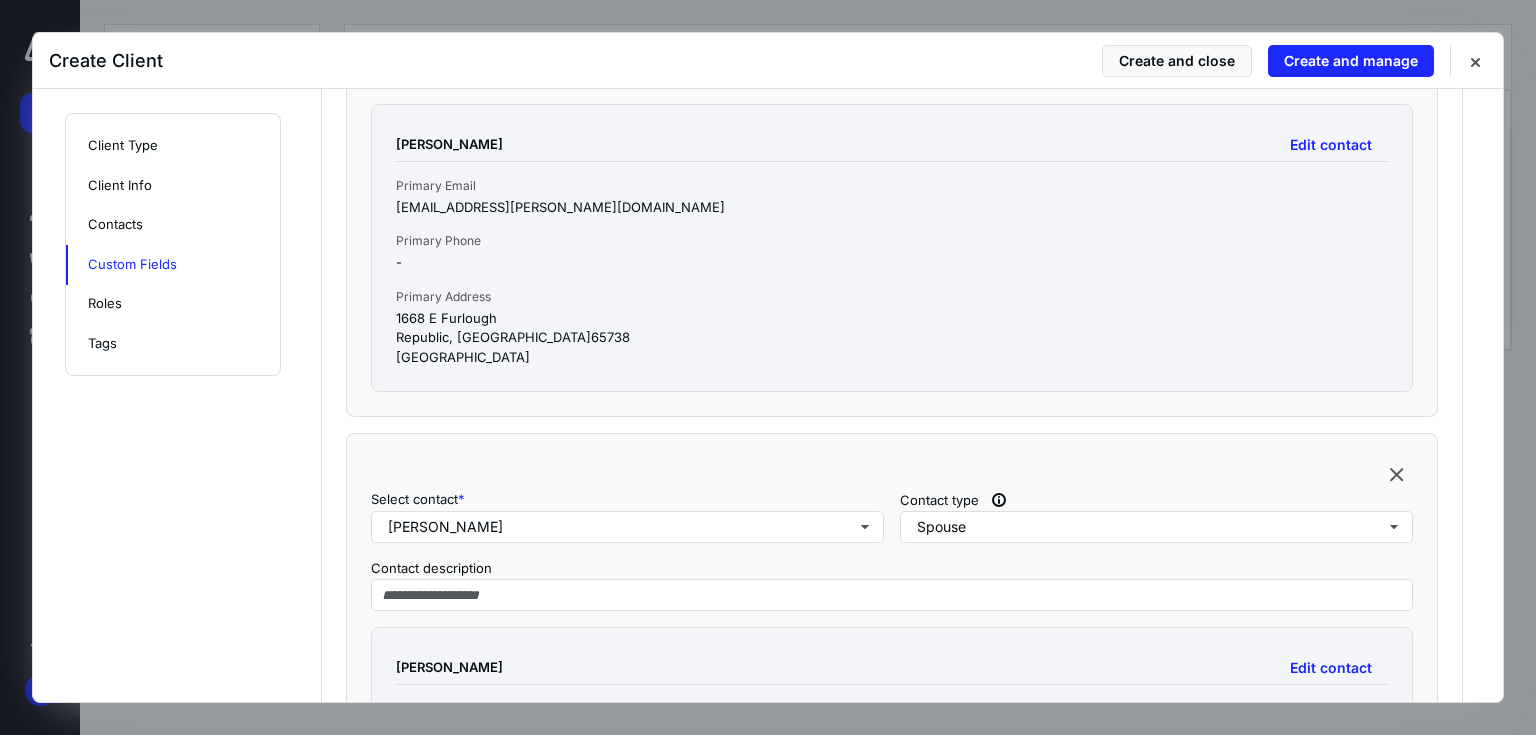 click on "Select contact  * [PERSON_NAME] Contact type Spouse Contact description [PERSON_NAME] Edit contact Primary Email [EMAIL_ADDRESS][PERSON_NAME][DOMAIN_NAME] Primary Phone [PHONE_NUMBER] Primary Address [STREET_ADDRESS]" at bounding box center (892, 687) 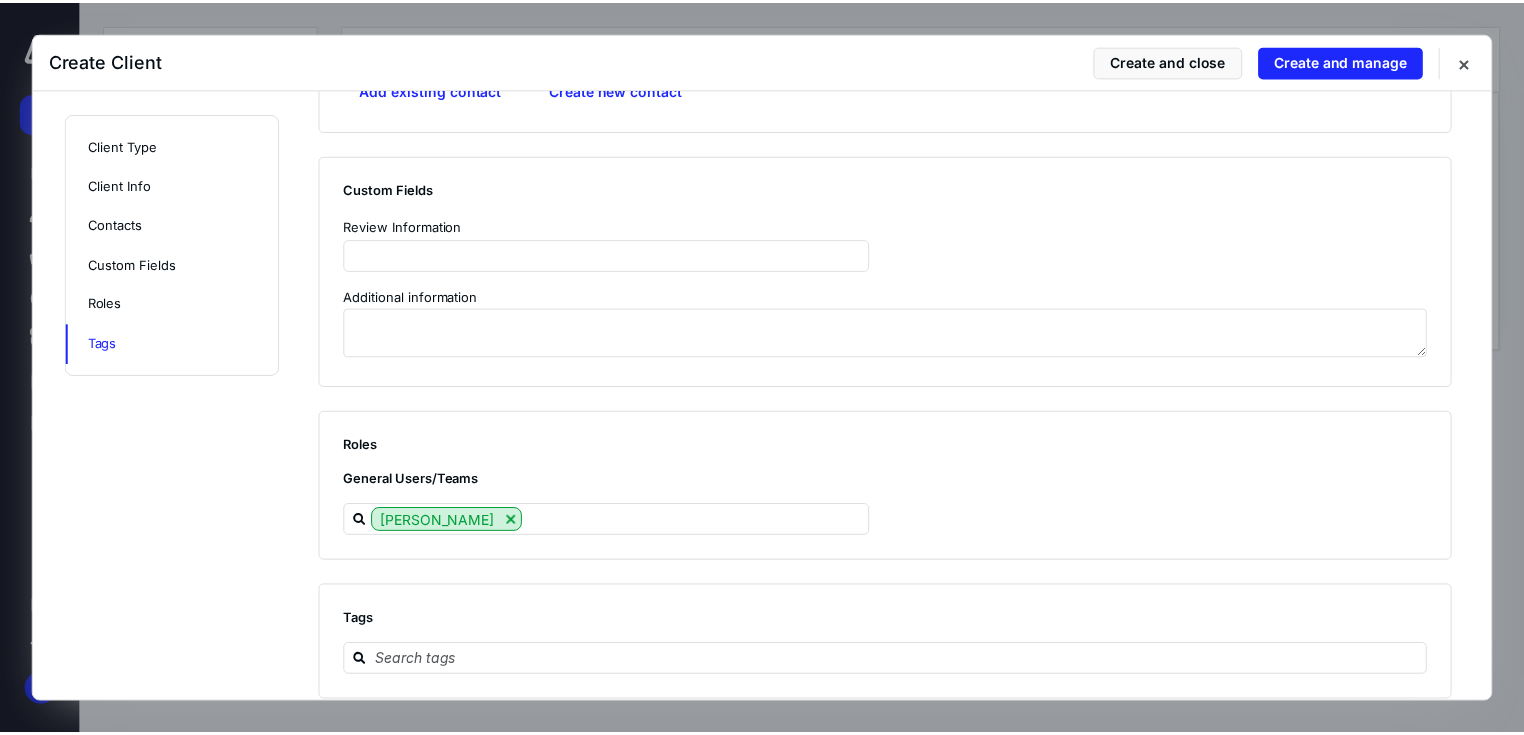 scroll, scrollTop: 2036, scrollLeft: 0, axis: vertical 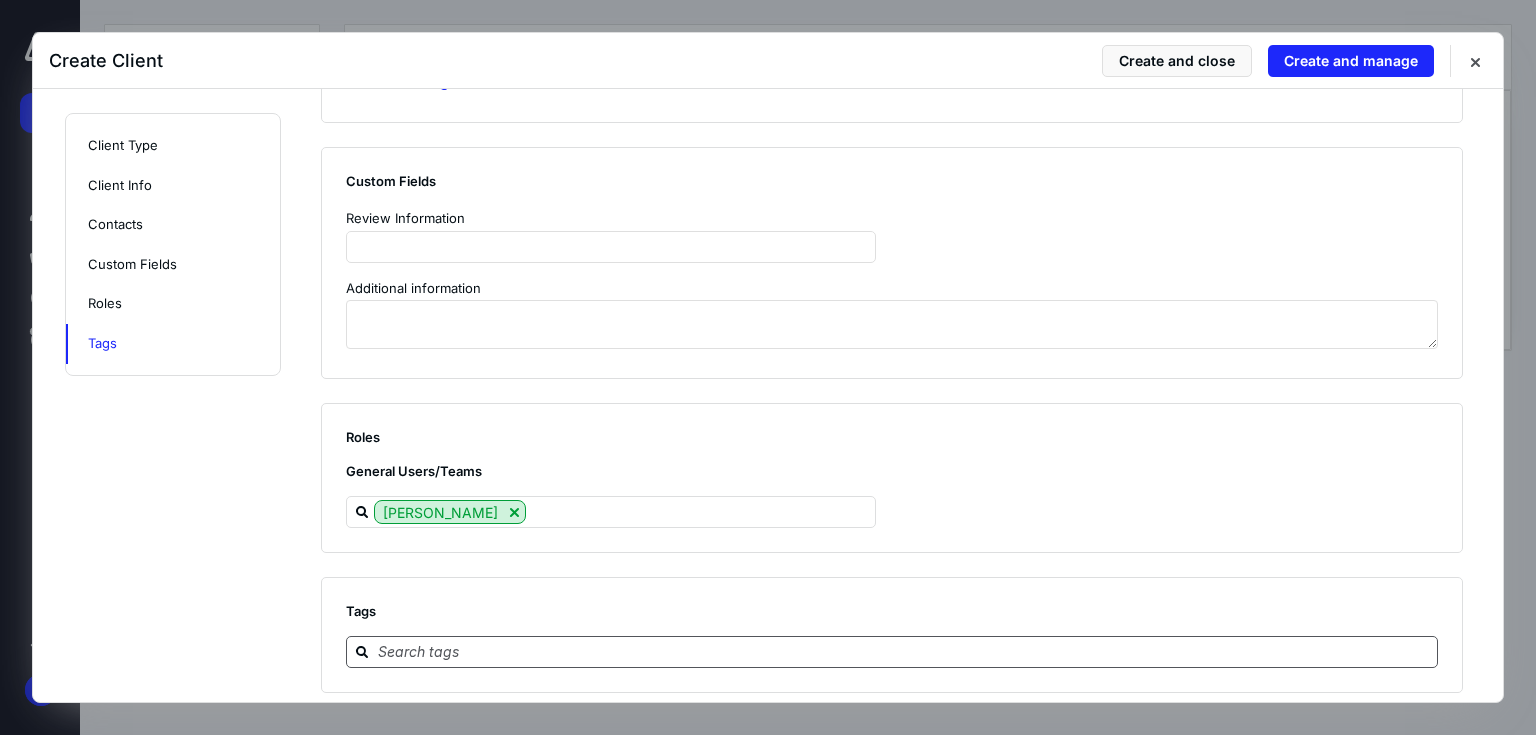 click at bounding box center (904, 651) 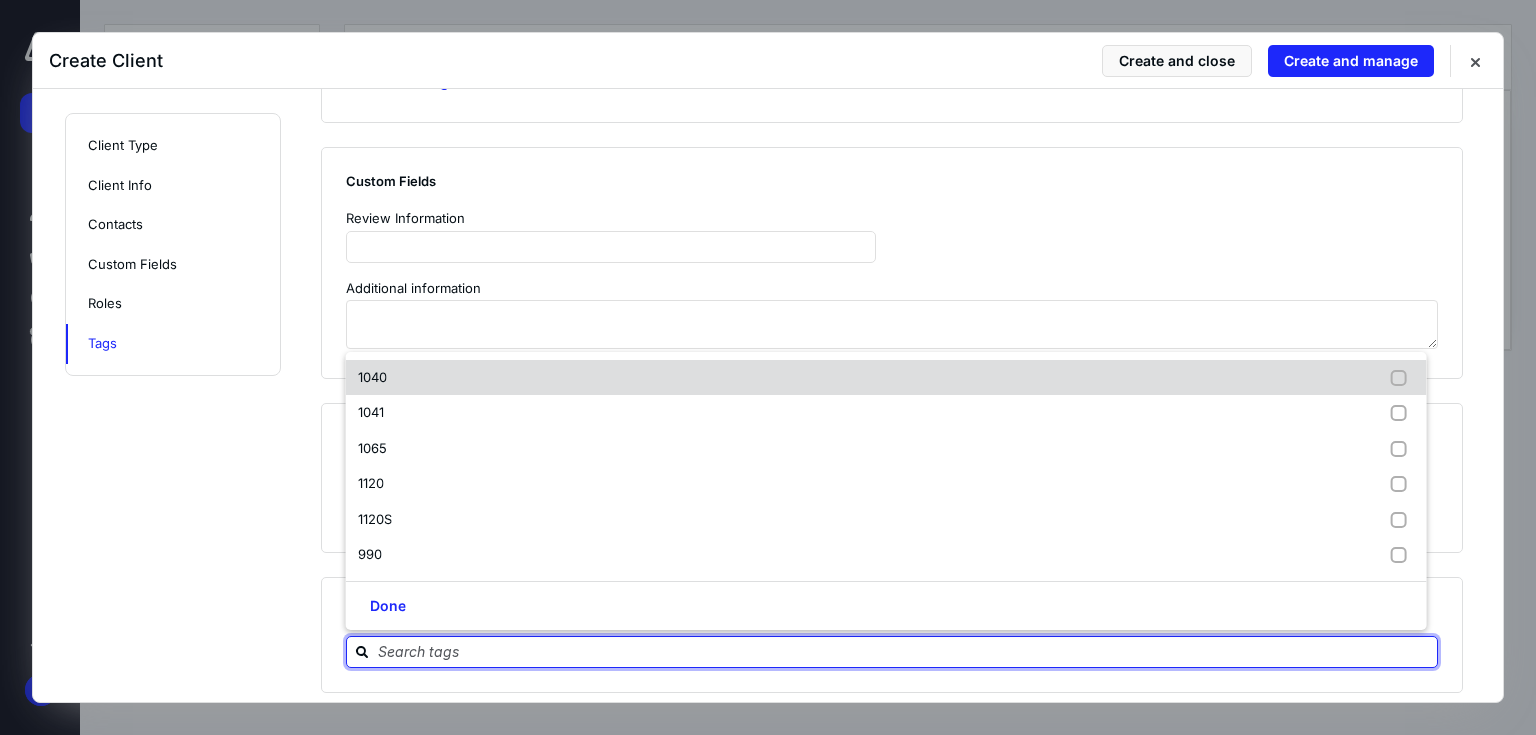 click on "1040" at bounding box center (372, 377) 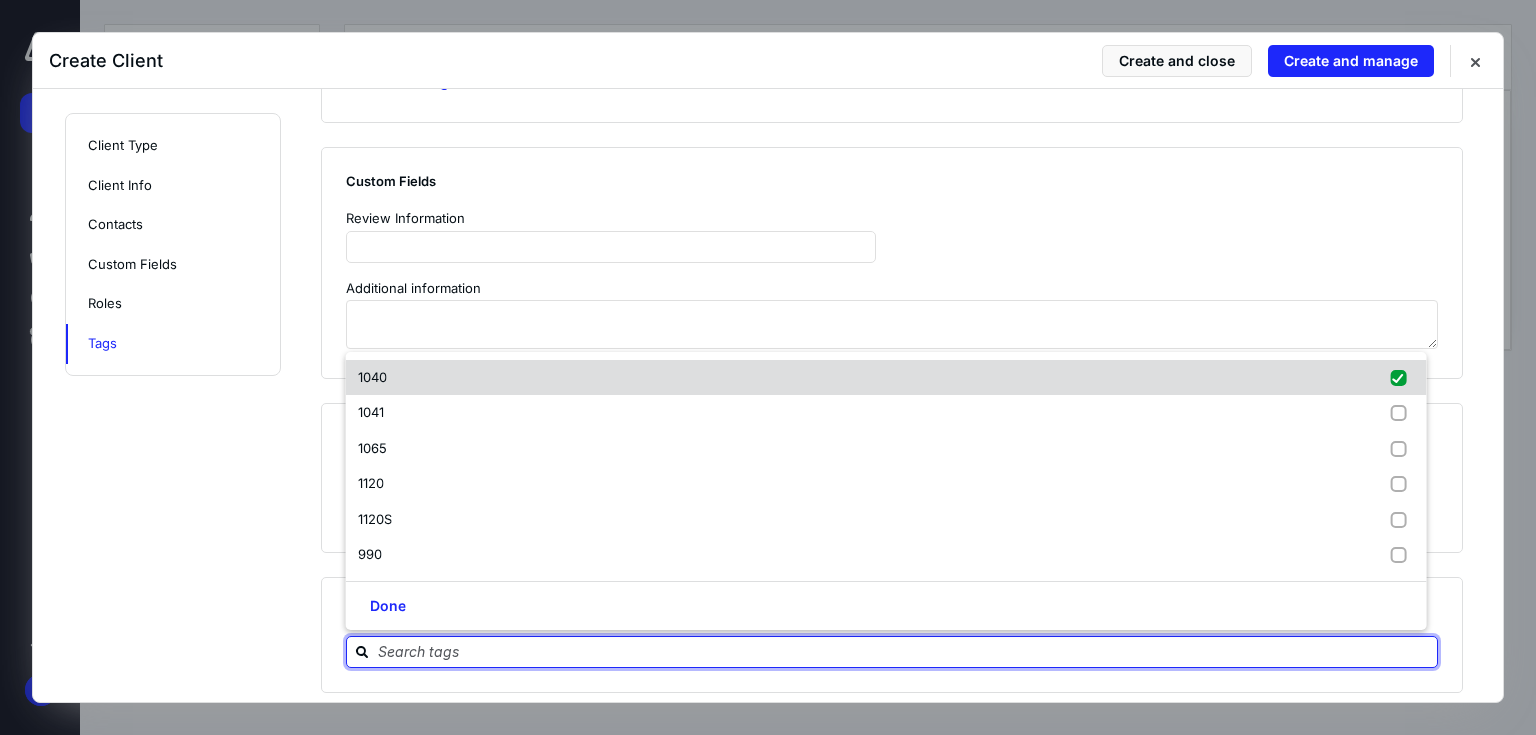 checkbox on "true" 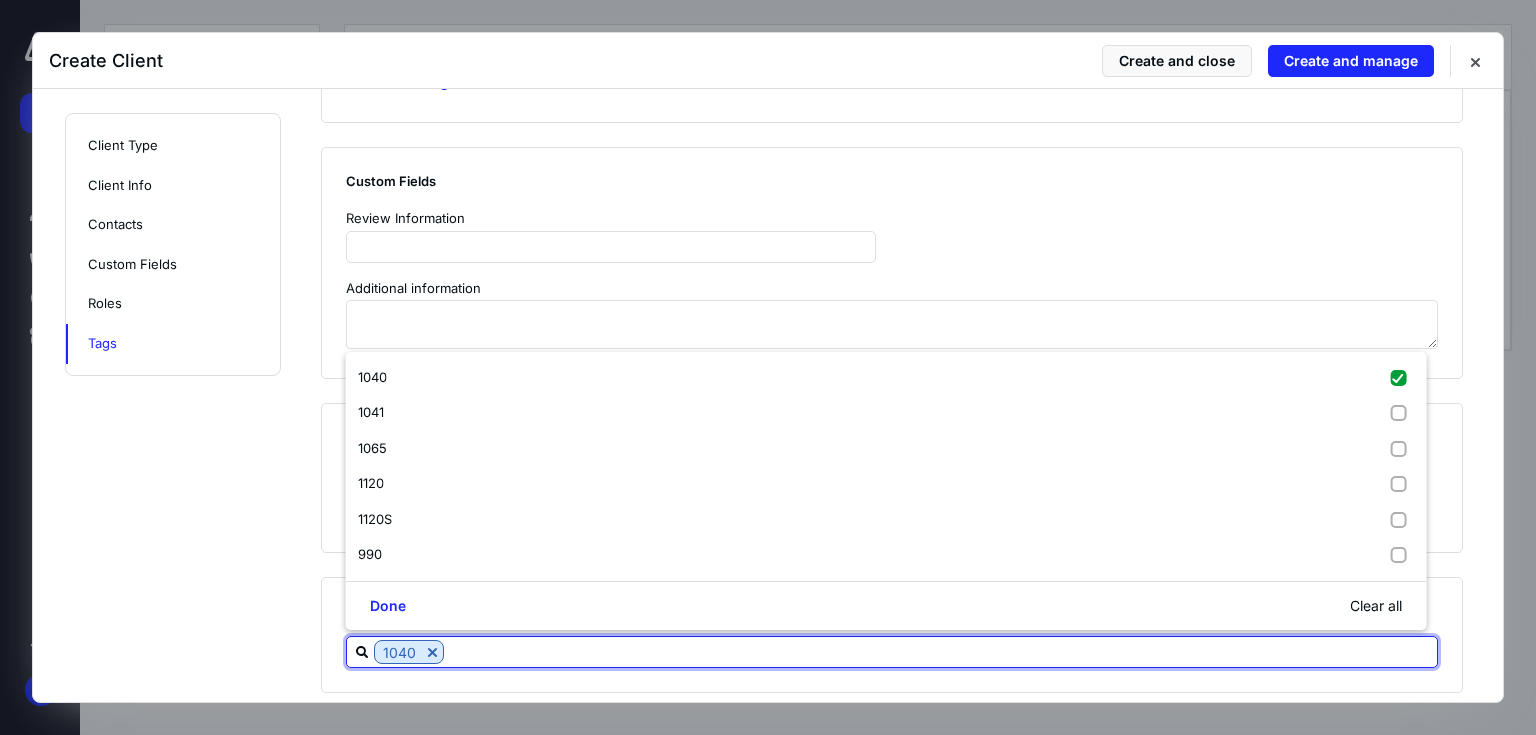click at bounding box center [940, 651] 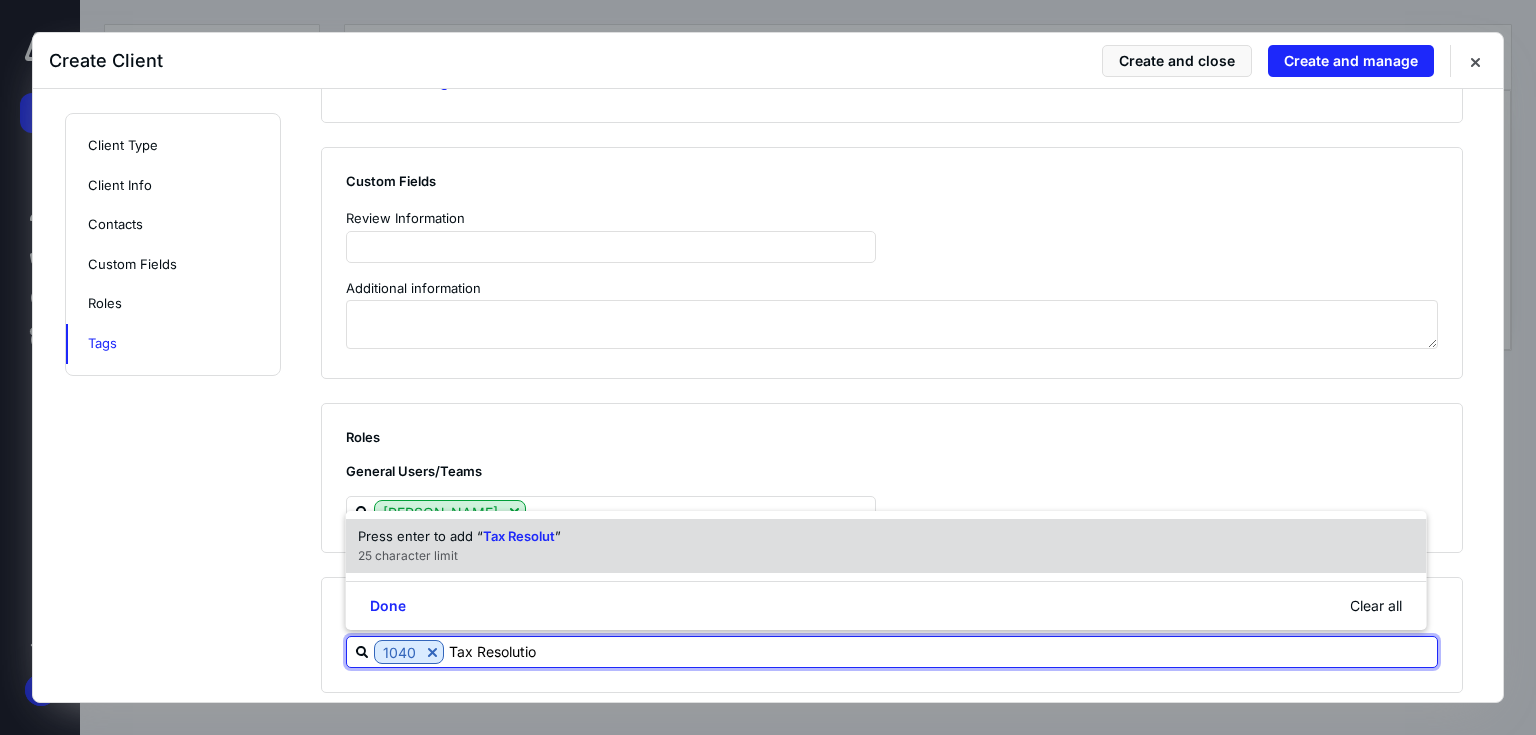 type on "Tax Resolution" 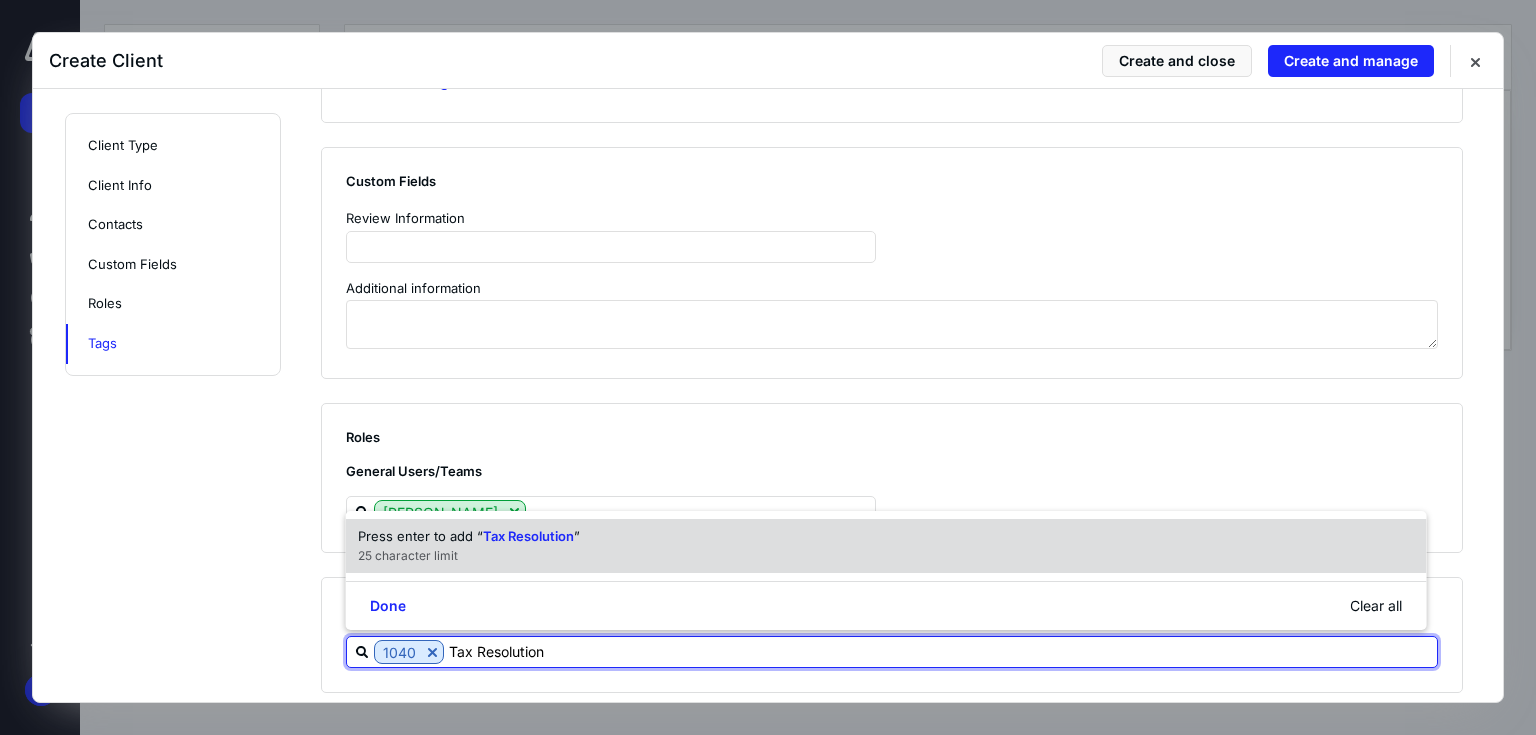 type 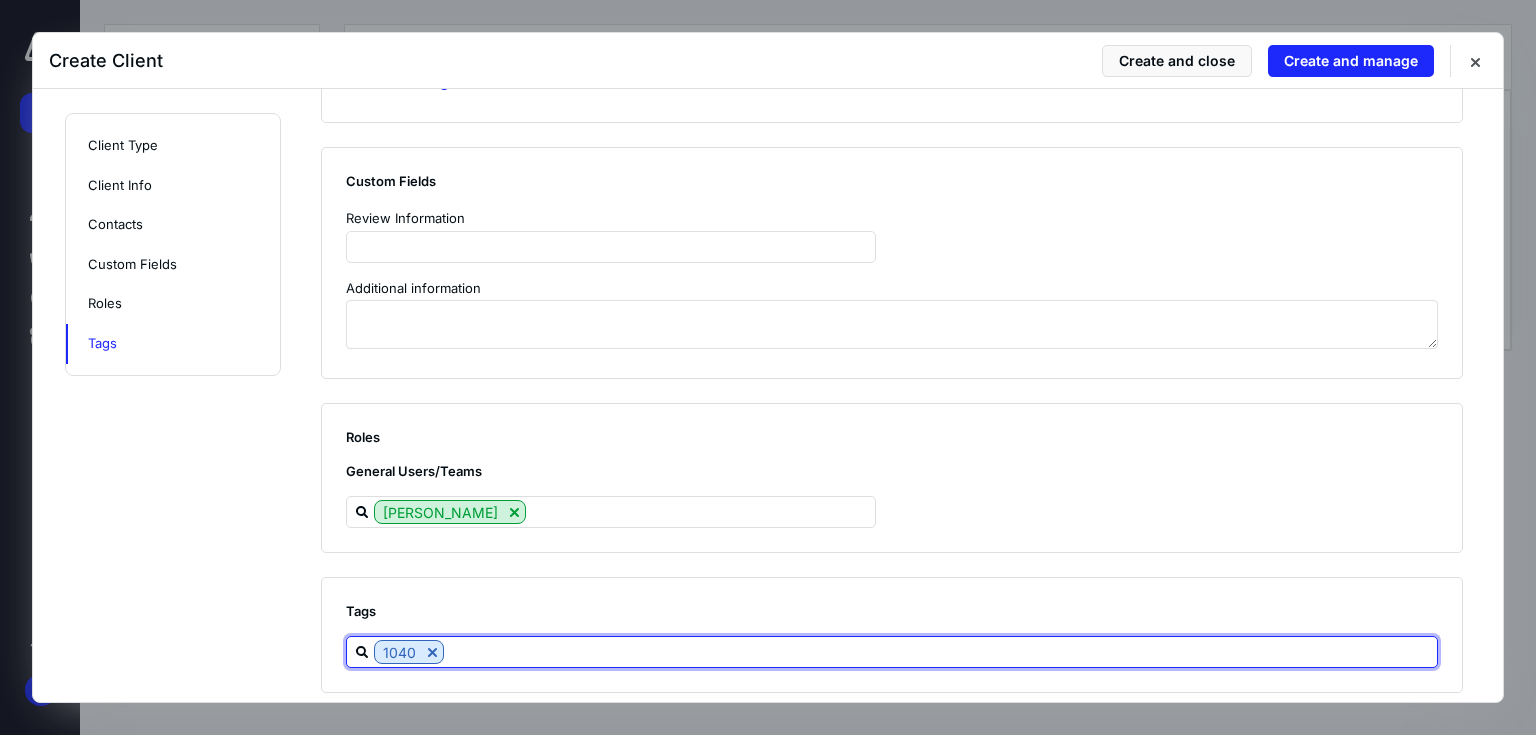 click on "**********" at bounding box center [768, 395] 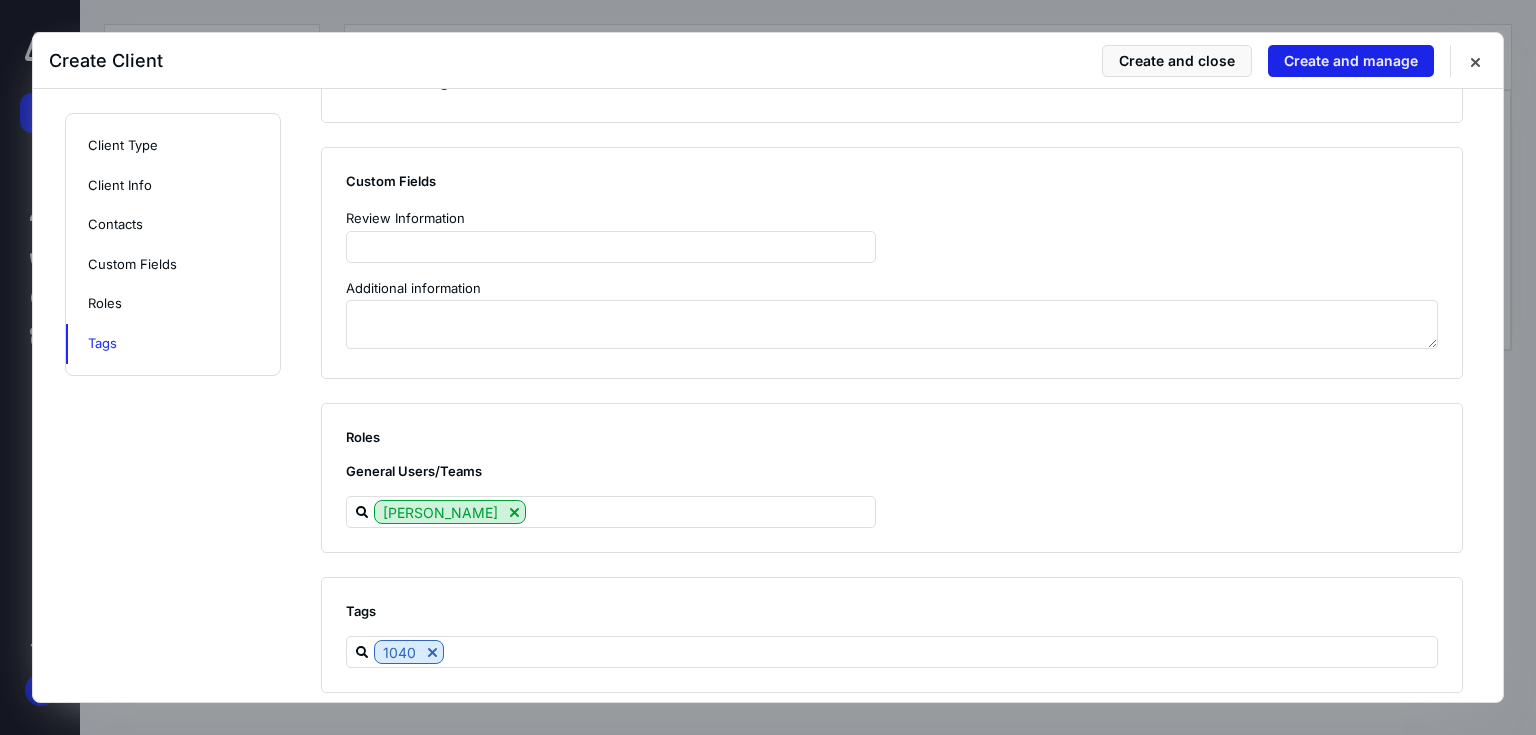 click on "Create and manage" at bounding box center (1351, 61) 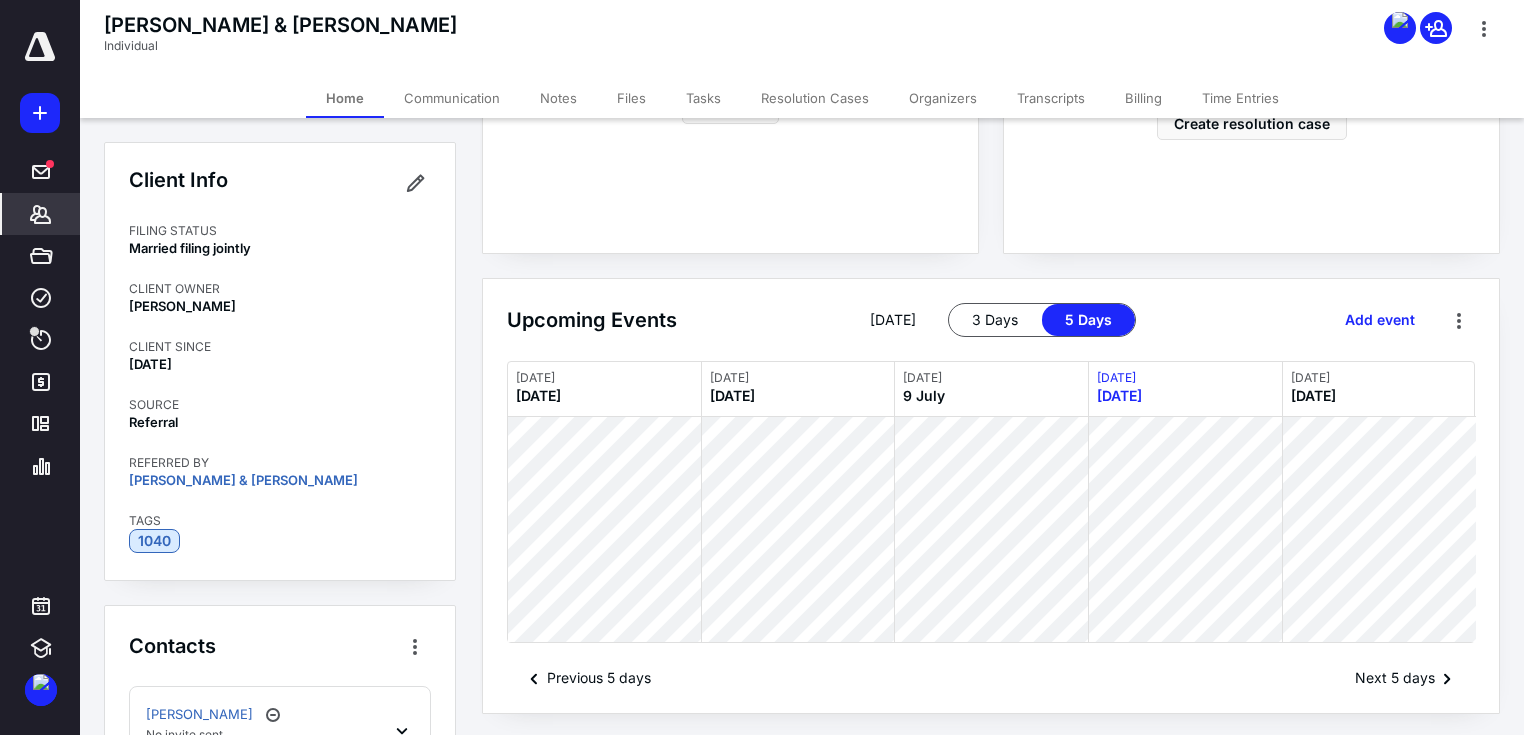scroll, scrollTop: 913, scrollLeft: 0, axis: vertical 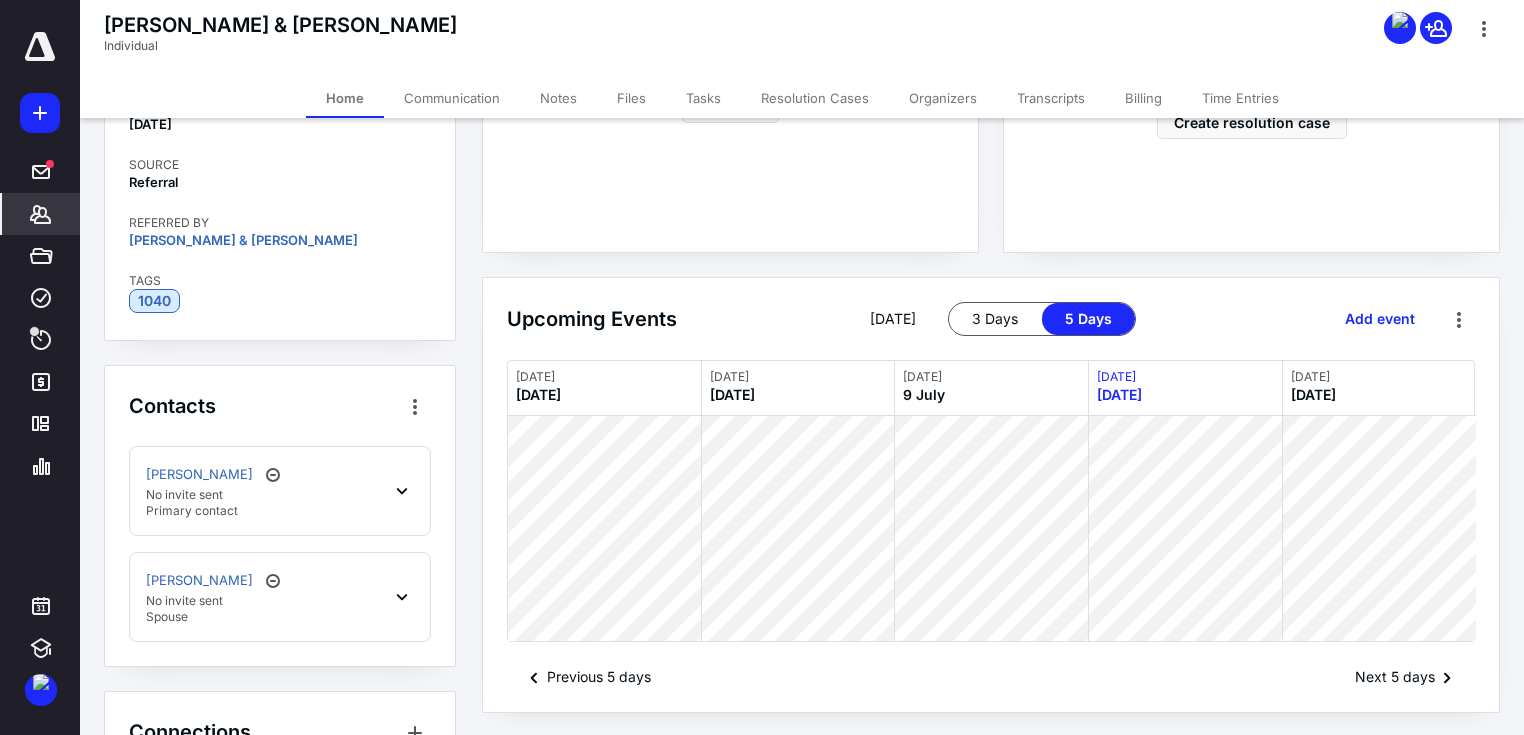 click 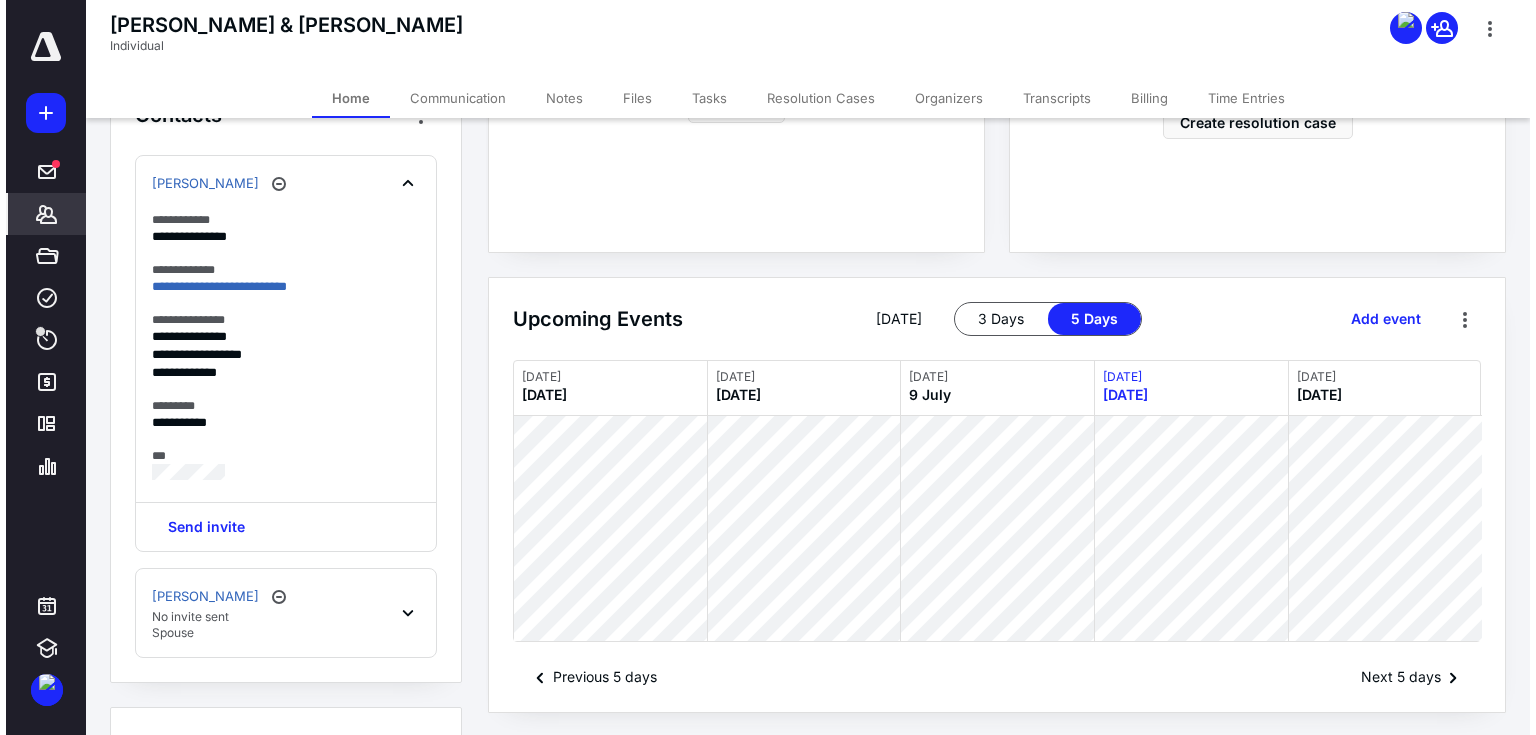 scroll, scrollTop: 560, scrollLeft: 0, axis: vertical 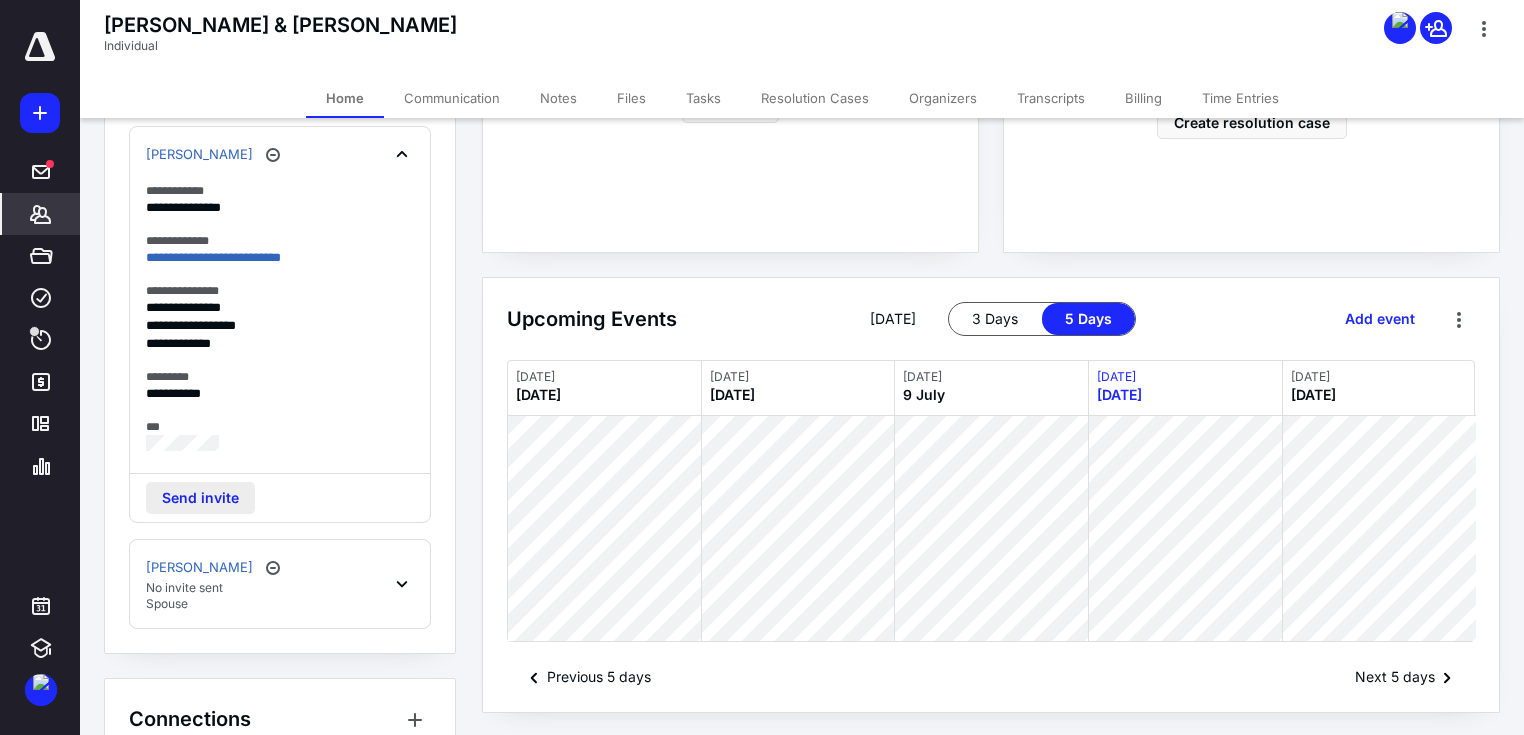 click on "Send invite" at bounding box center (200, 498) 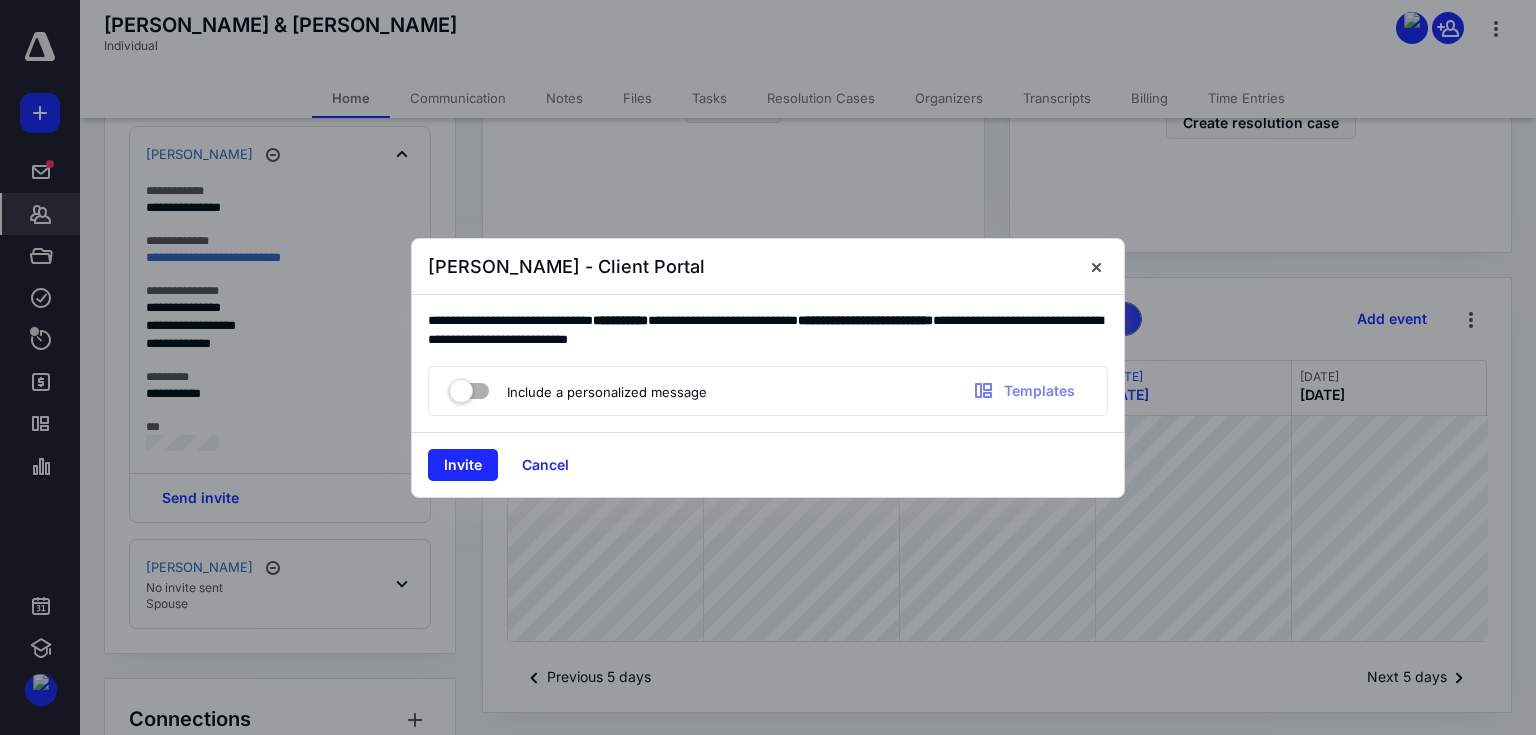 click at bounding box center (469, 387) 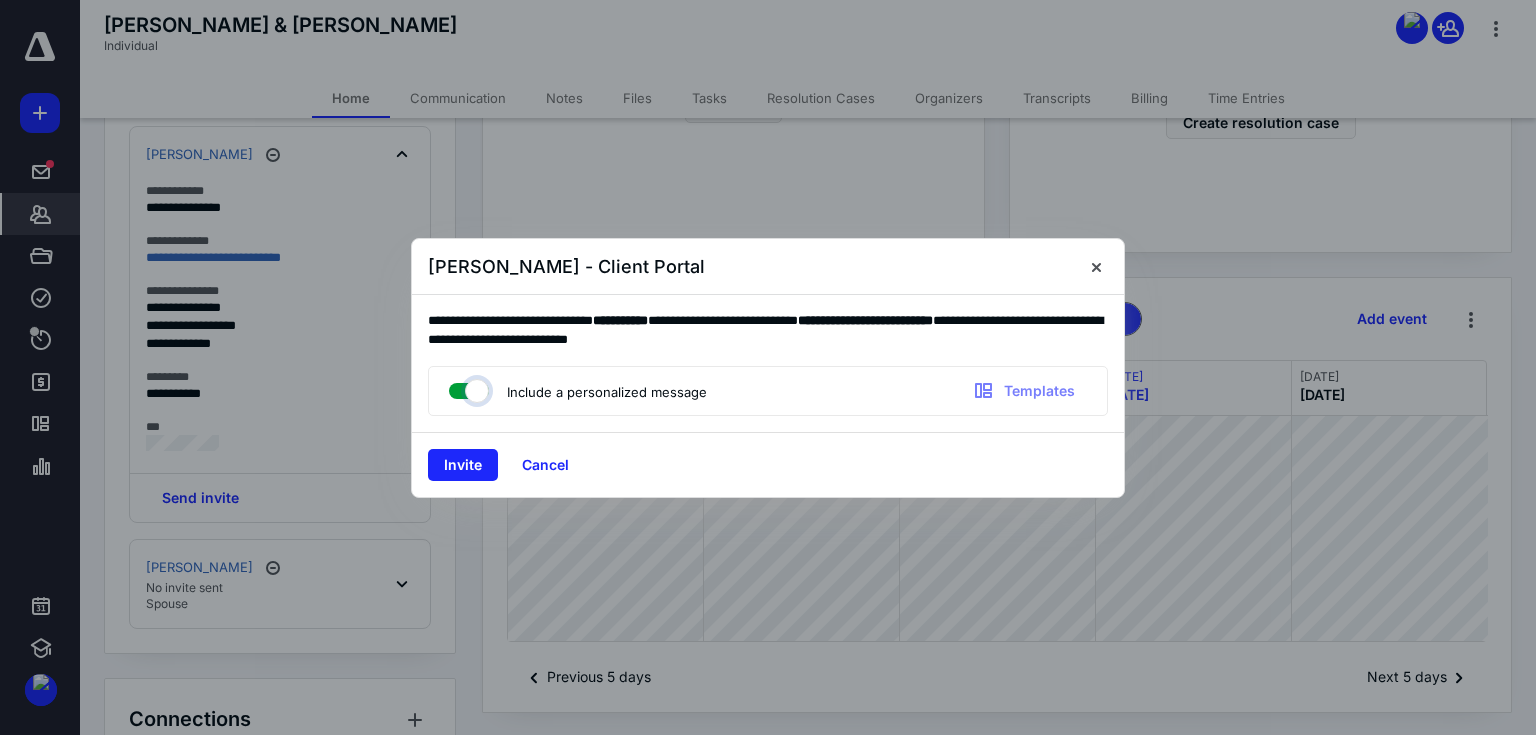 checkbox on "true" 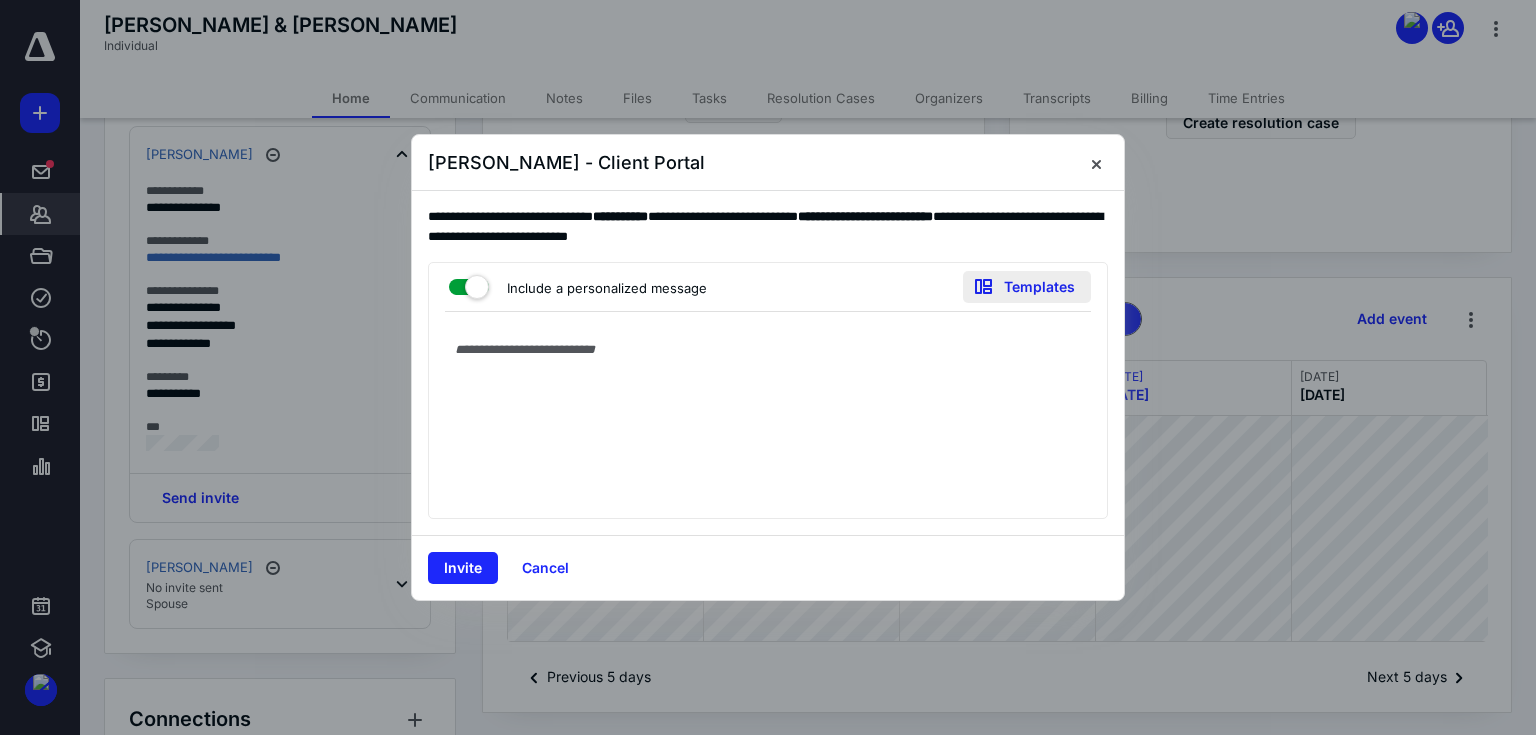 click on "Templates" at bounding box center [1027, 287] 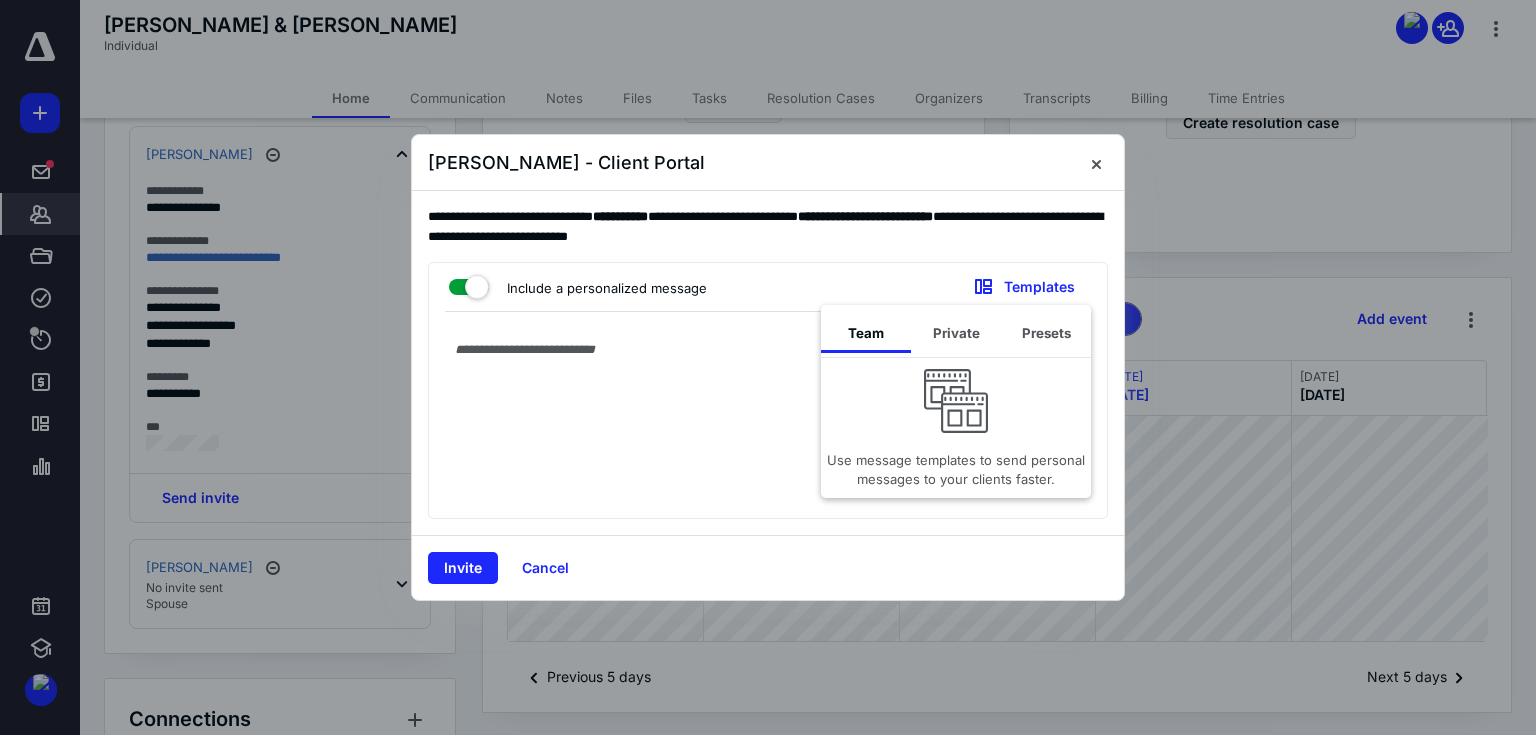click on "Use message templates to send personal messages to your clients faster." at bounding box center [956, 468] 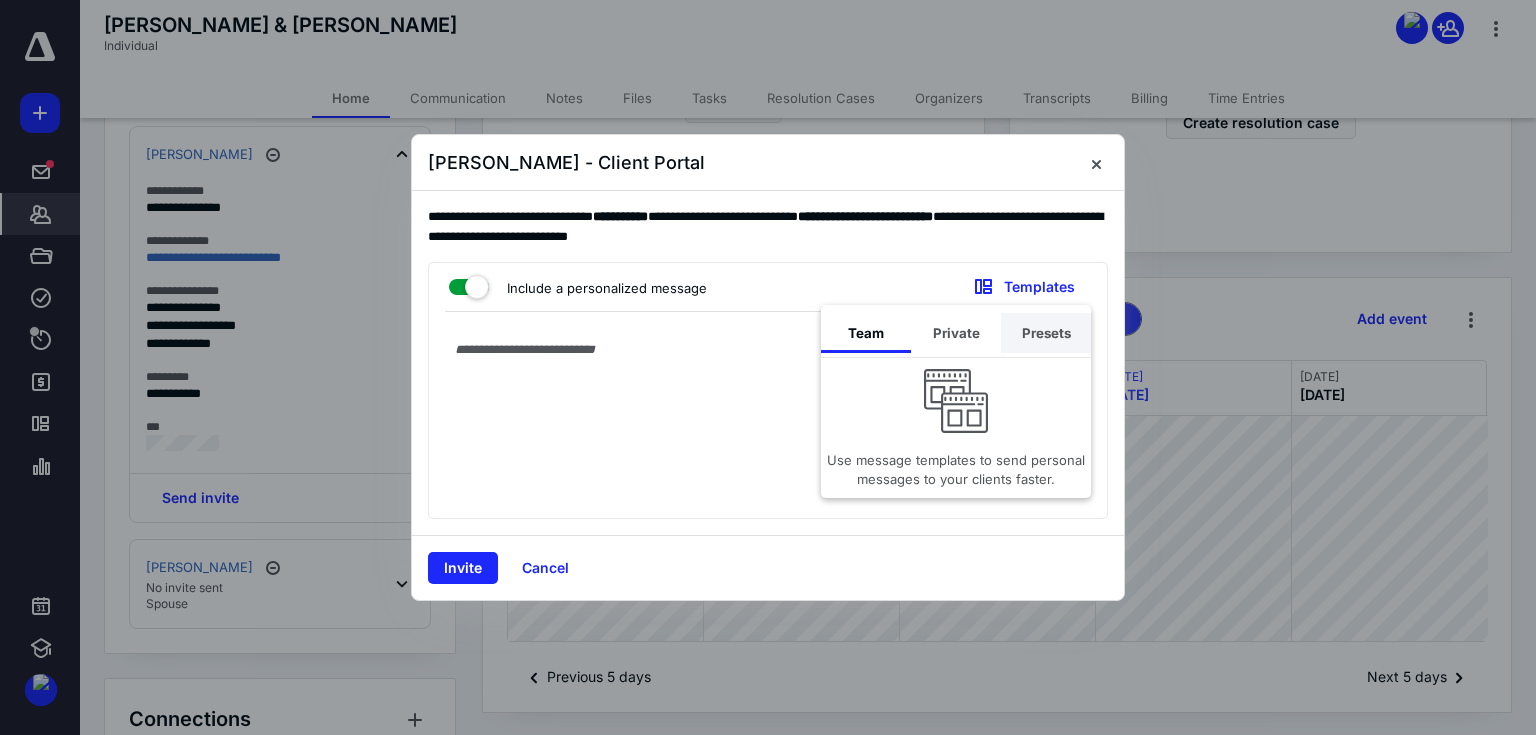 click on "Presets" at bounding box center (1046, 333) 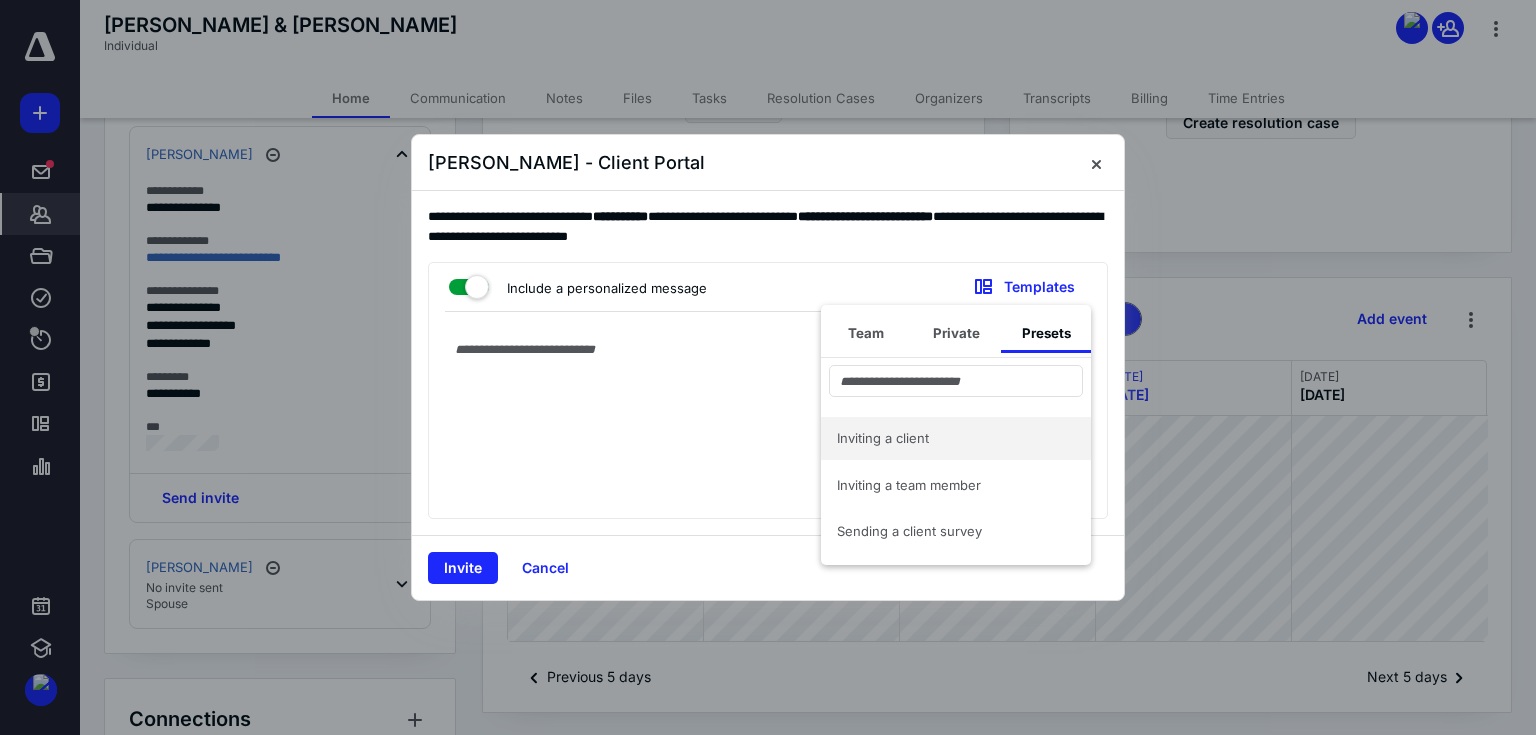 click on "Inviting a client" at bounding box center (944, 438) 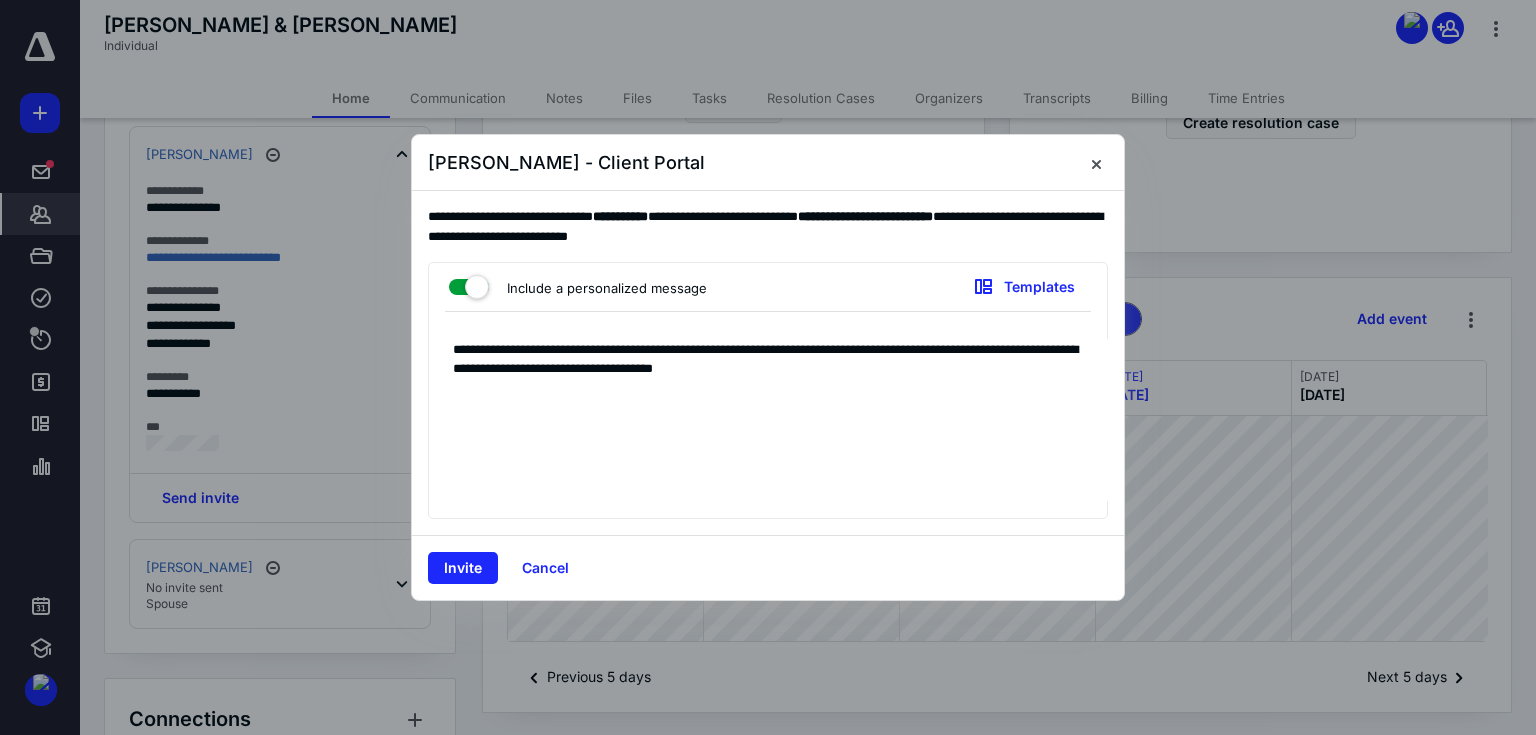 click on "**********" at bounding box center [768, 390] 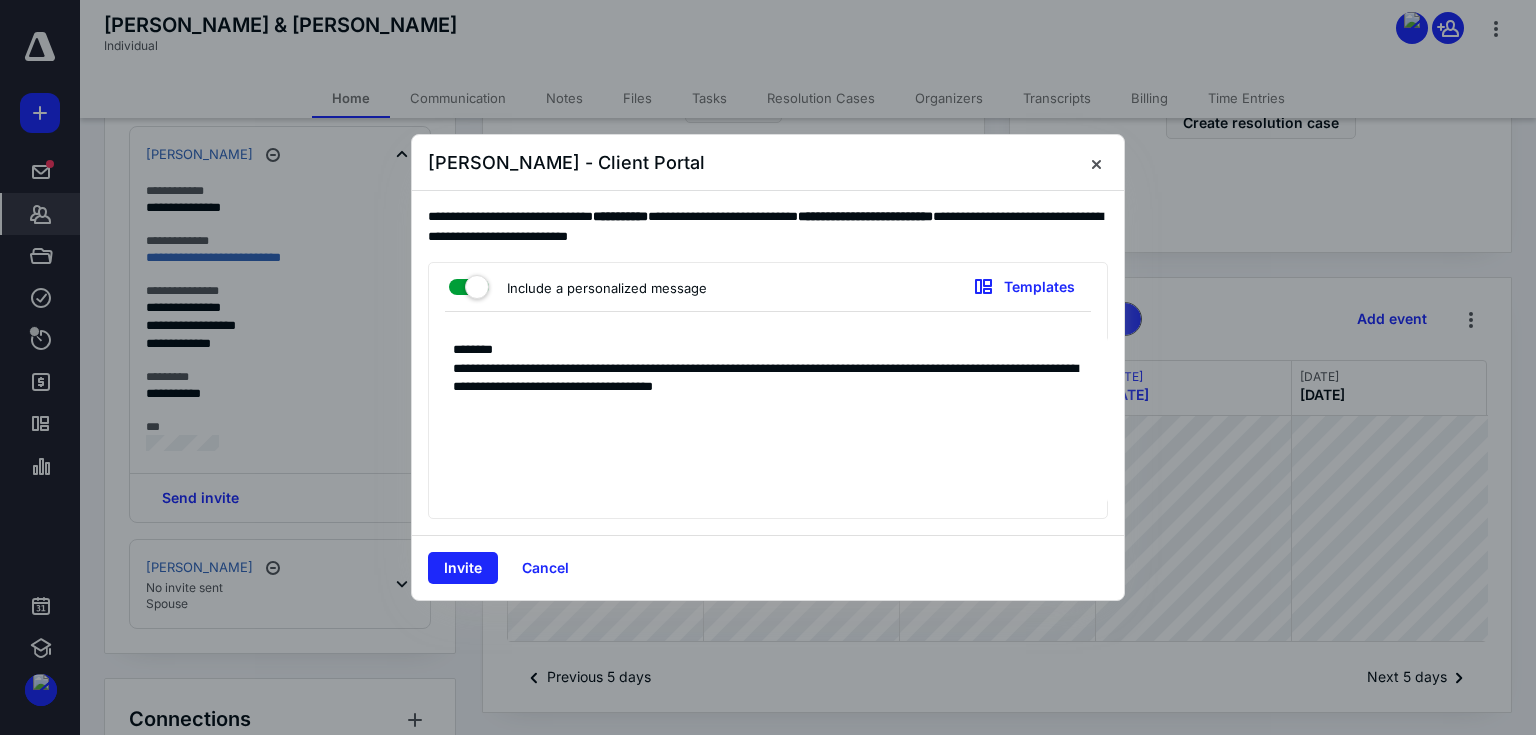 click on "**********" at bounding box center (768, 420) 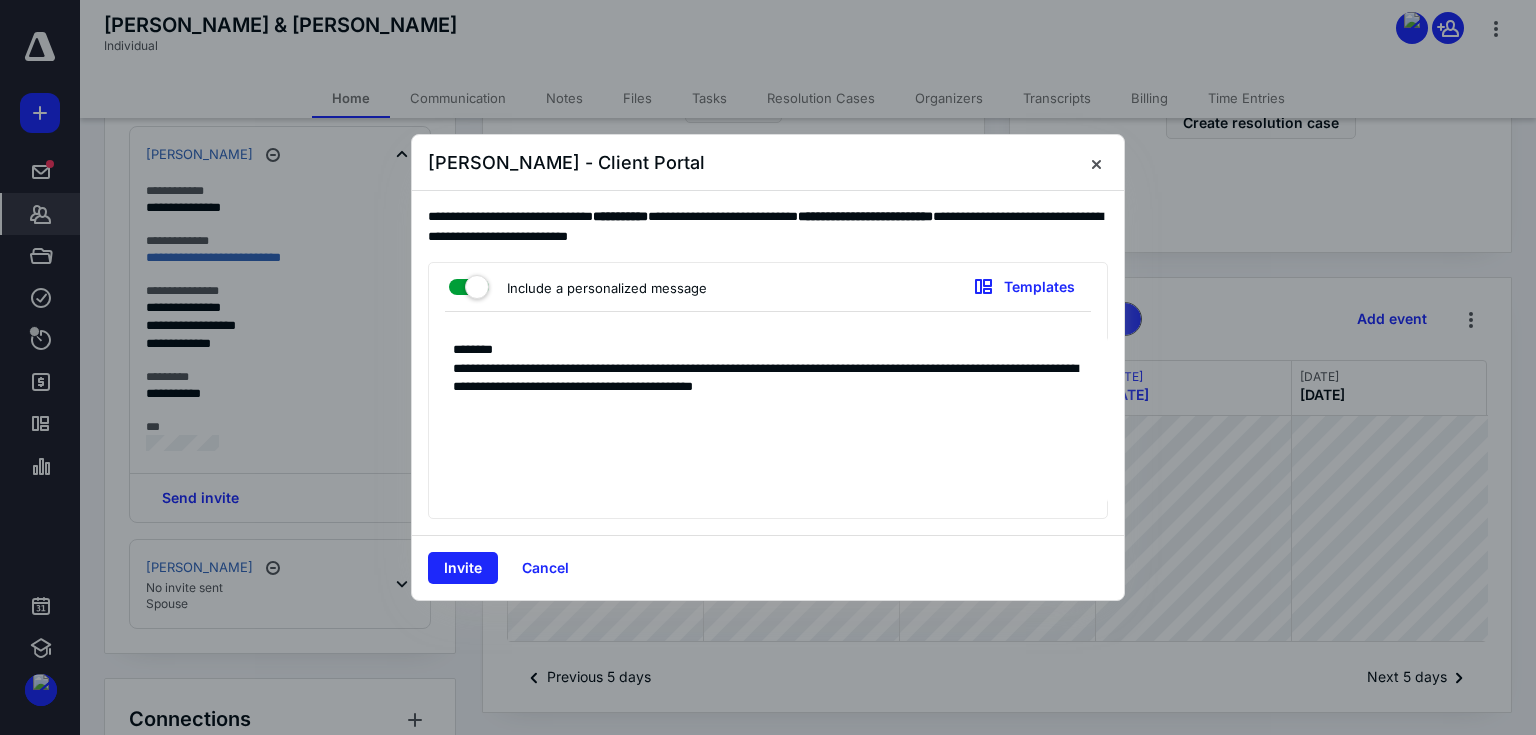 click on "**********" at bounding box center [768, 420] 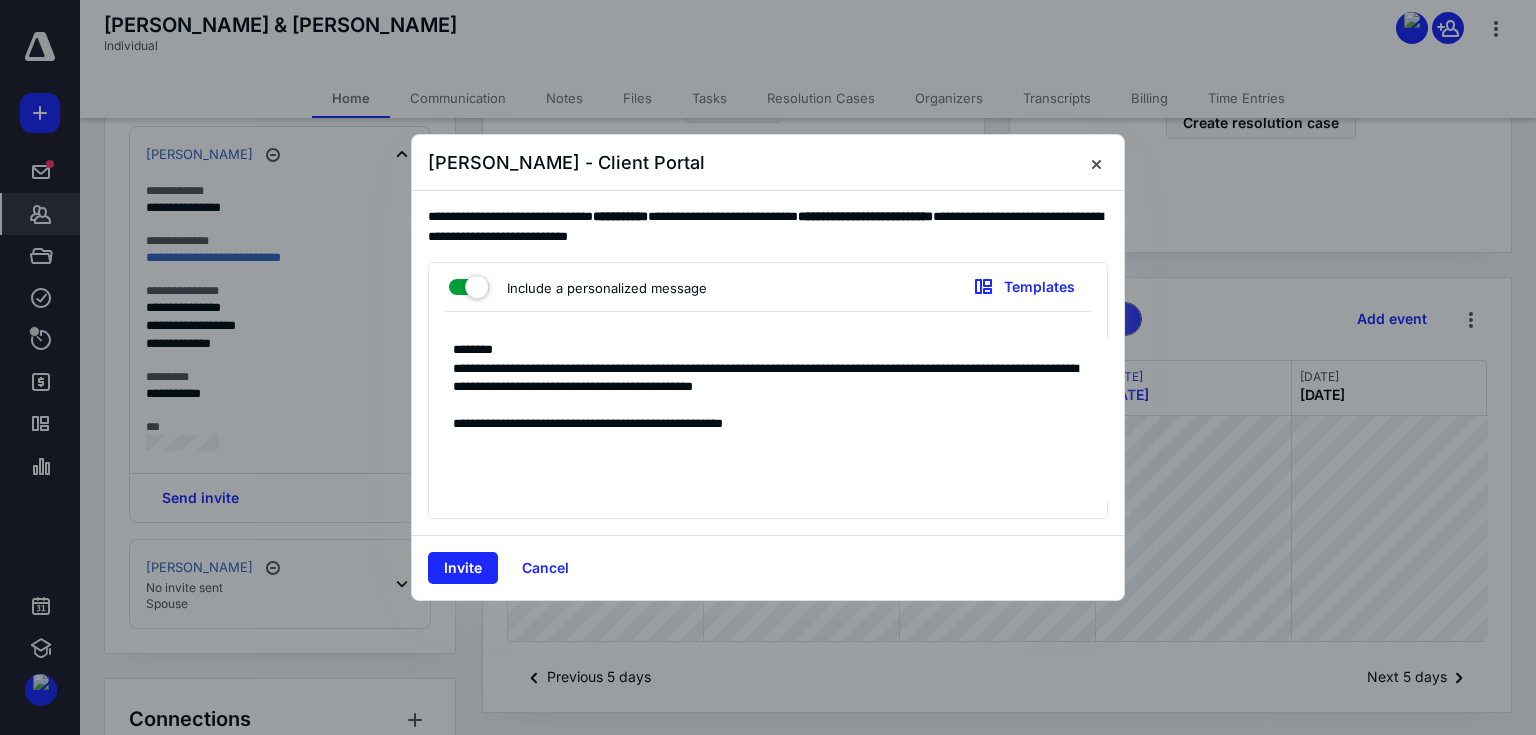 drag, startPoint x: 772, startPoint y: 426, endPoint x: 449, endPoint y: 430, distance: 323.02478 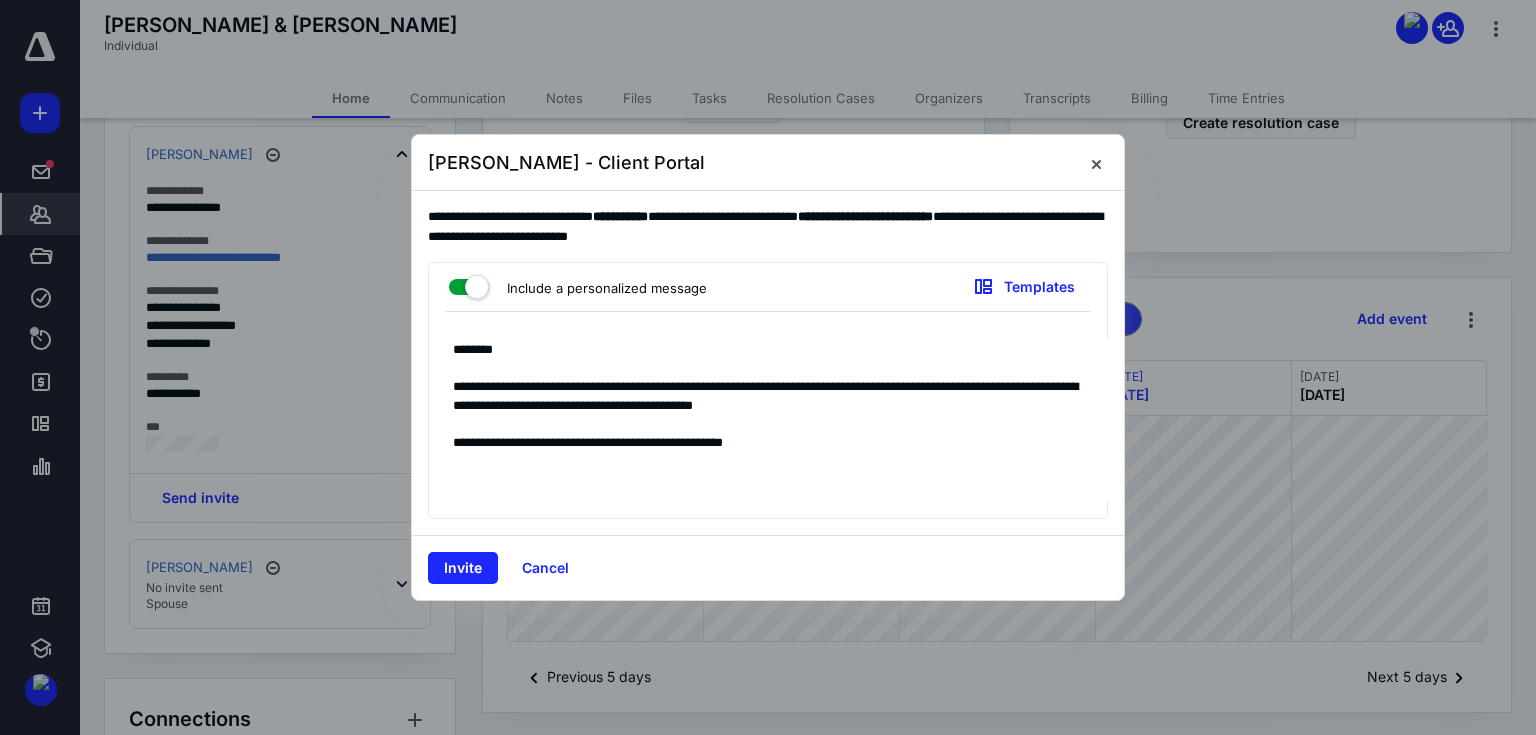 paste on "**********" 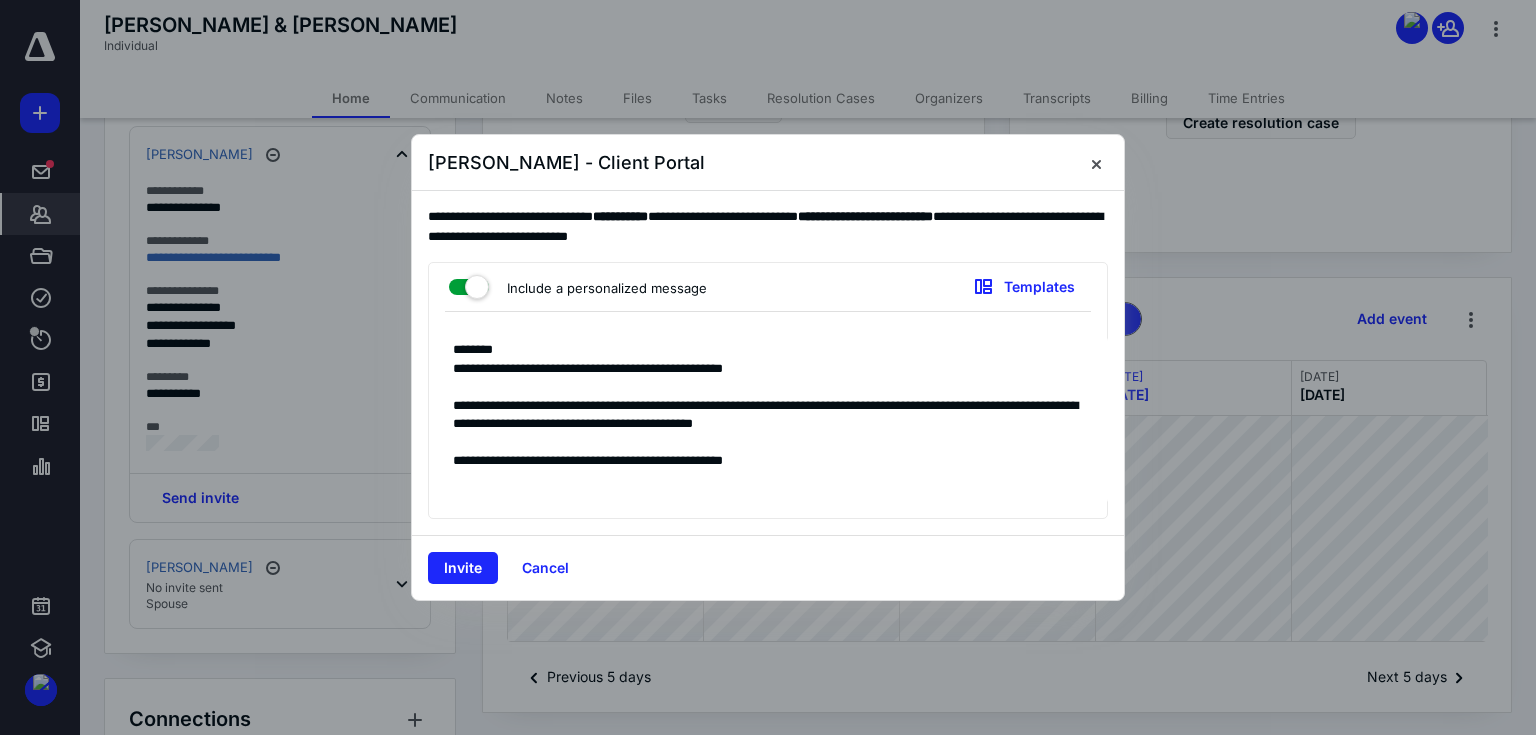 drag, startPoint x: 898, startPoint y: 464, endPoint x: 383, endPoint y: 454, distance: 515.0971 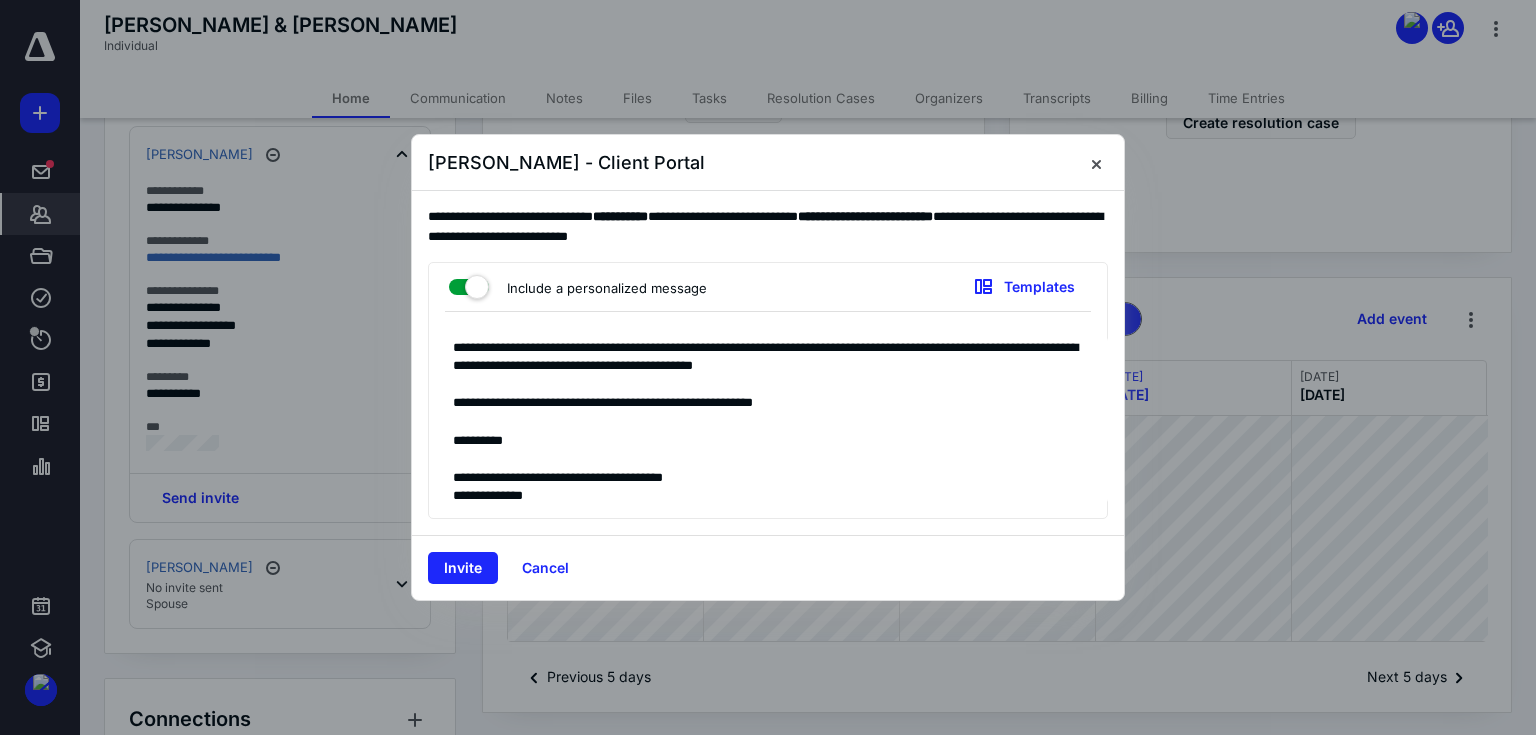 scroll, scrollTop: 0, scrollLeft: 0, axis: both 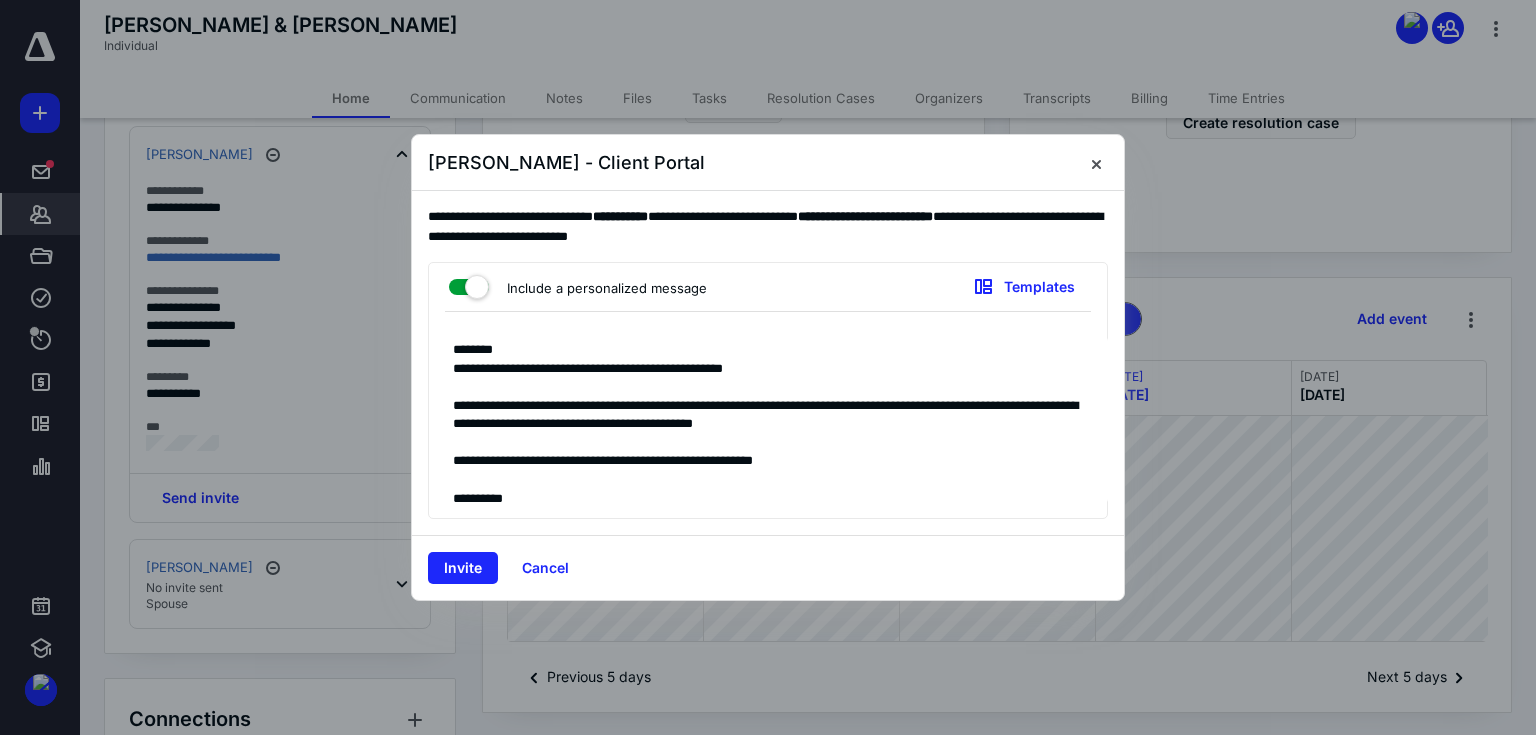 click on "**********" at bounding box center (768, 420) 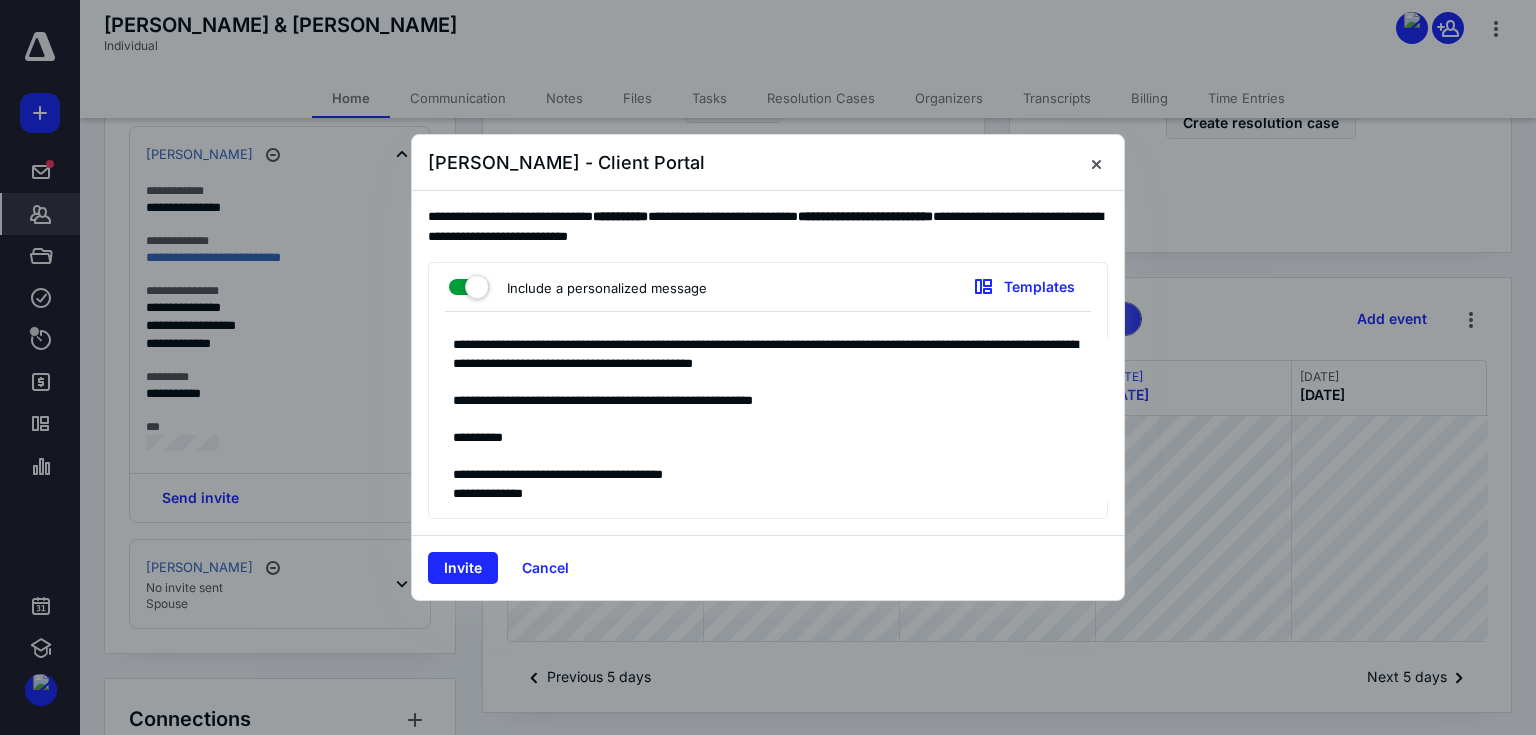 scroll, scrollTop: 0, scrollLeft: 0, axis: both 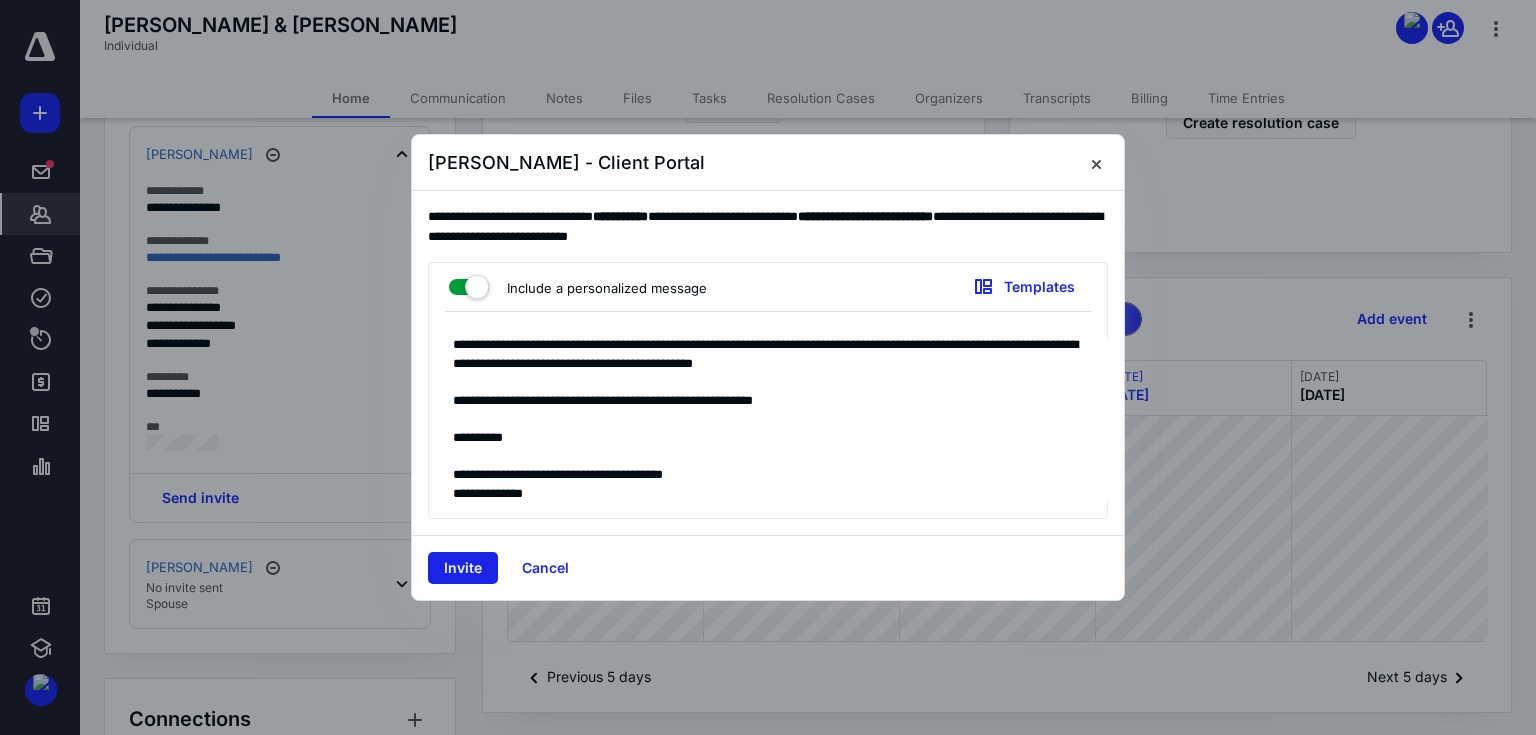 type on "**********" 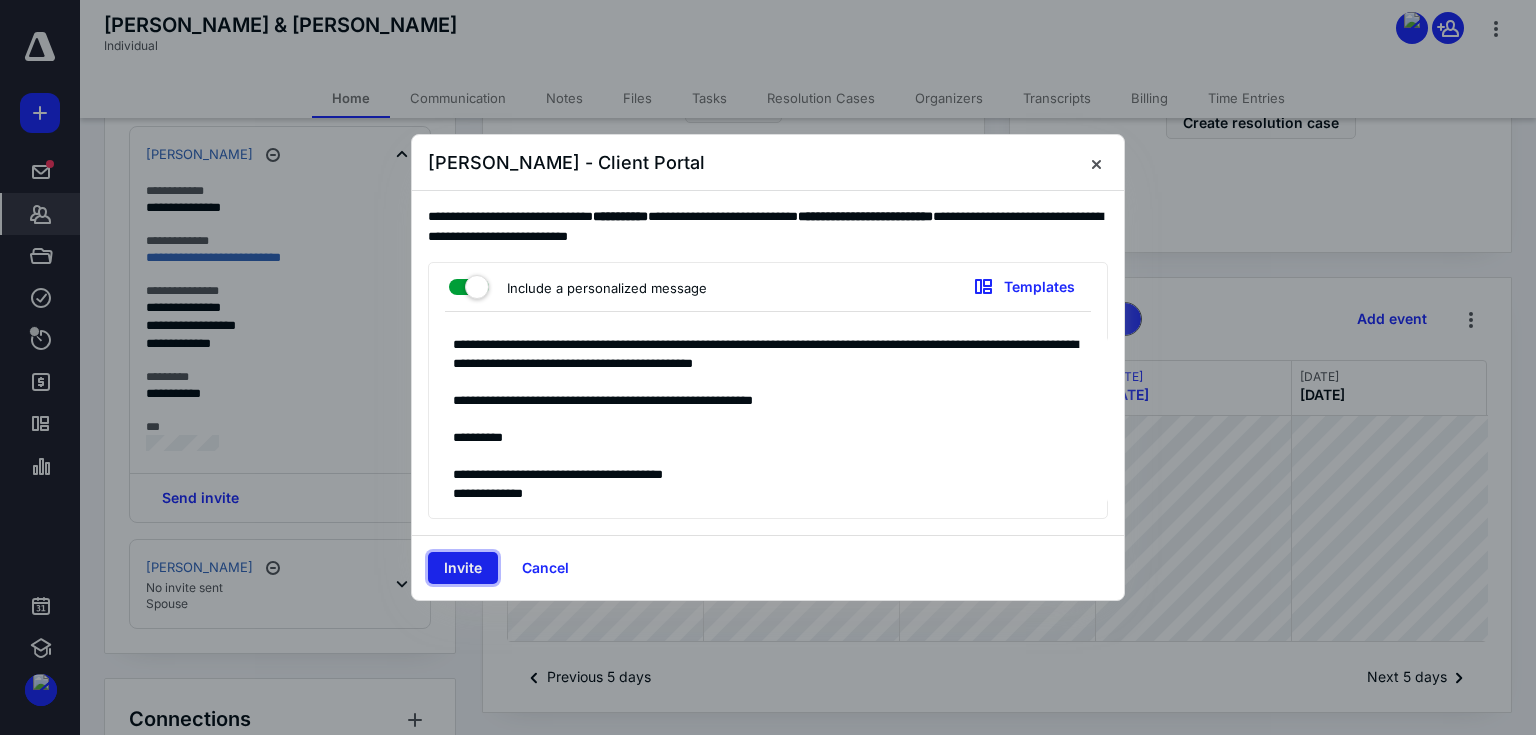 click on "Invite" at bounding box center [463, 568] 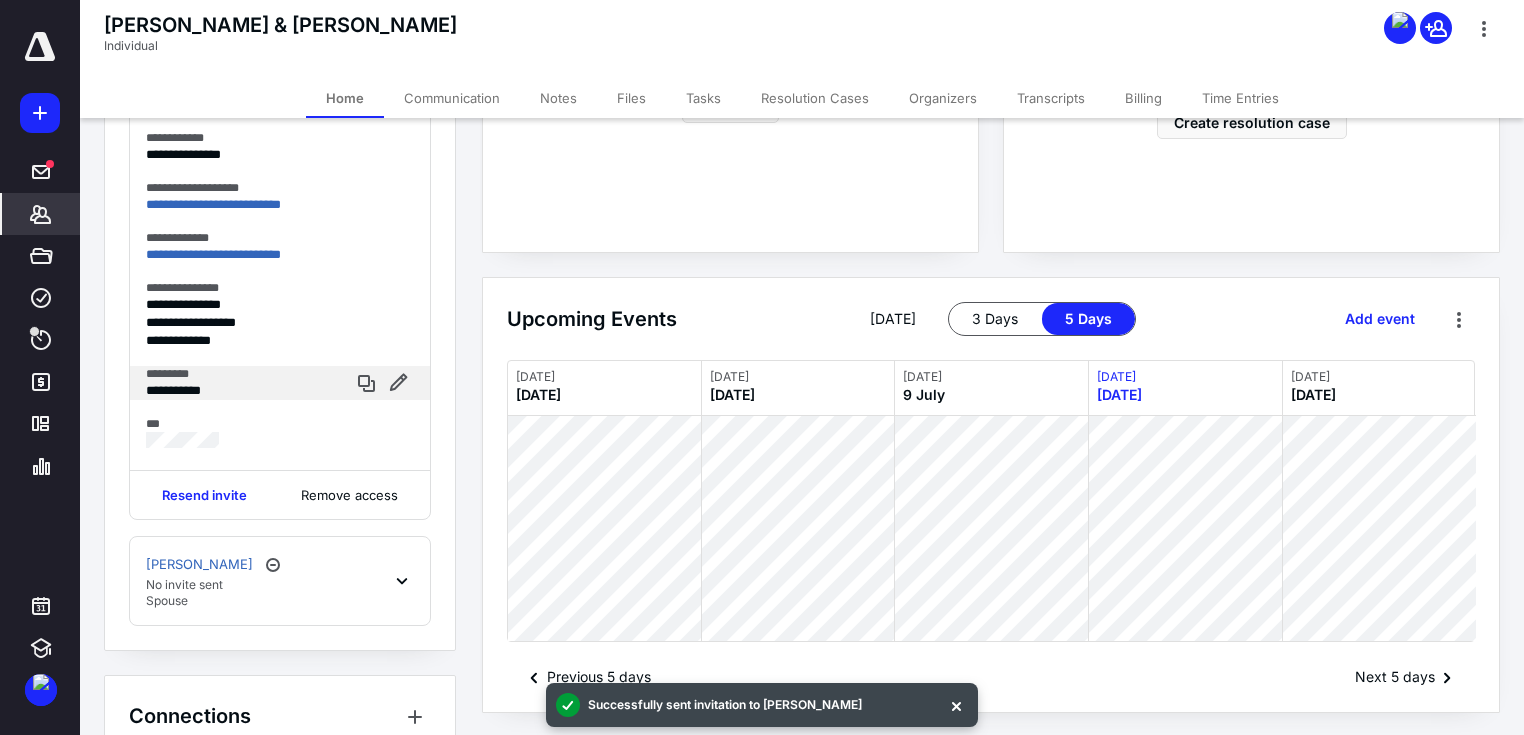 scroll, scrollTop: 702, scrollLeft: 0, axis: vertical 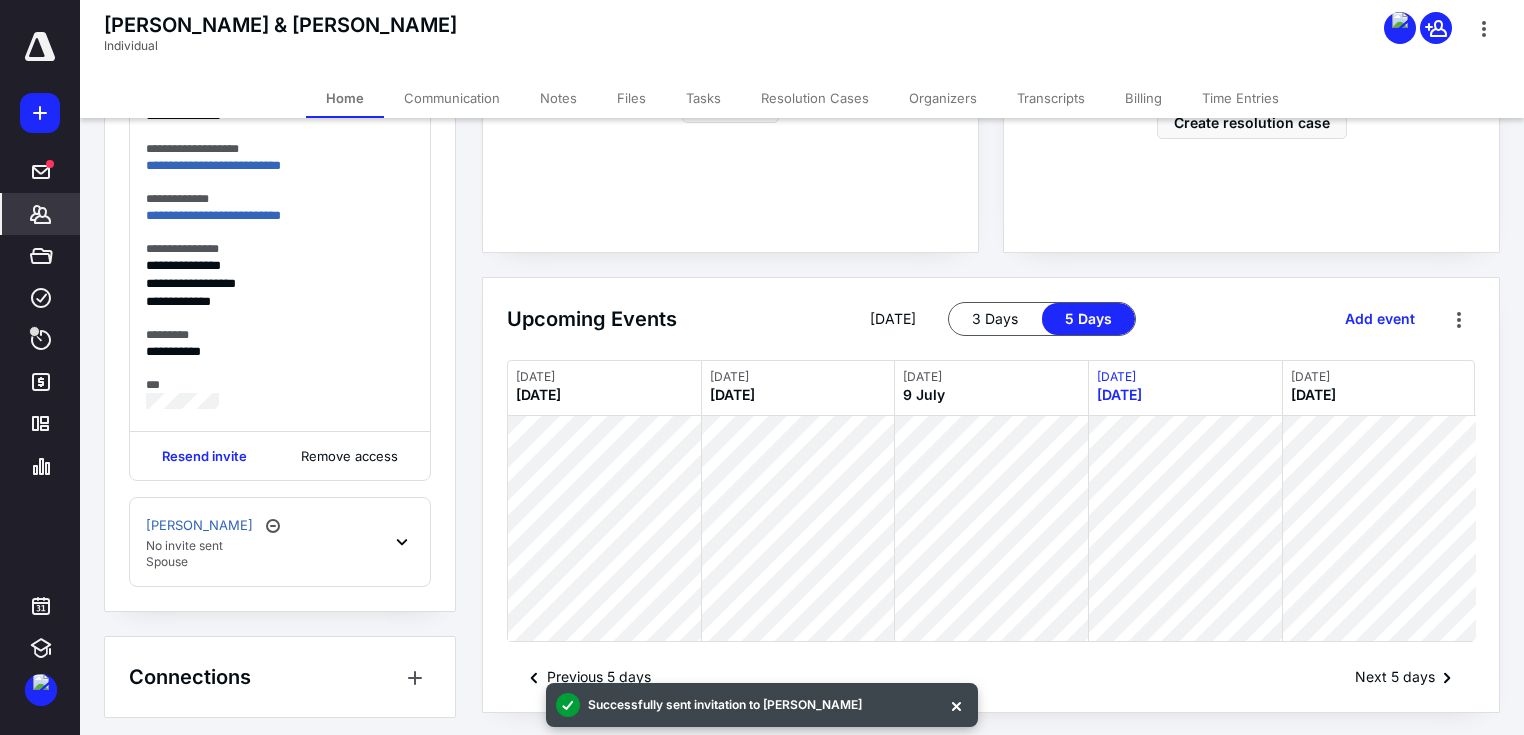 click 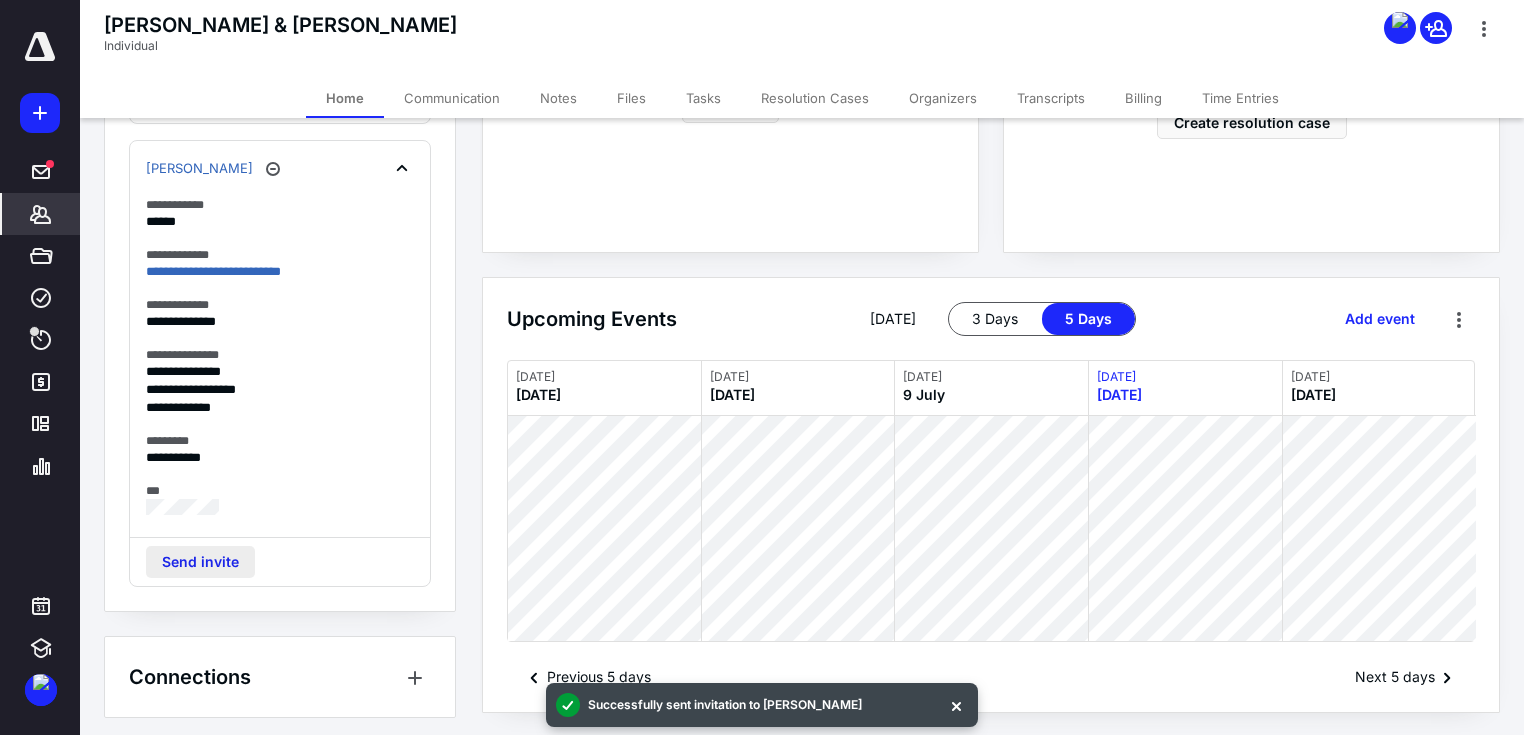 click on "Send invite" at bounding box center (200, 562) 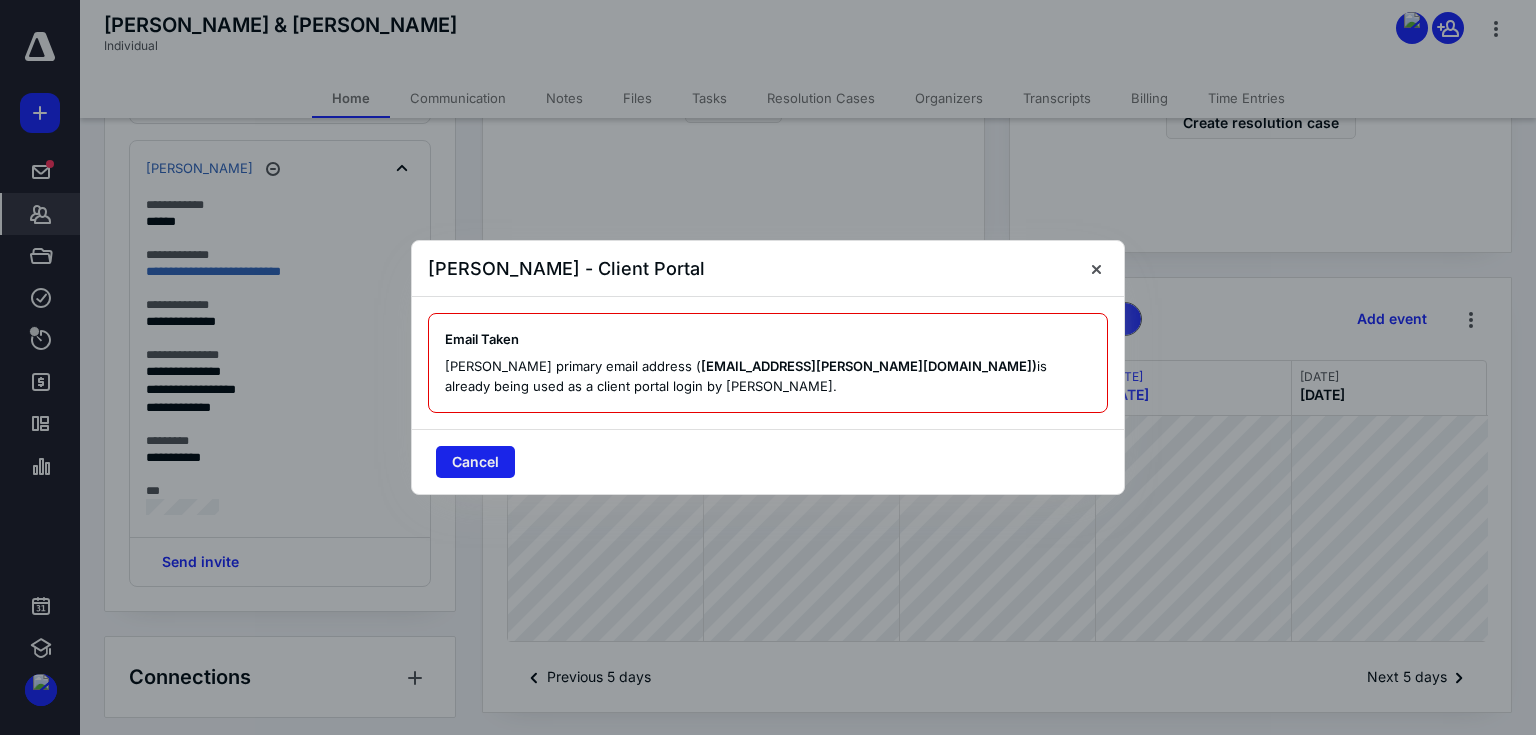 click on "Cancel" at bounding box center [475, 462] 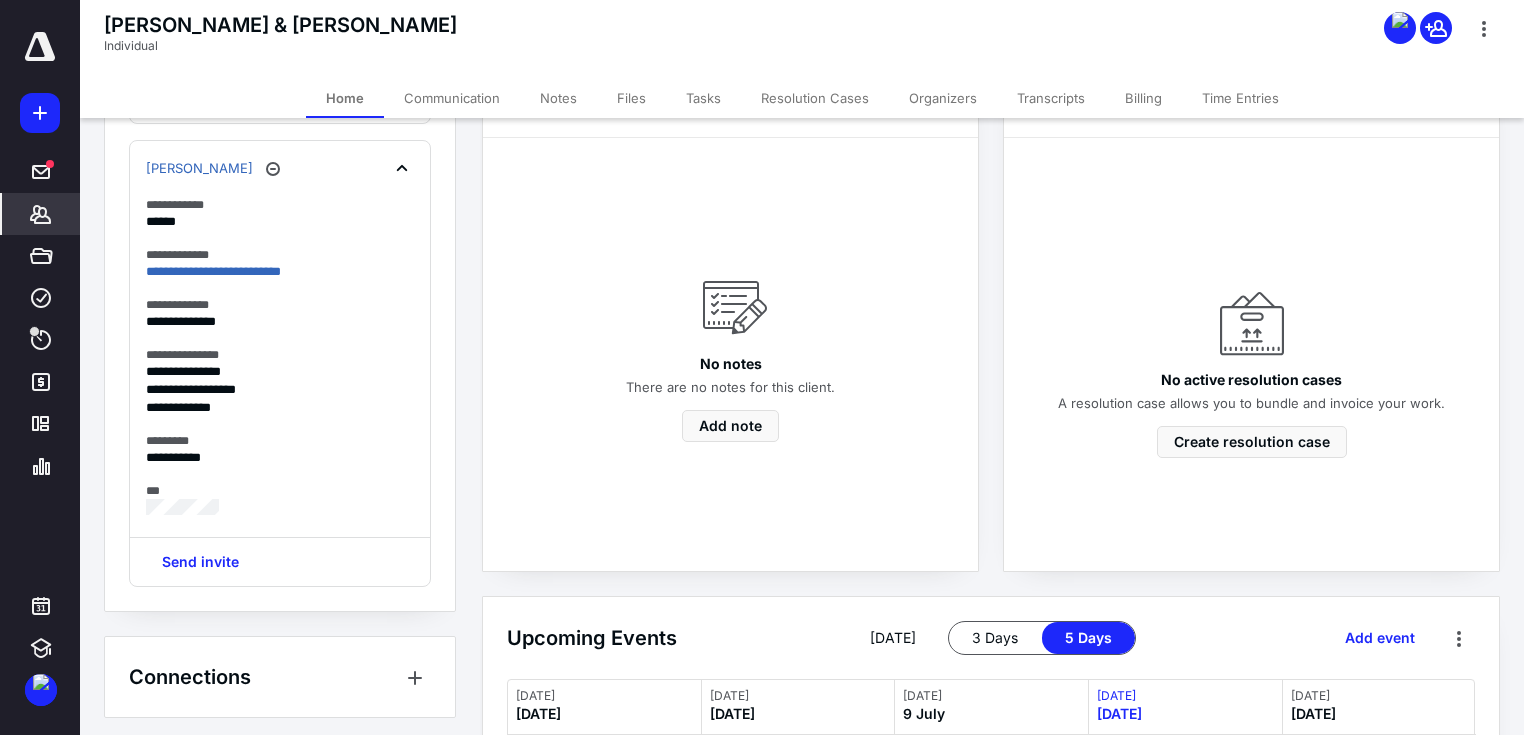 scroll, scrollTop: 593, scrollLeft: 0, axis: vertical 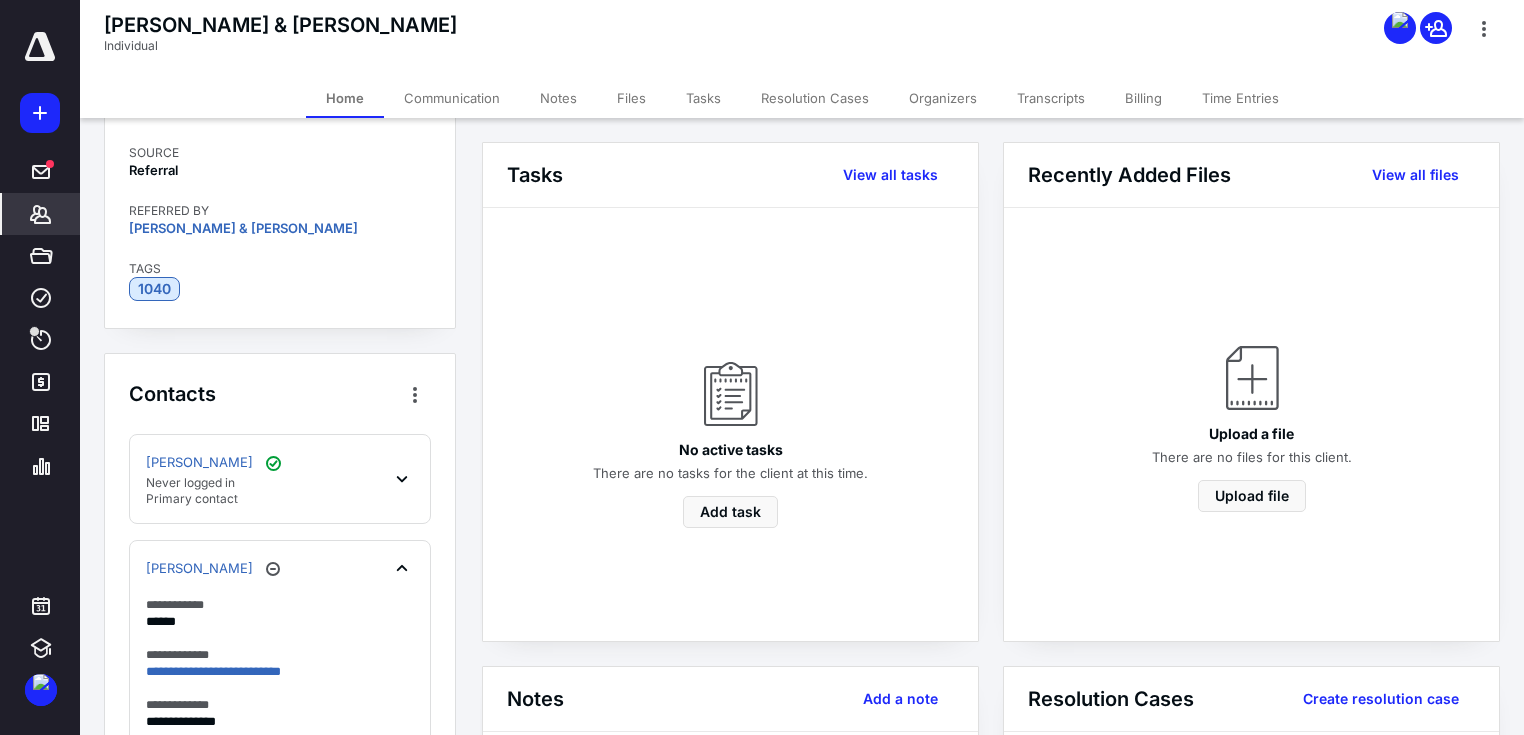 click on "Communication" at bounding box center [452, 98] 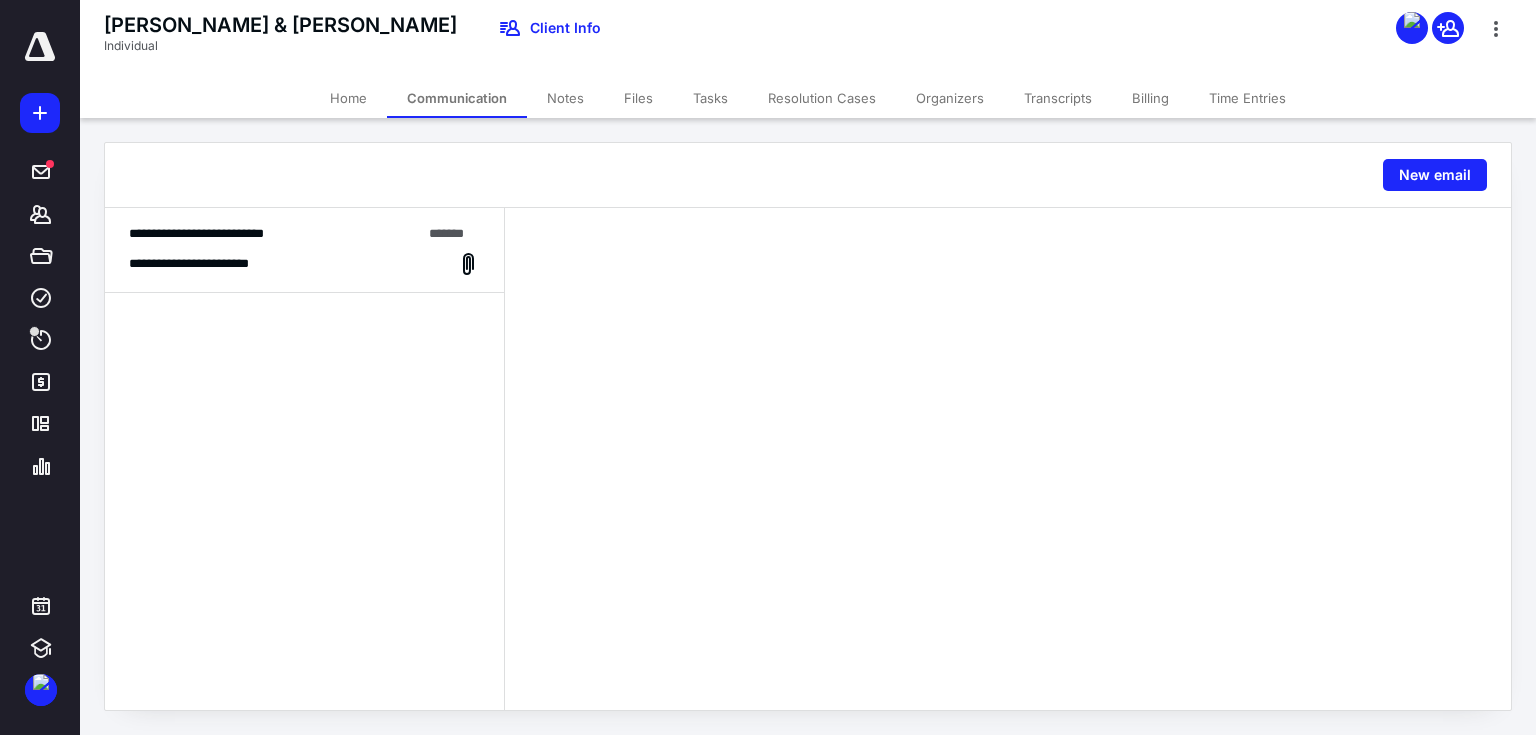 click on "Files" at bounding box center (638, 98) 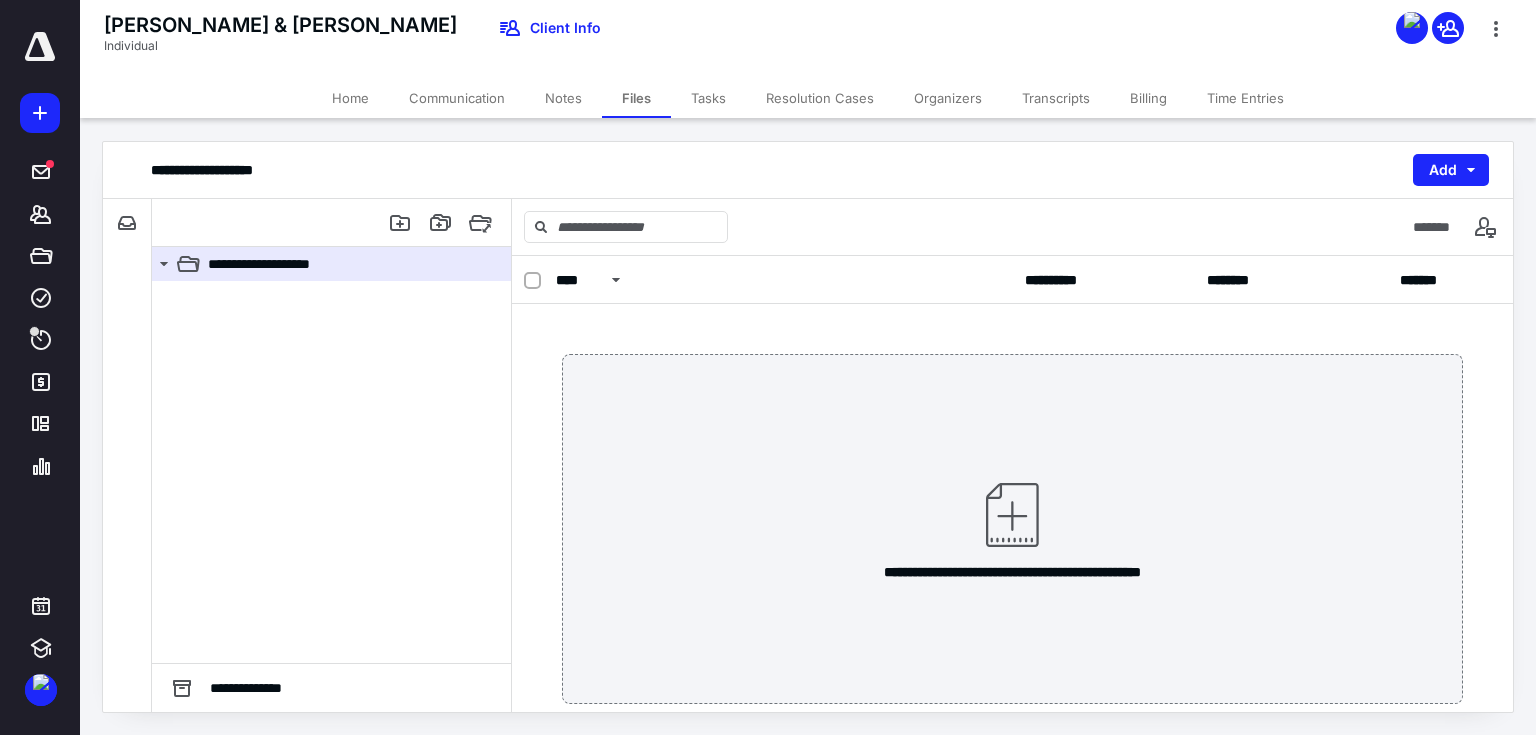 click on "Tasks" at bounding box center (708, 98) 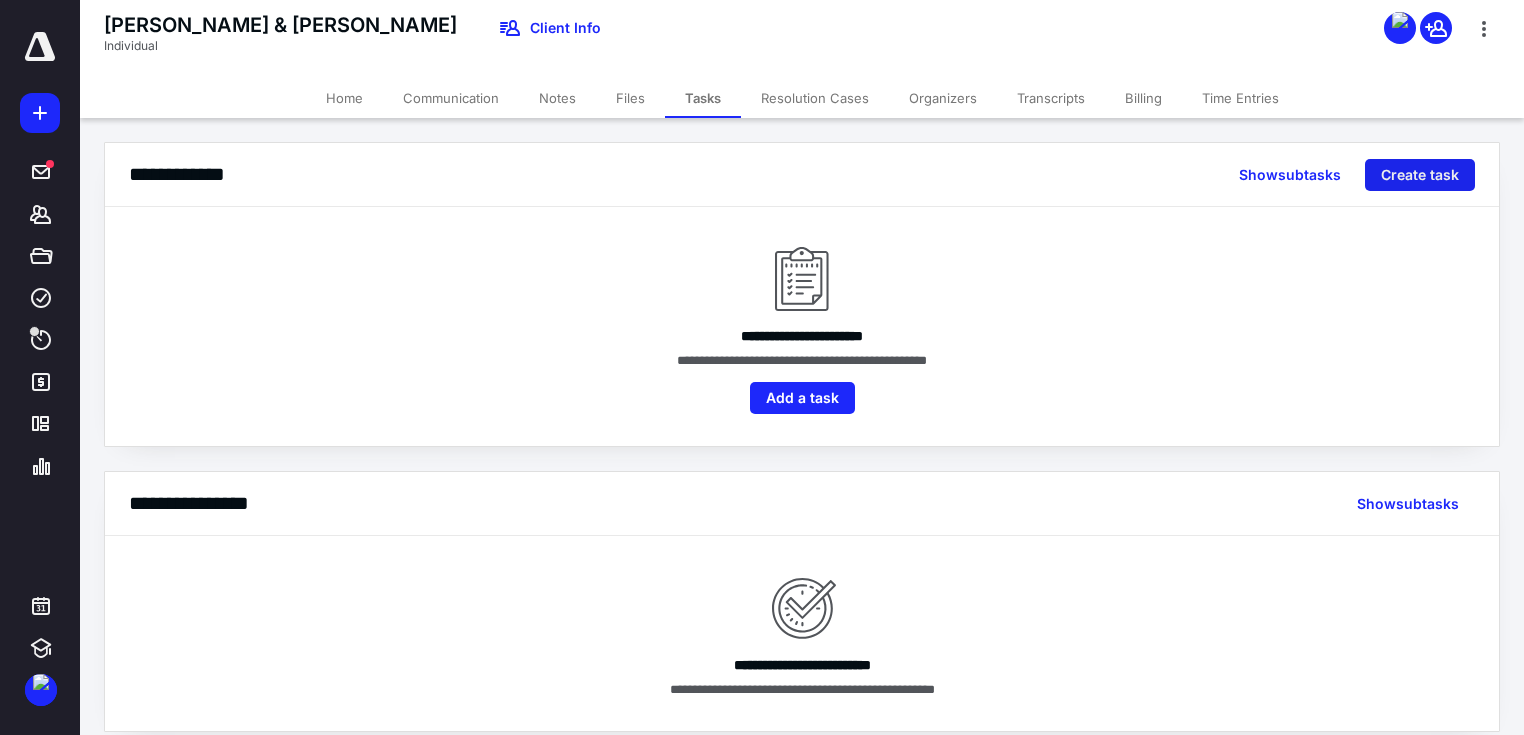 click on "Create task" at bounding box center [1420, 175] 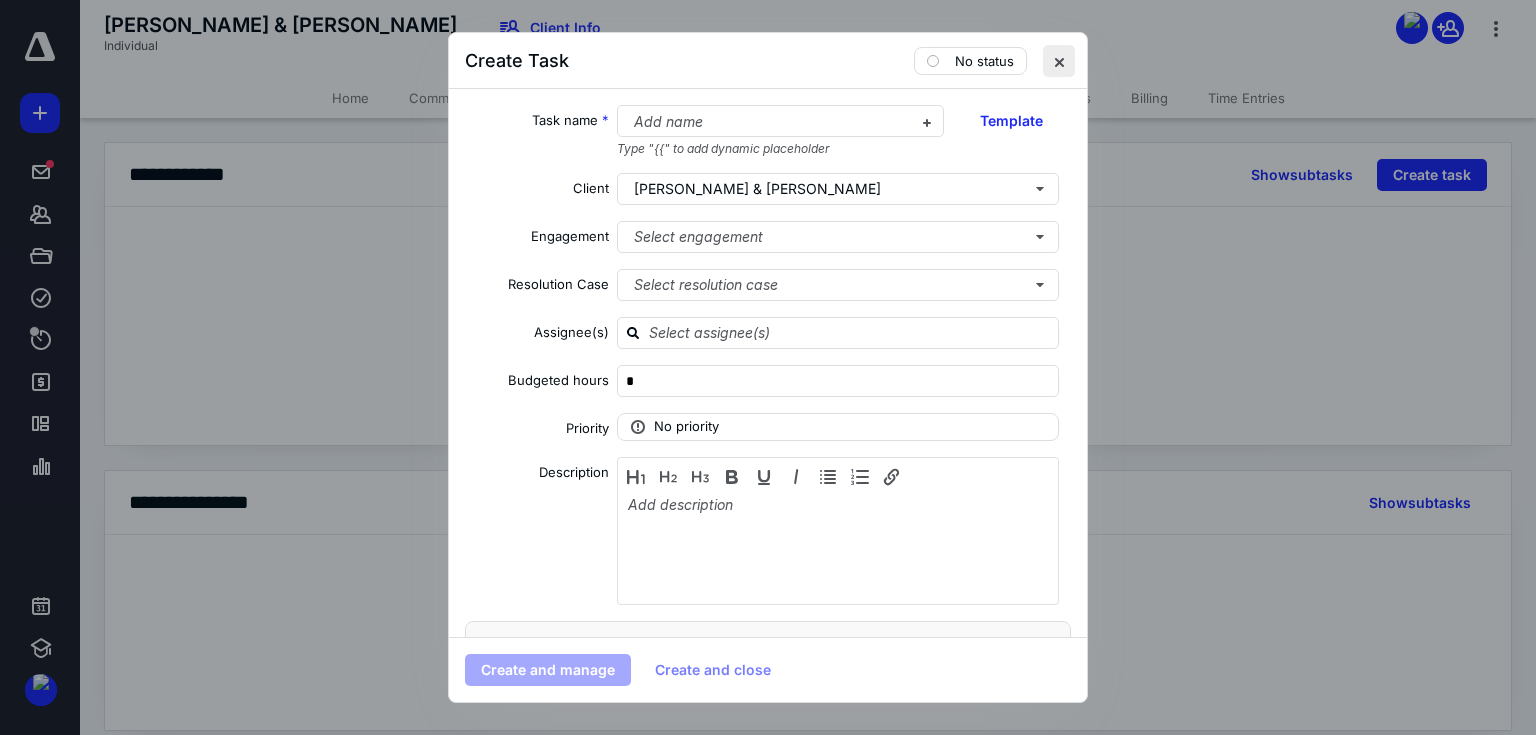 click at bounding box center [1059, 61] 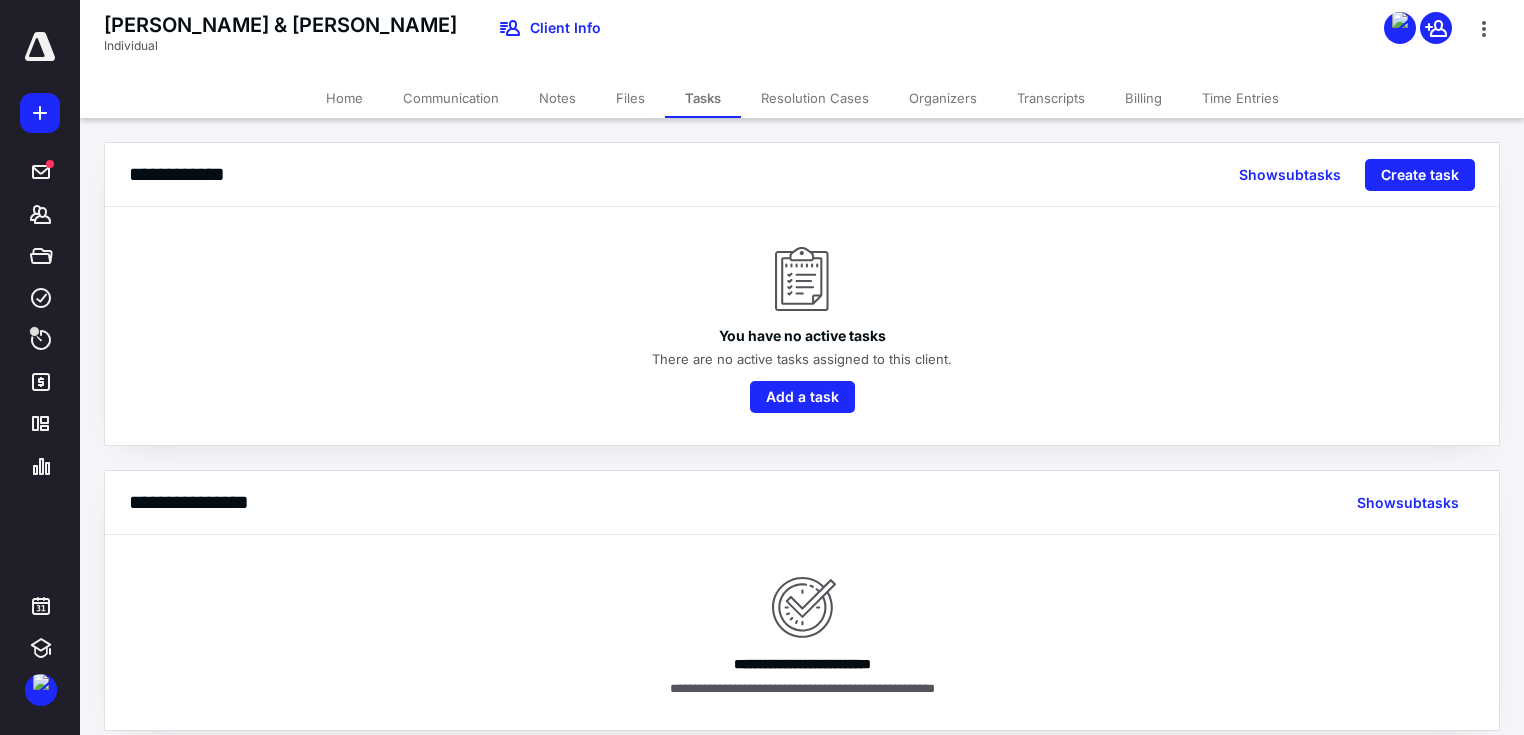 click on "You have no active tasks There are no active tasks assigned to this client. Add a task" at bounding box center [802, 326] 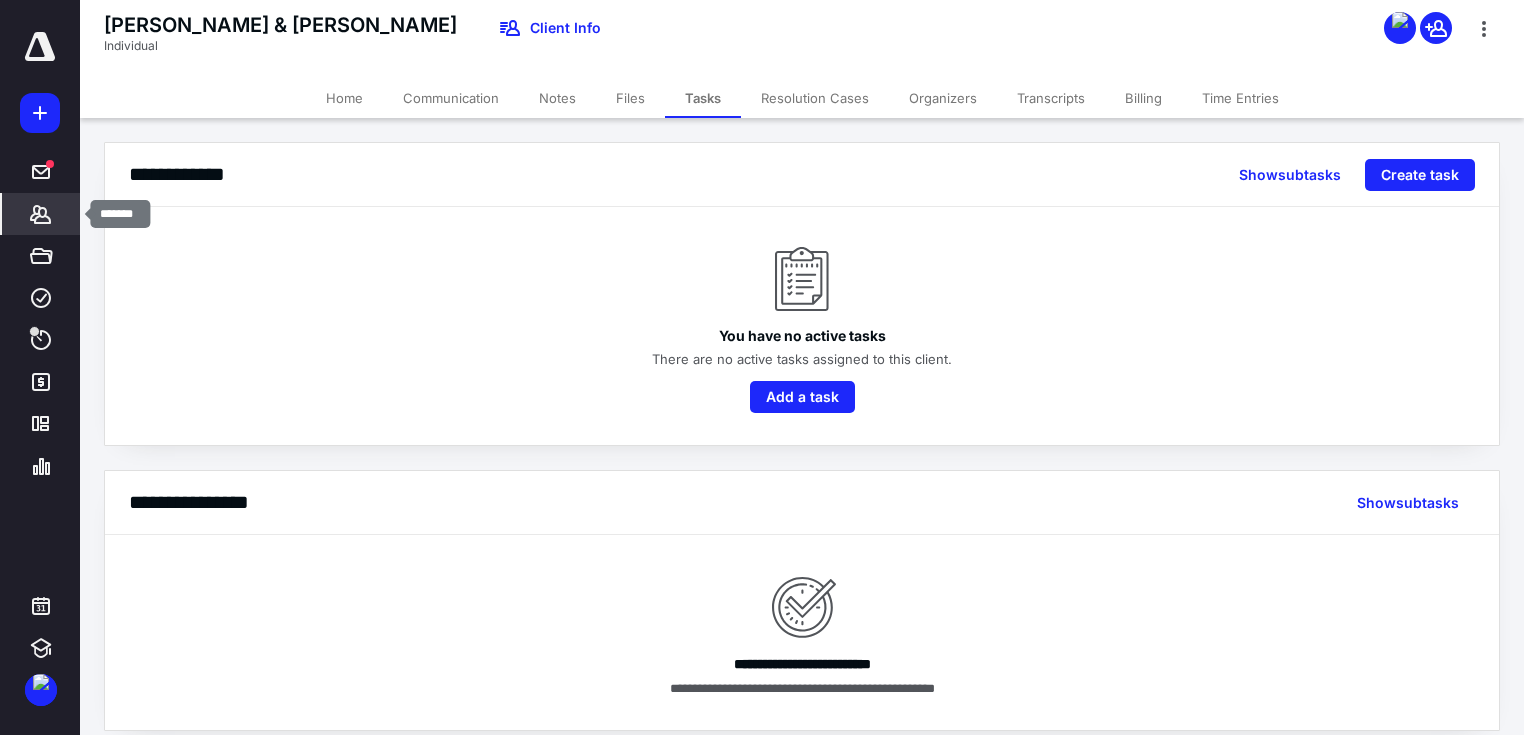 click 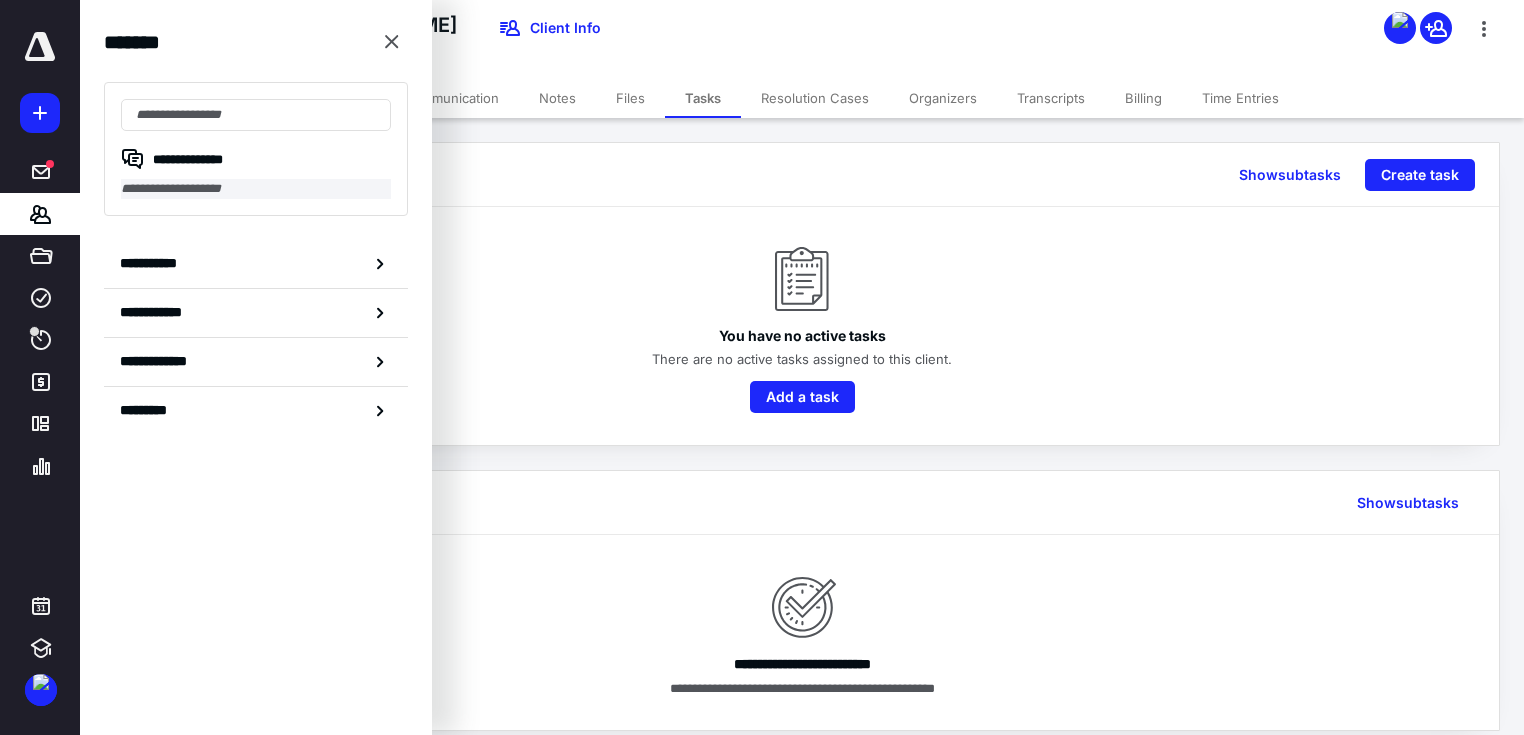 click on "**********" at bounding box center (256, 189) 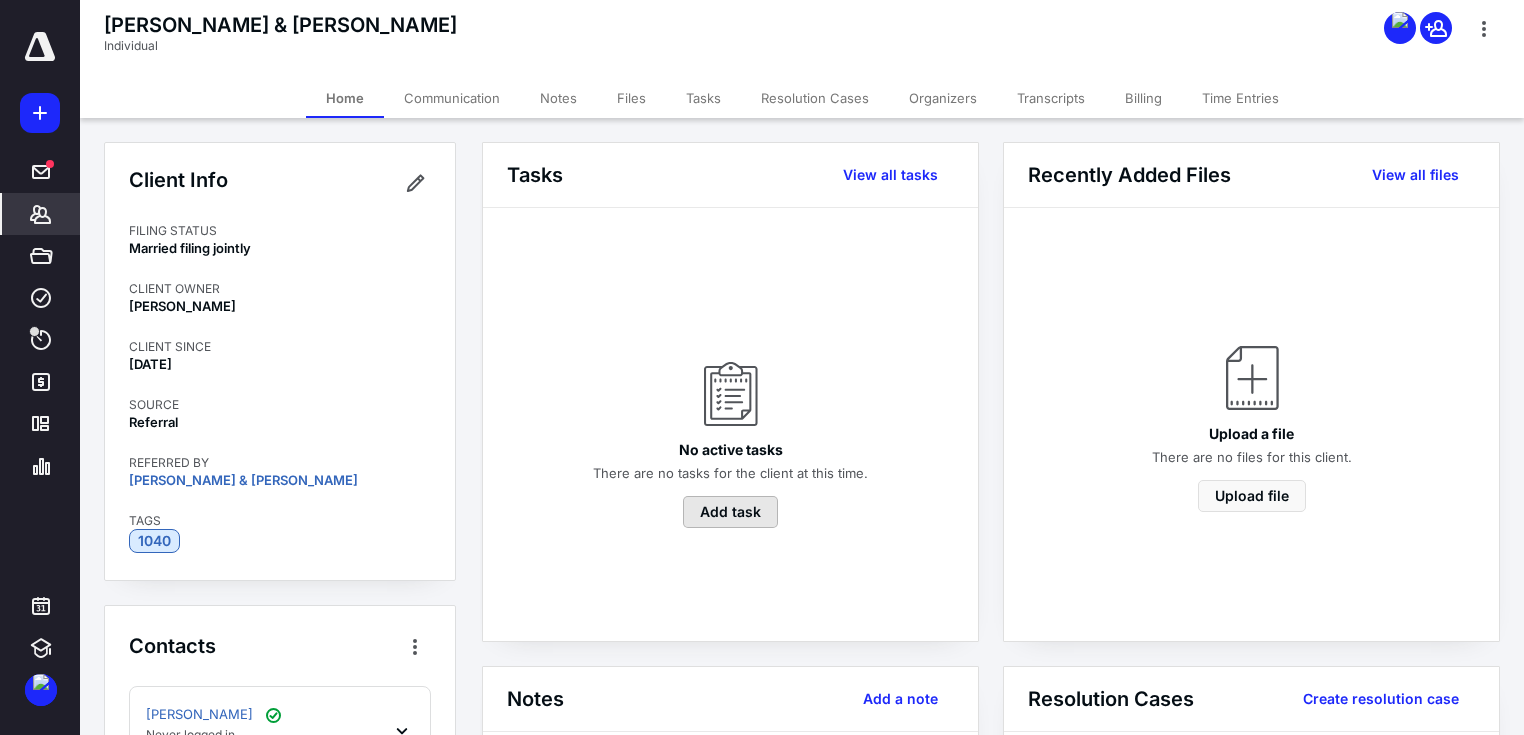 click on "Add task" at bounding box center [730, 512] 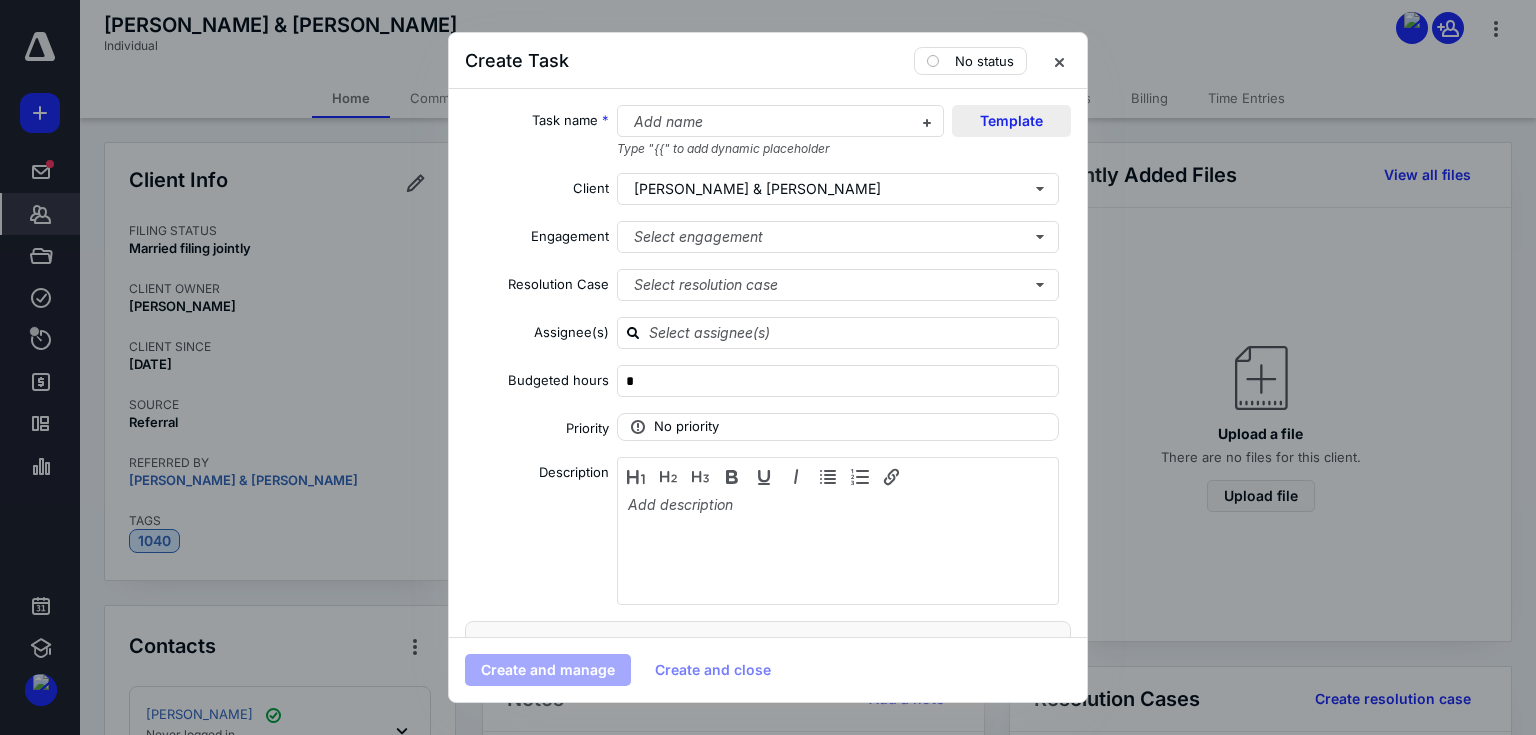 click on "Template" at bounding box center [1011, 121] 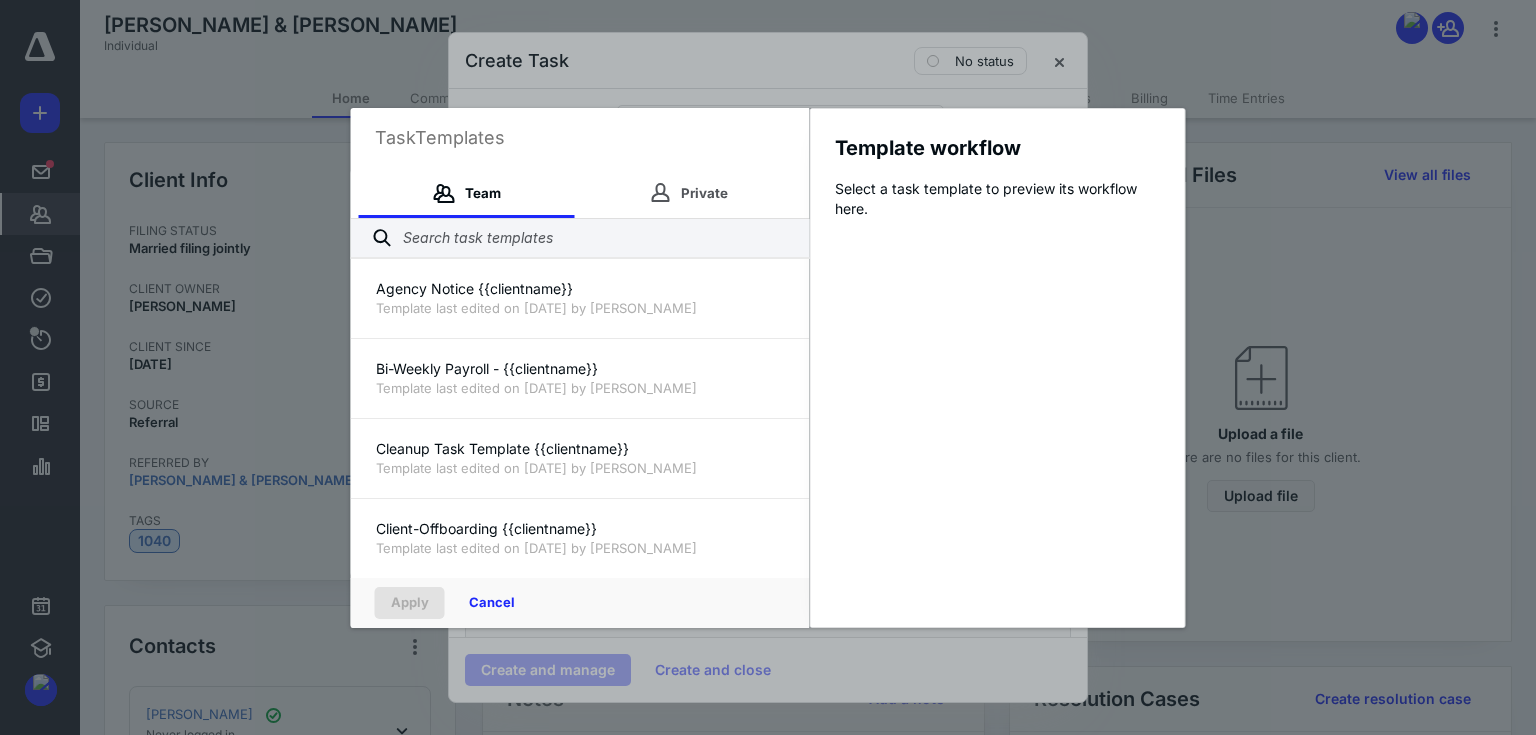 scroll, scrollTop: 0, scrollLeft: 0, axis: both 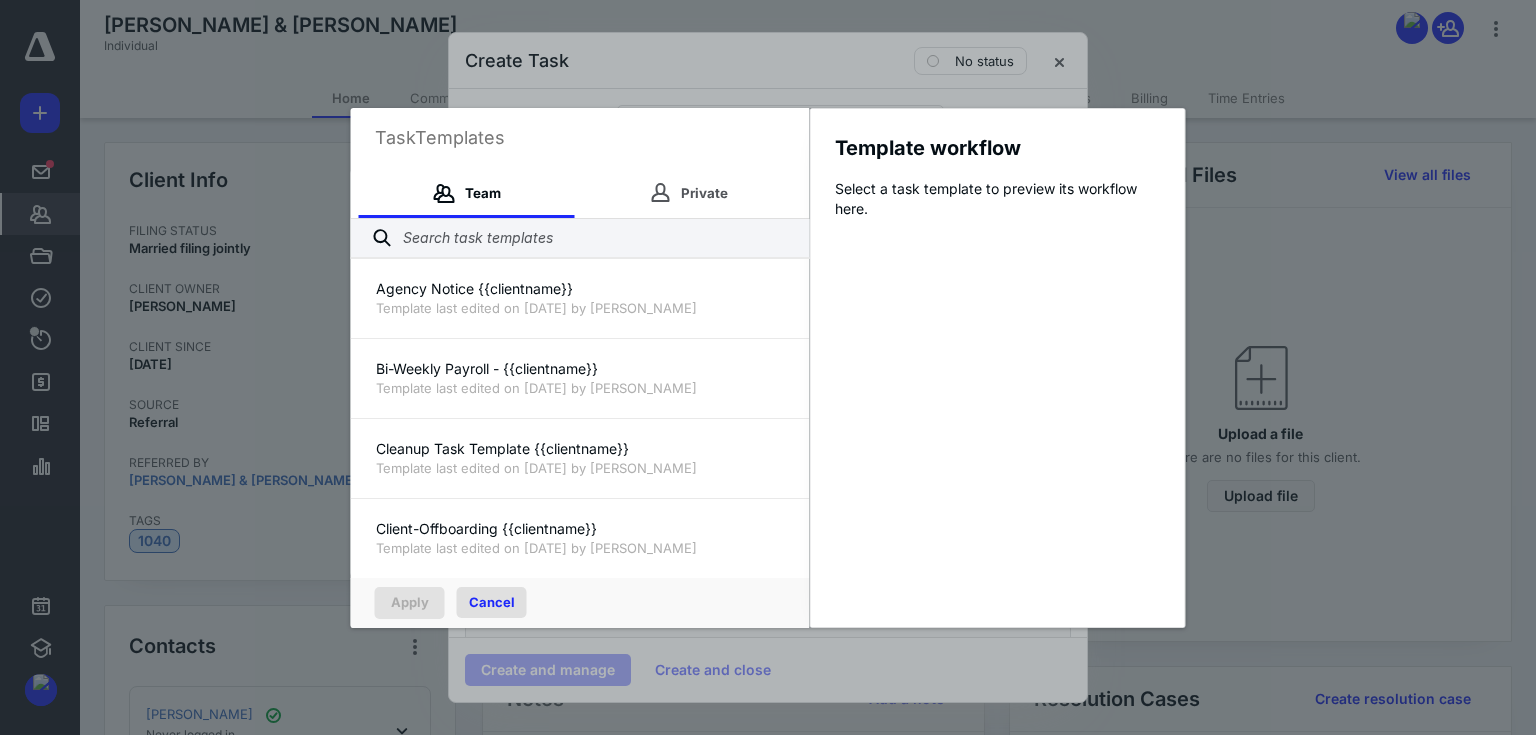 click on "Cancel" at bounding box center (492, 602) 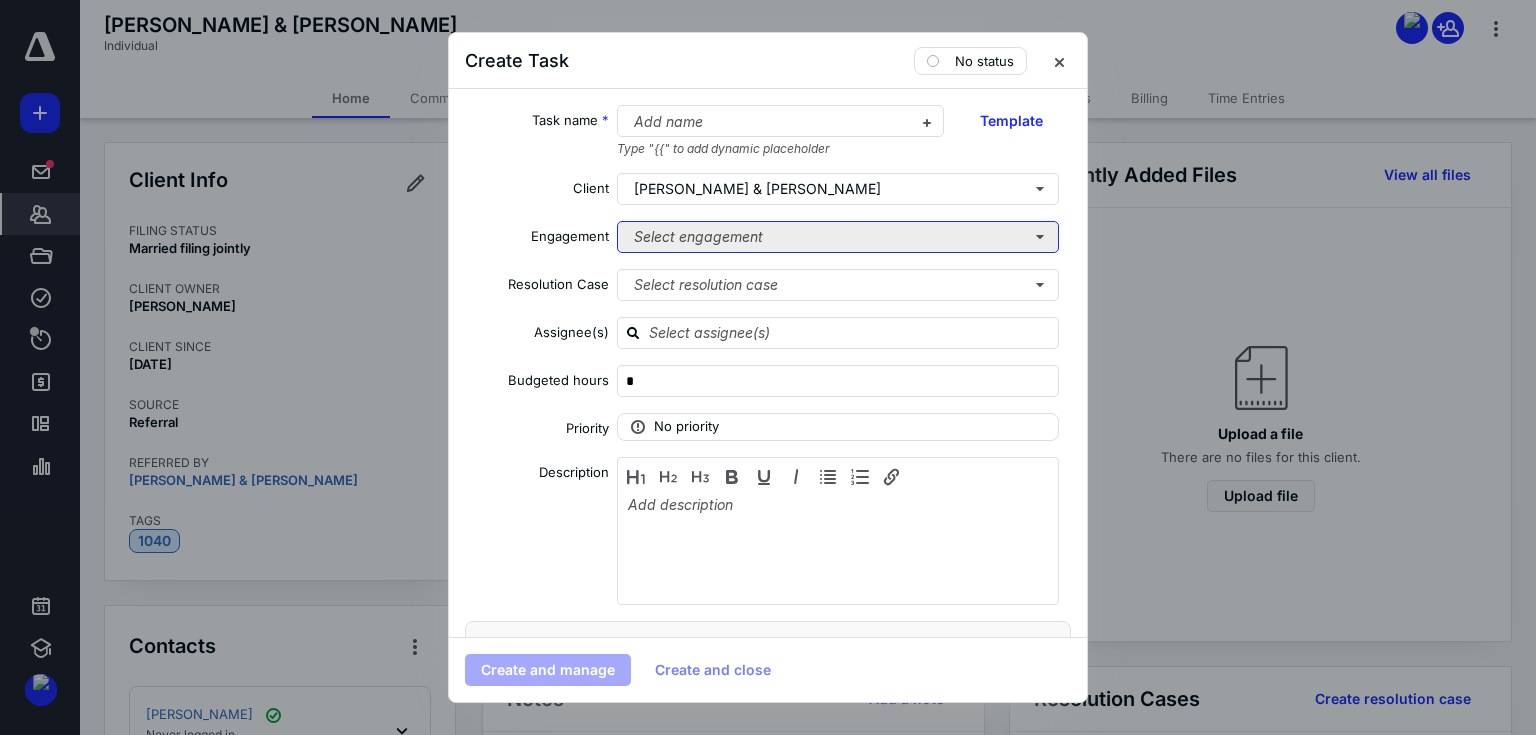 click on "Select engagement" at bounding box center (838, 237) 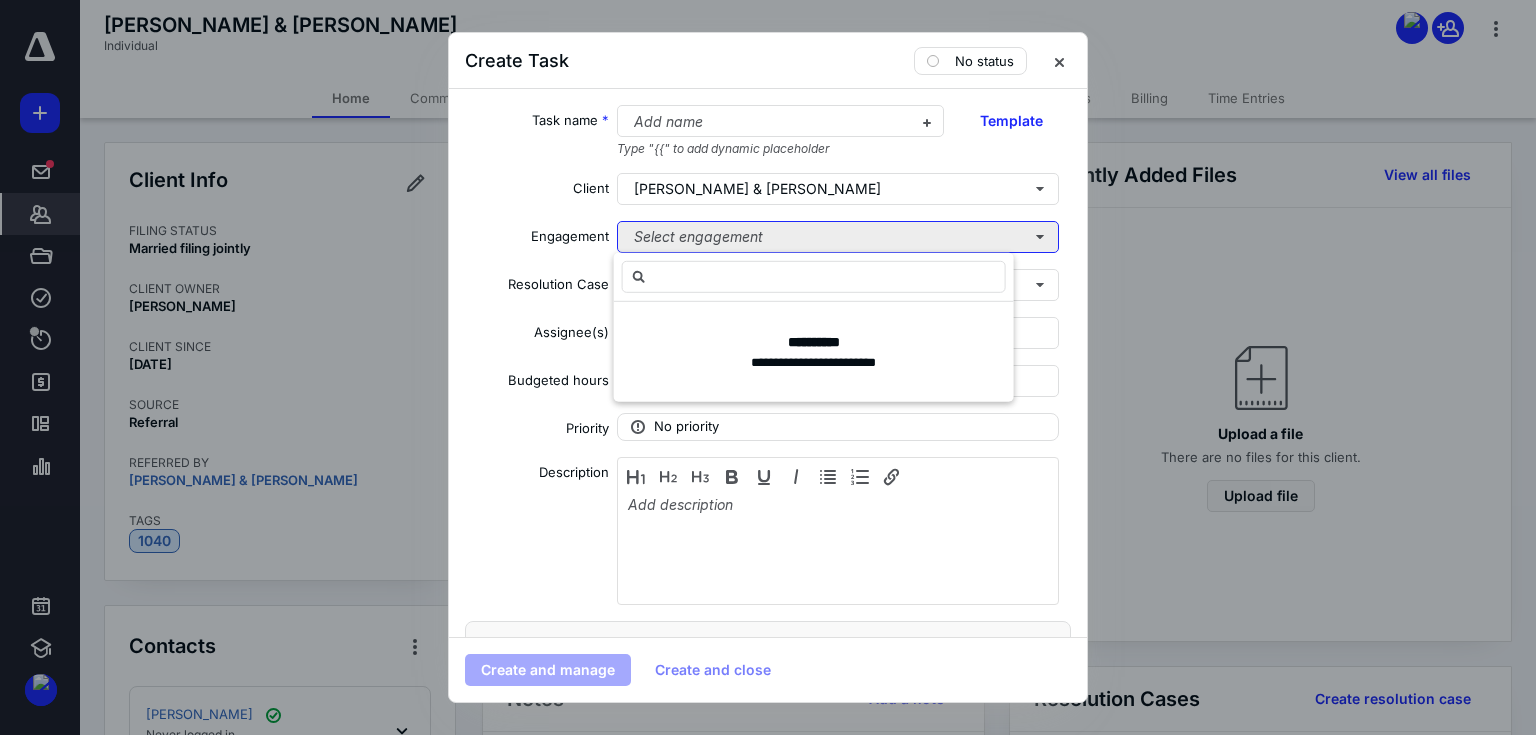 click on "Select engagement" at bounding box center (838, 237) 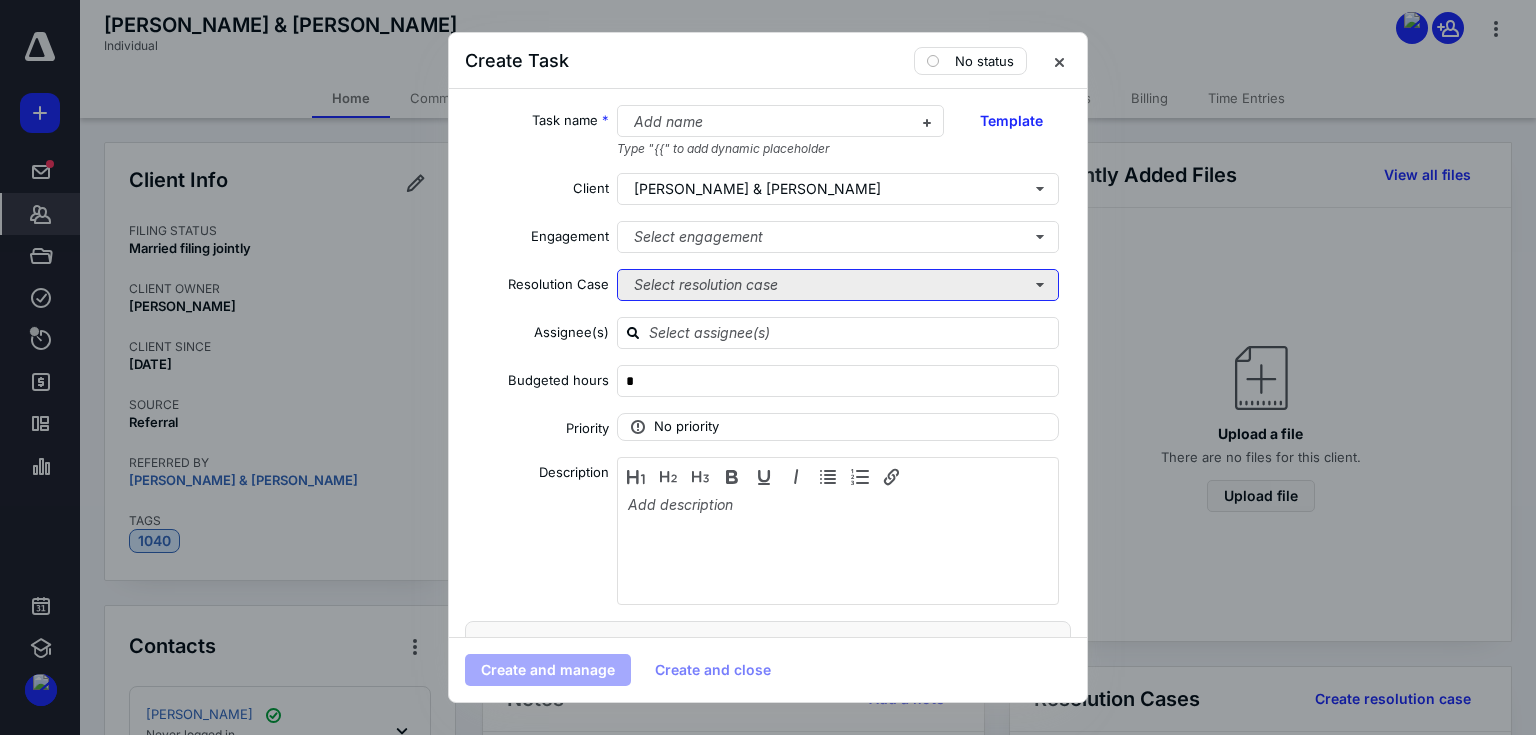 click on "Select resolution case" at bounding box center [838, 285] 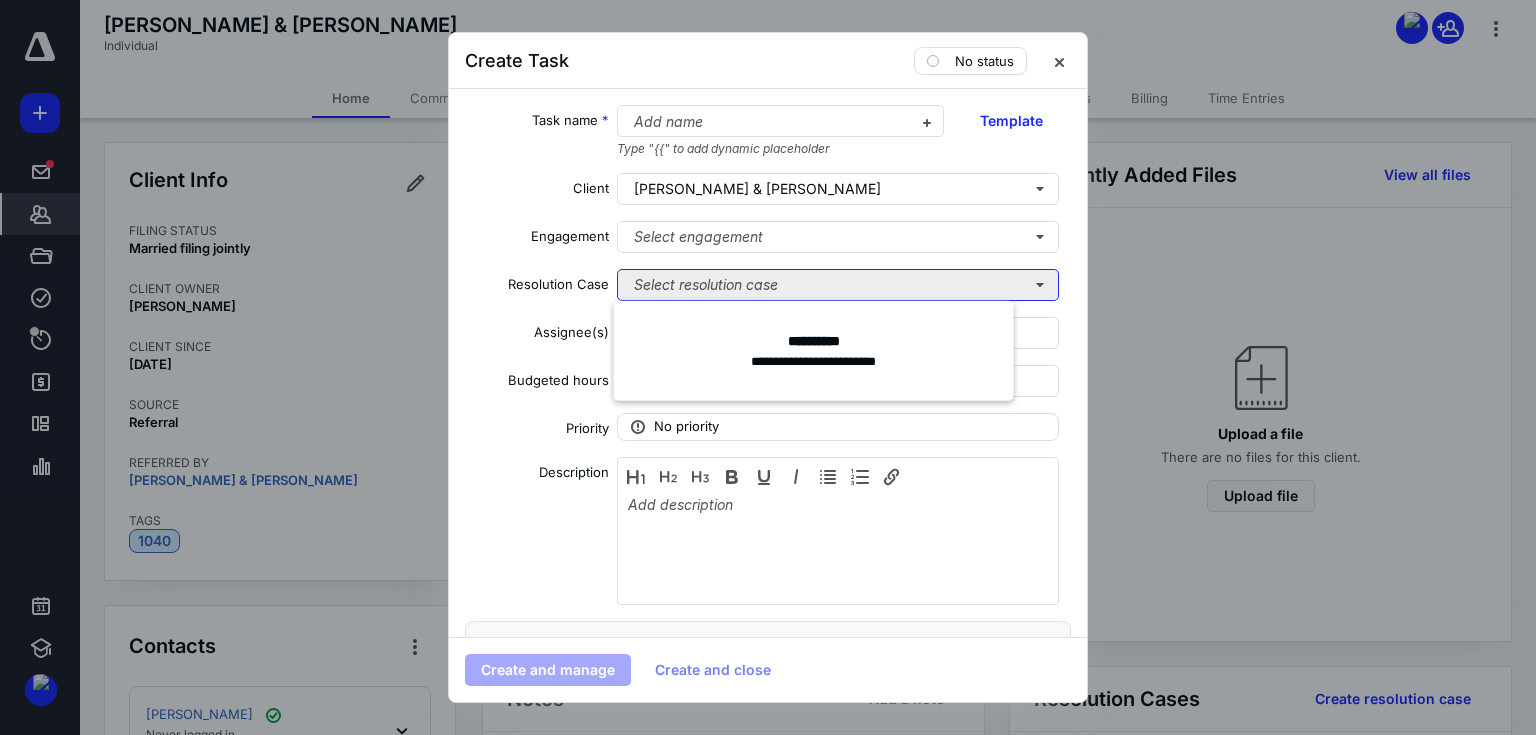 click on "Select resolution case" at bounding box center [838, 285] 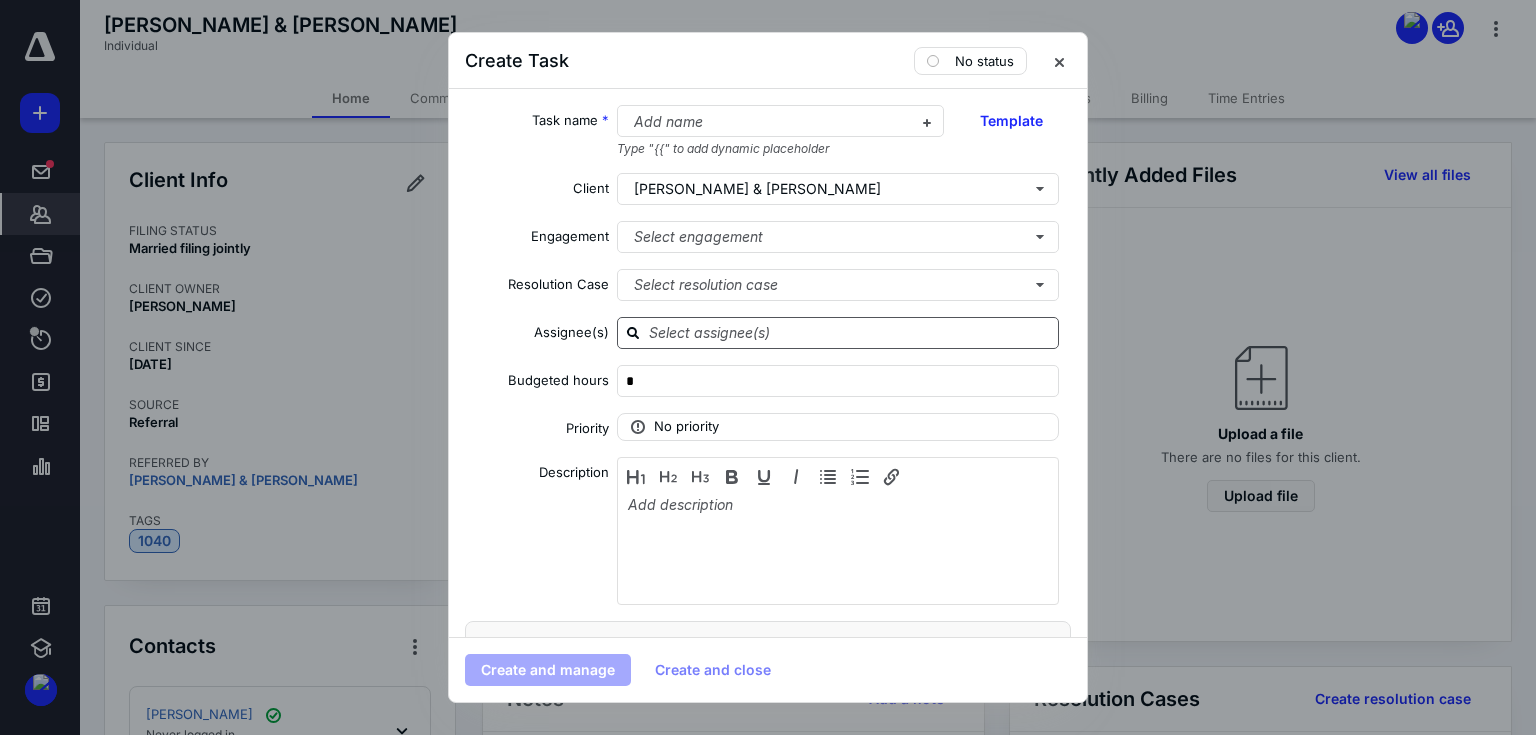 click at bounding box center [838, 333] 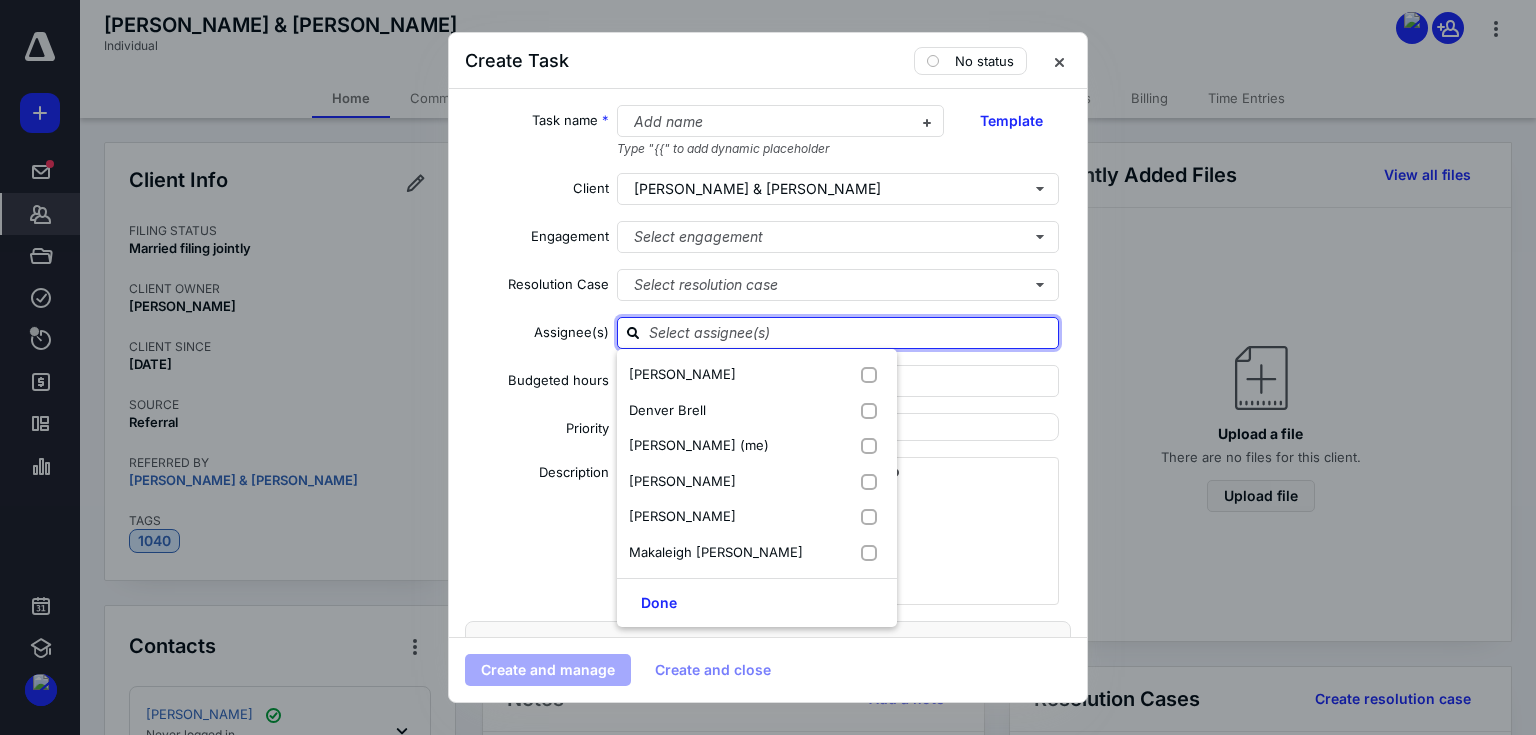 click at bounding box center [768, 367] 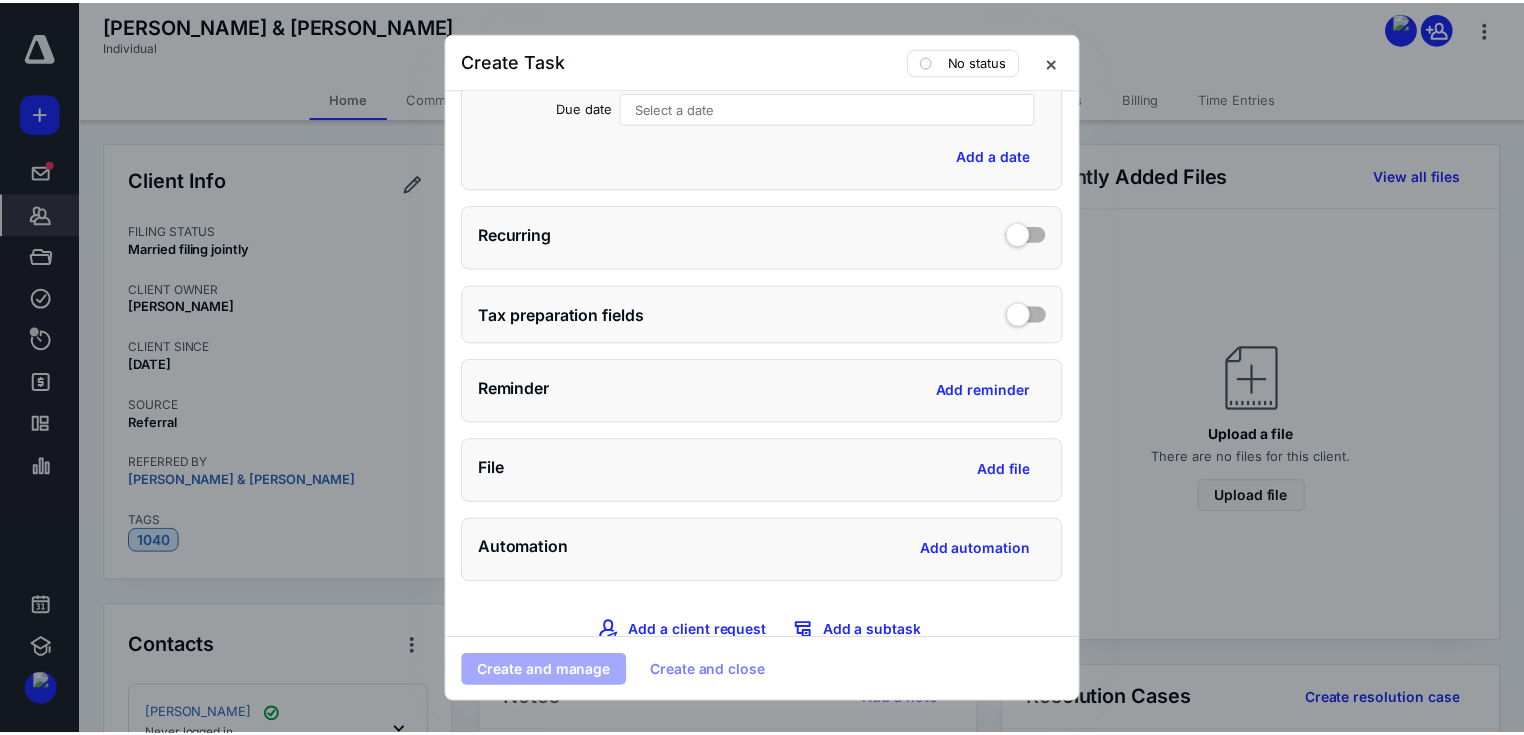 scroll, scrollTop: 696, scrollLeft: 0, axis: vertical 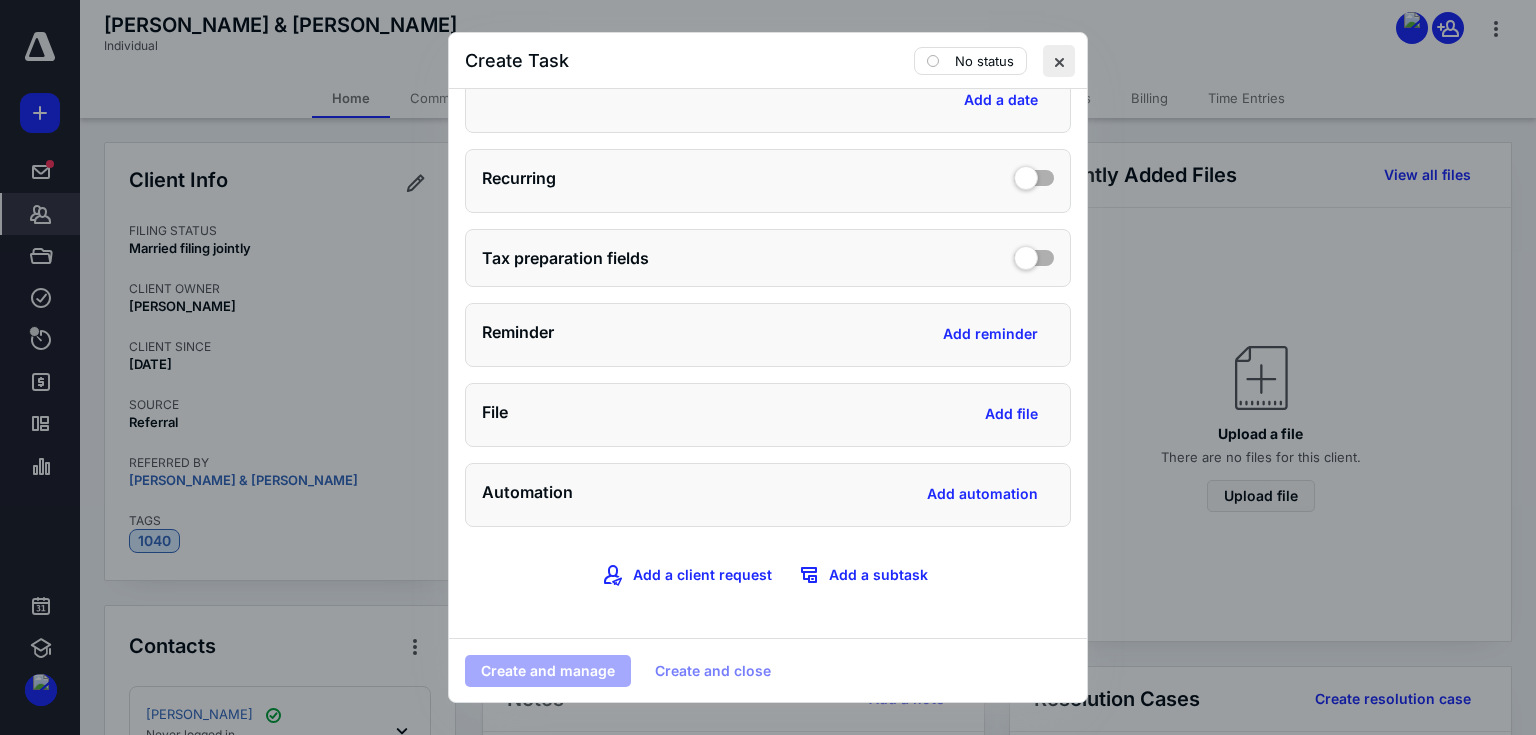 click at bounding box center [1059, 61] 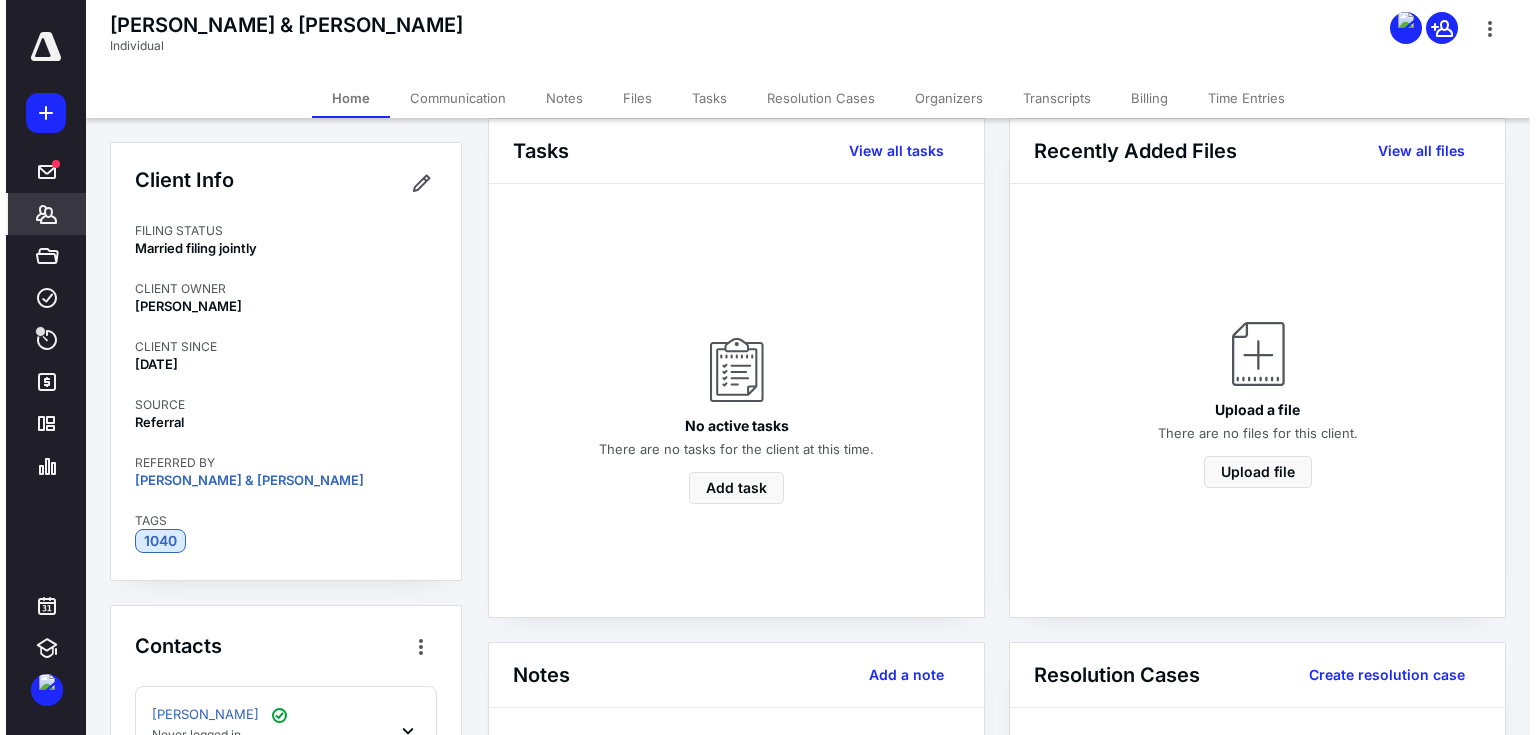 scroll, scrollTop: 0, scrollLeft: 0, axis: both 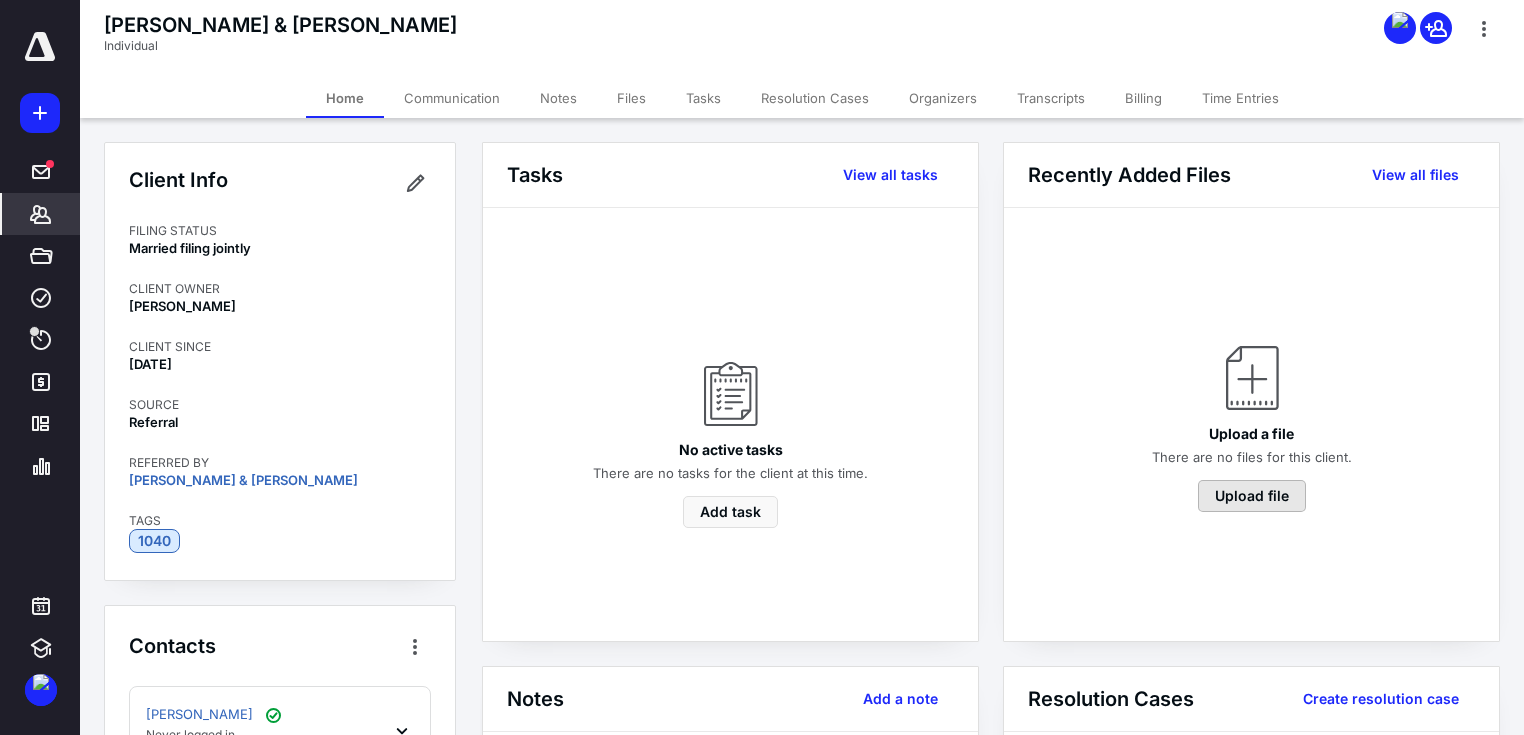 click on "Upload file" at bounding box center (1252, 496) 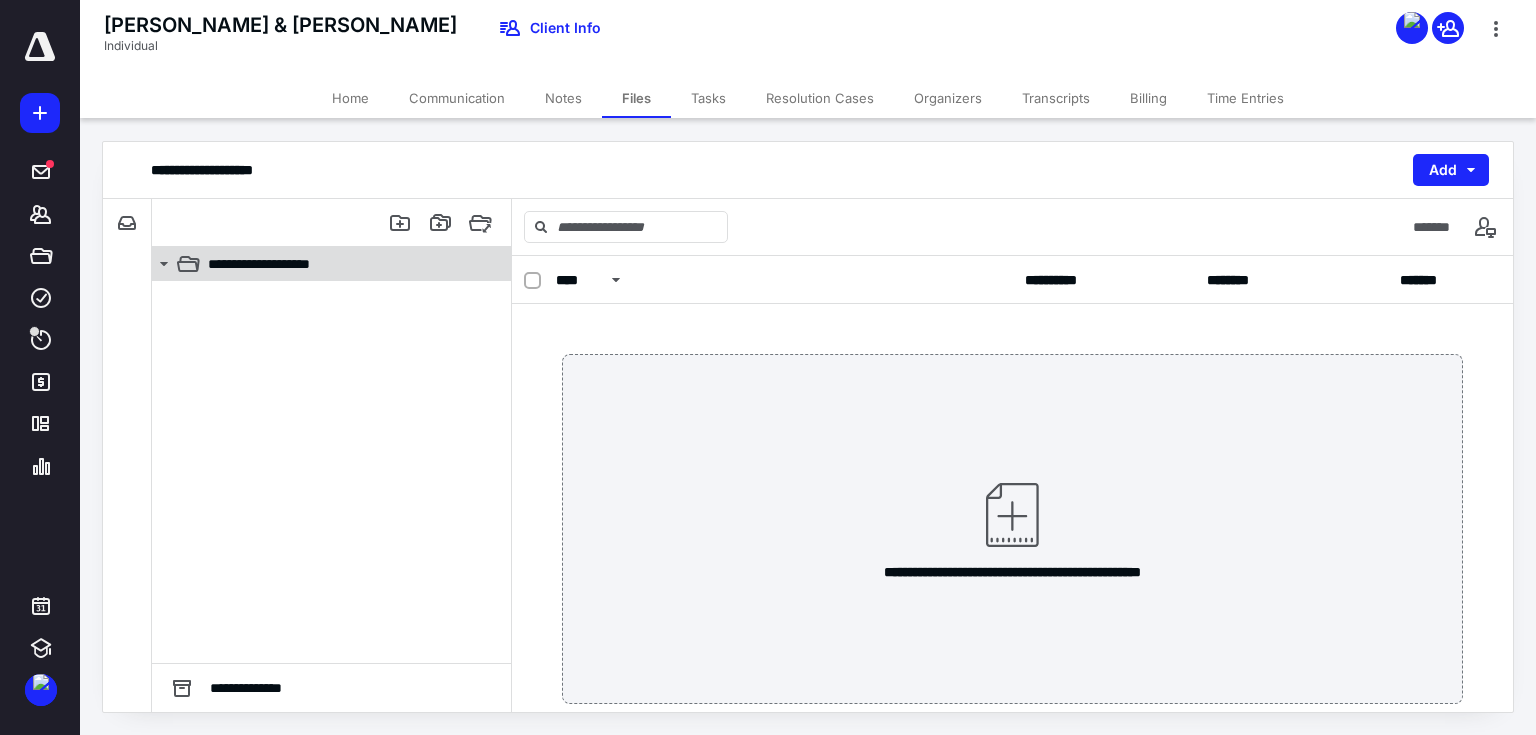 click 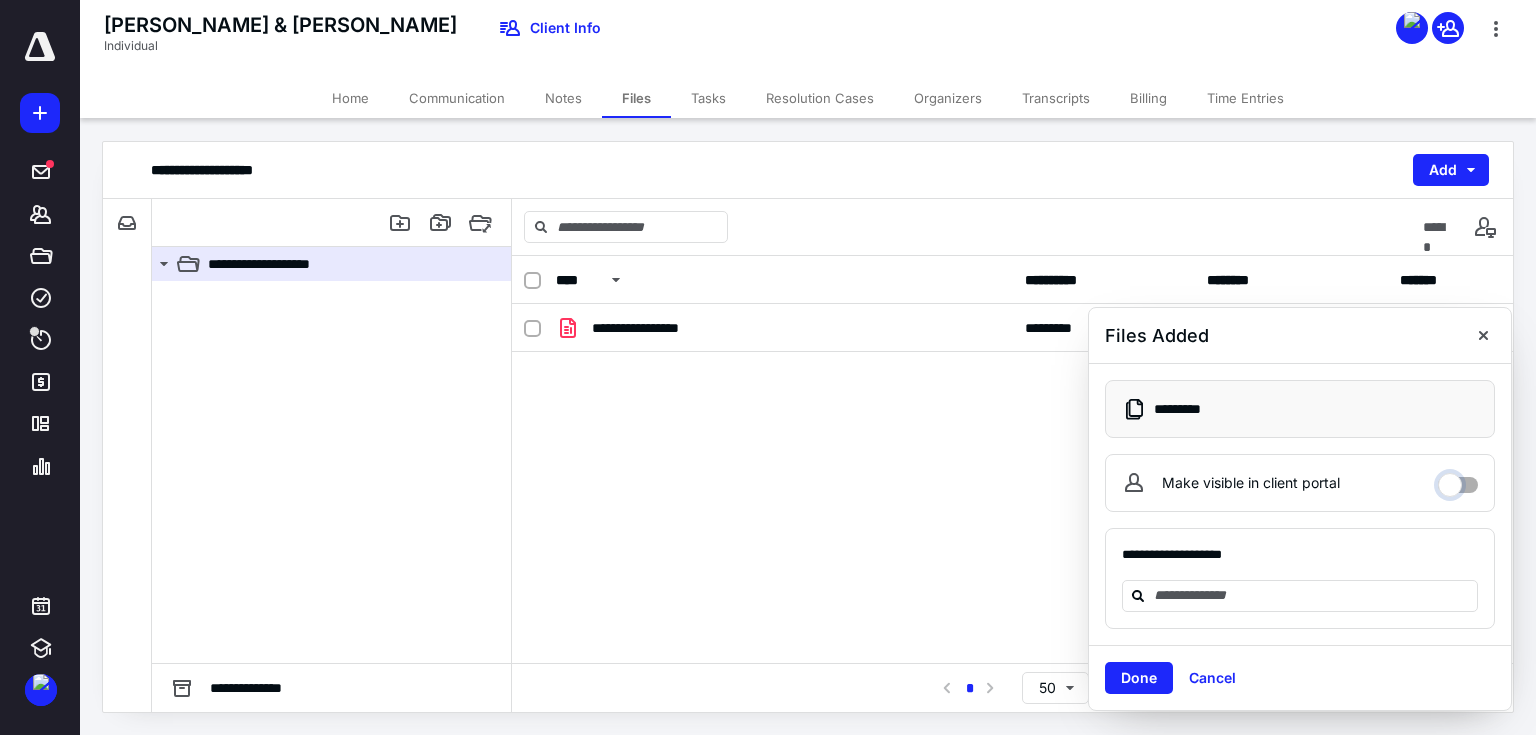 click on "Make visible in client portal" at bounding box center (1458, 480) 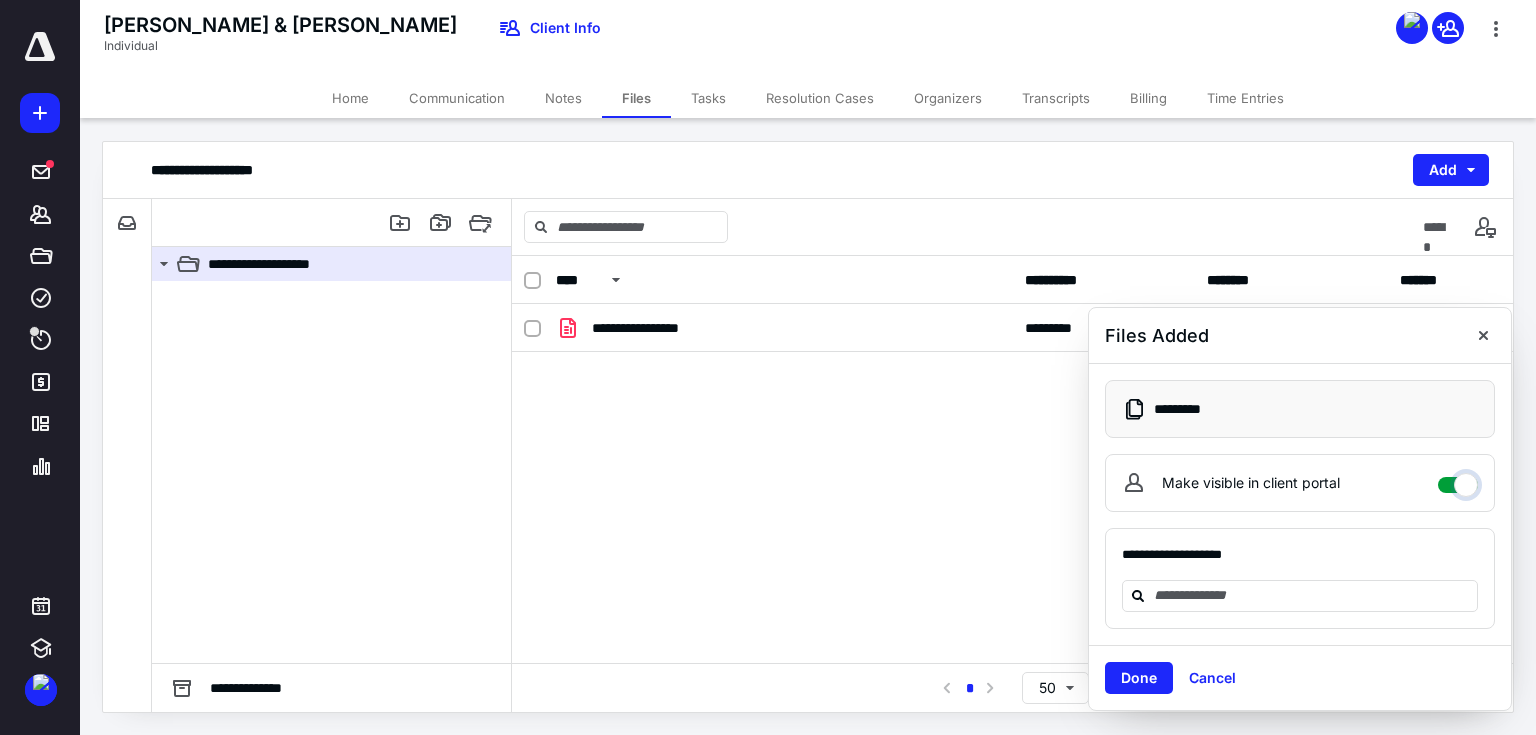 checkbox on "****" 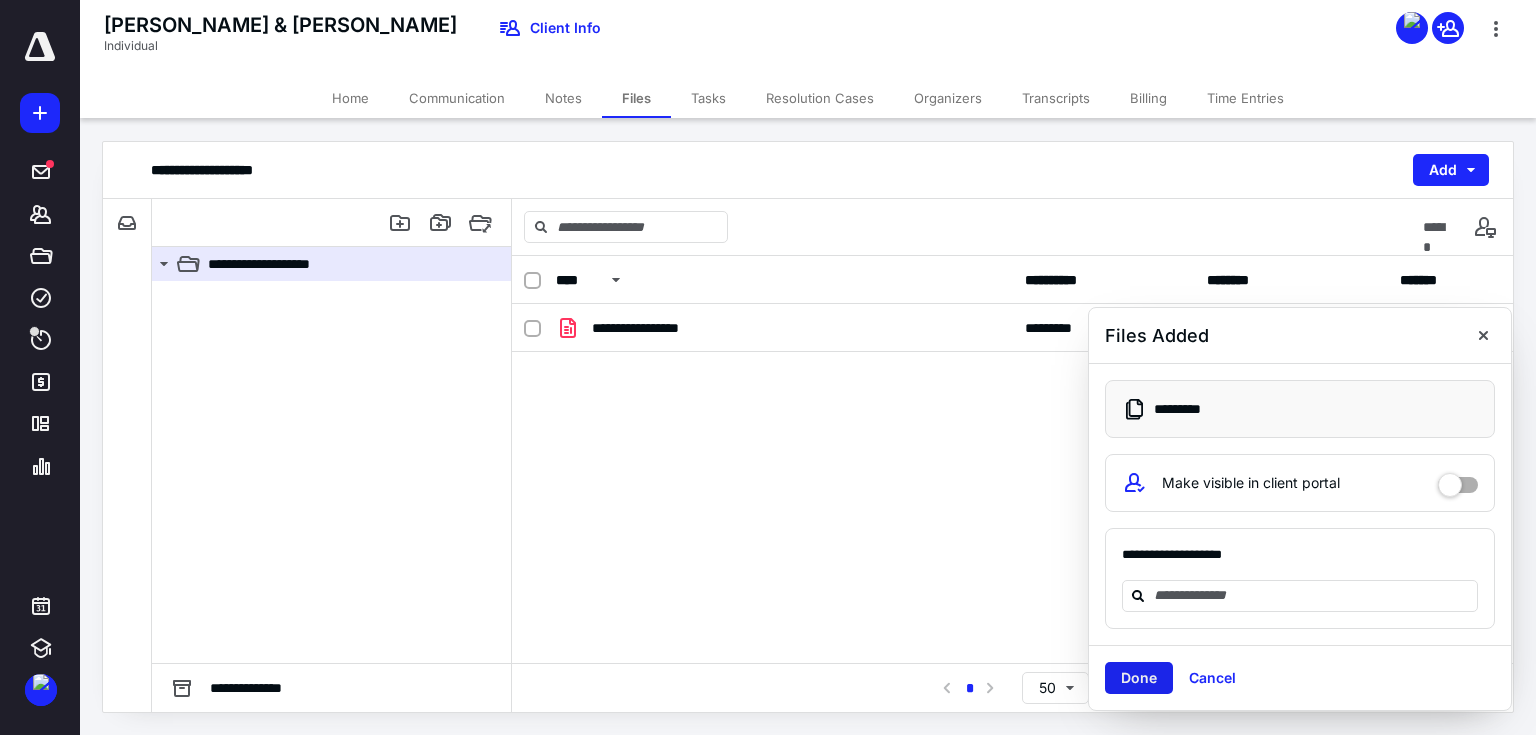 click on "Done" at bounding box center [1139, 678] 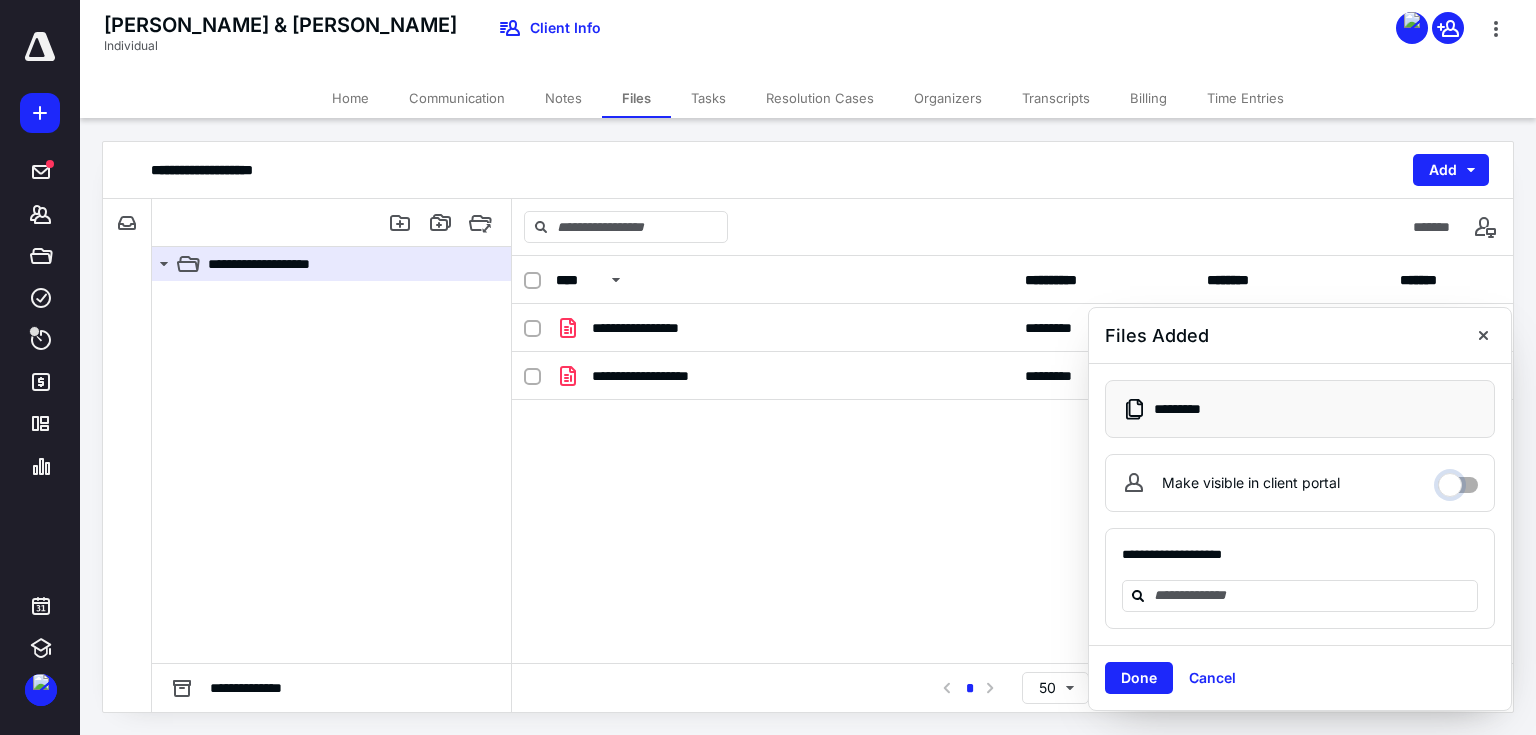click on "Make visible in client portal" at bounding box center (1458, 480) 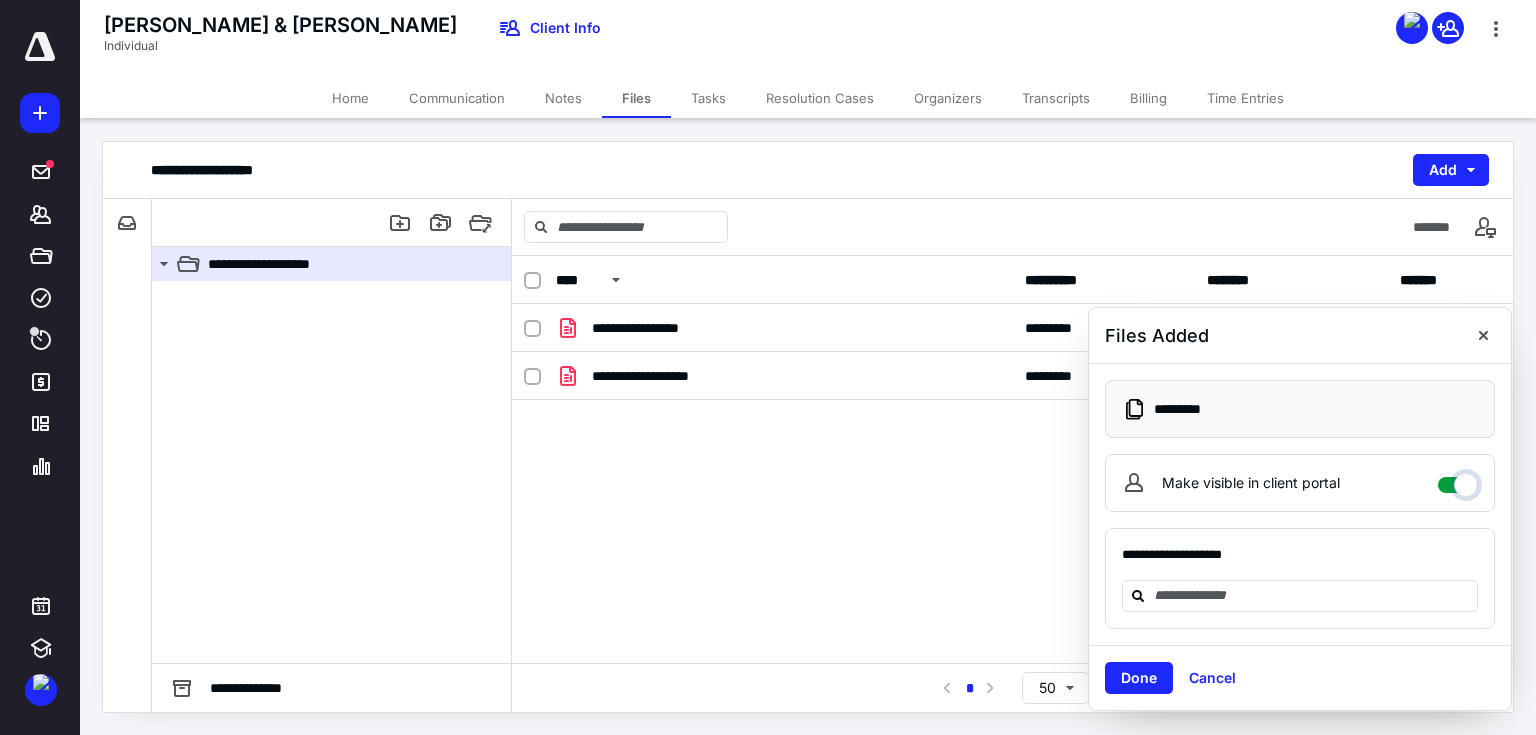 checkbox on "****" 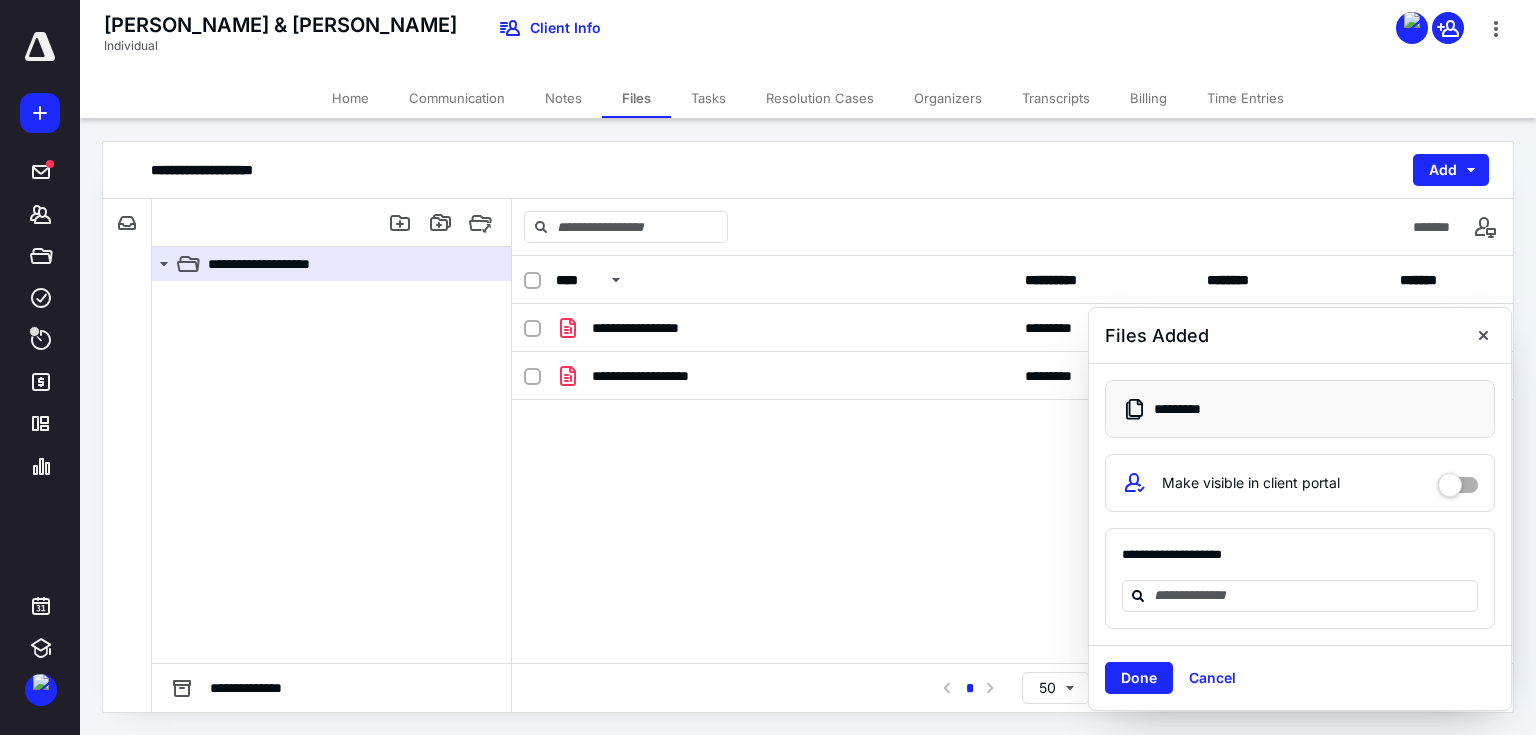 click on "**********" at bounding box center (1012, 454) 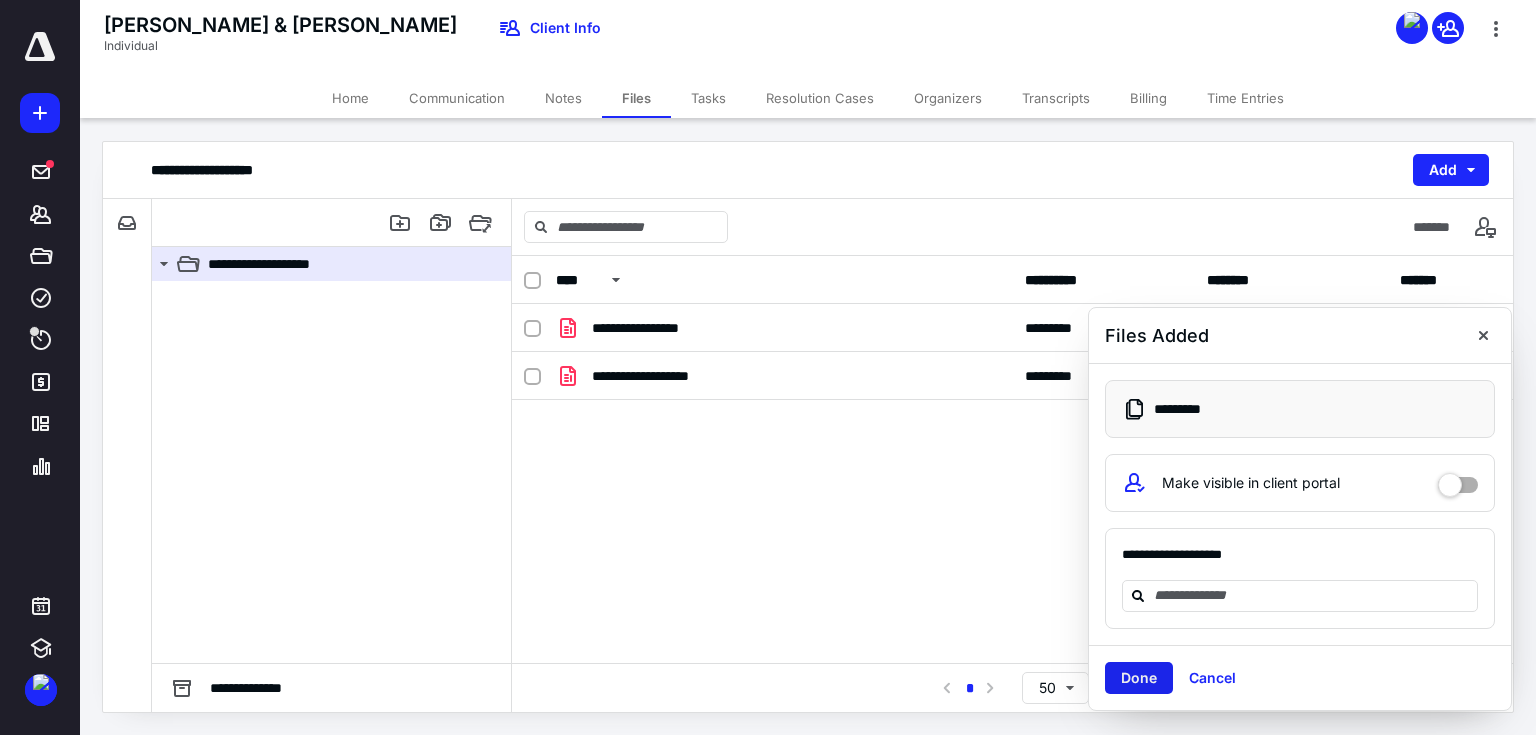 click on "Done" at bounding box center (1139, 678) 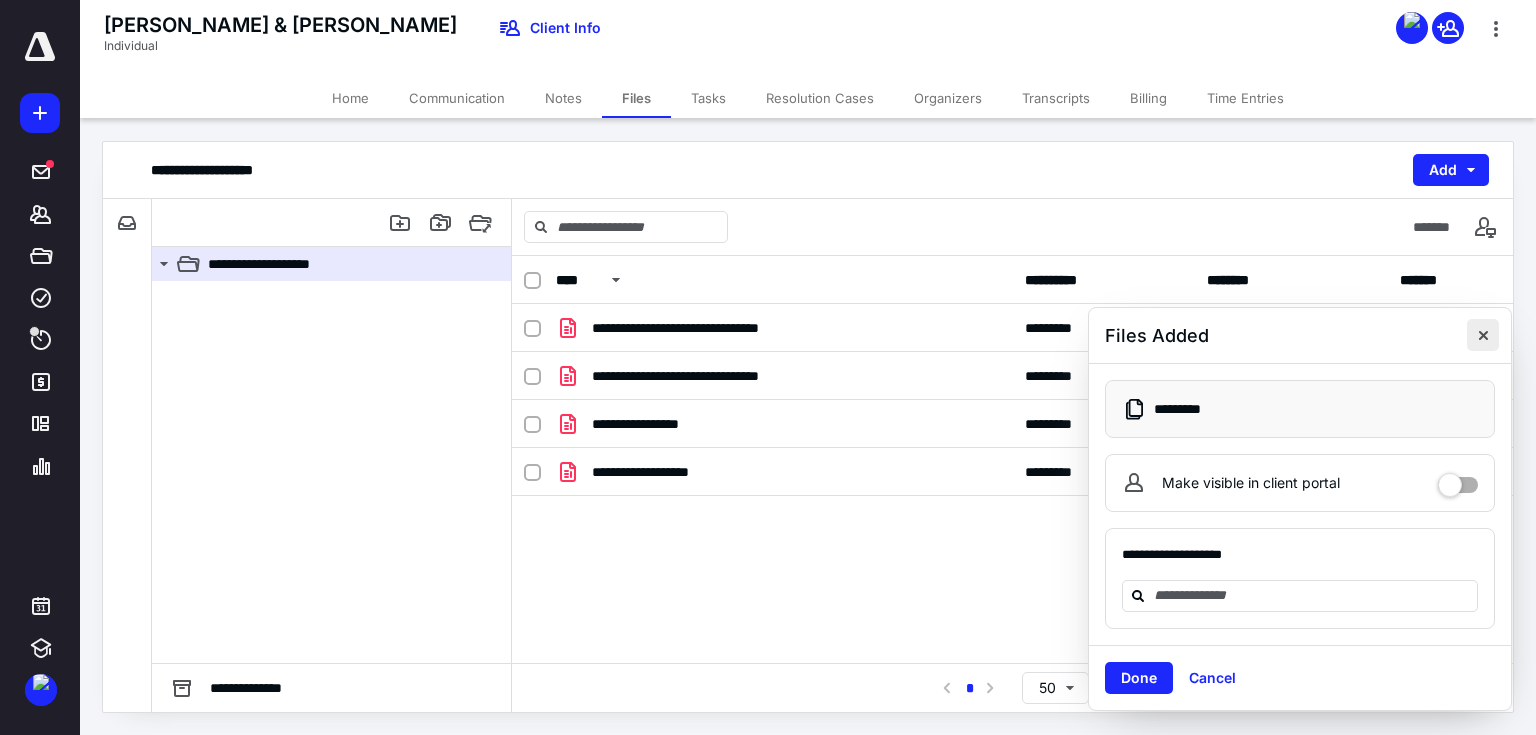 click at bounding box center (1483, 335) 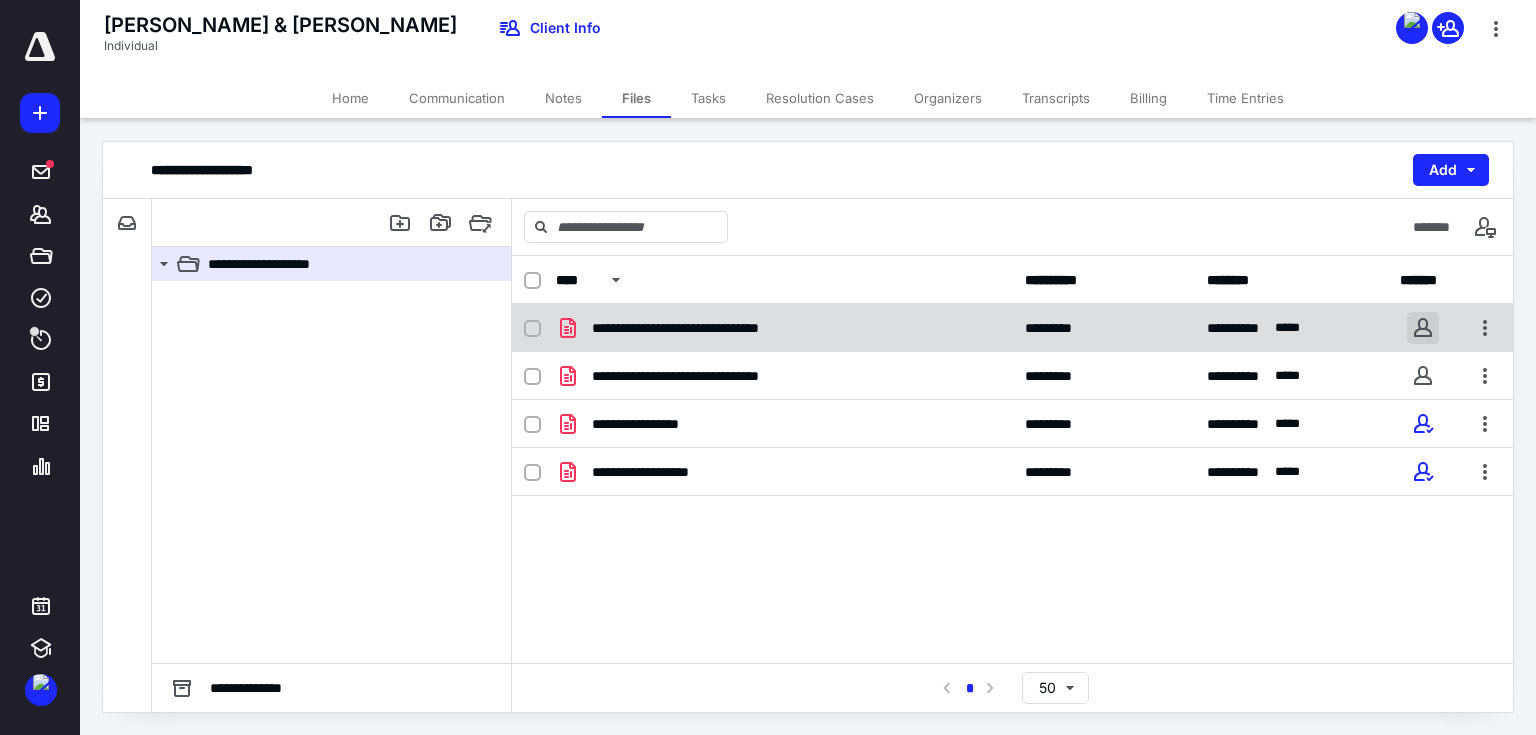 click at bounding box center (1423, 328) 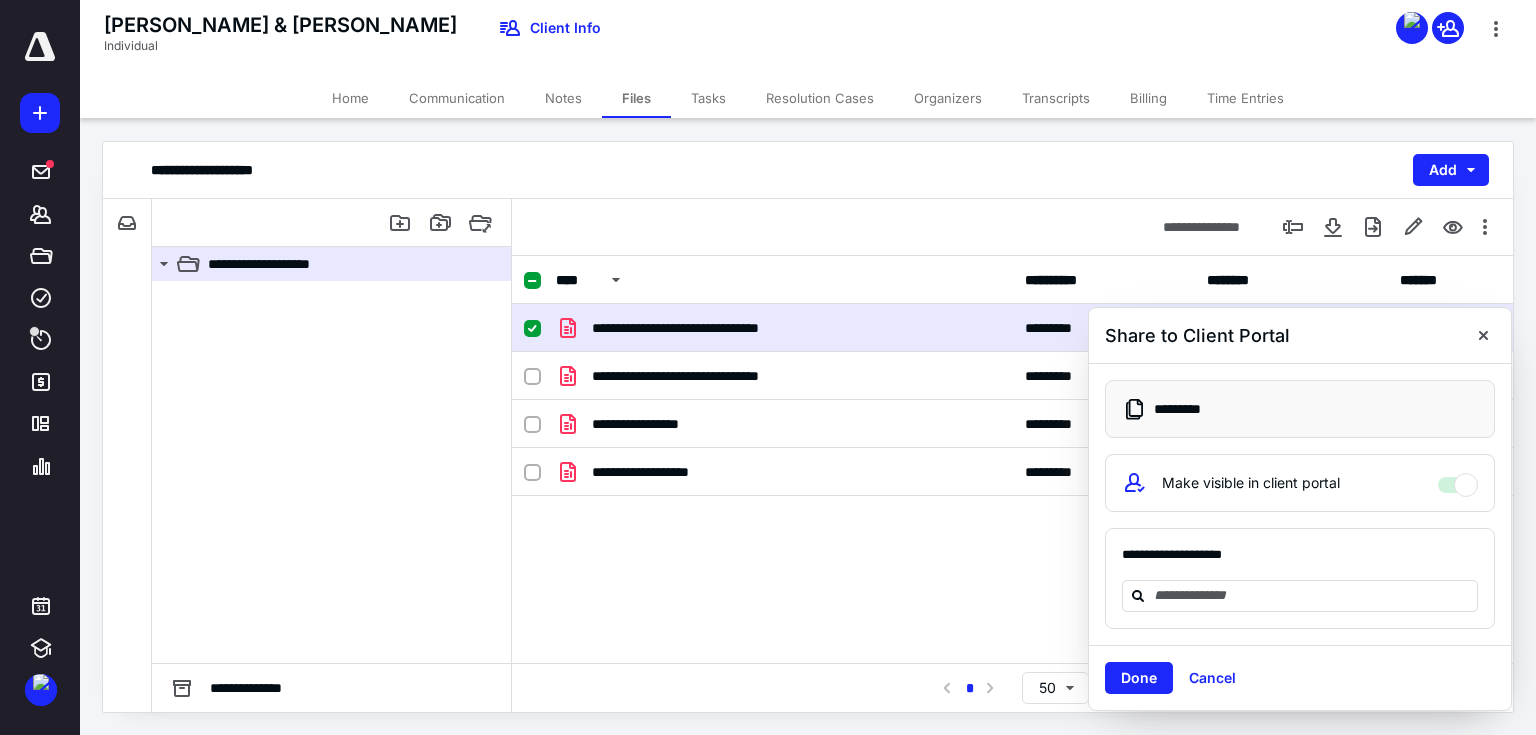 click on "**********" at bounding box center (1012, 454) 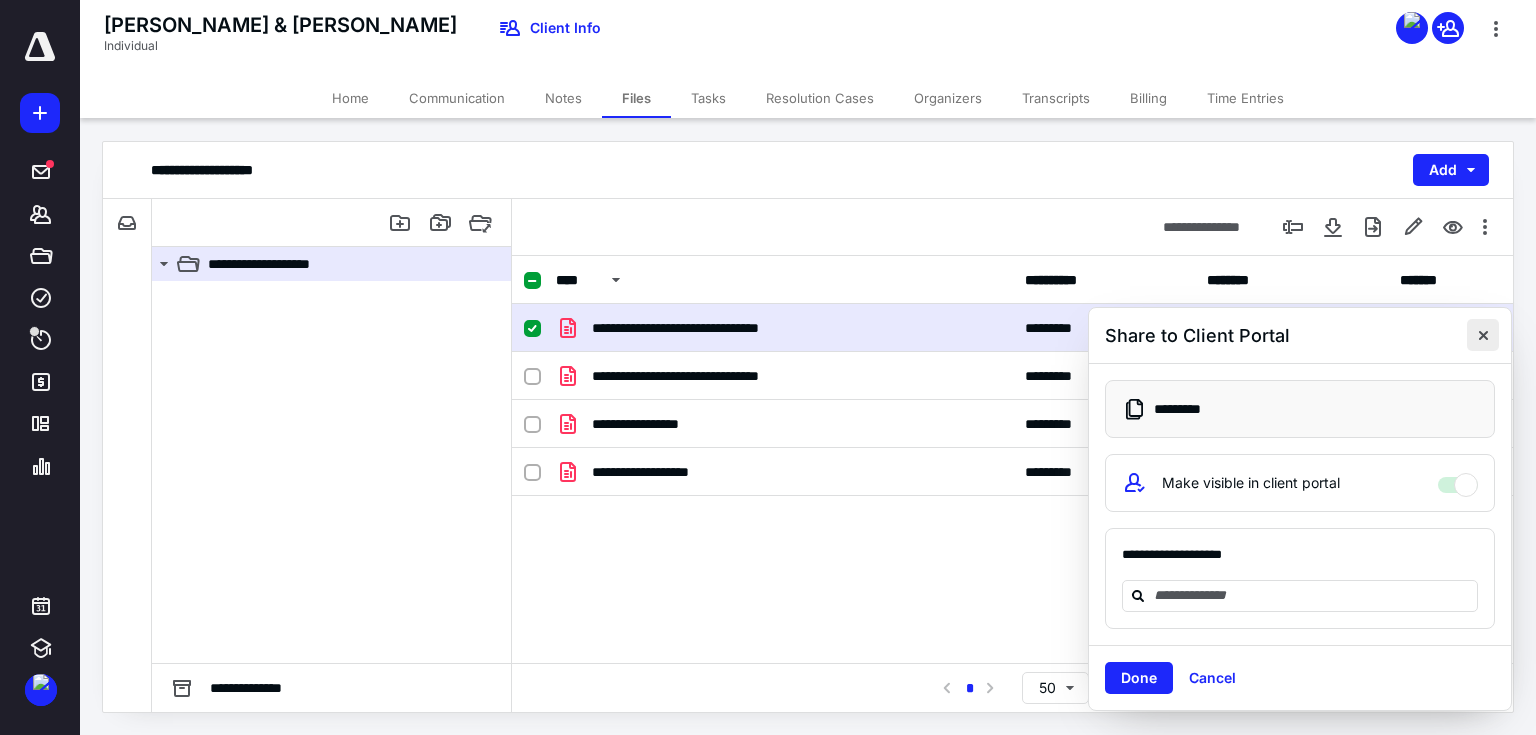 click at bounding box center [1483, 335] 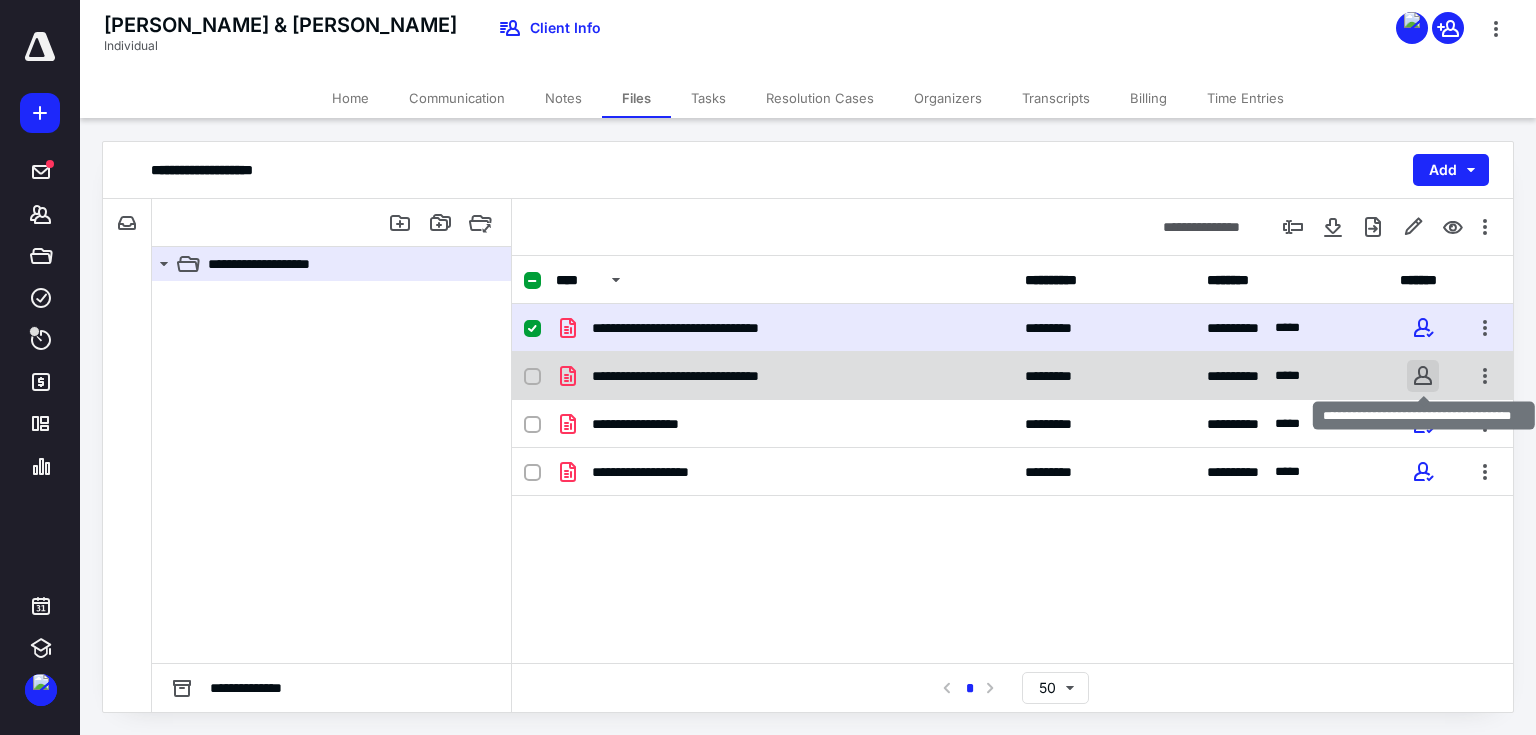 click at bounding box center [1423, 376] 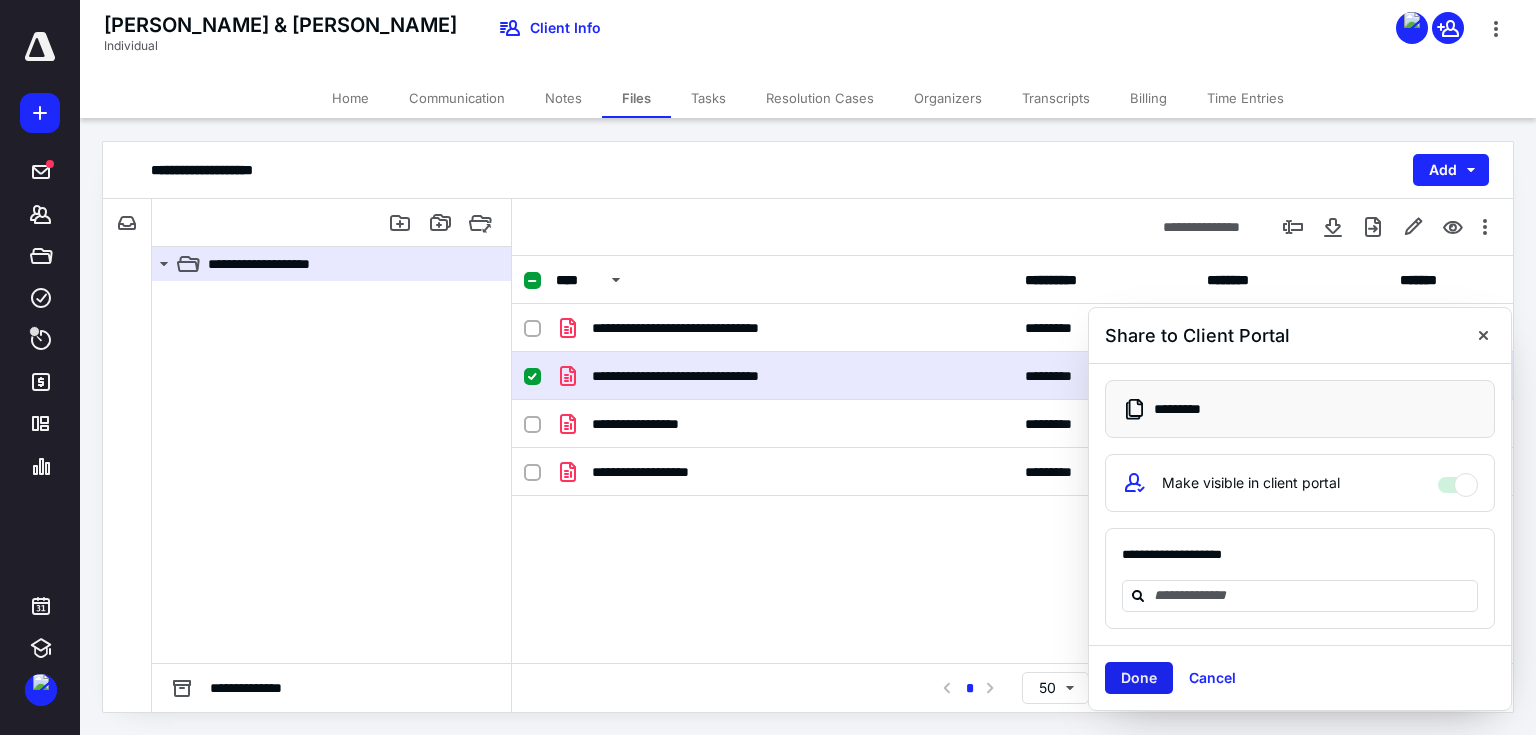 click on "Done" at bounding box center (1139, 678) 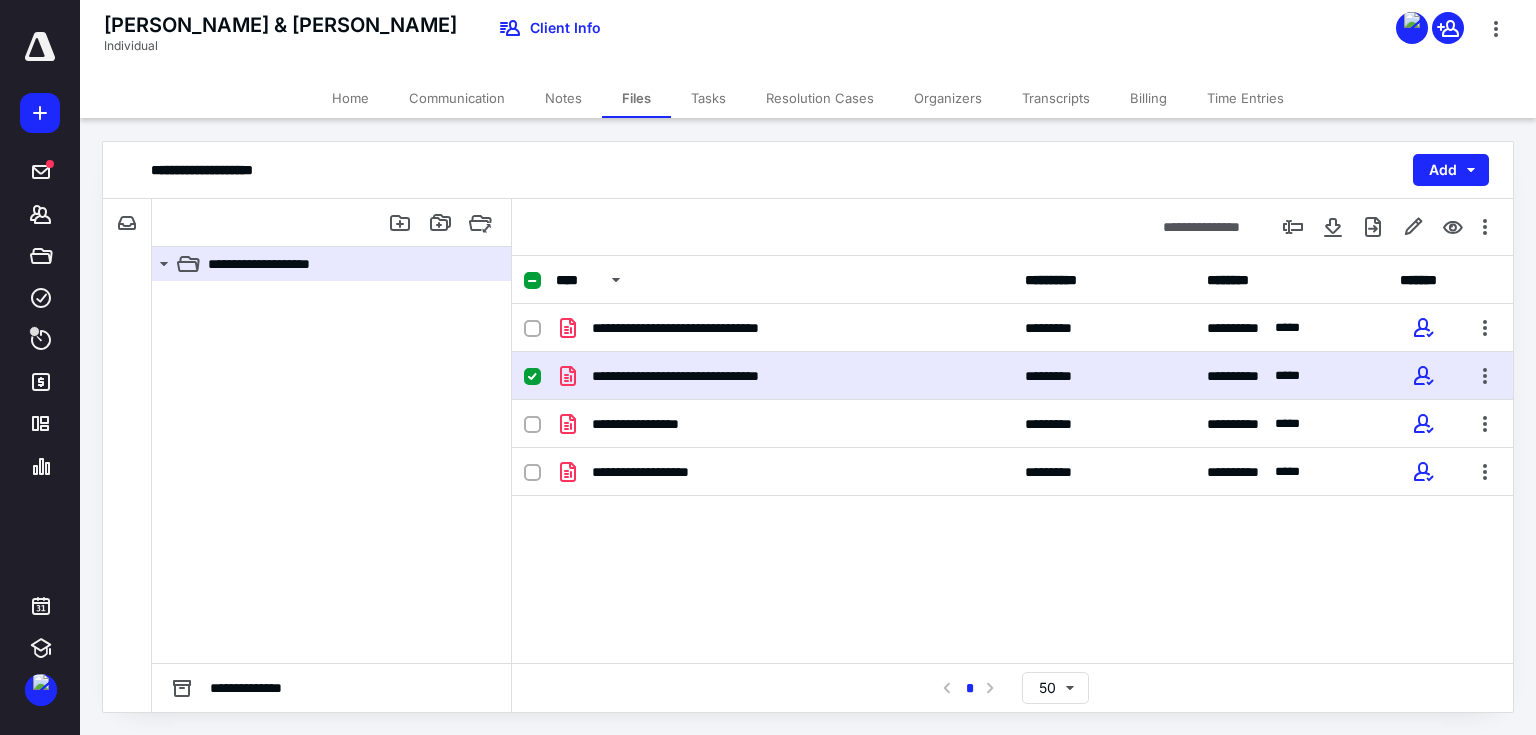 click on "**********" at bounding box center (1012, 454) 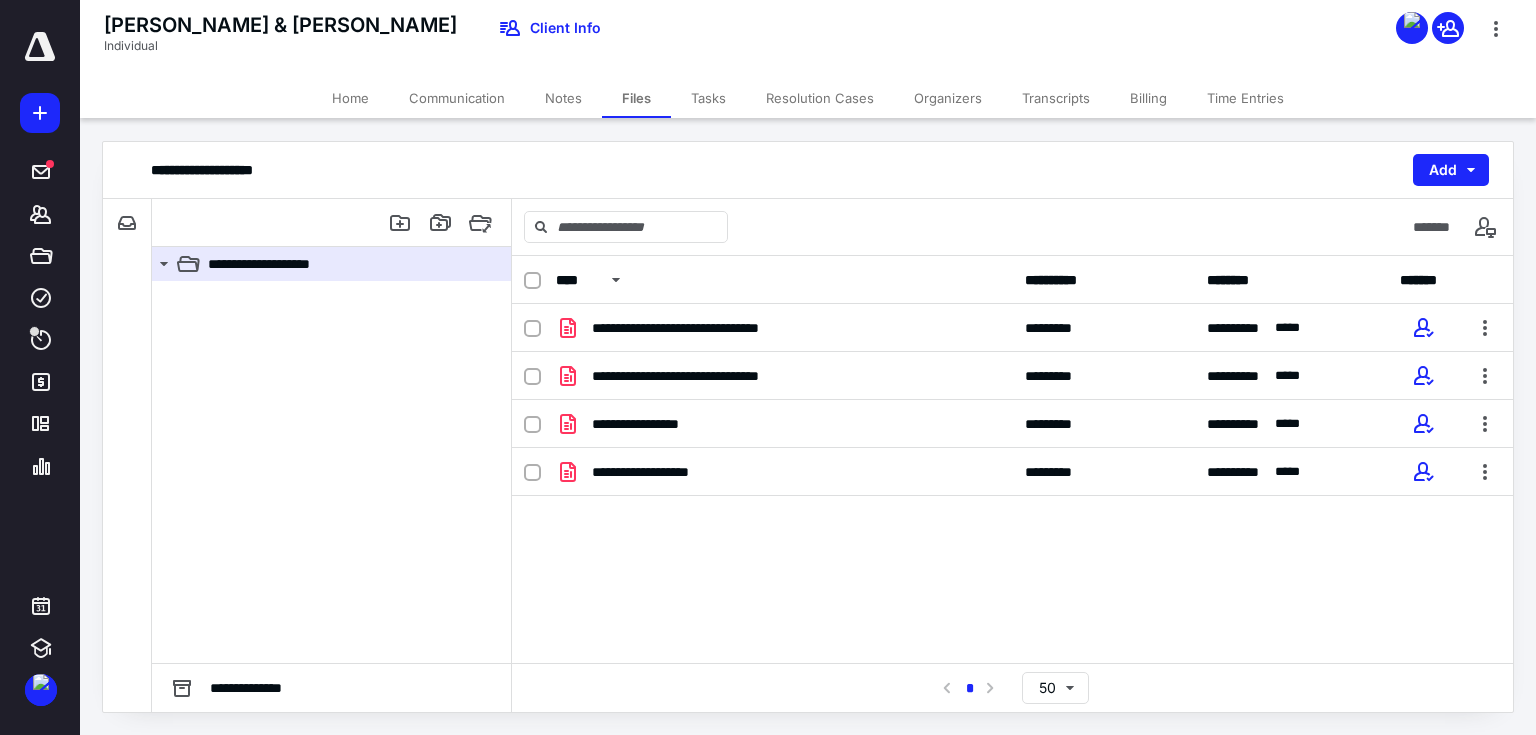 click on "**********" at bounding box center [1012, 454] 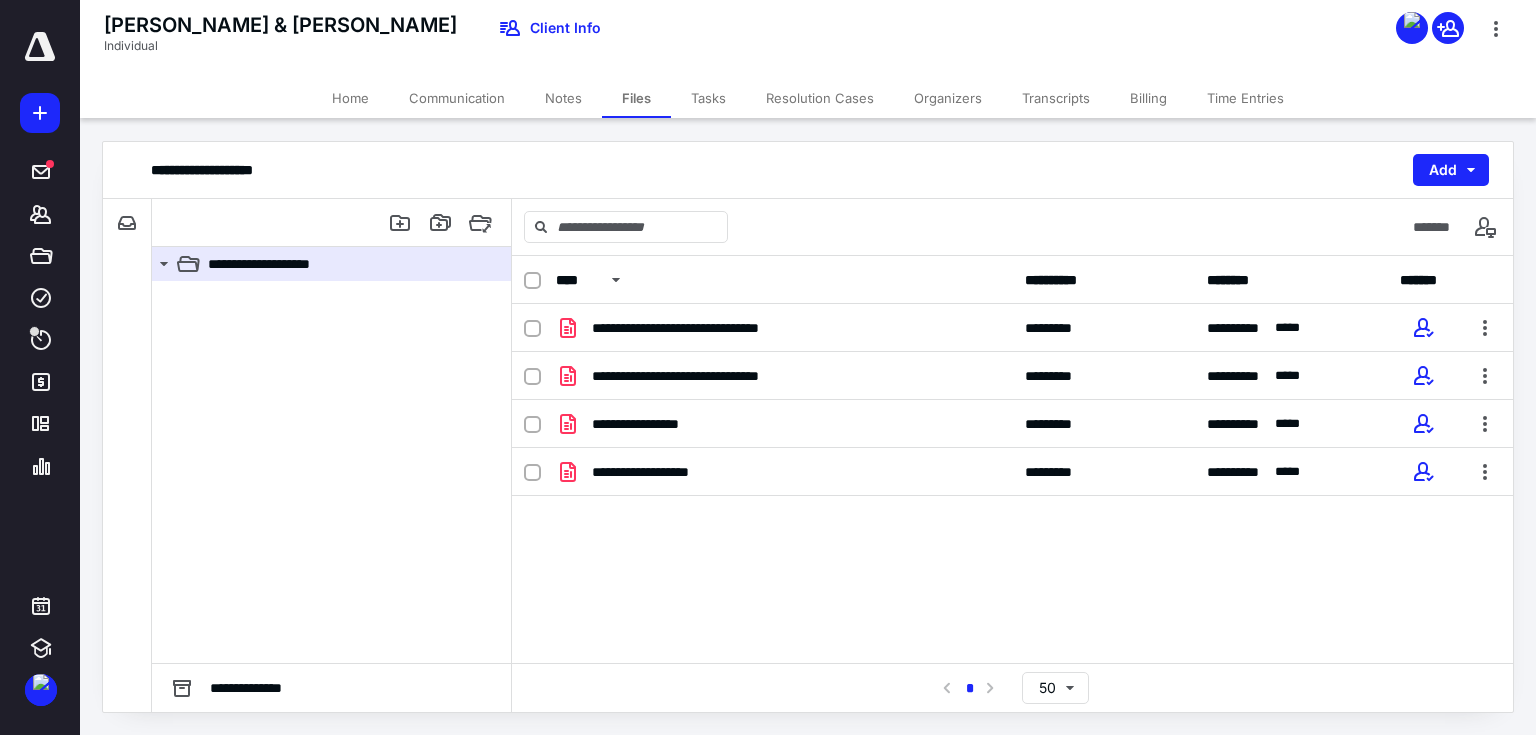 click on "**********" at bounding box center (1012, 459) 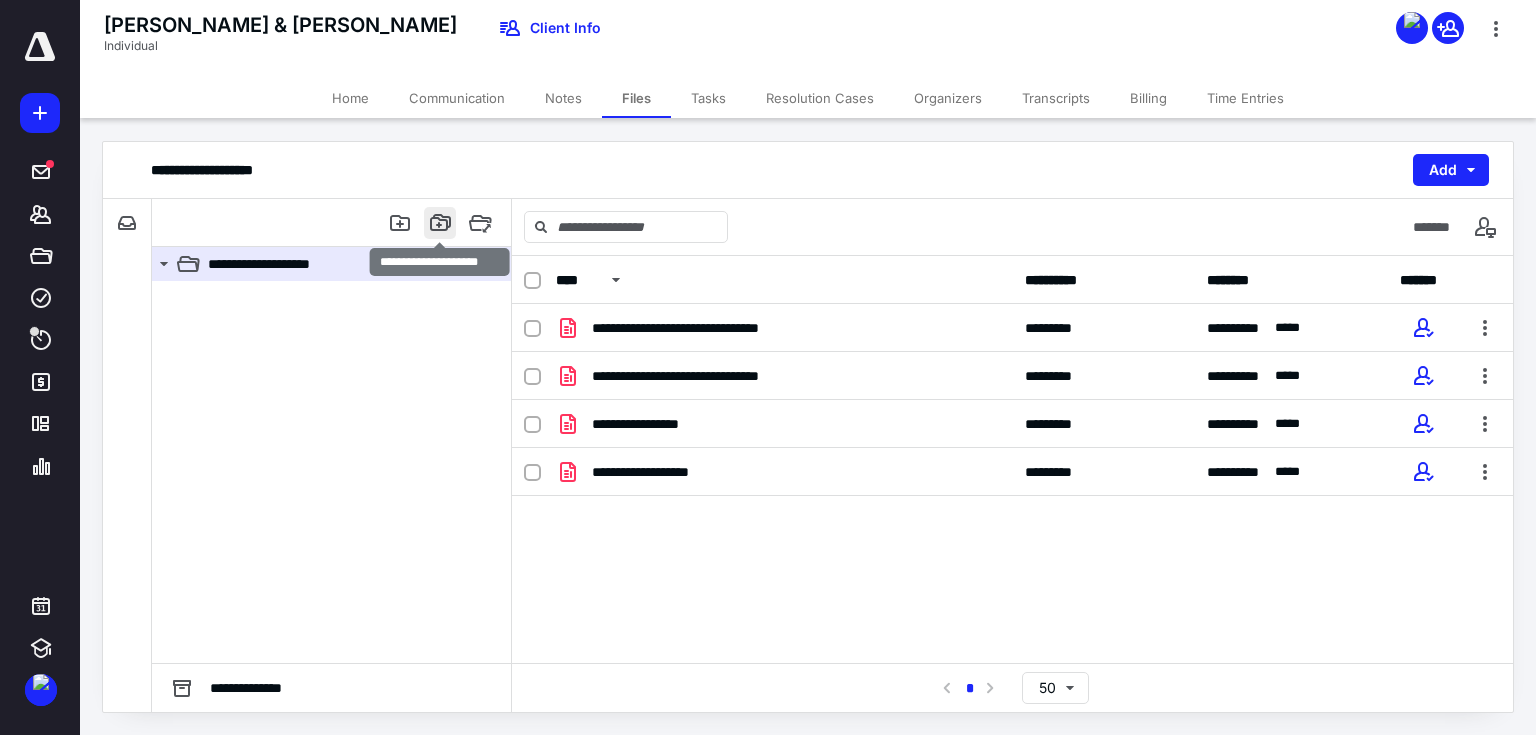 click at bounding box center [440, 223] 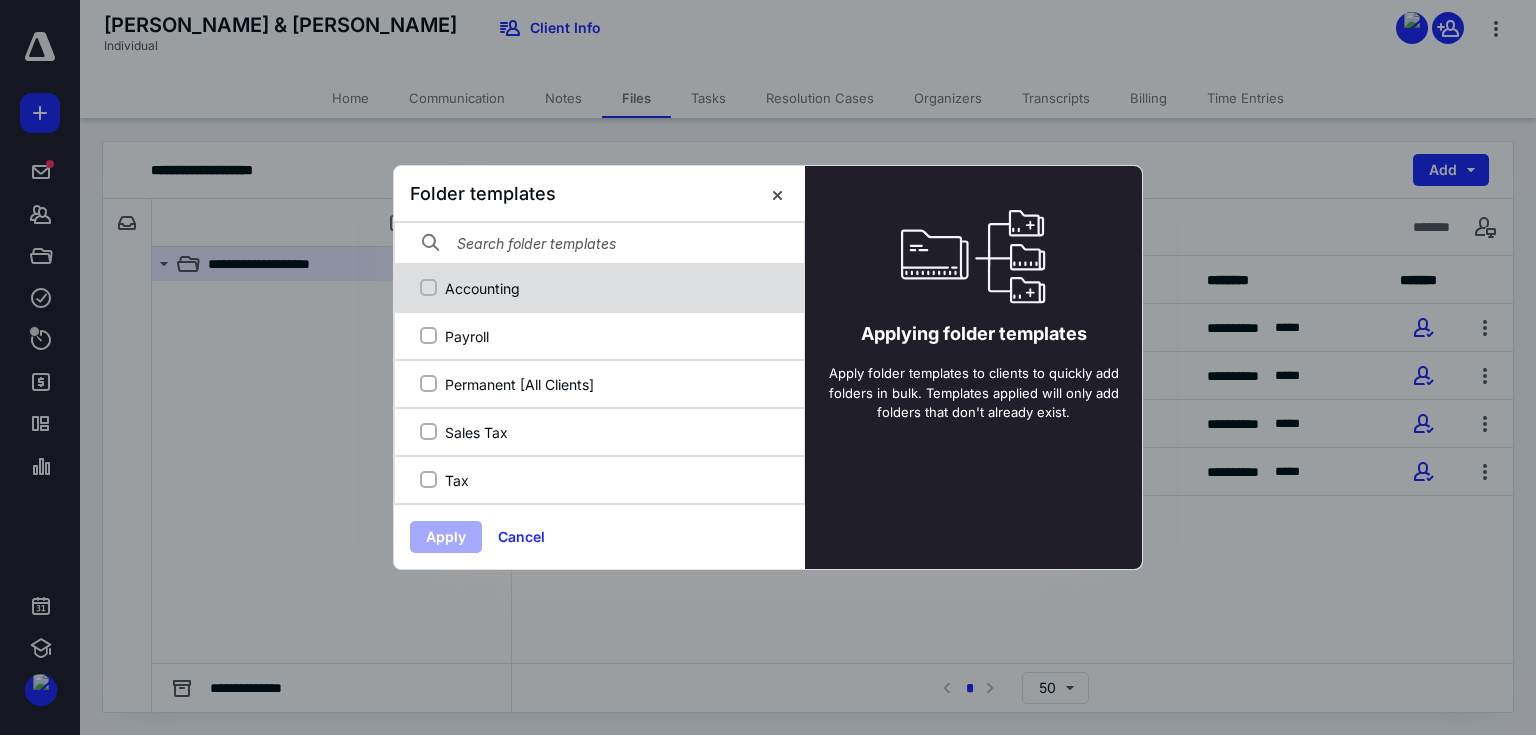 click 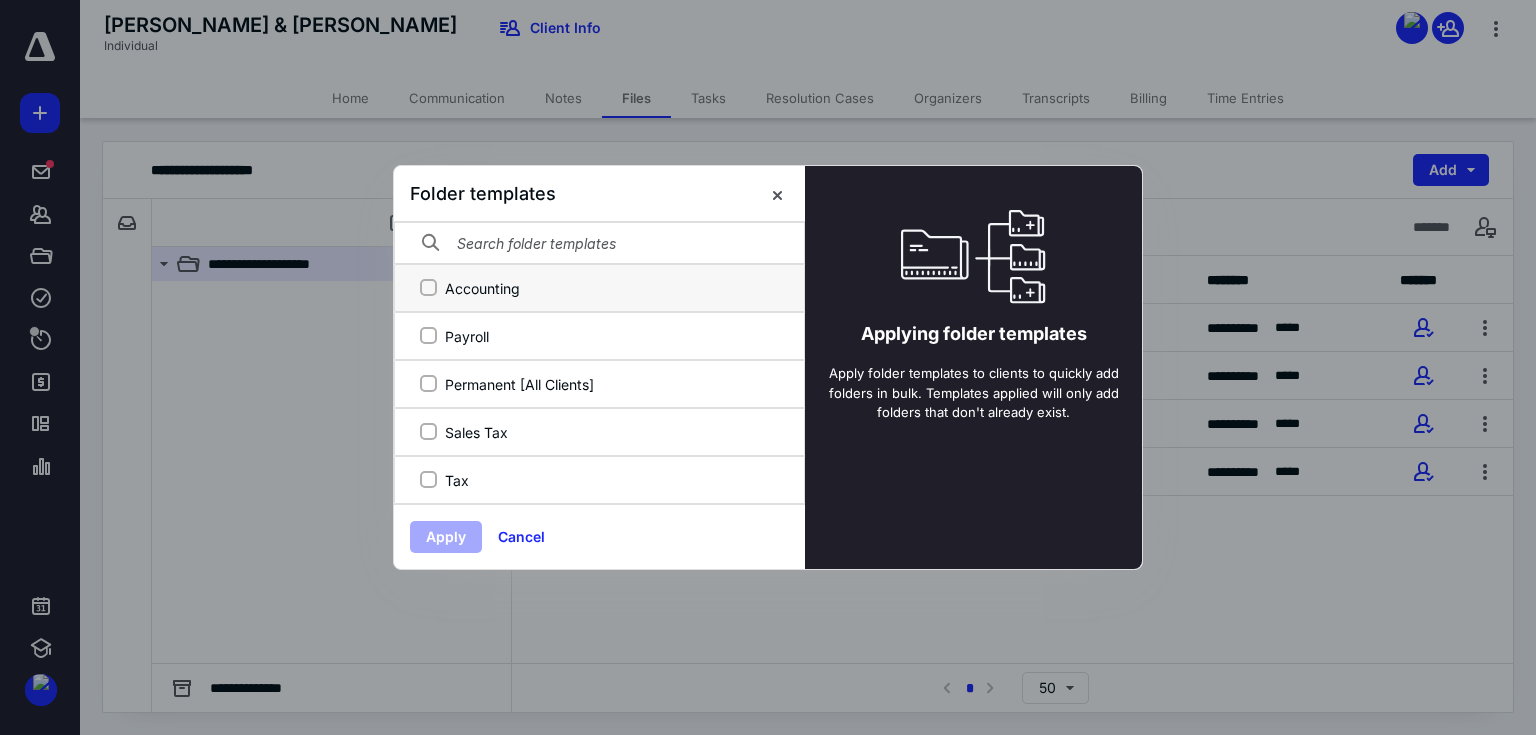 click on "Accounting" at bounding box center (428, 288) 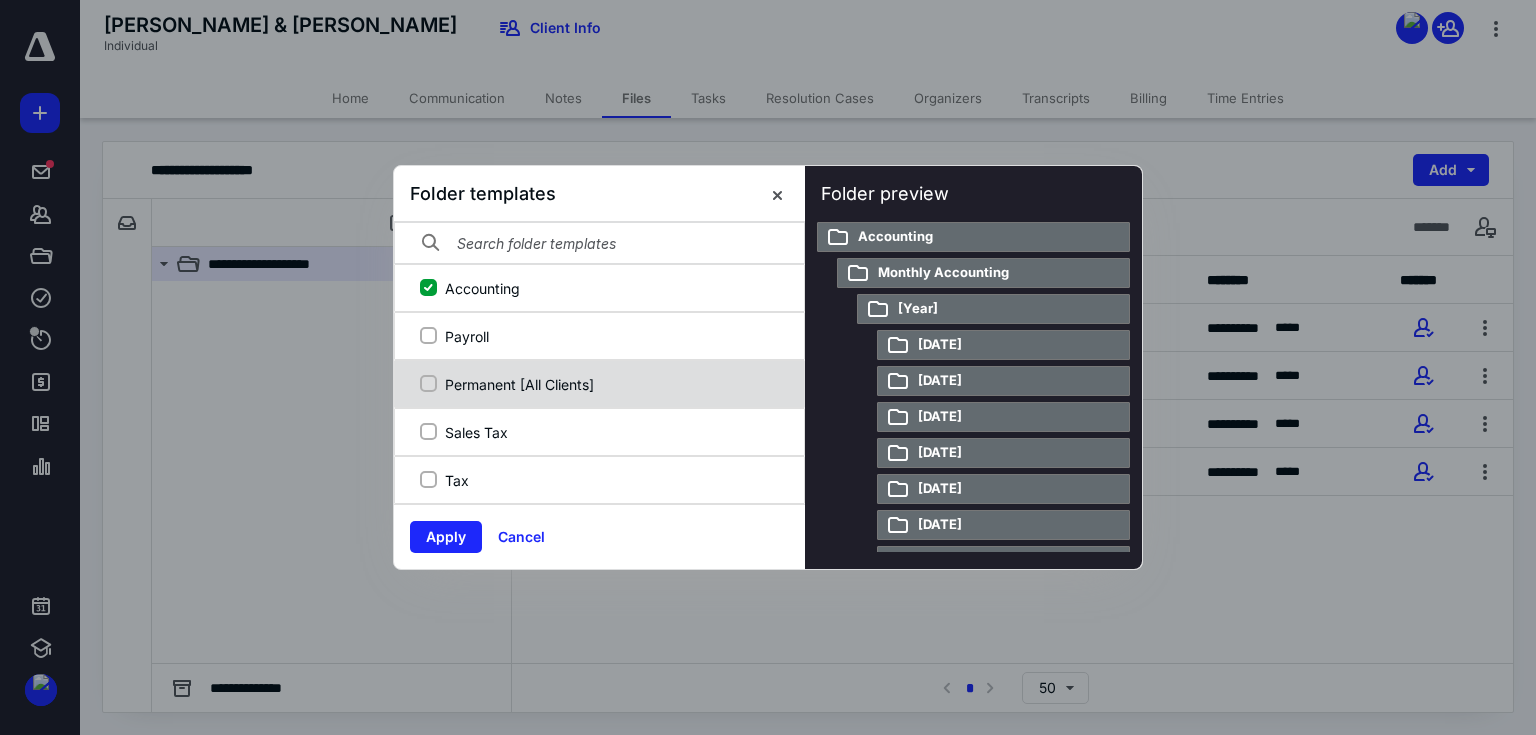 click 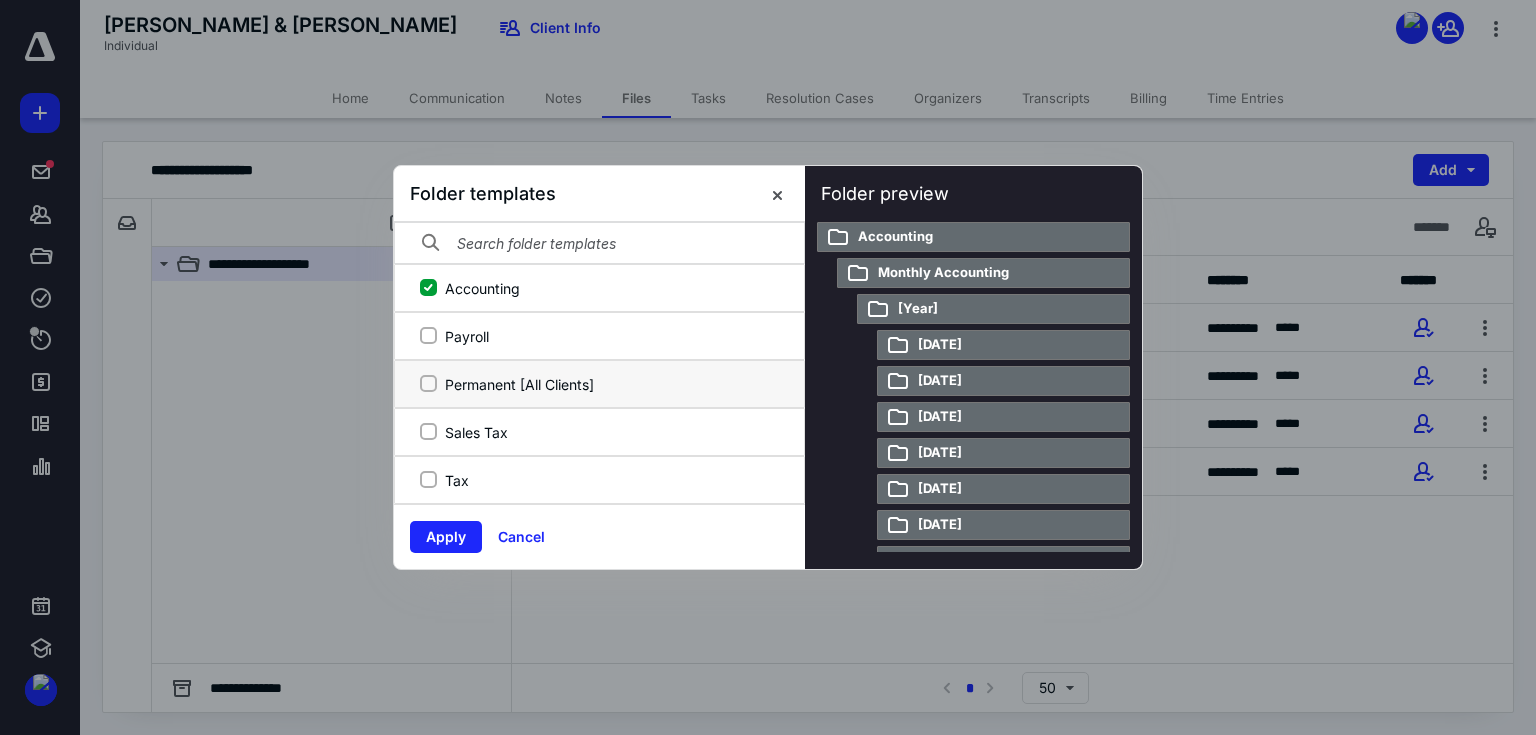 checkbox on "true" 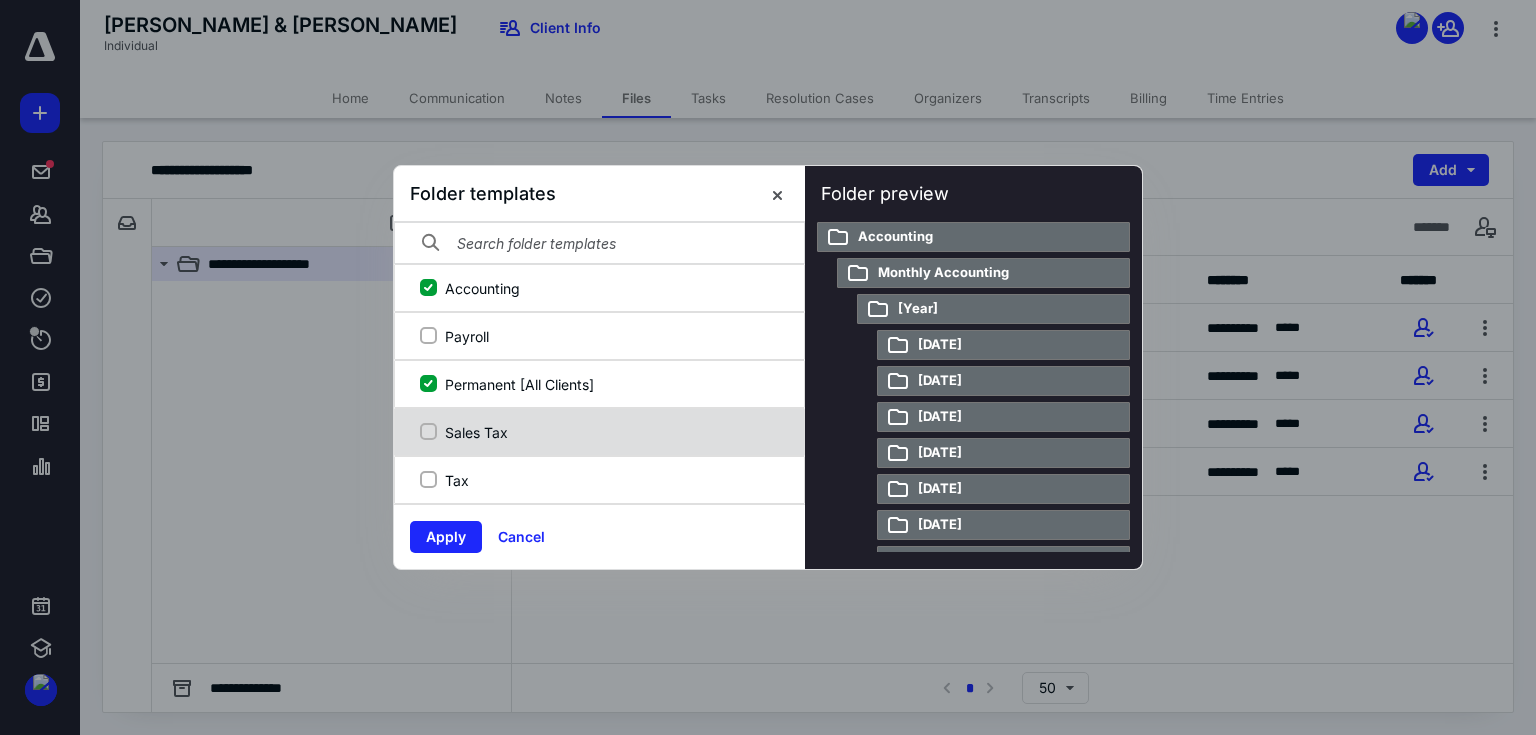 click 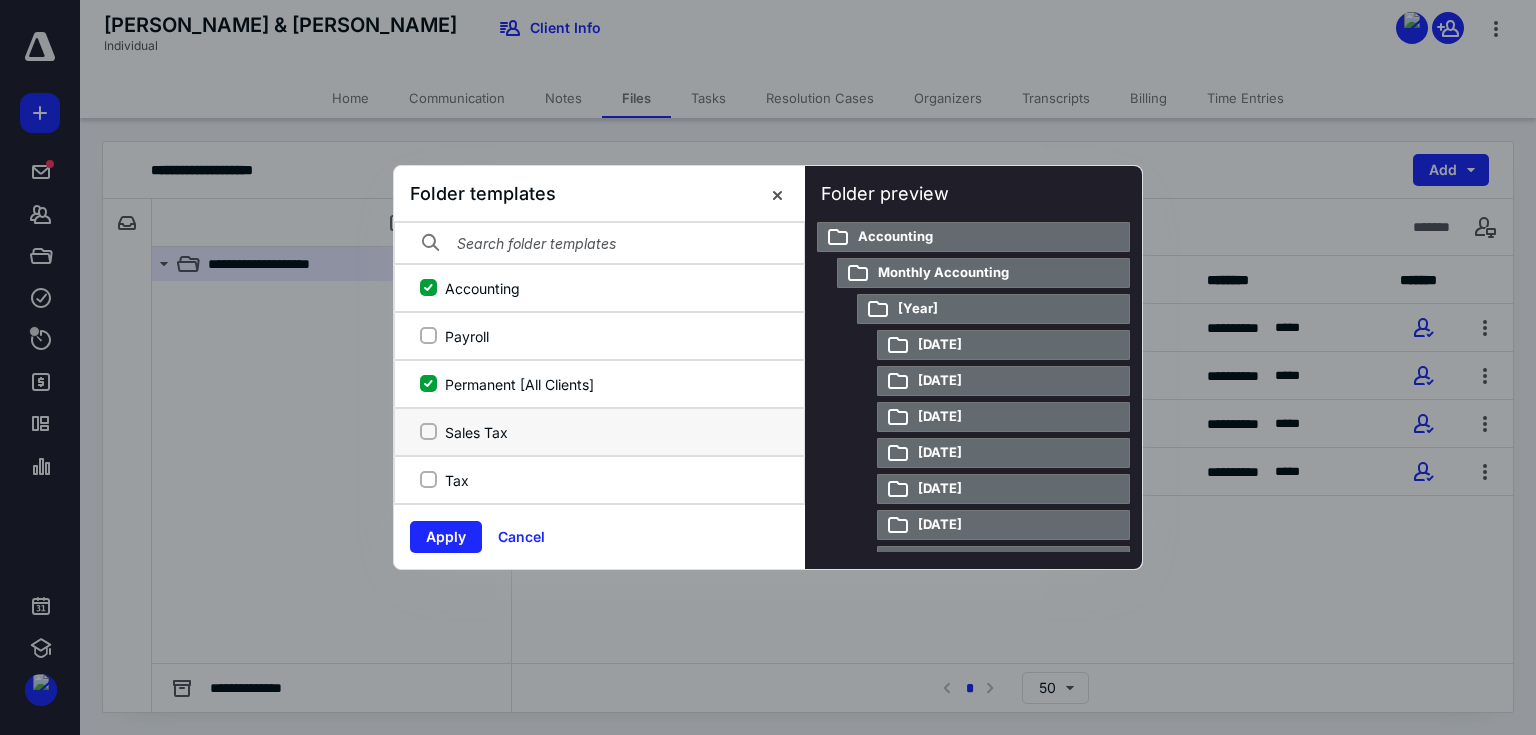 click on "Sales Tax" at bounding box center (428, 432) 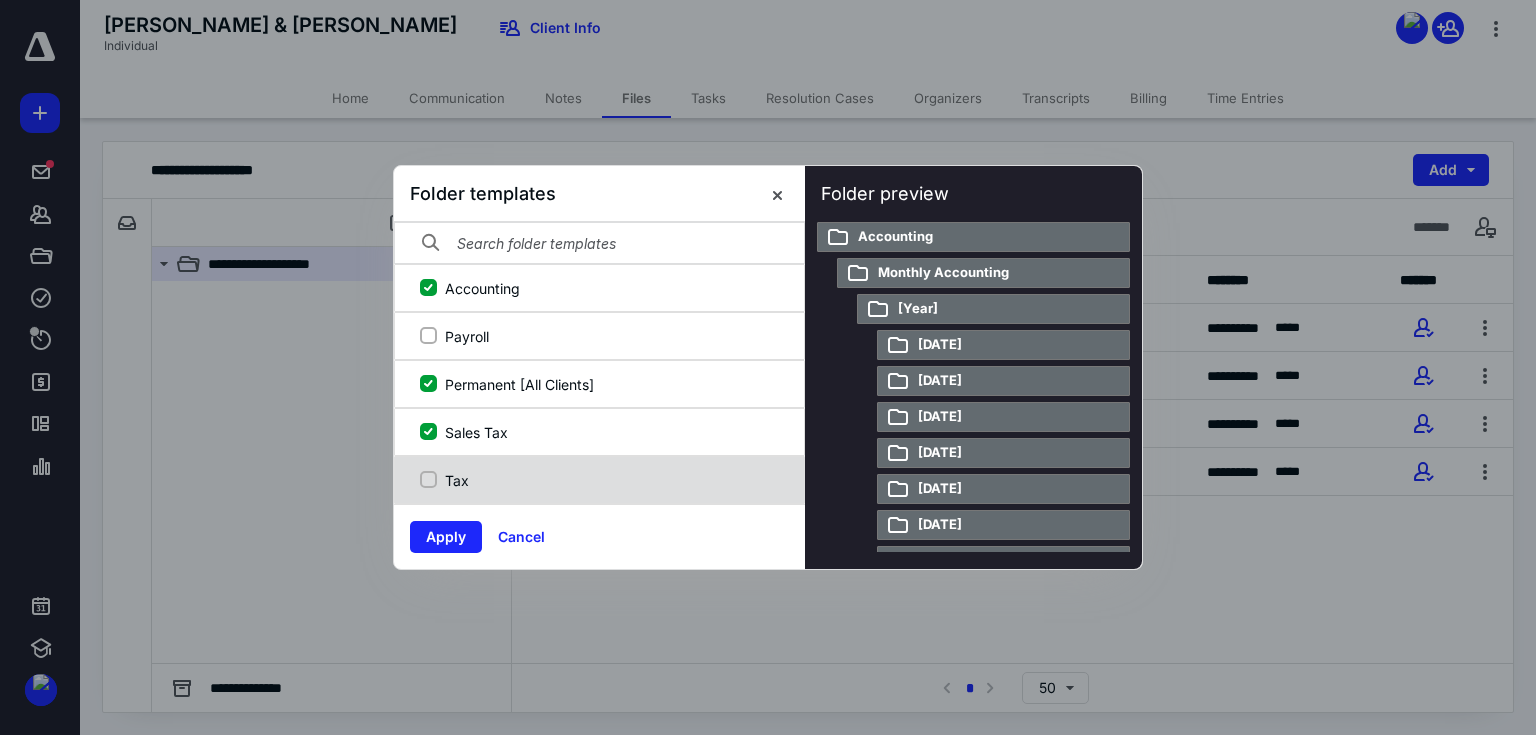 click on "Tax" at bounding box center [597, 480] 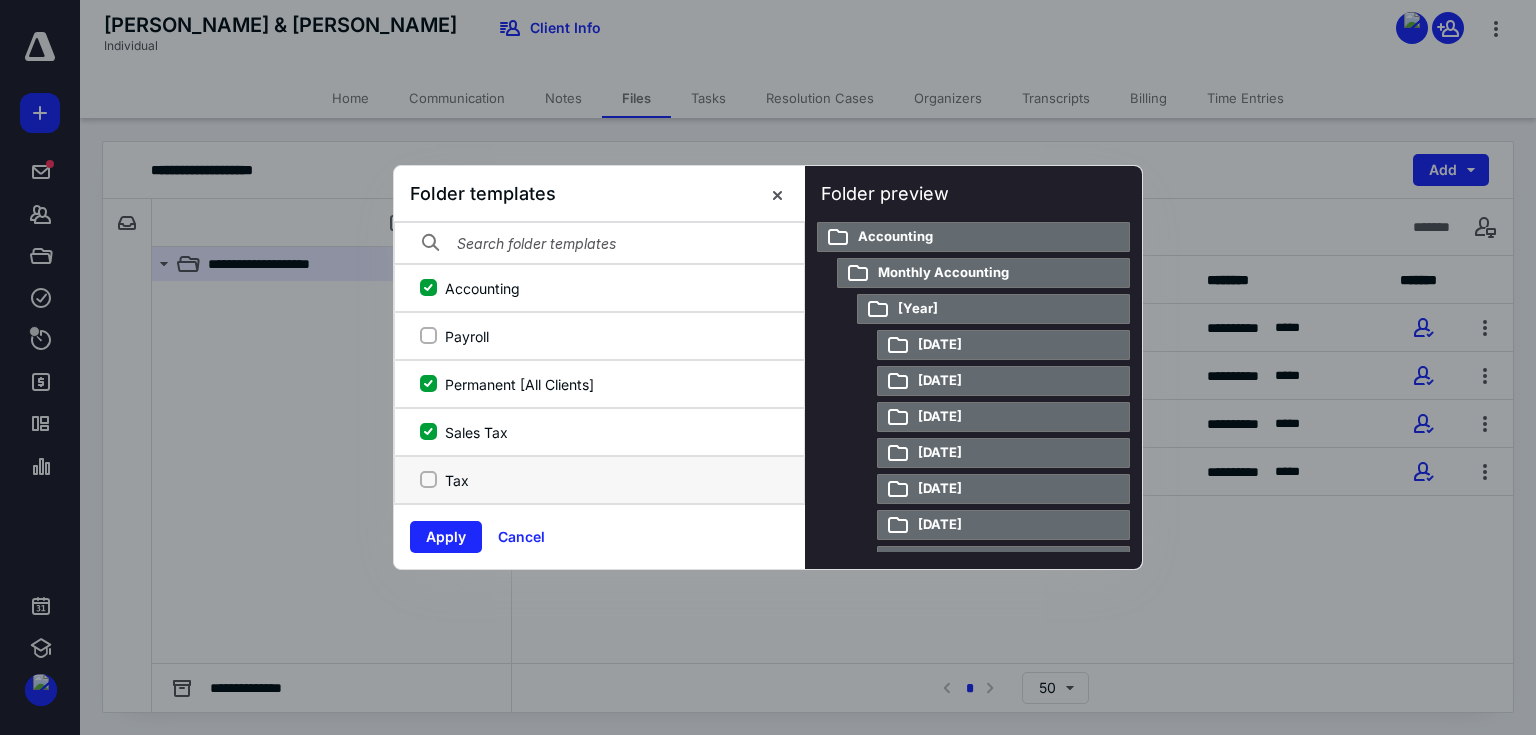 checkbox on "true" 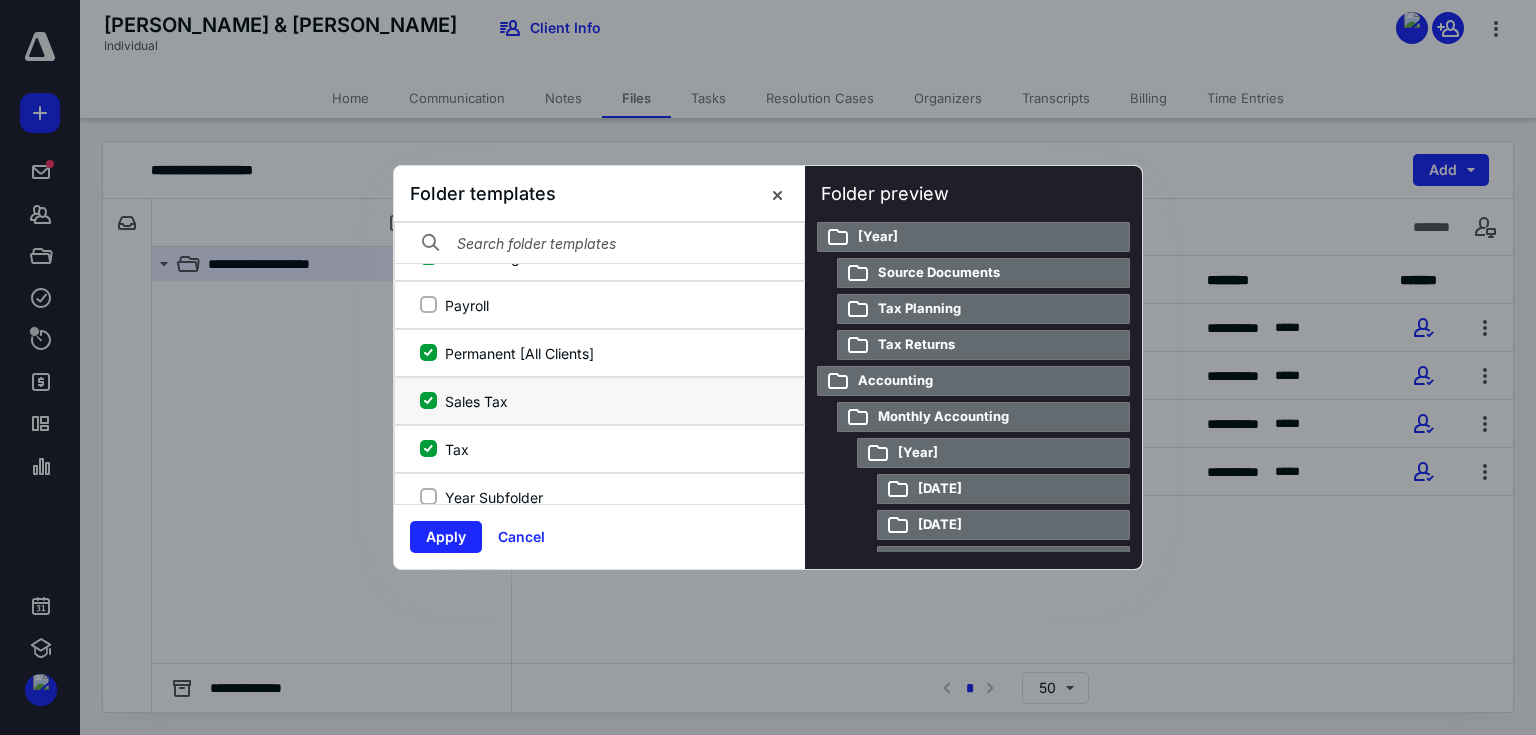scroll, scrollTop: 48, scrollLeft: 0, axis: vertical 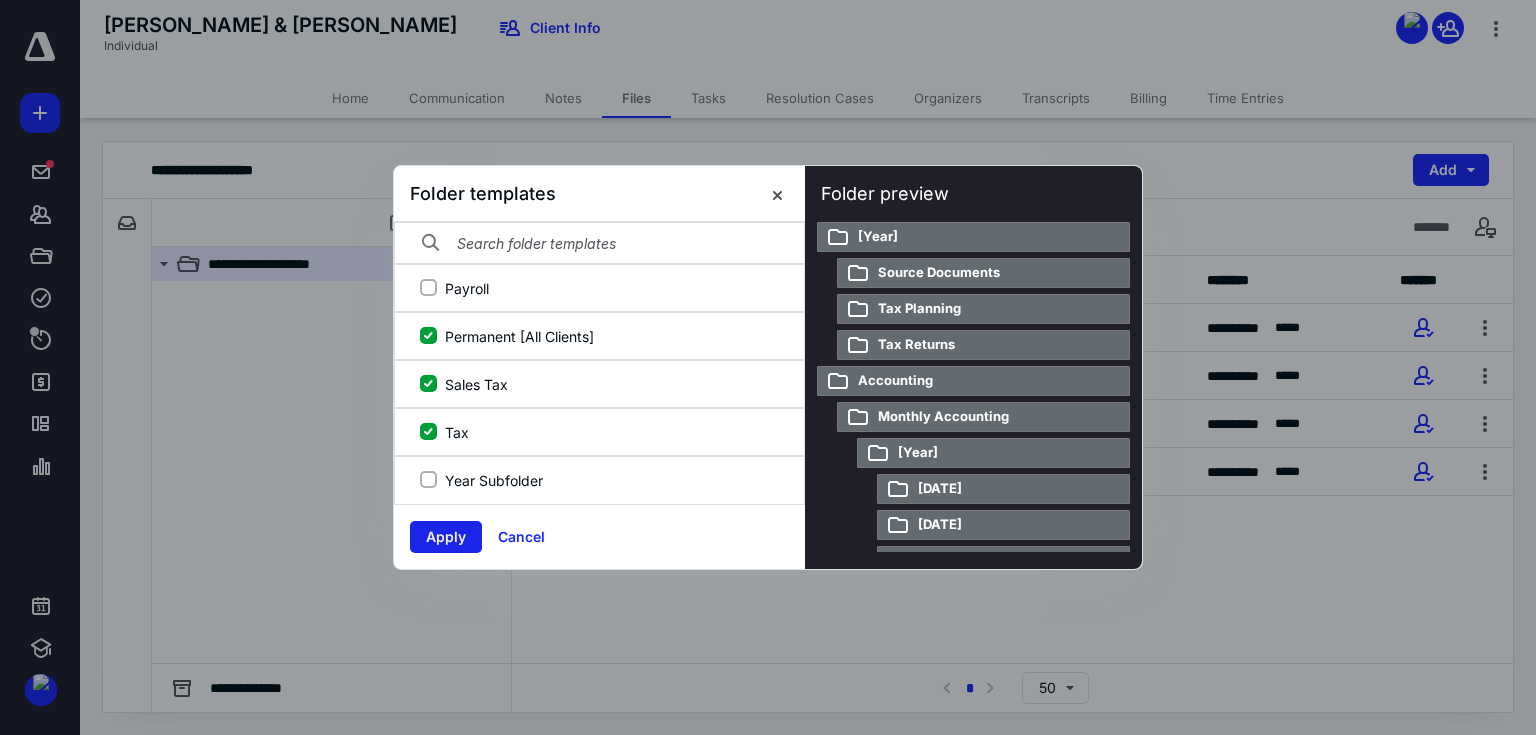 click on "Apply" at bounding box center [446, 537] 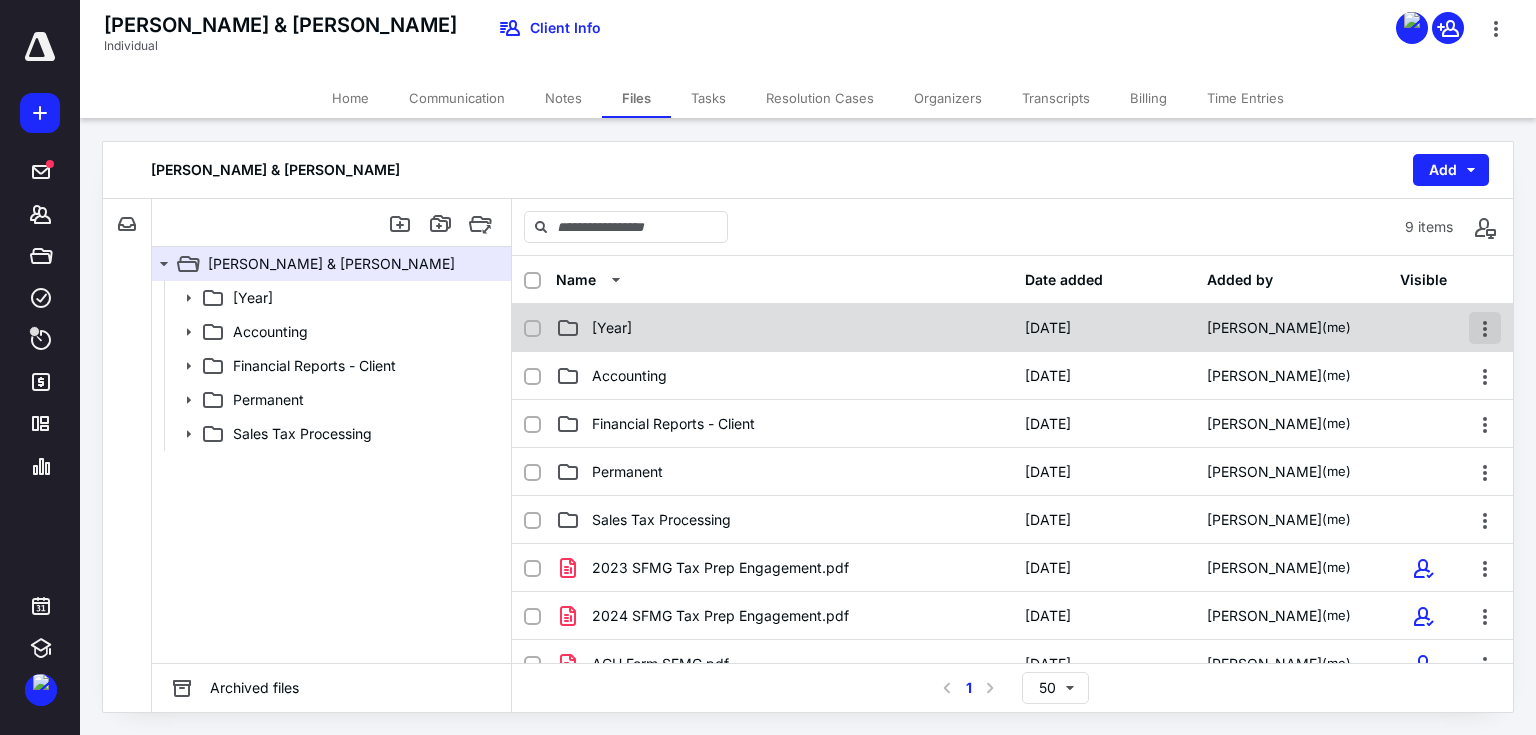 click at bounding box center [1485, 328] 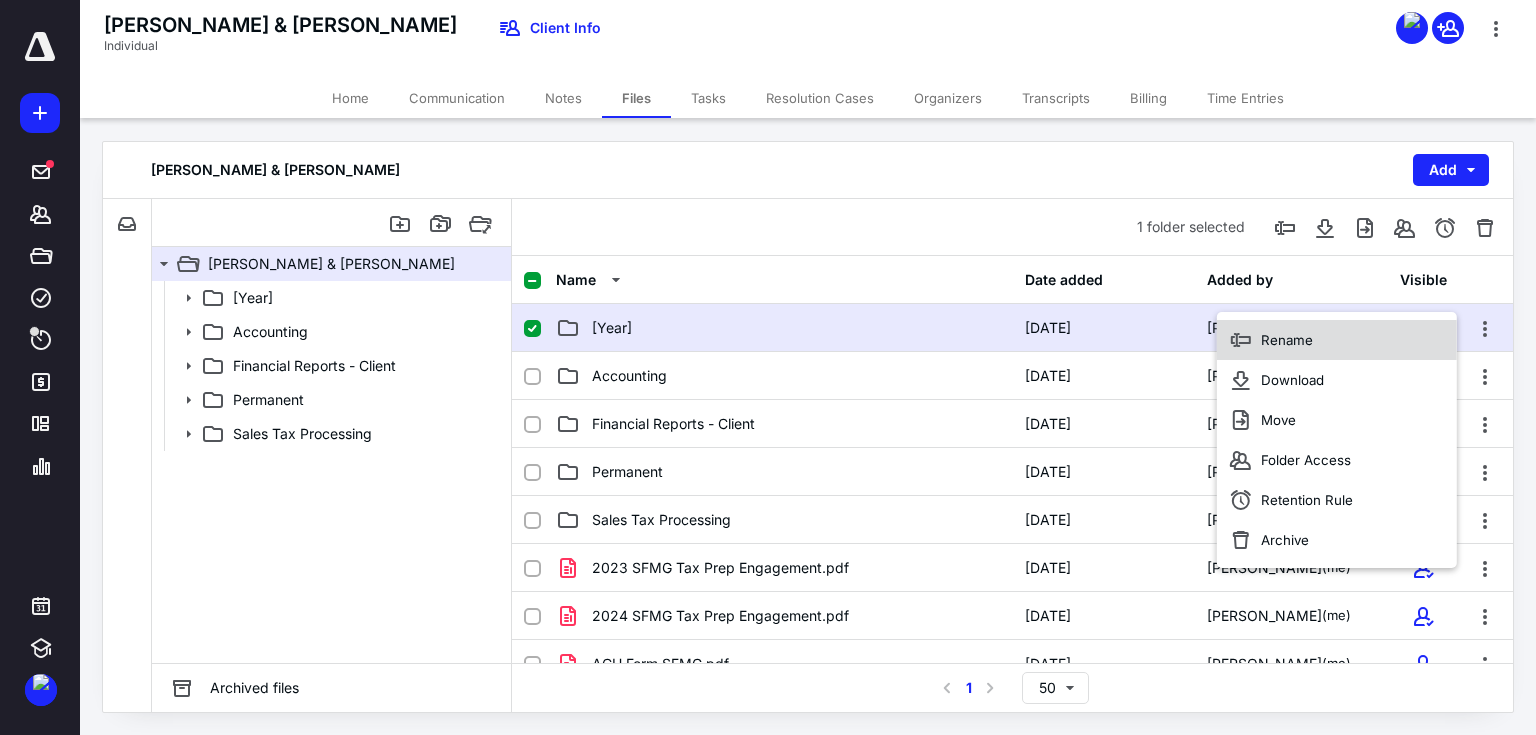click on "Rename" at bounding box center (1287, 340) 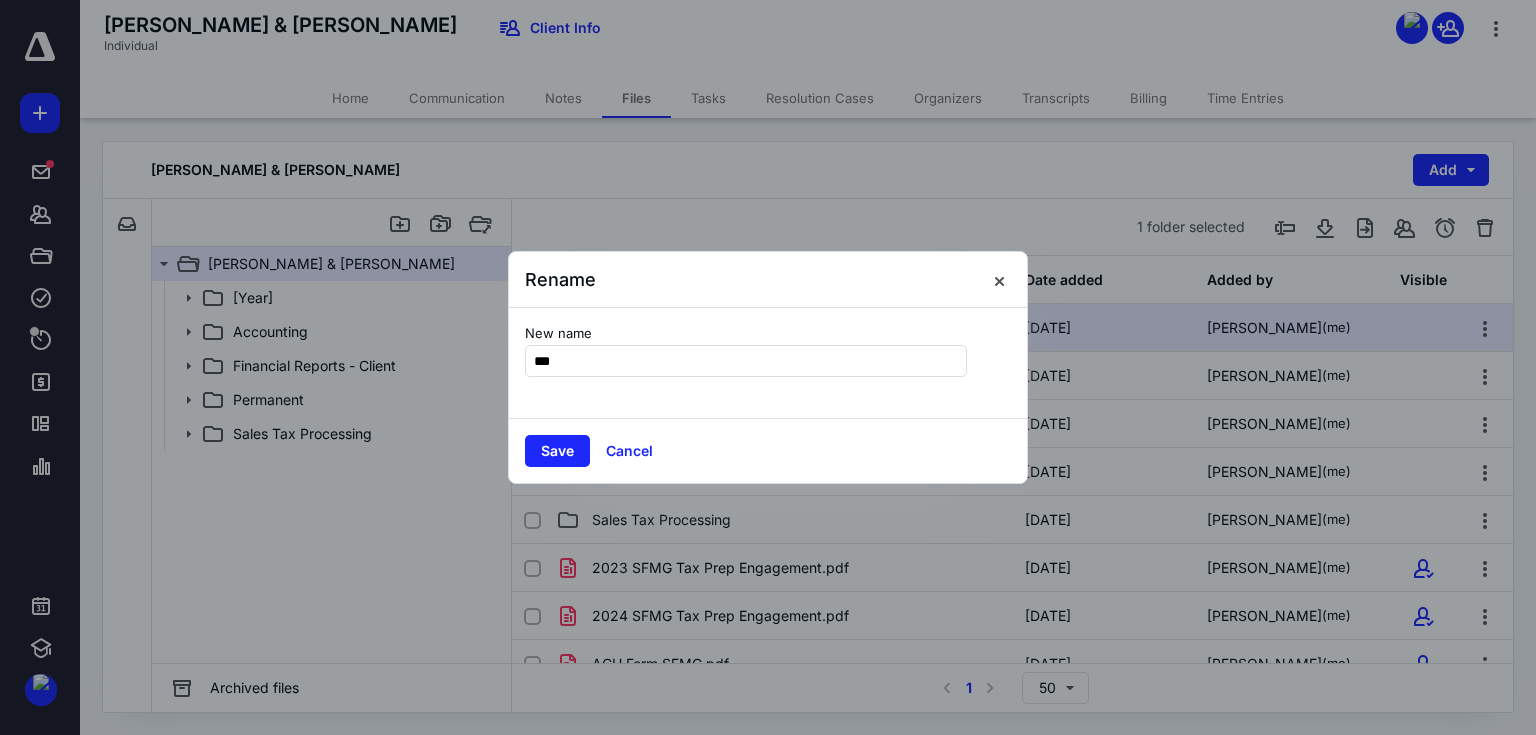 type on "***" 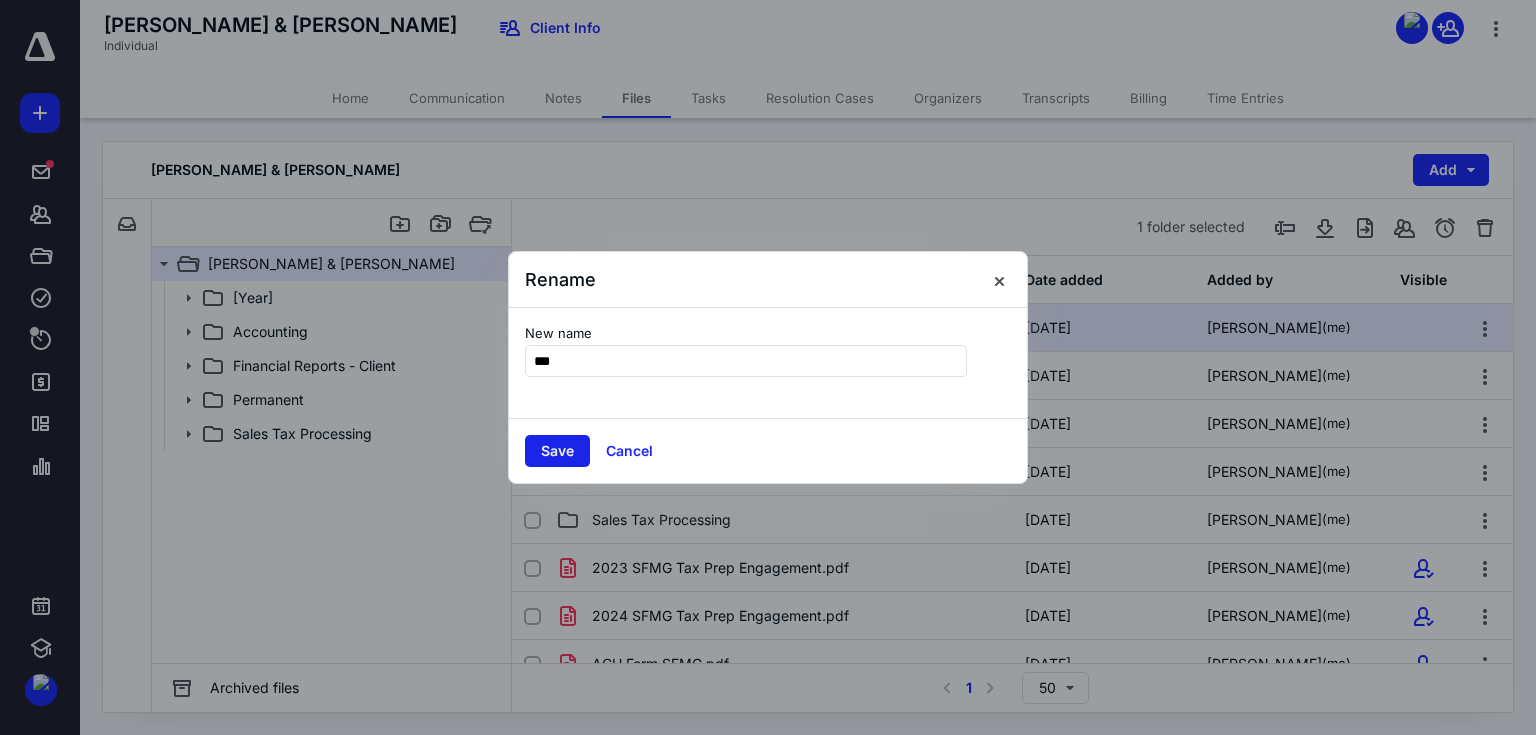 click on "Save" at bounding box center [557, 451] 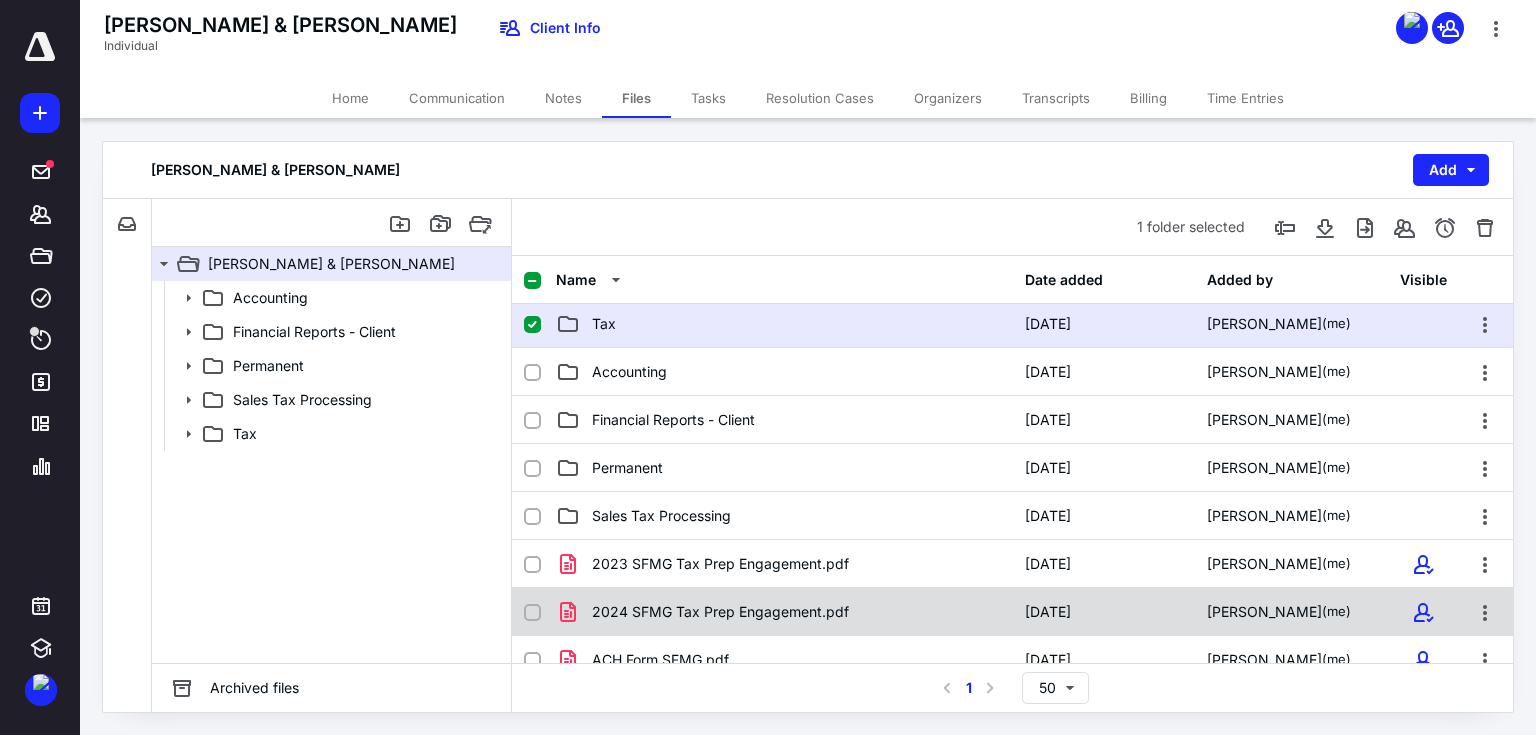 scroll, scrollTop: 0, scrollLeft: 0, axis: both 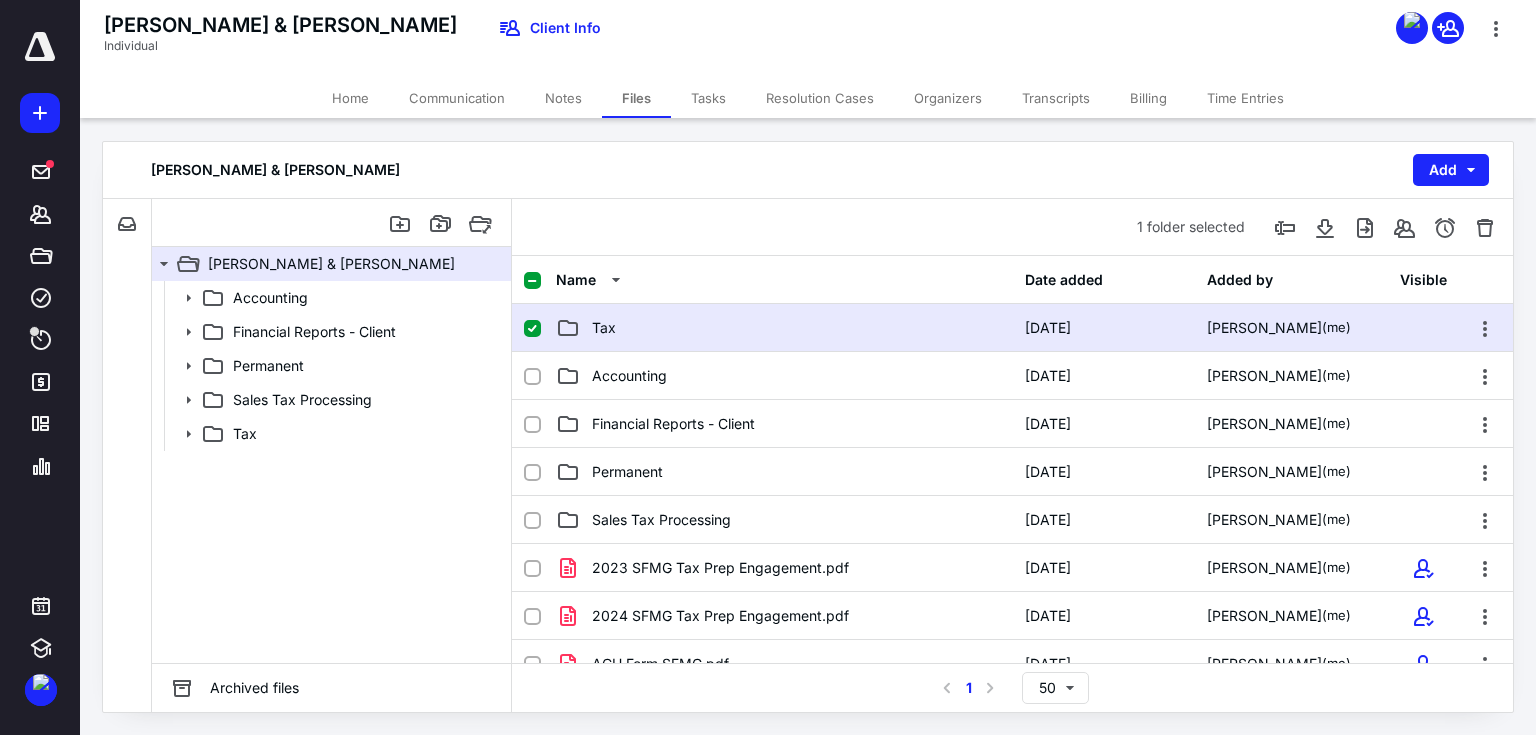 click at bounding box center [532, 329] 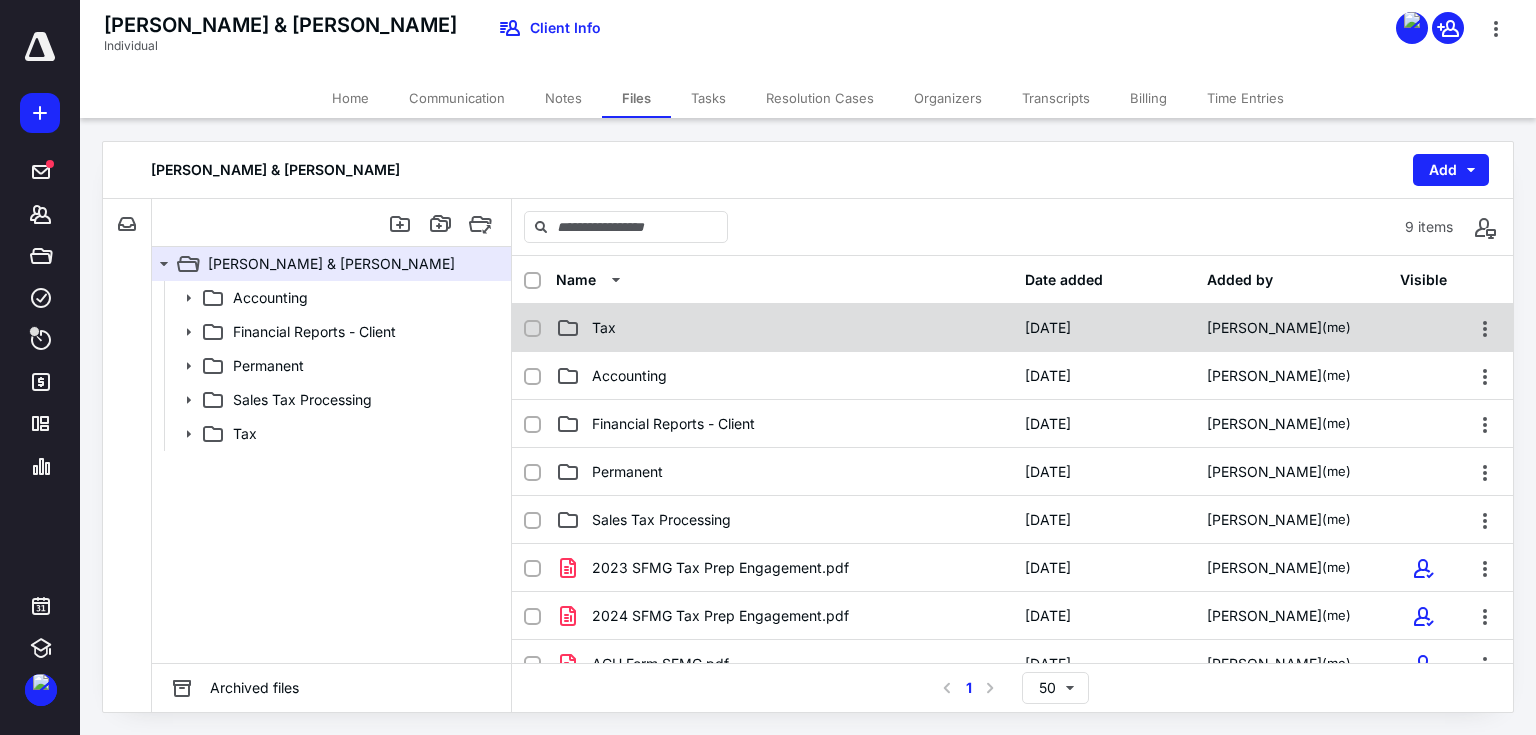 click on "Tax" at bounding box center [604, 328] 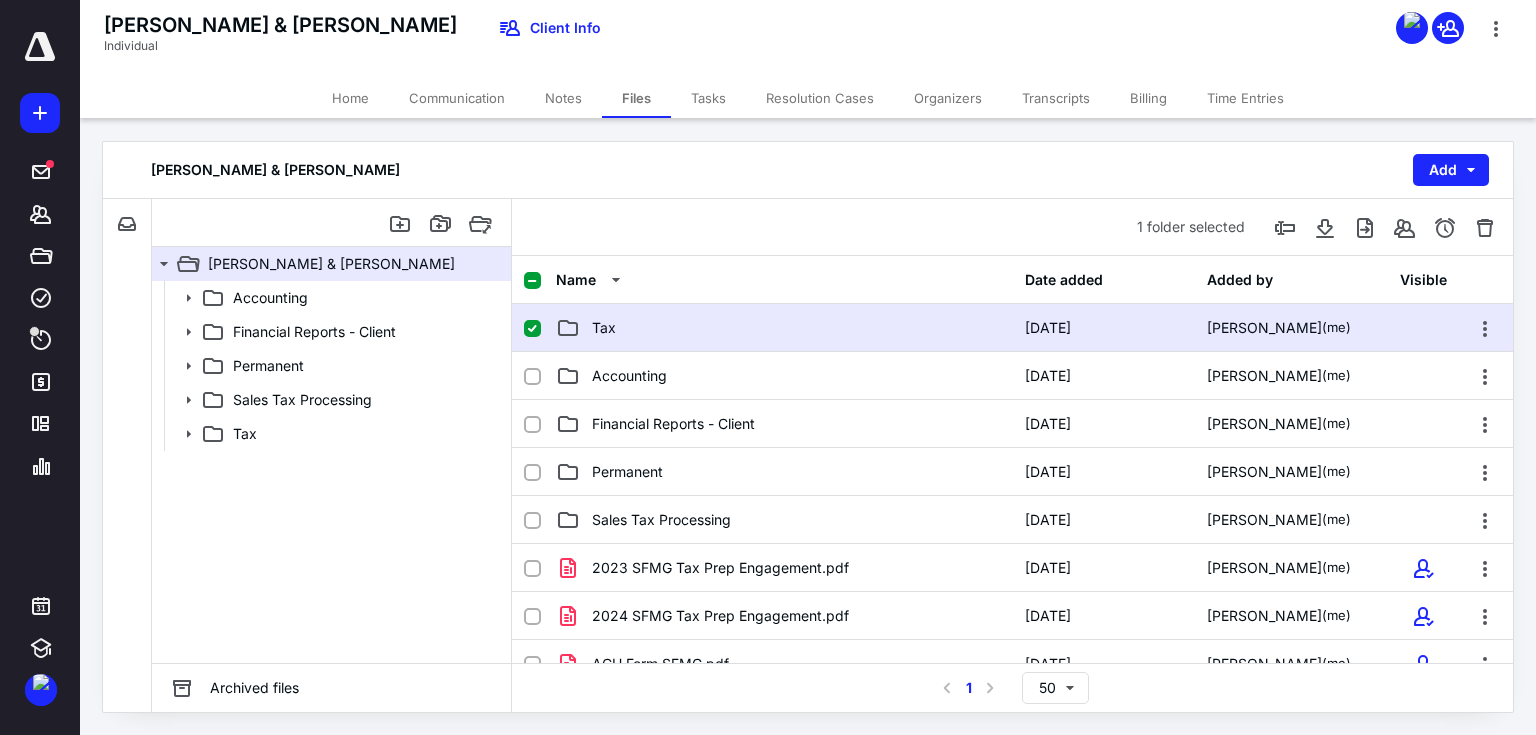 click on "Tax" at bounding box center [604, 328] 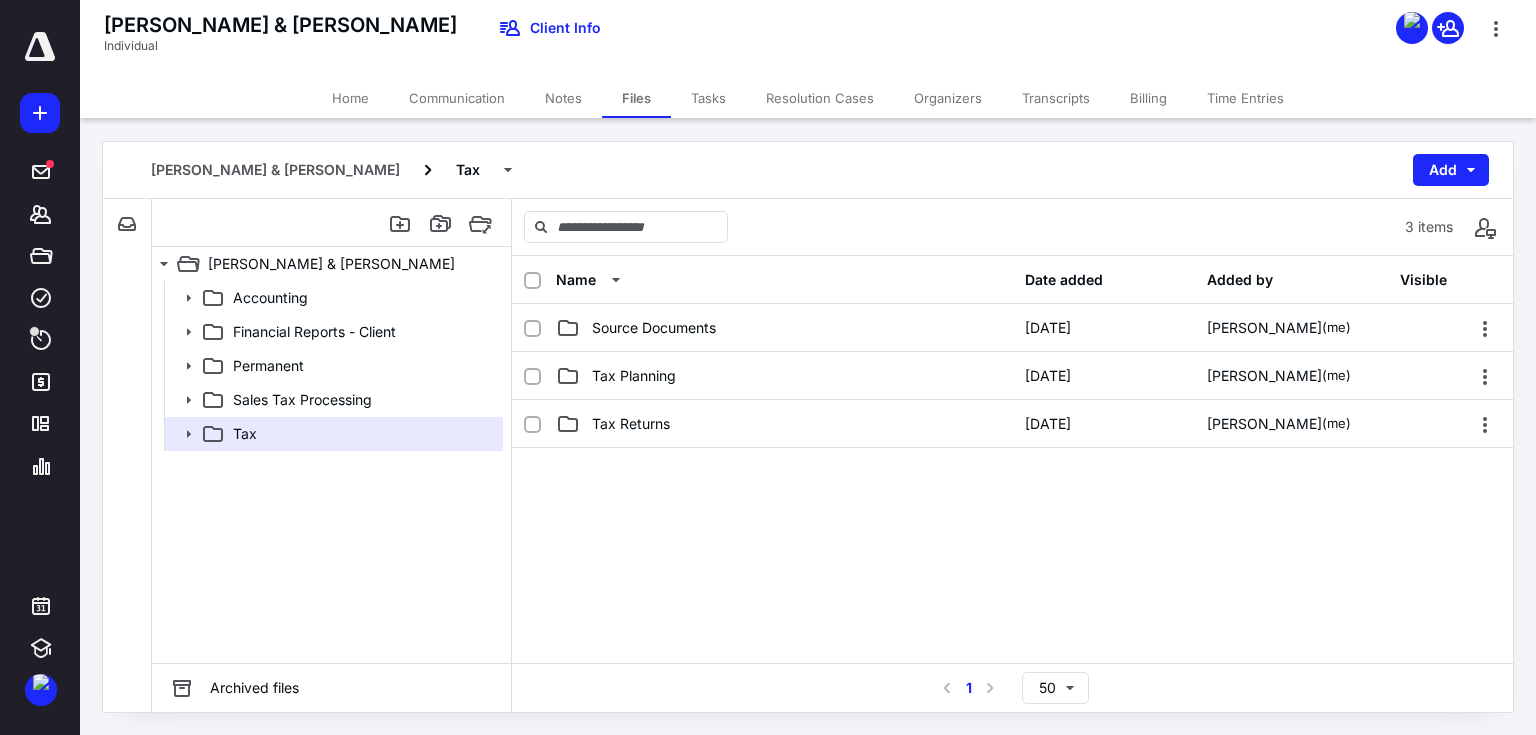 click at bounding box center [1012, 598] 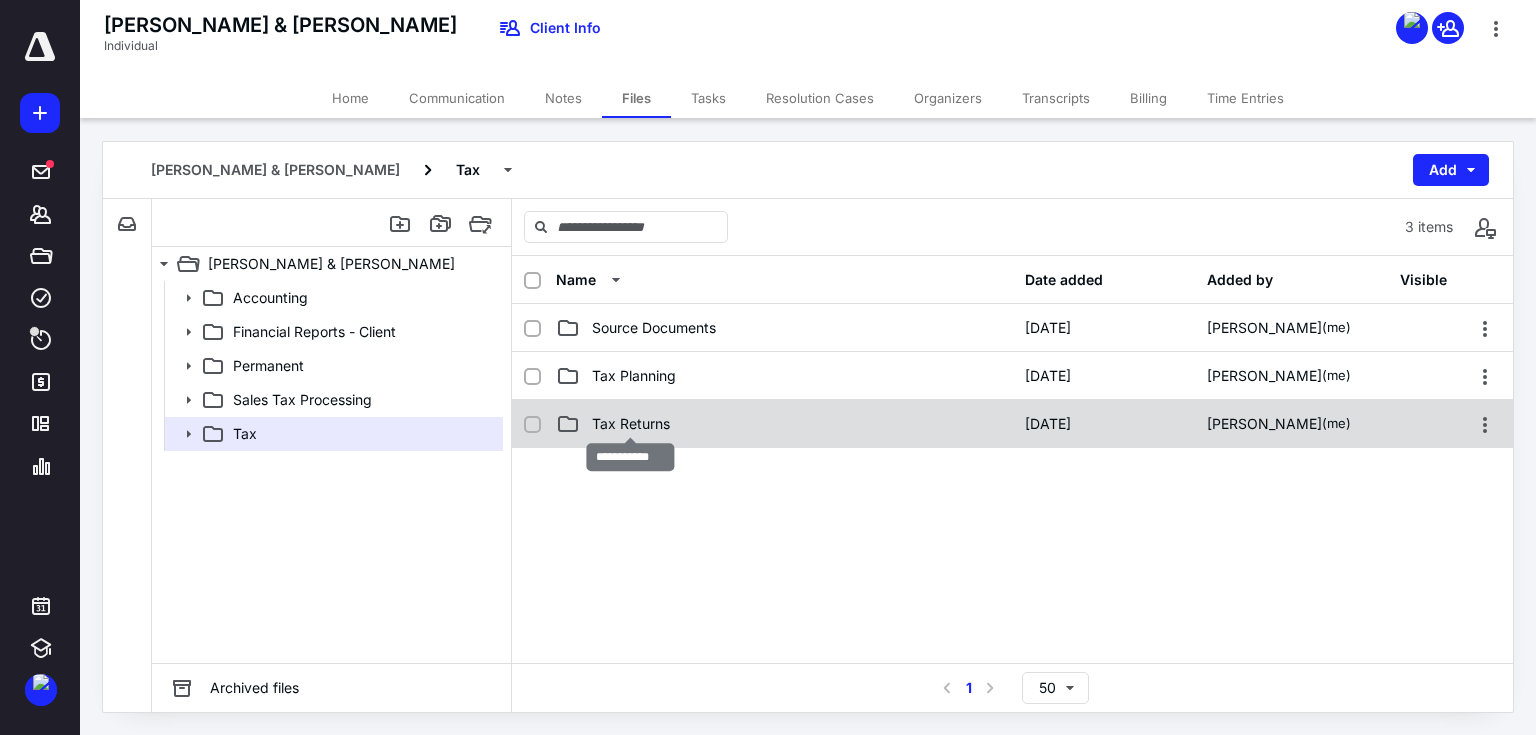 click on "Tax Returns" at bounding box center [631, 424] 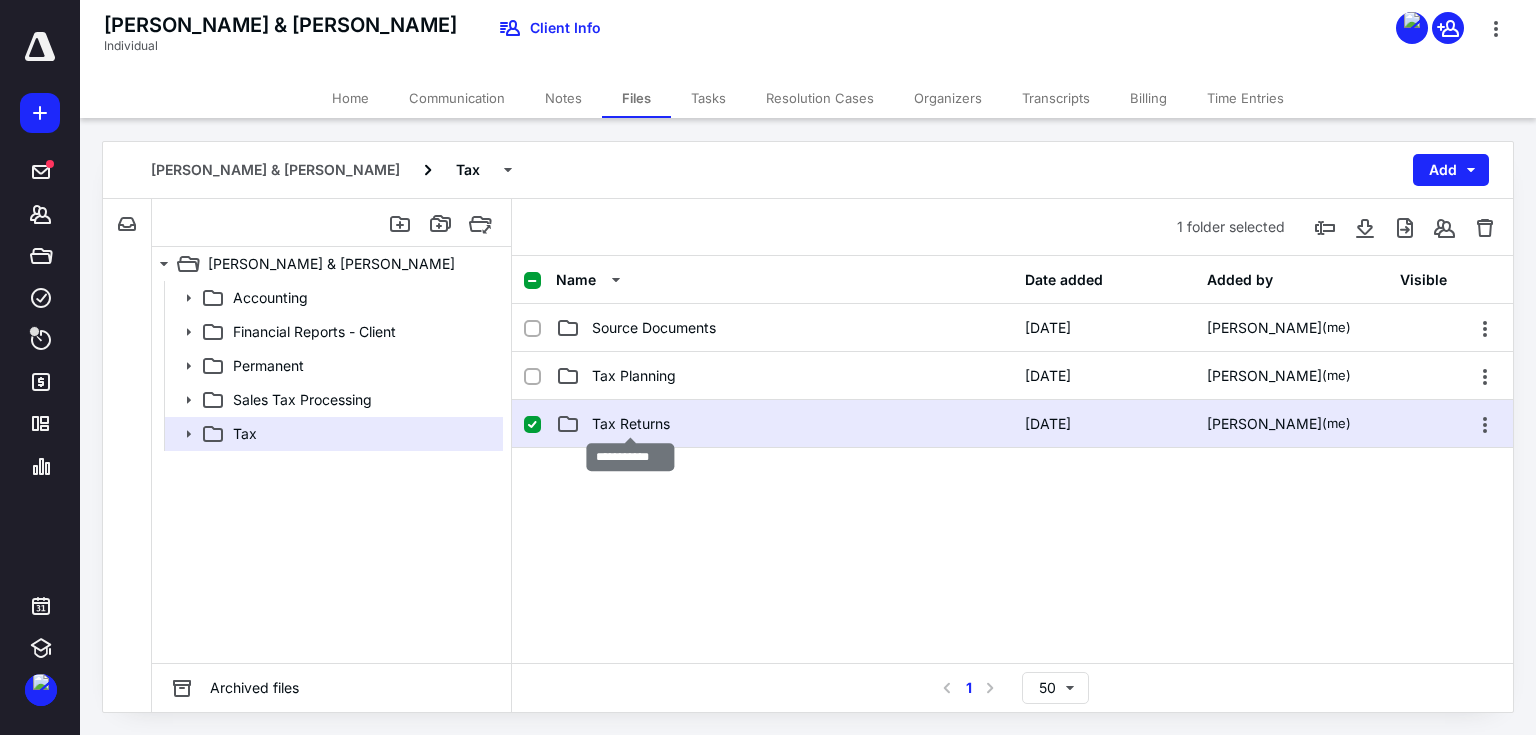 click on "Tax Returns" at bounding box center [631, 424] 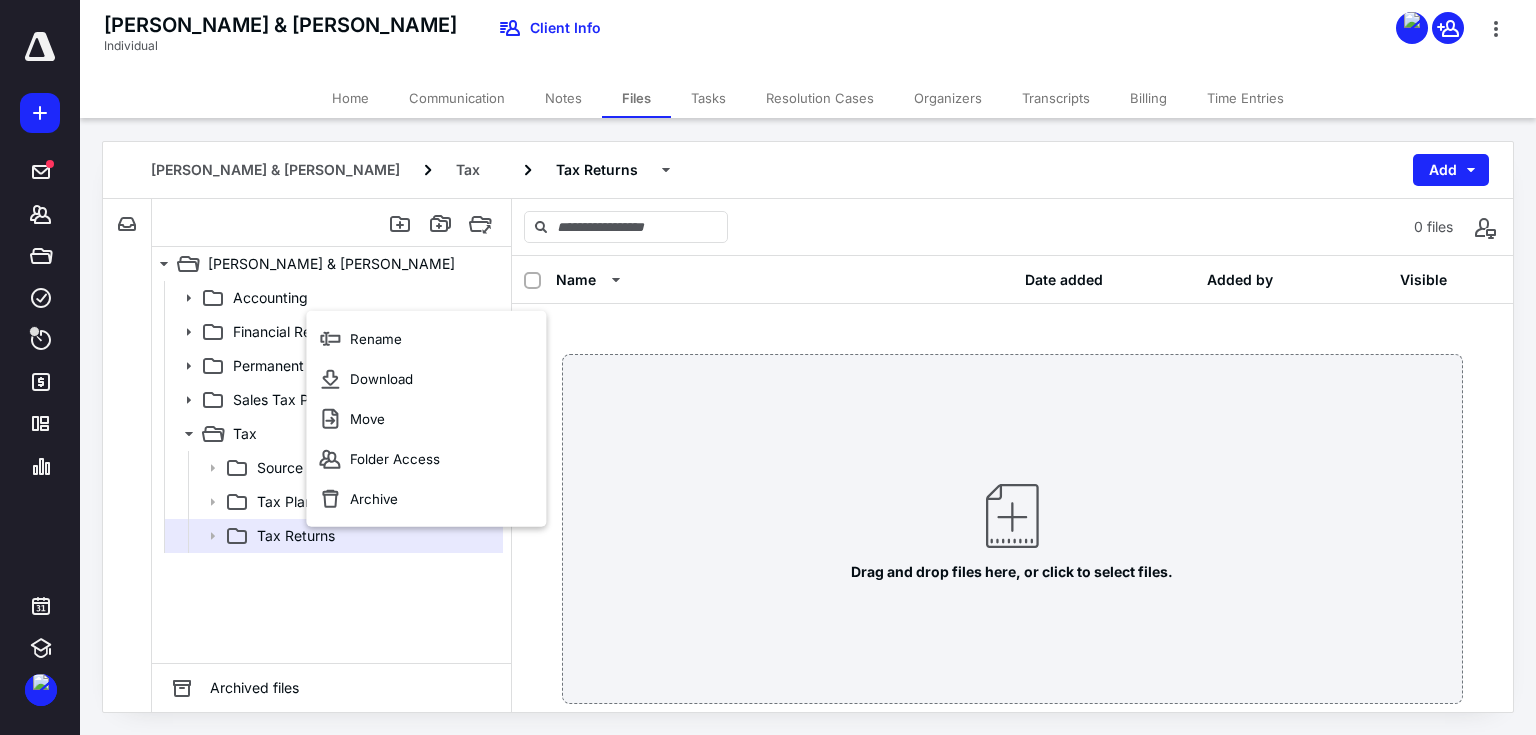 click on "Drag and drop files here, or click to select files." at bounding box center (1012, 529) 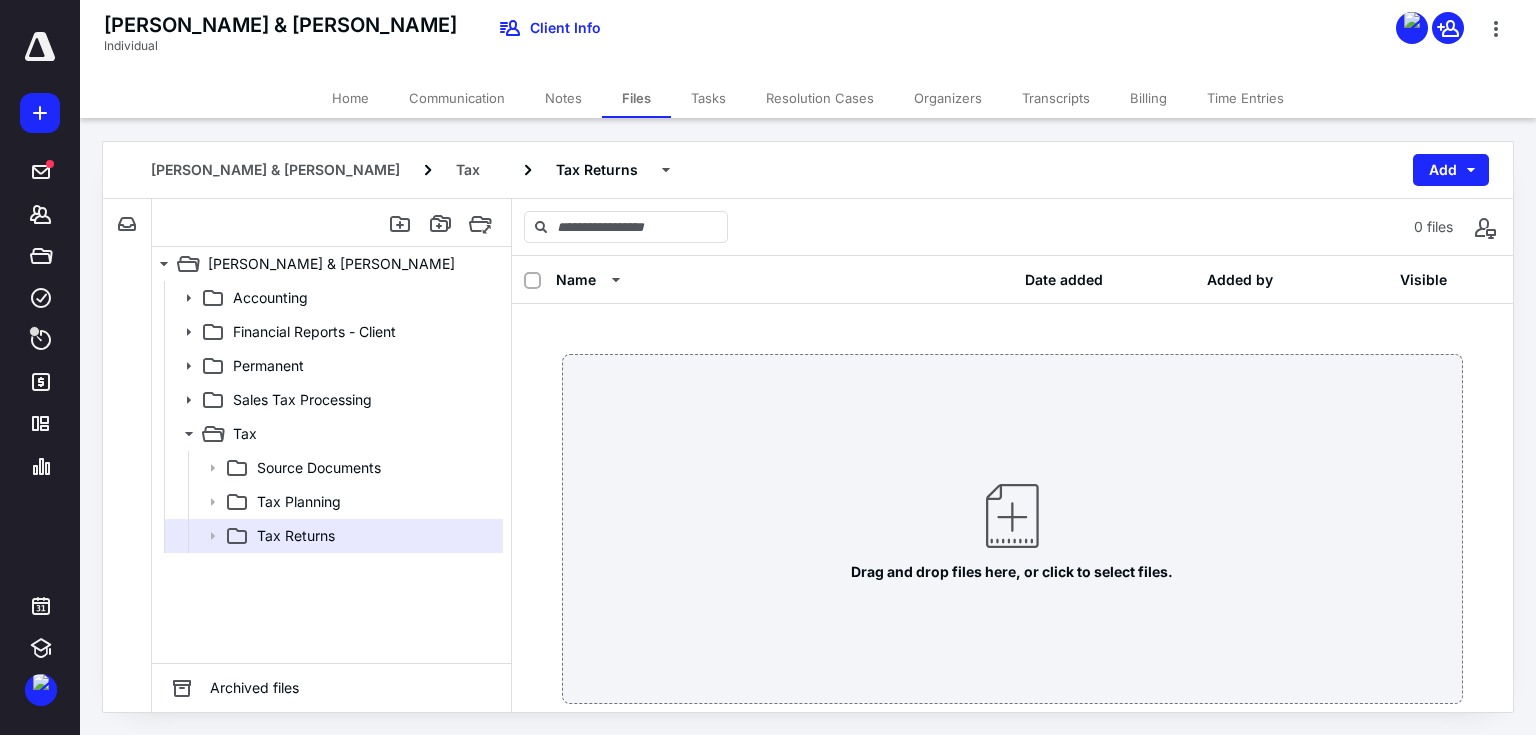 click on "Drag and drop files here, or click to select files." at bounding box center [1012, 529] 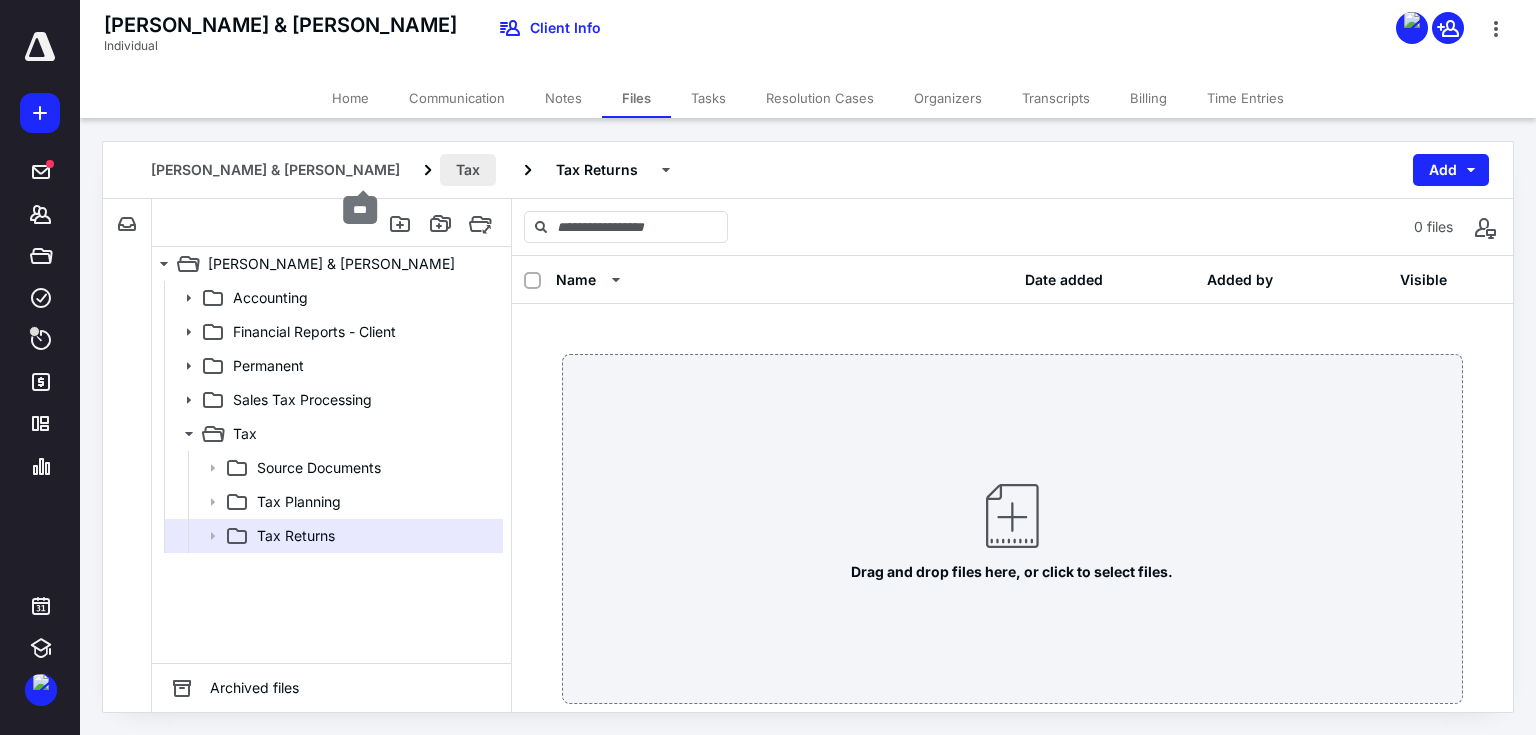 click on "Tax" at bounding box center (468, 170) 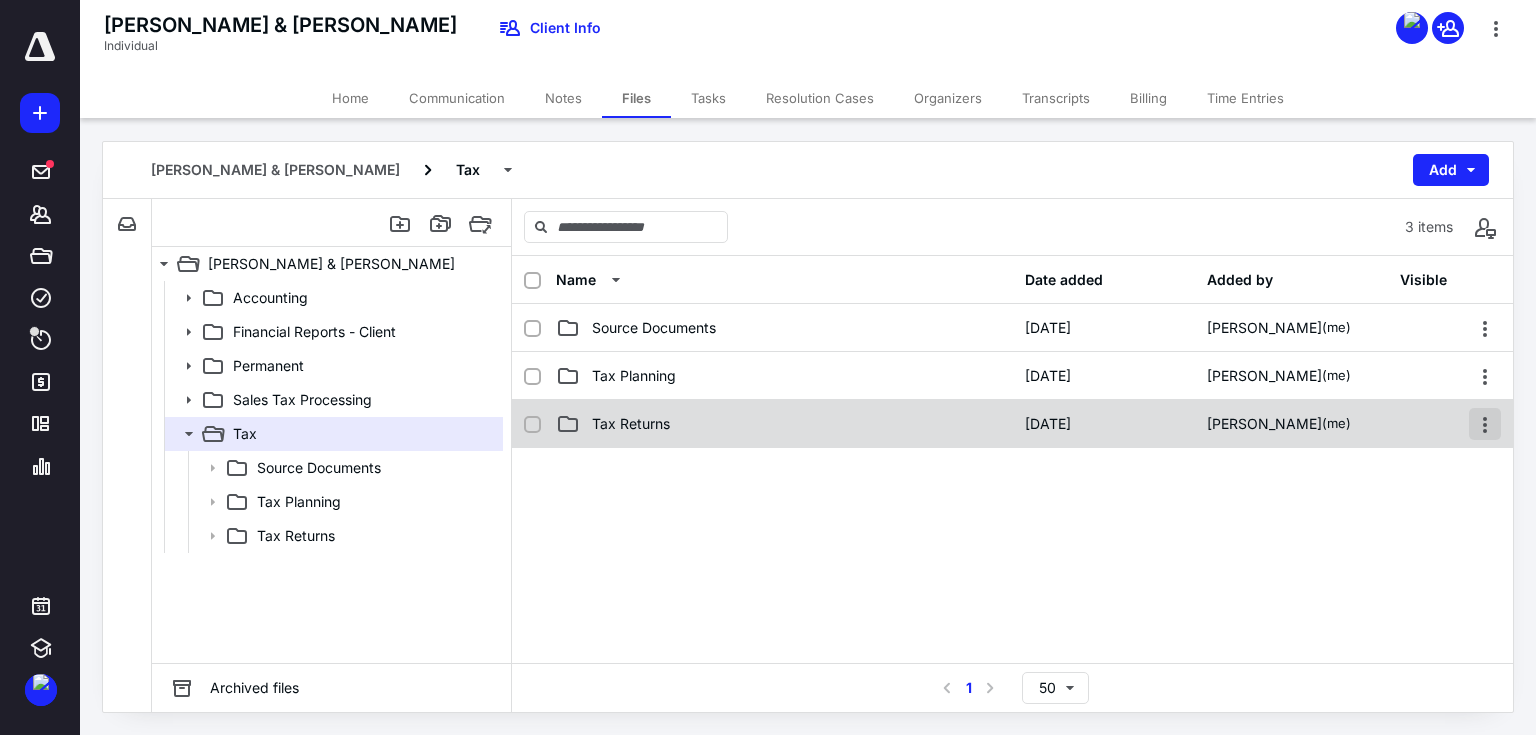 click at bounding box center (1485, 424) 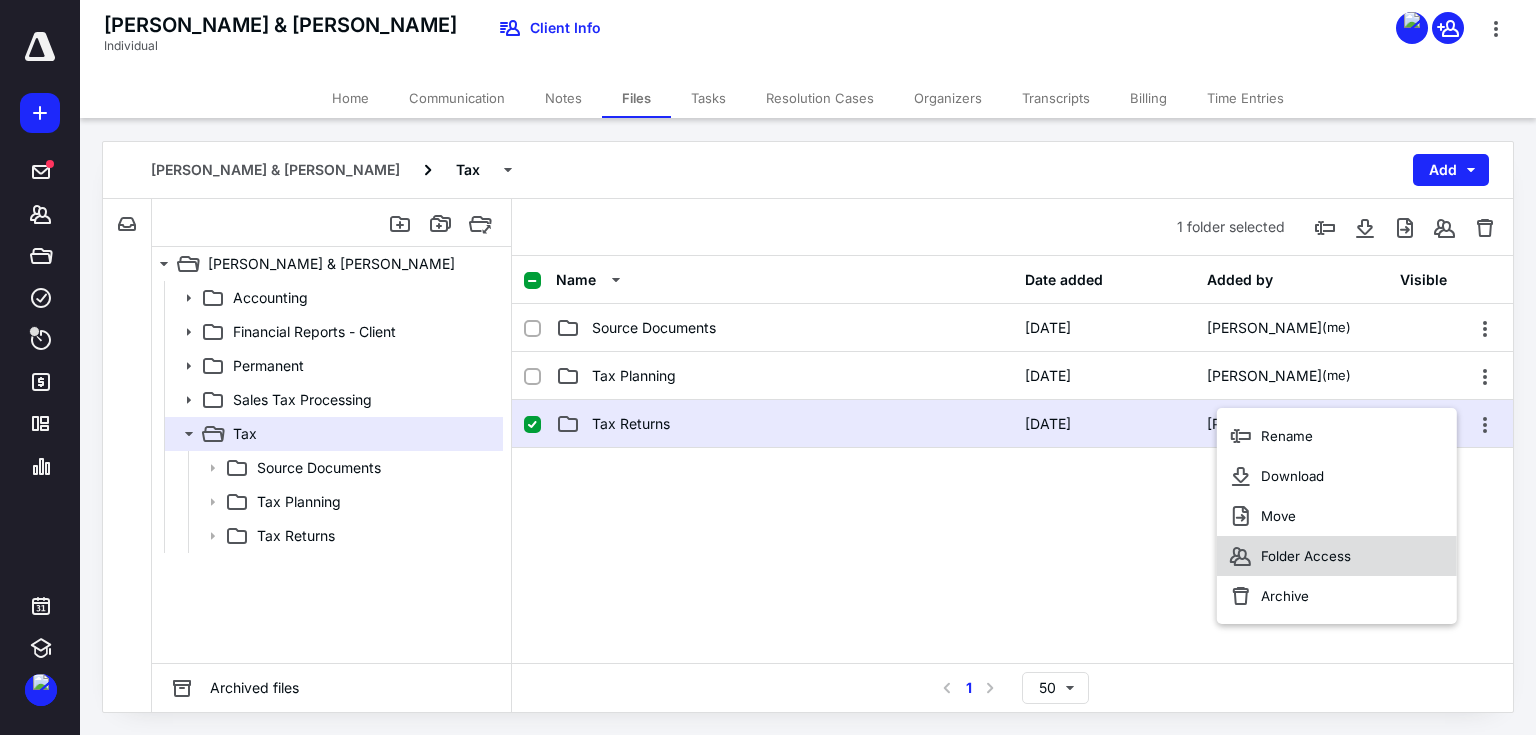 click on "Folder Access" at bounding box center (1306, 556) 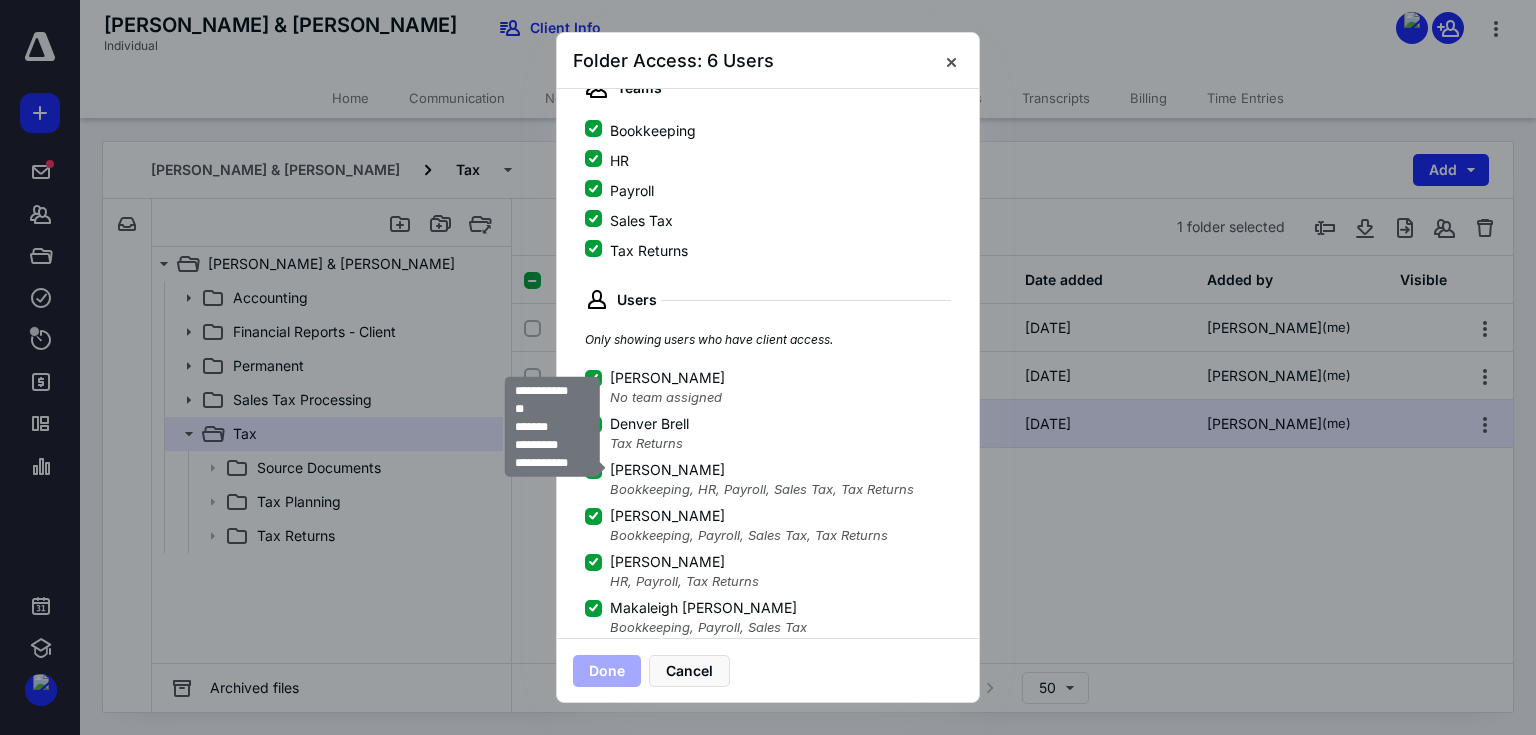 scroll, scrollTop: 222, scrollLeft: 0, axis: vertical 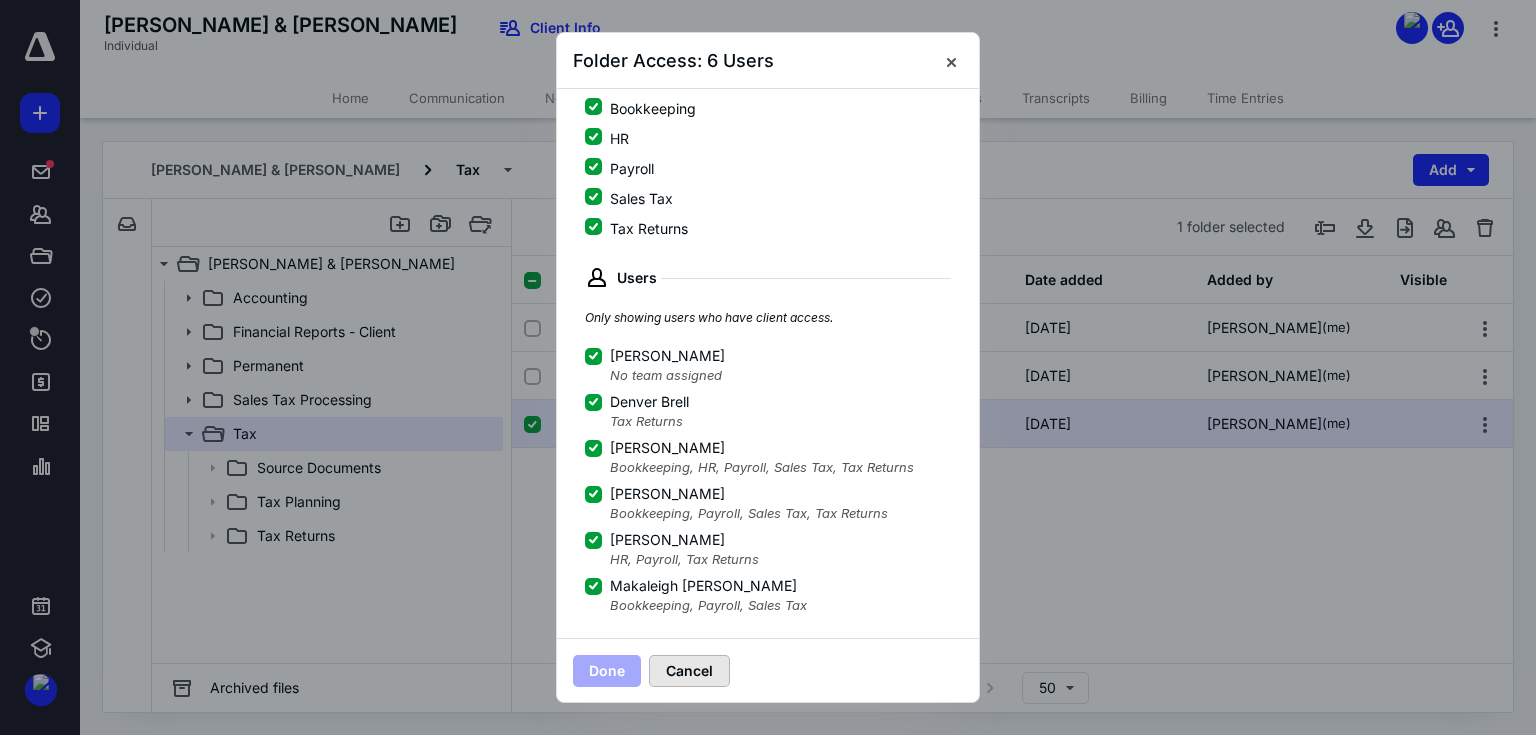 click on "Cancel" at bounding box center (689, 671) 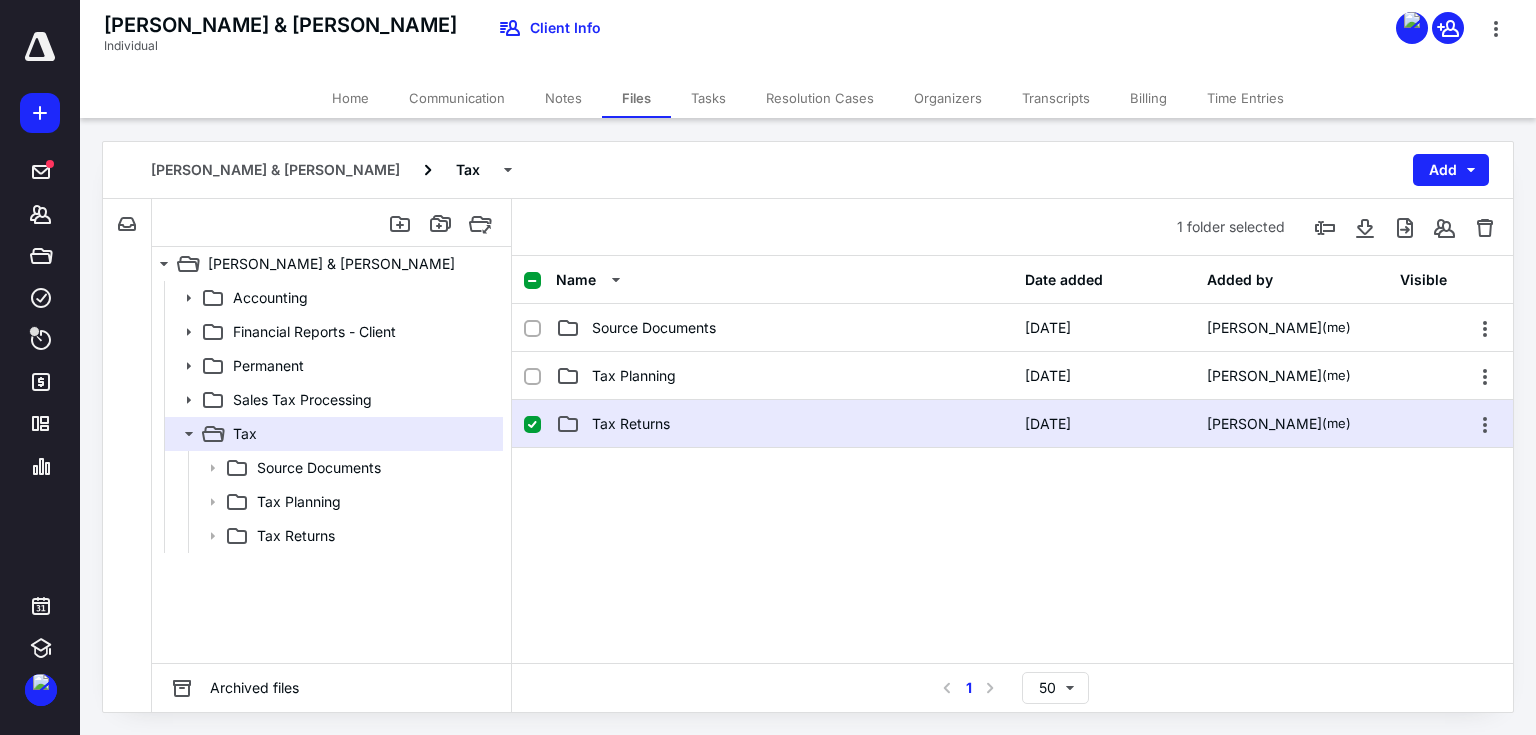 click 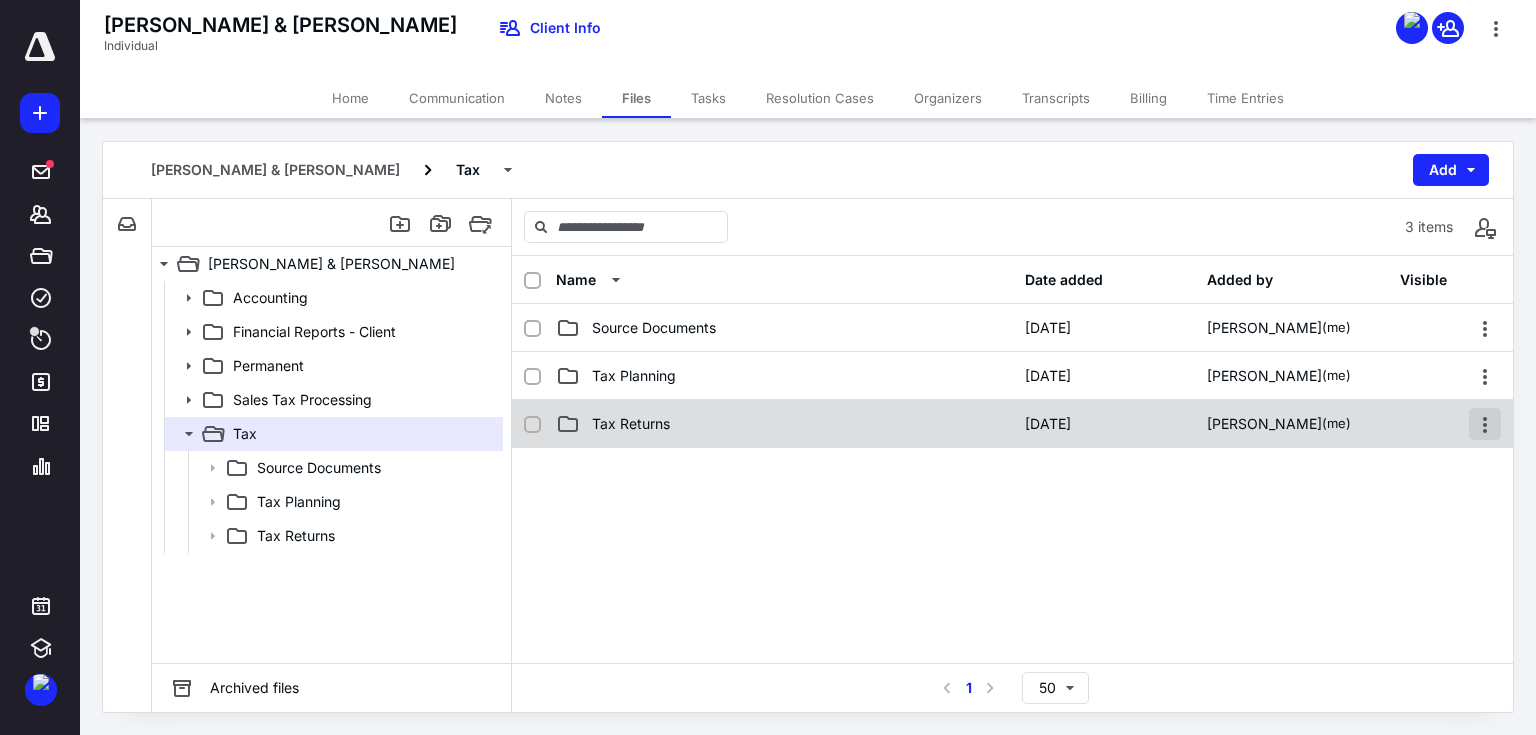 click at bounding box center [1485, 424] 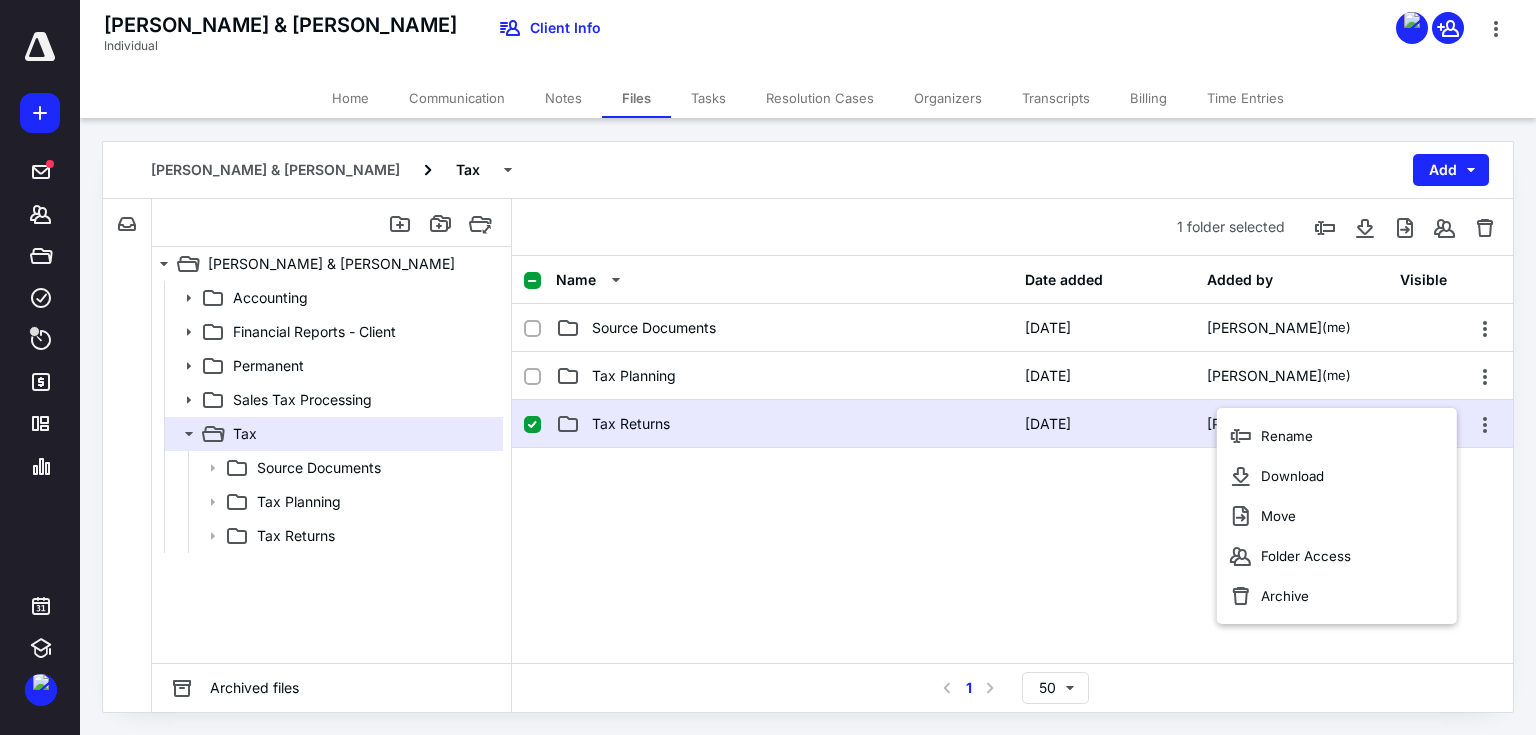click at bounding box center (1012, 598) 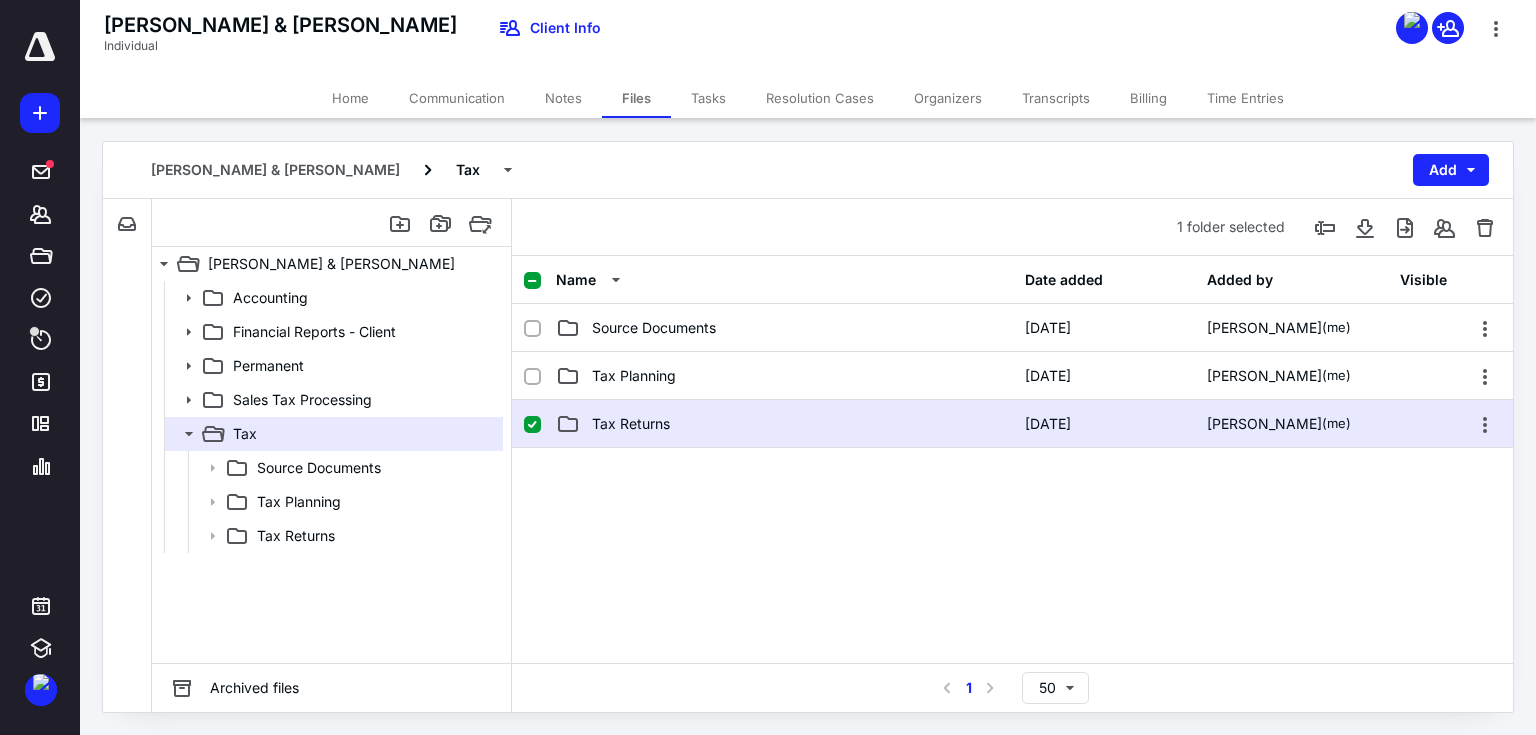 click at bounding box center [532, 425] 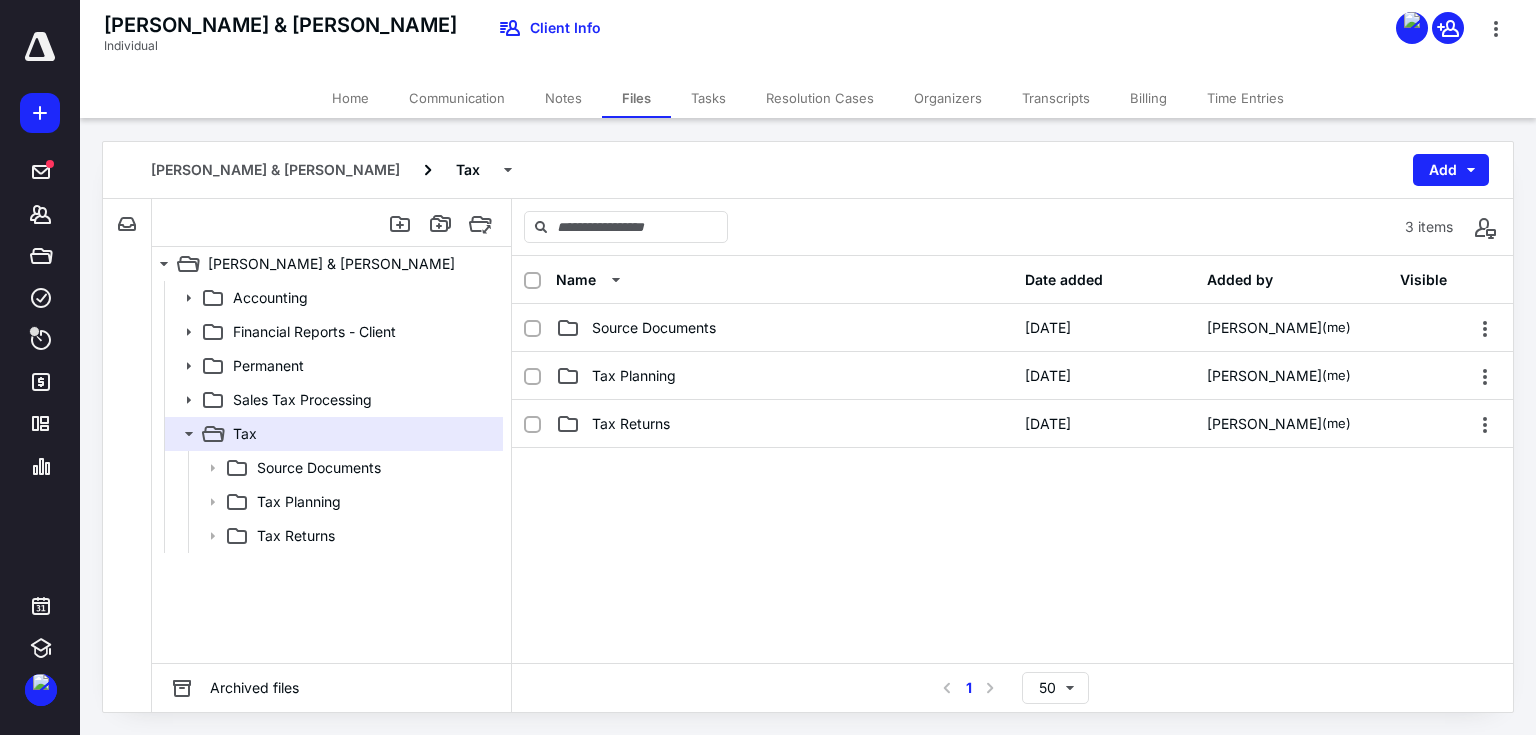 click at bounding box center (1012, 598) 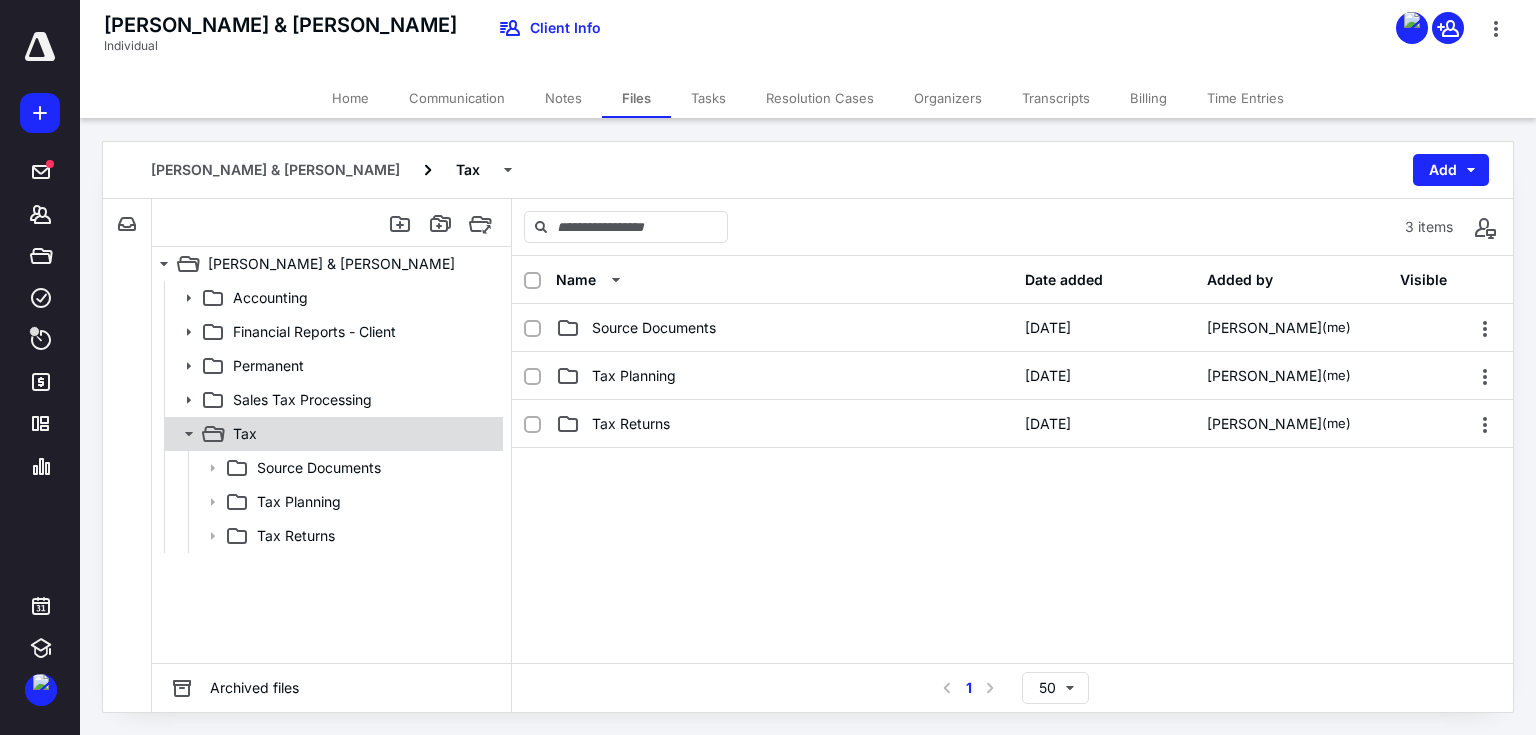 click 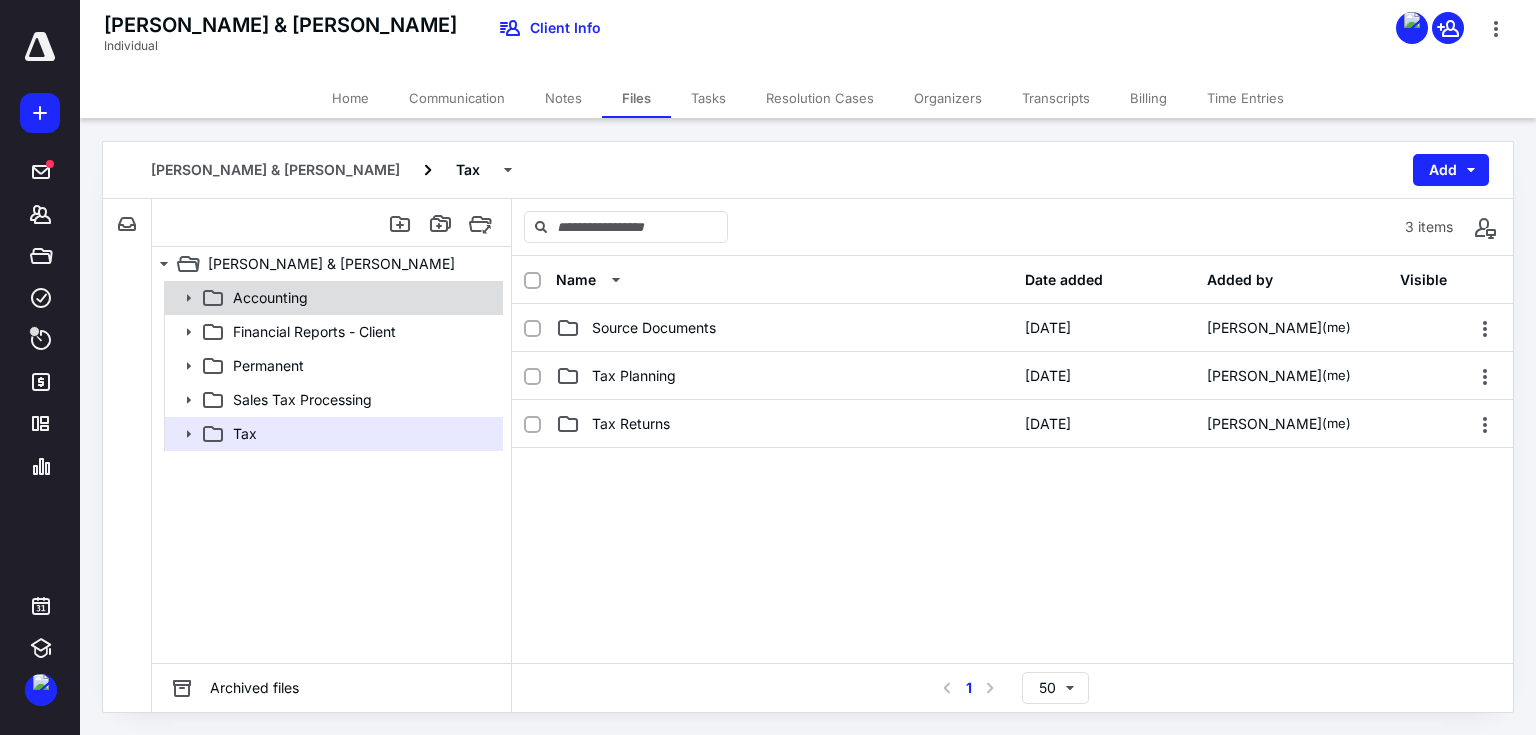 click 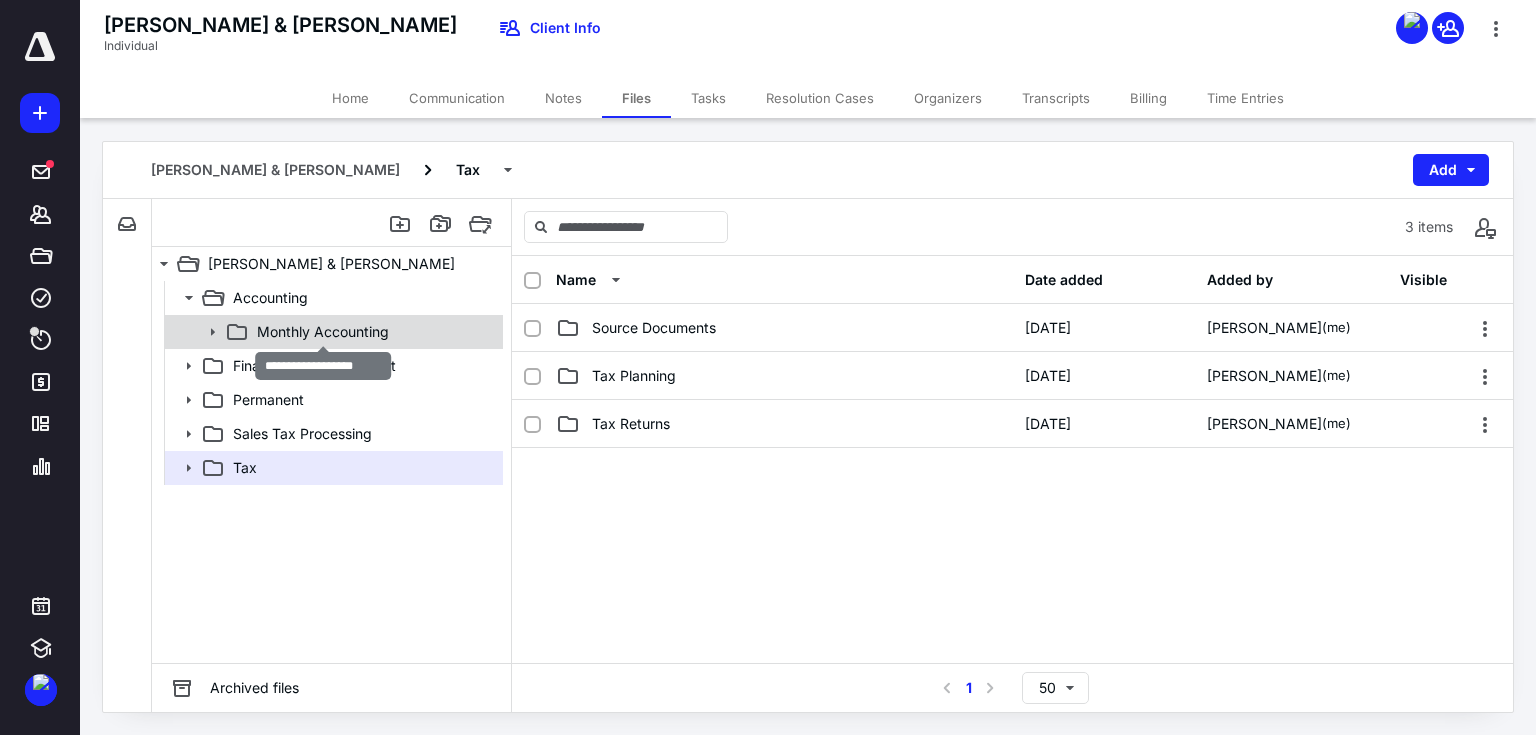 click on "Monthly Accounting" at bounding box center [323, 332] 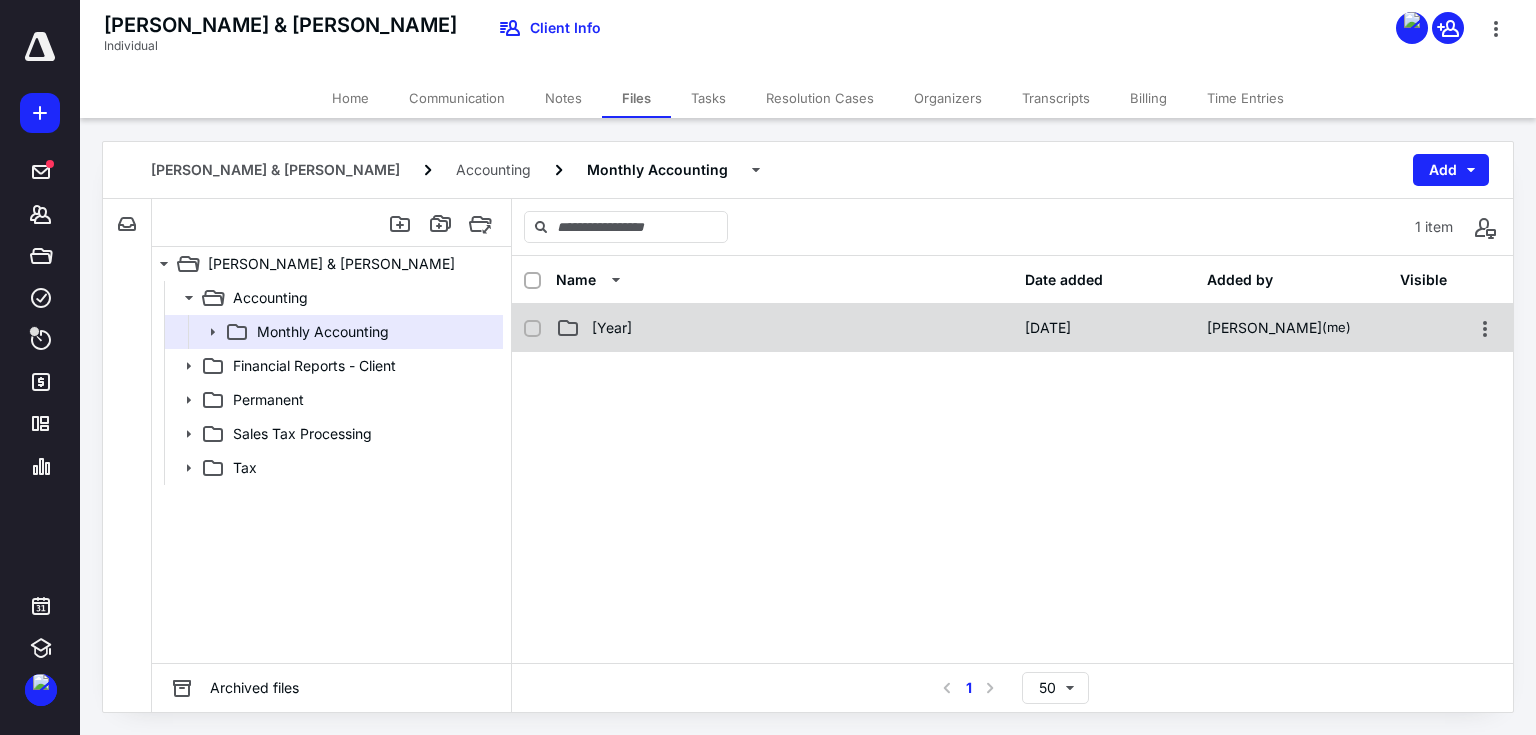 click 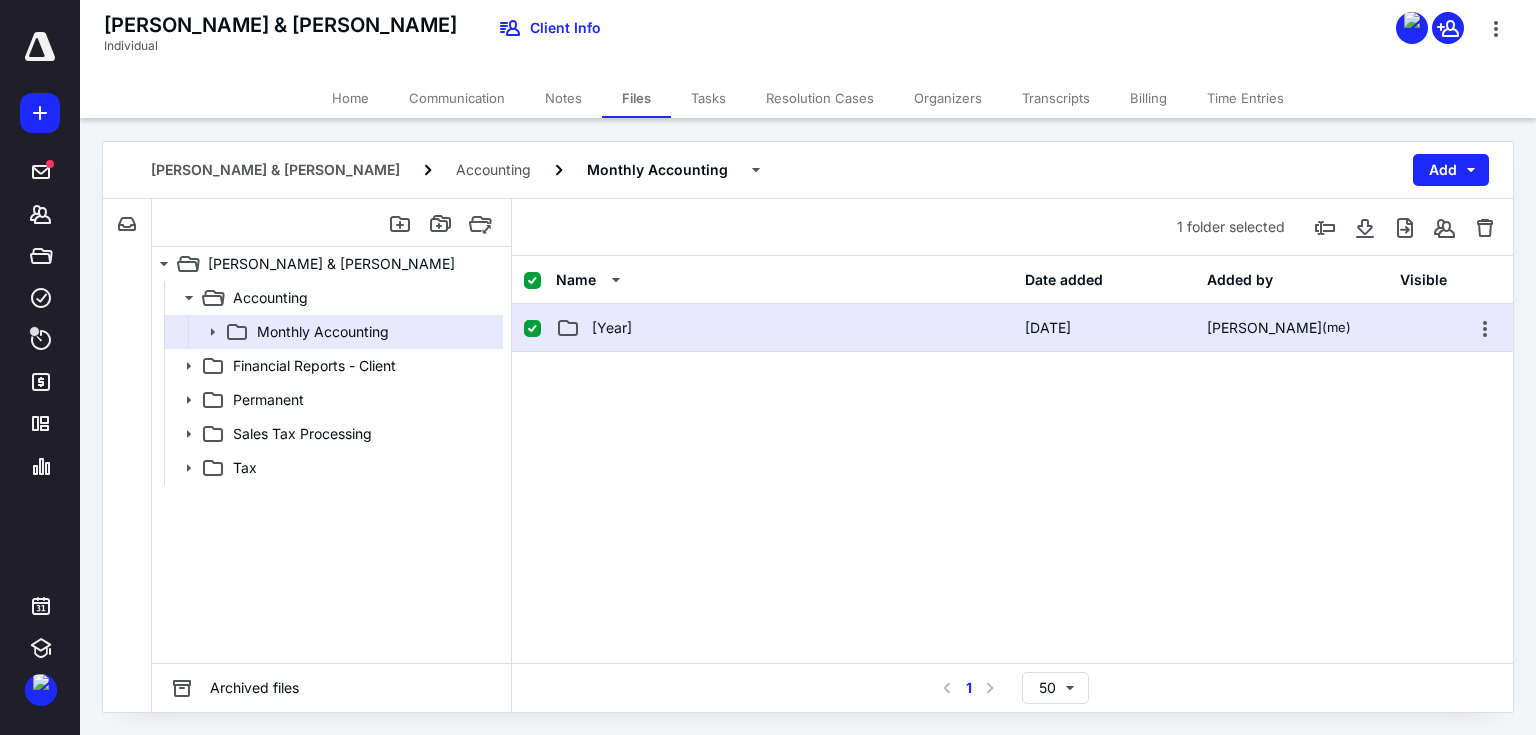 click 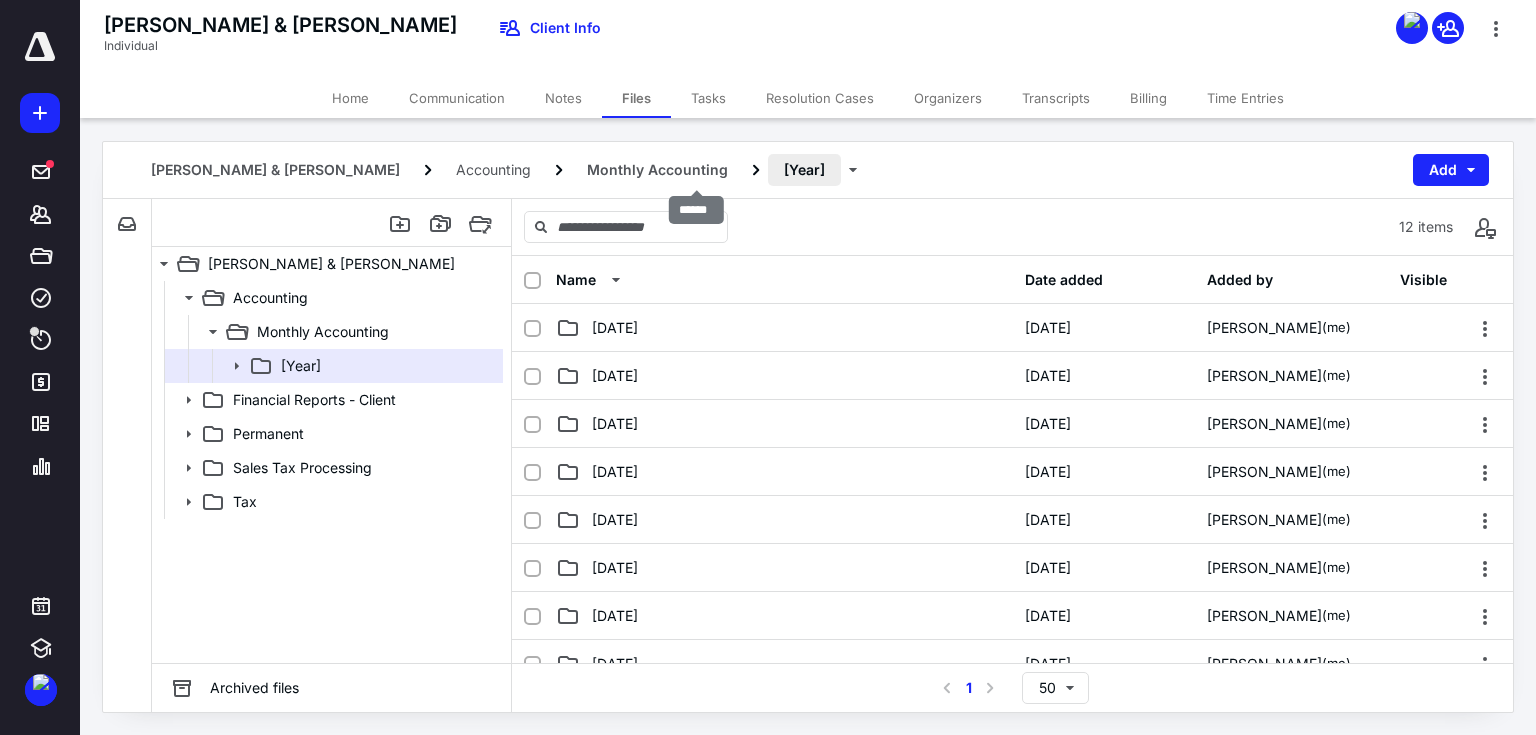 click on "[Year]" at bounding box center (804, 170) 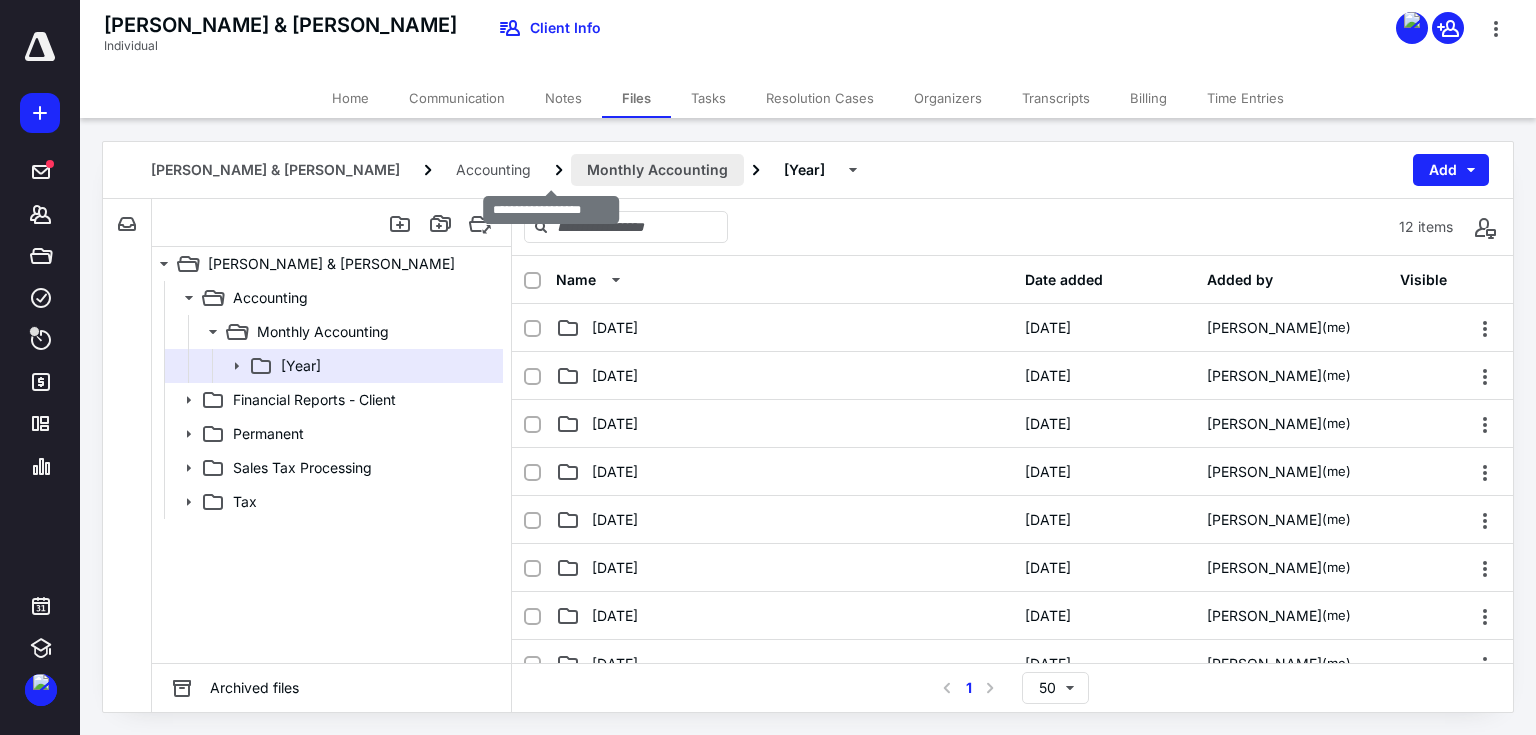 click on "Monthly Accounting" at bounding box center (657, 170) 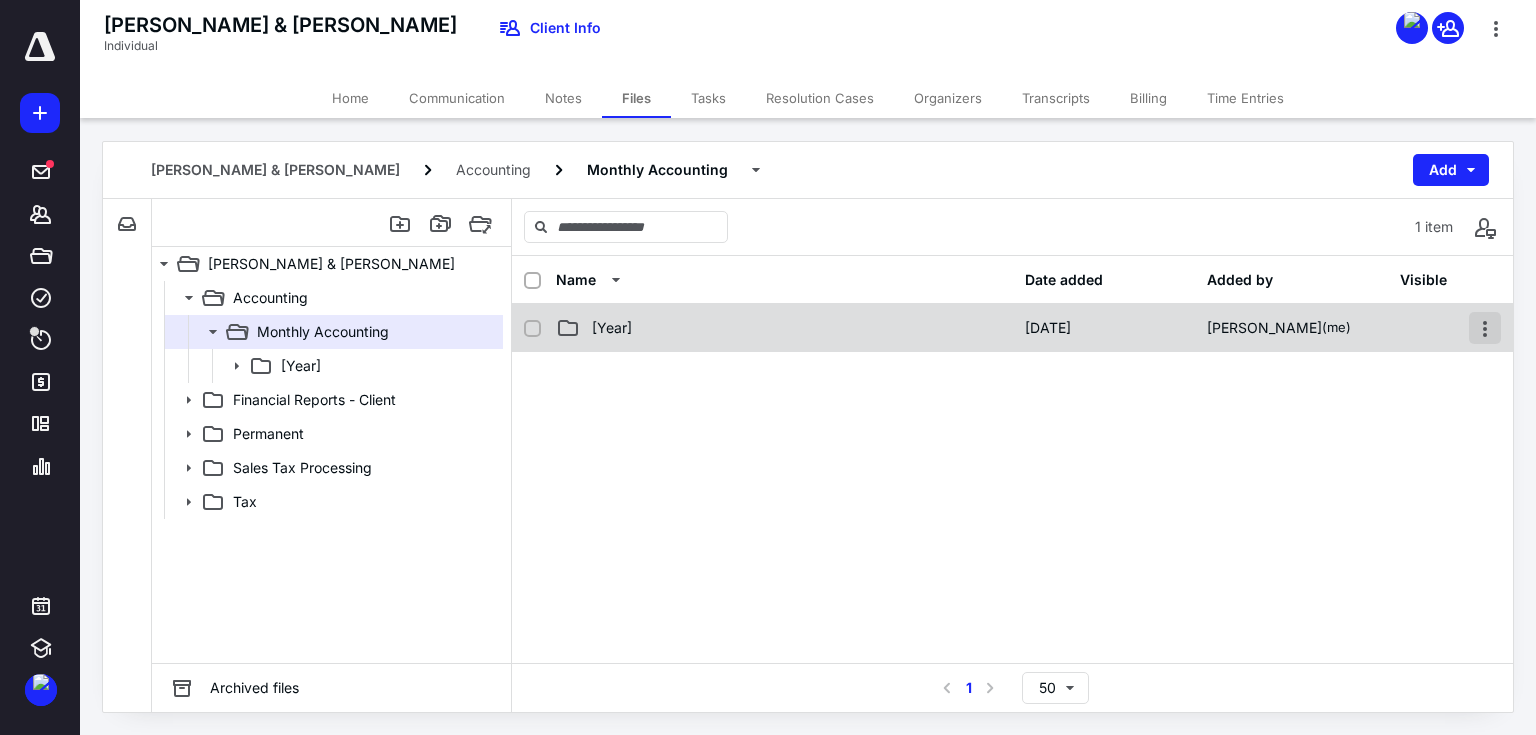 click at bounding box center [1485, 328] 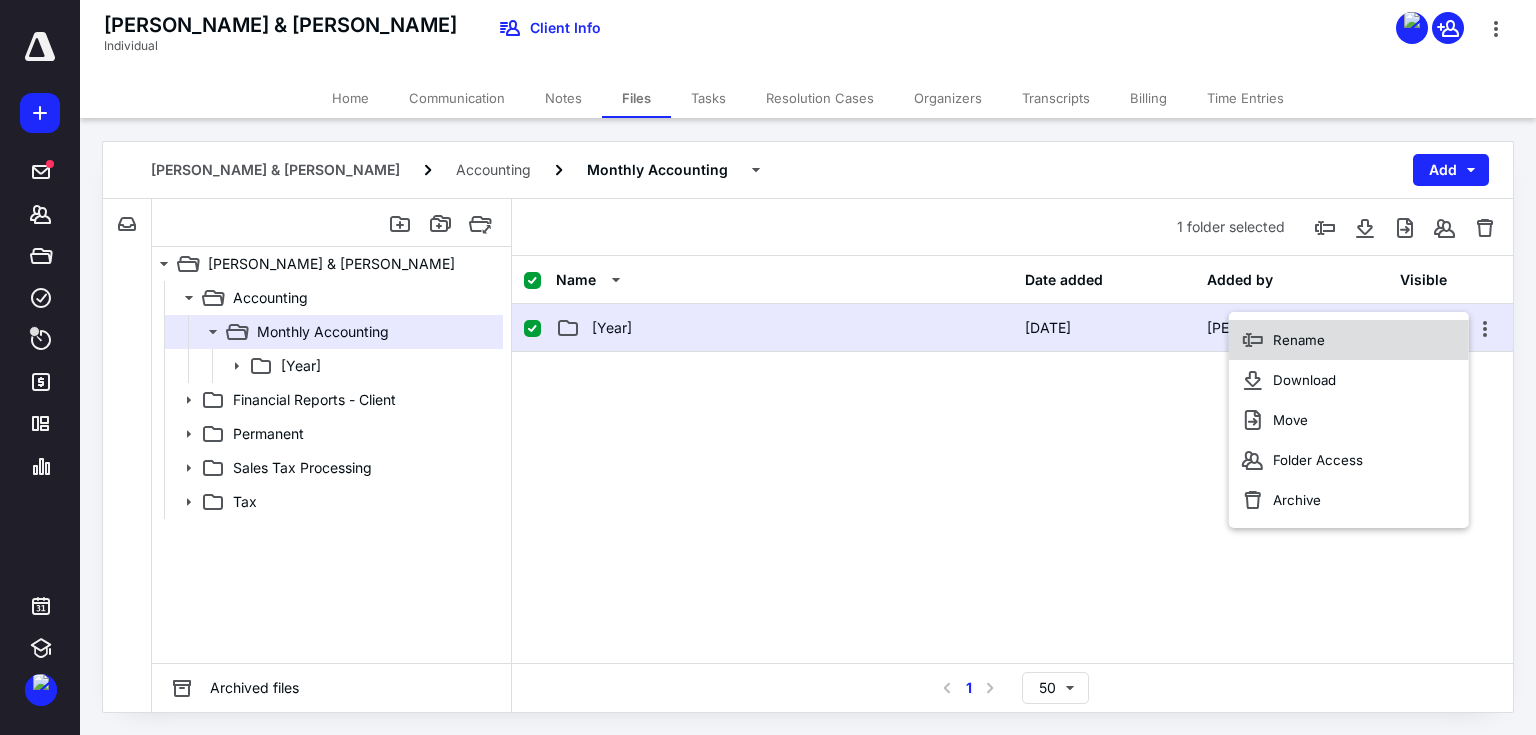 click on "Rename" at bounding box center [1349, 340] 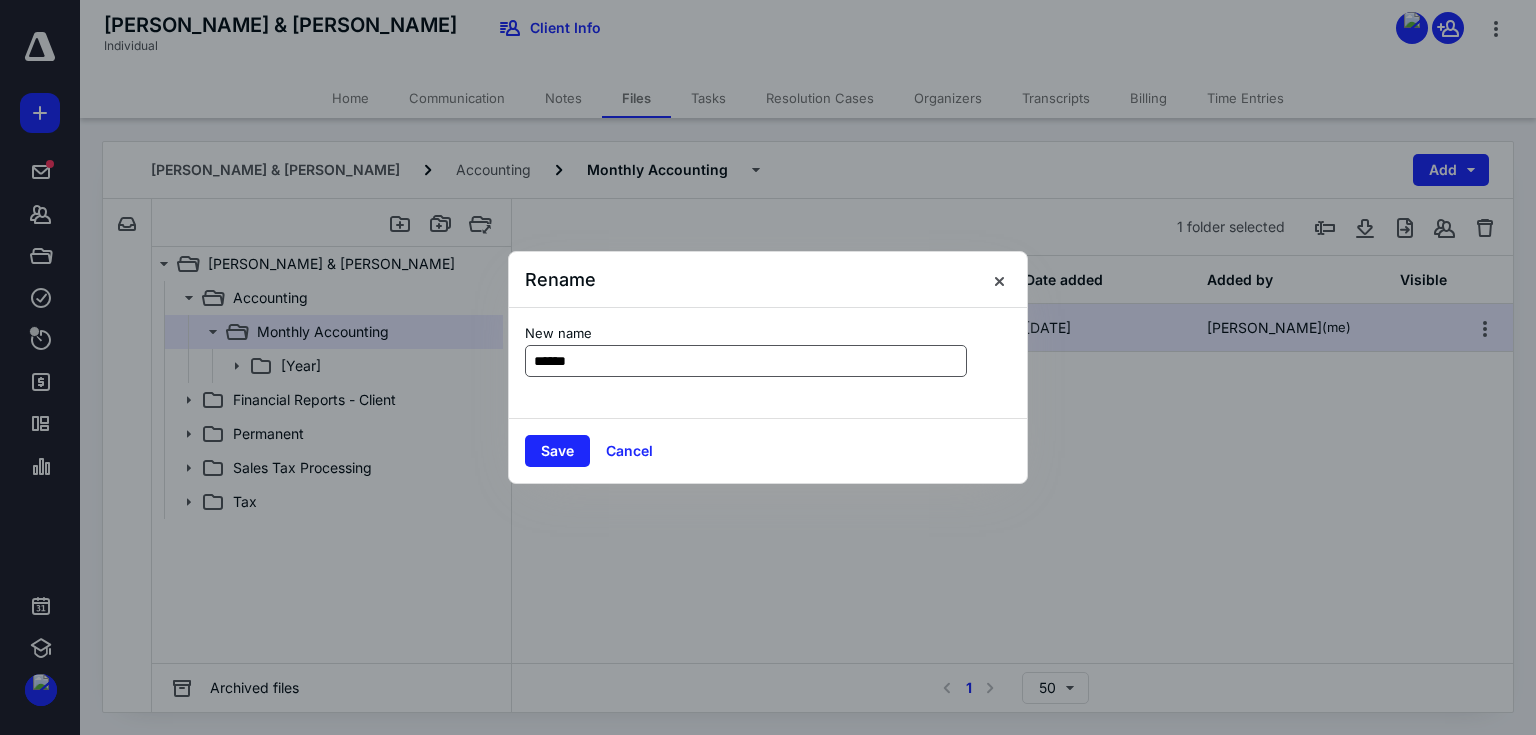 click on "******" at bounding box center [746, 361] 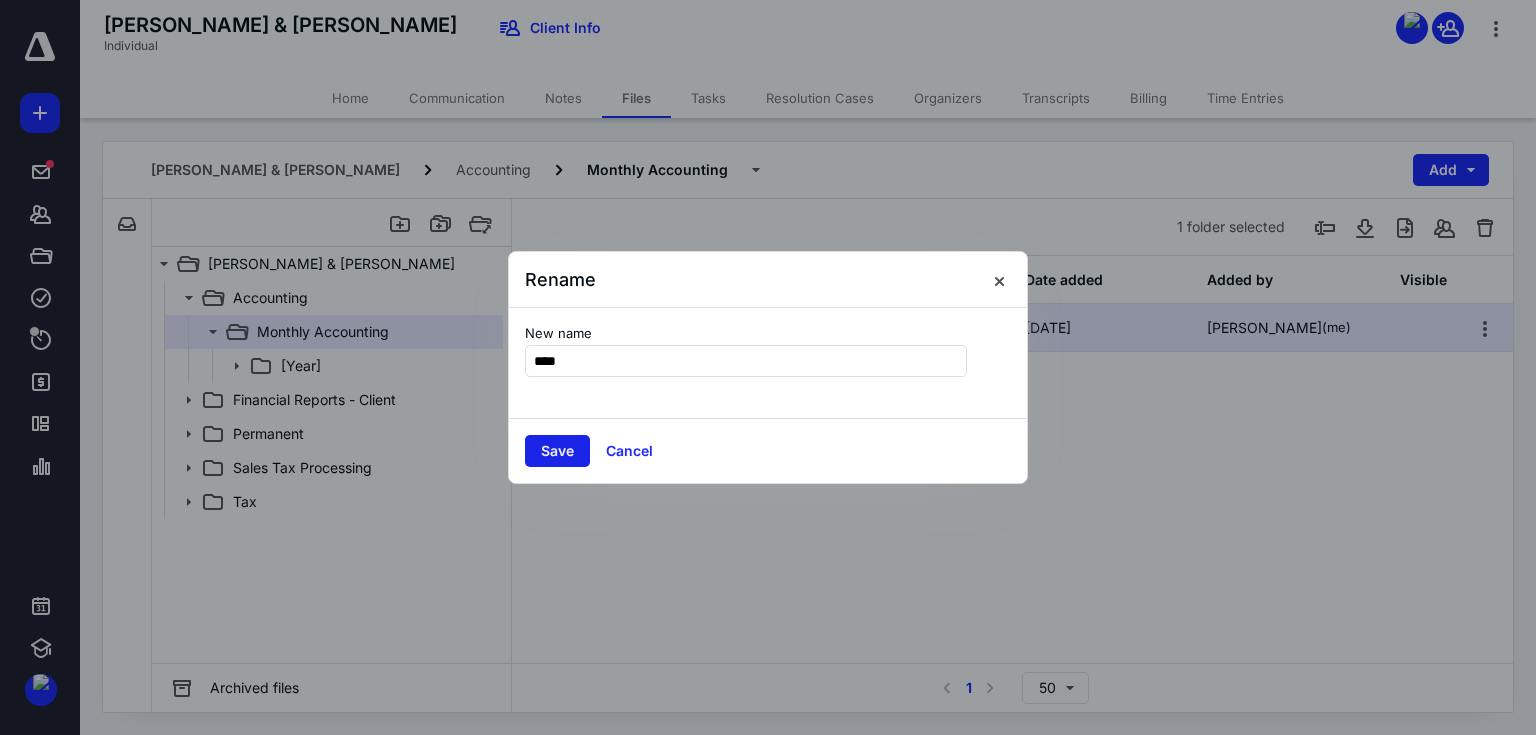 type on "****" 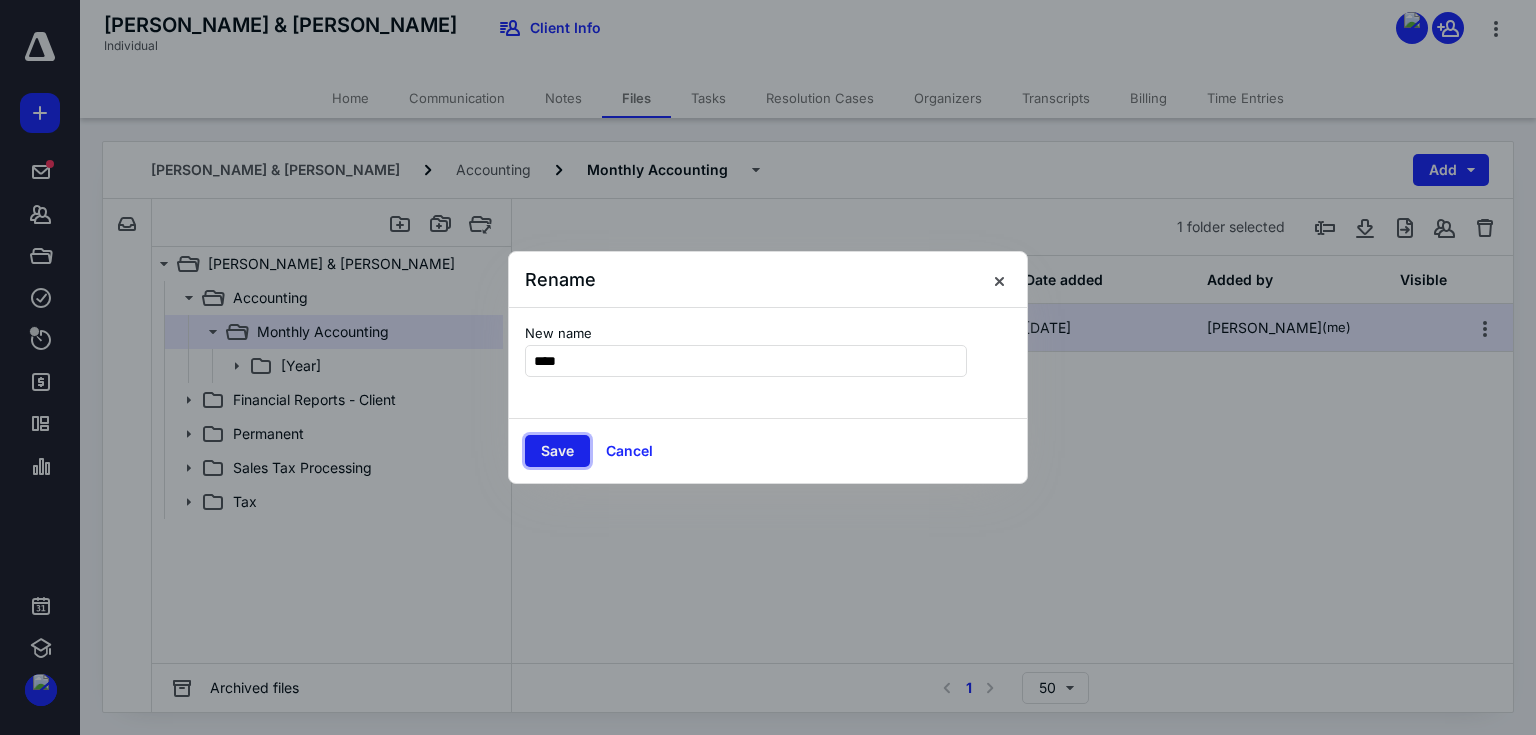 click on "Save" at bounding box center (557, 451) 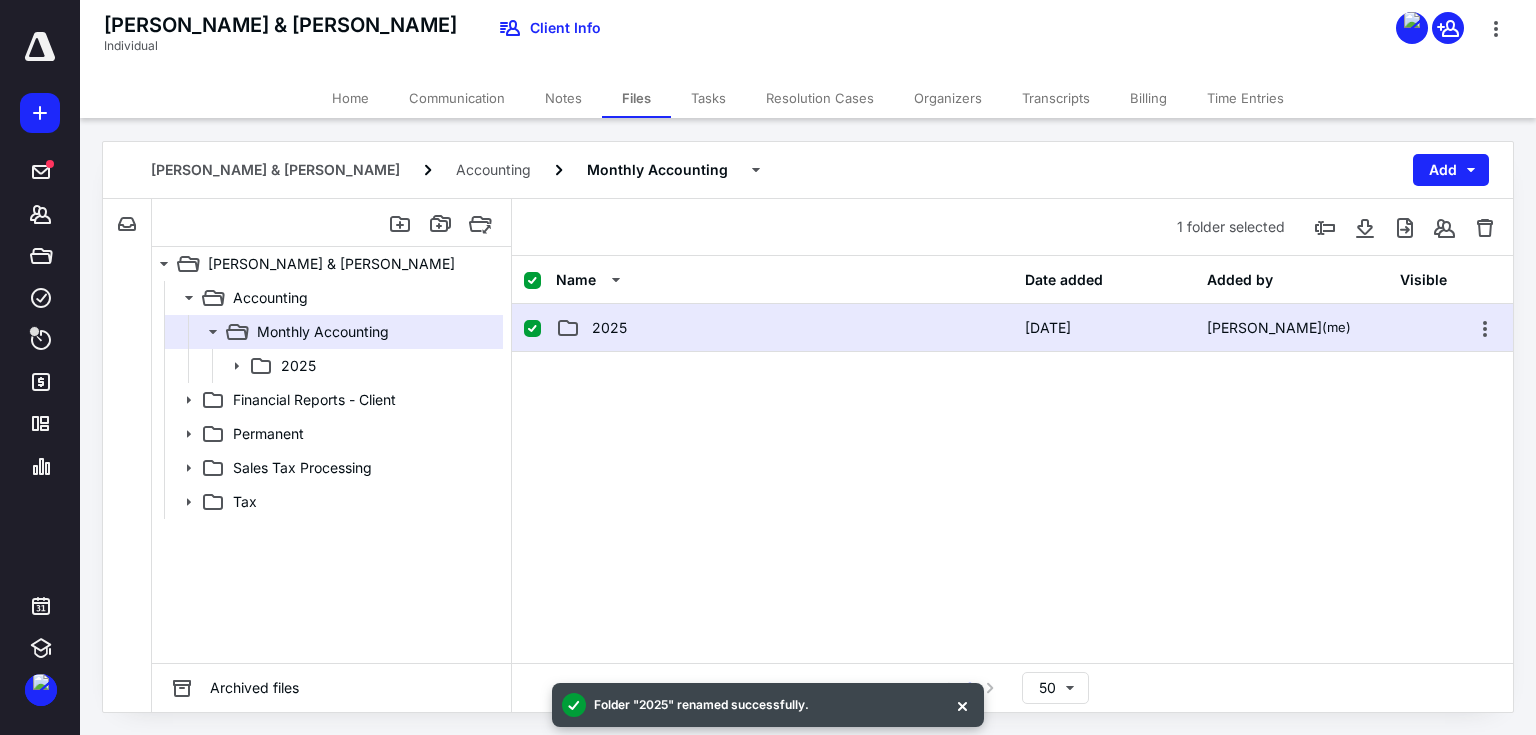click at bounding box center (1012, 502) 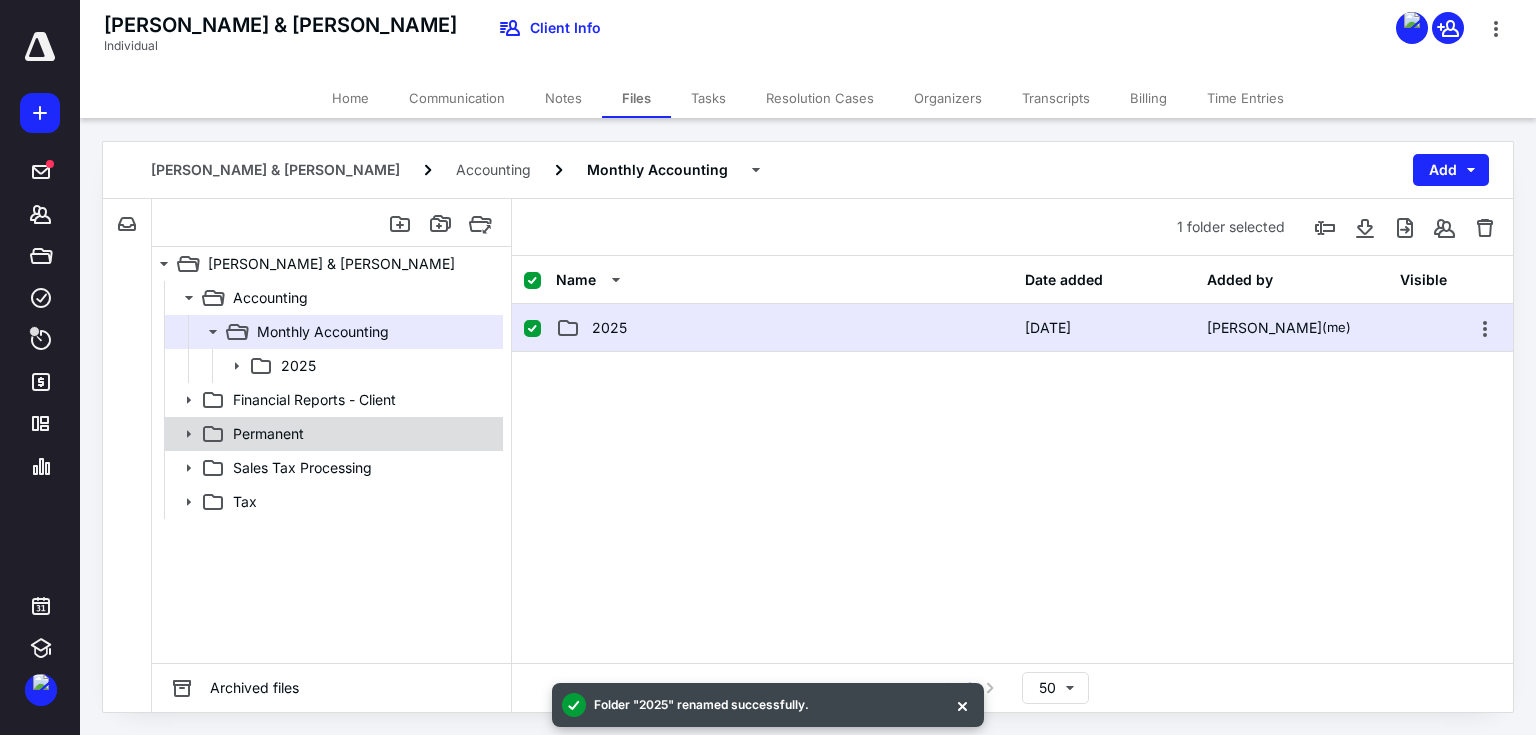 click 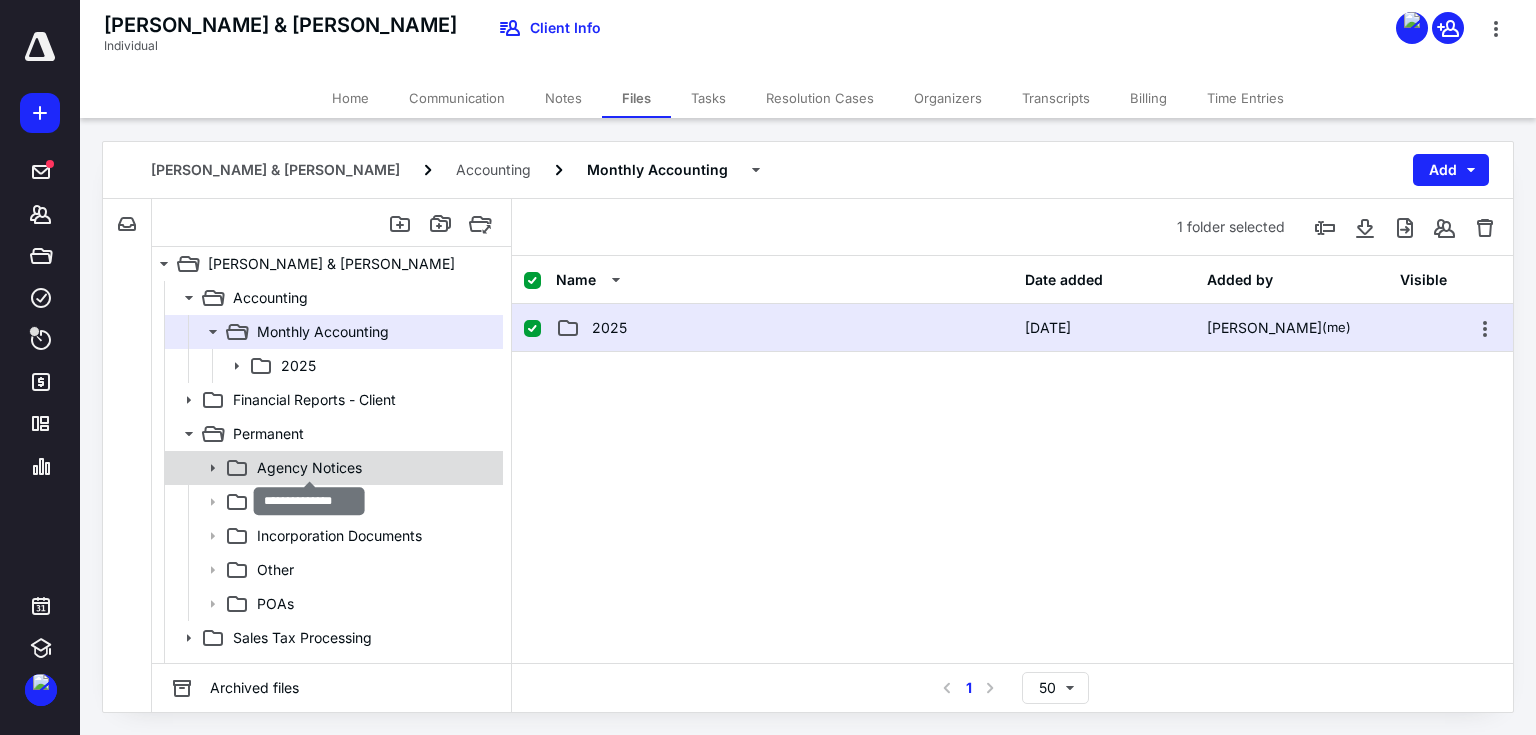 click on "Agency Notices" at bounding box center (309, 468) 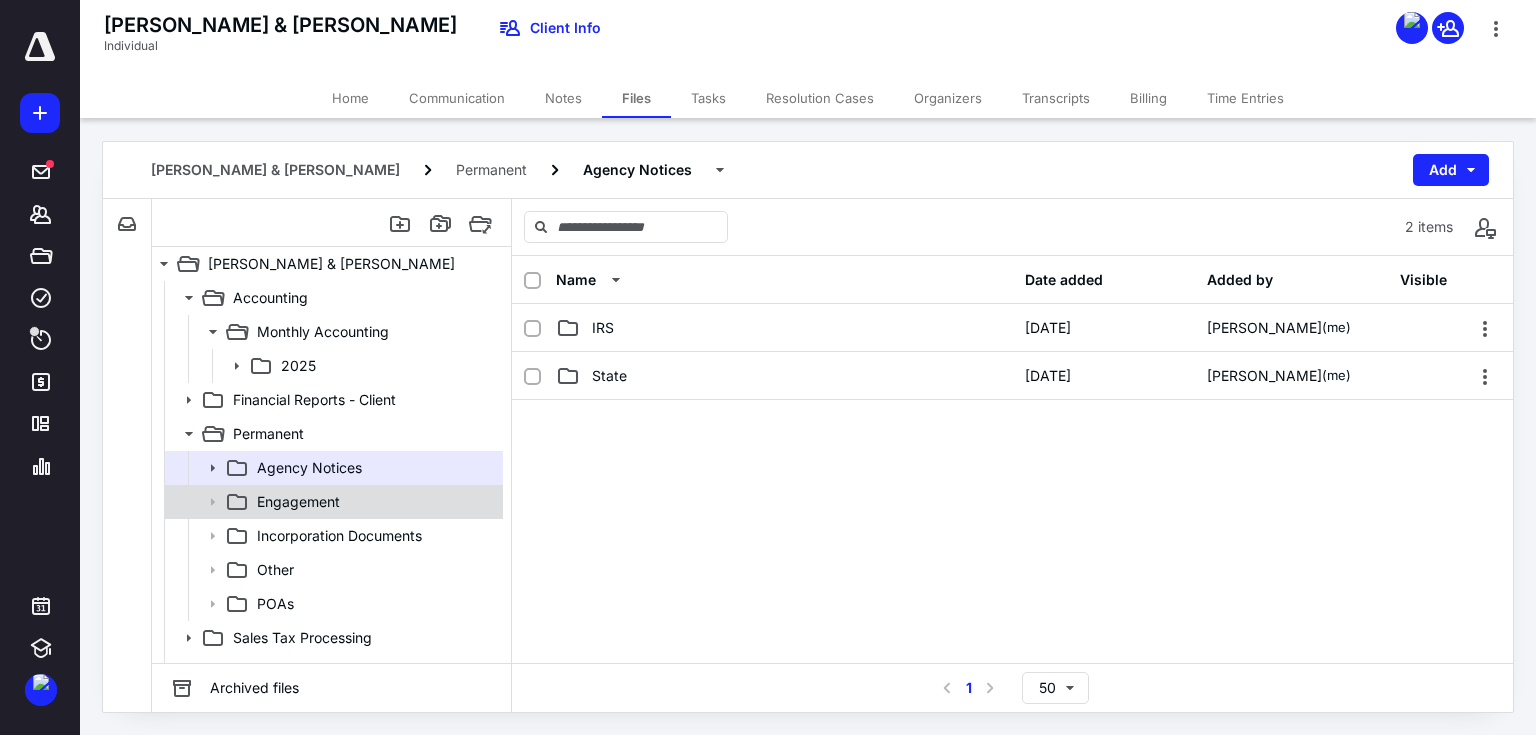 click on "Engagement" at bounding box center [298, 502] 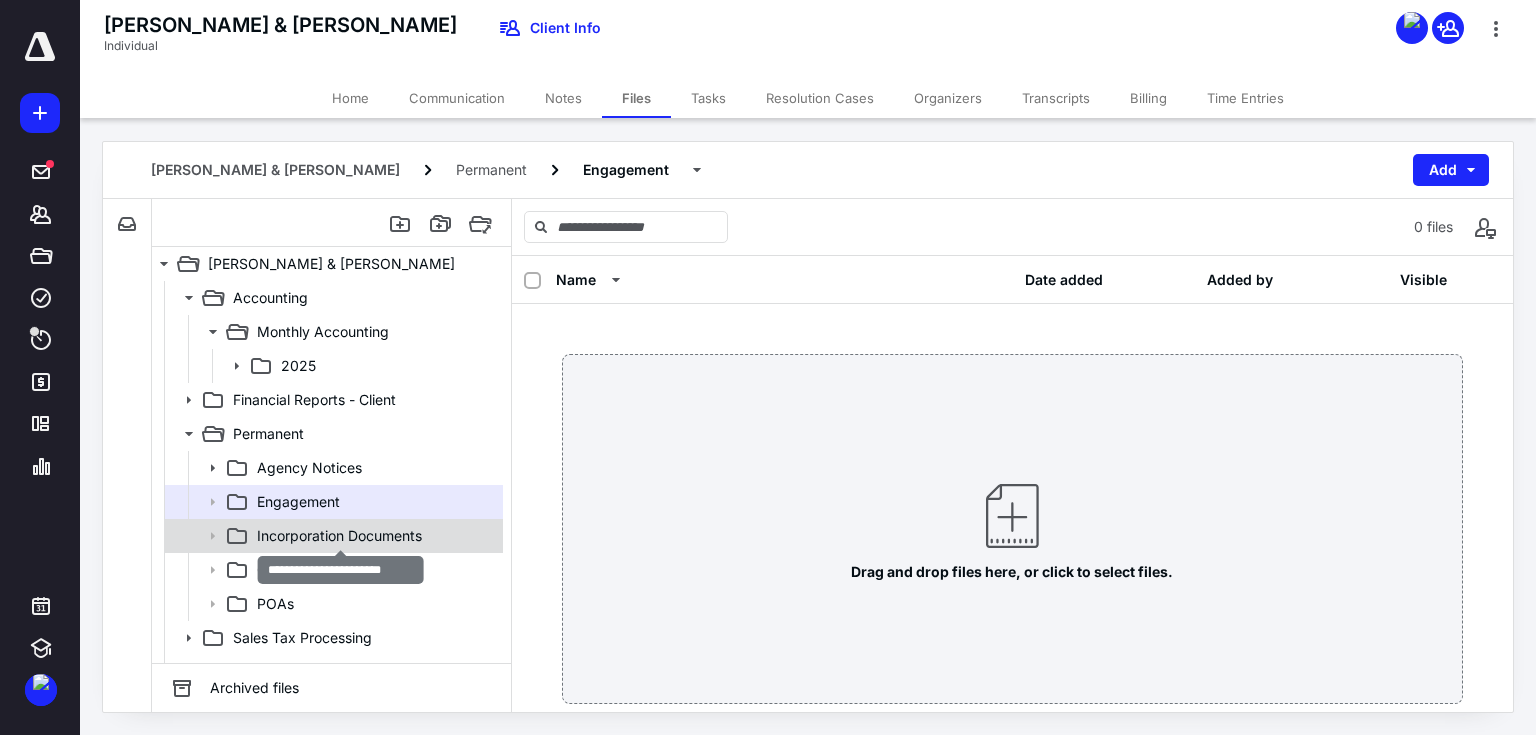click on "Incorporation Documents" at bounding box center (339, 536) 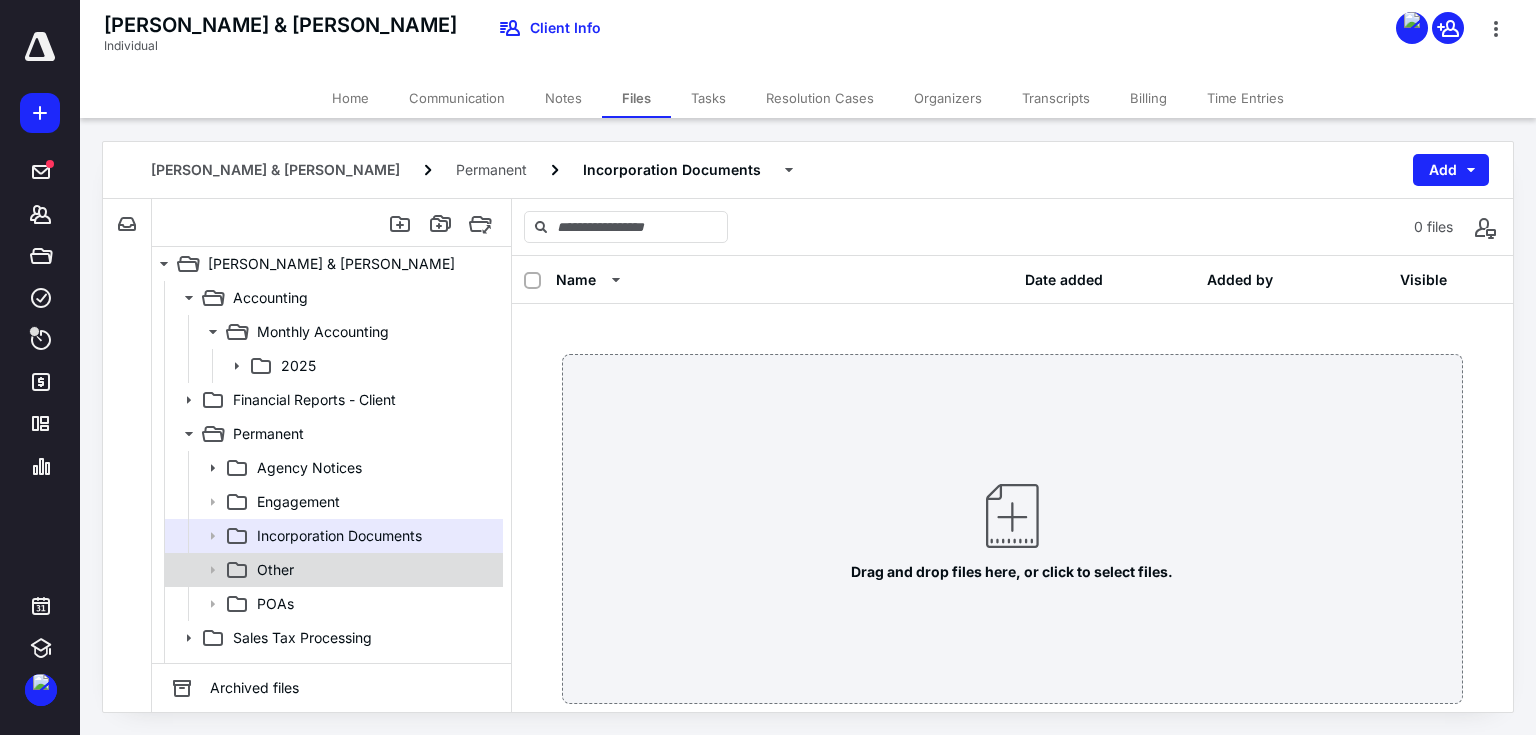 click on "Other" at bounding box center (275, 570) 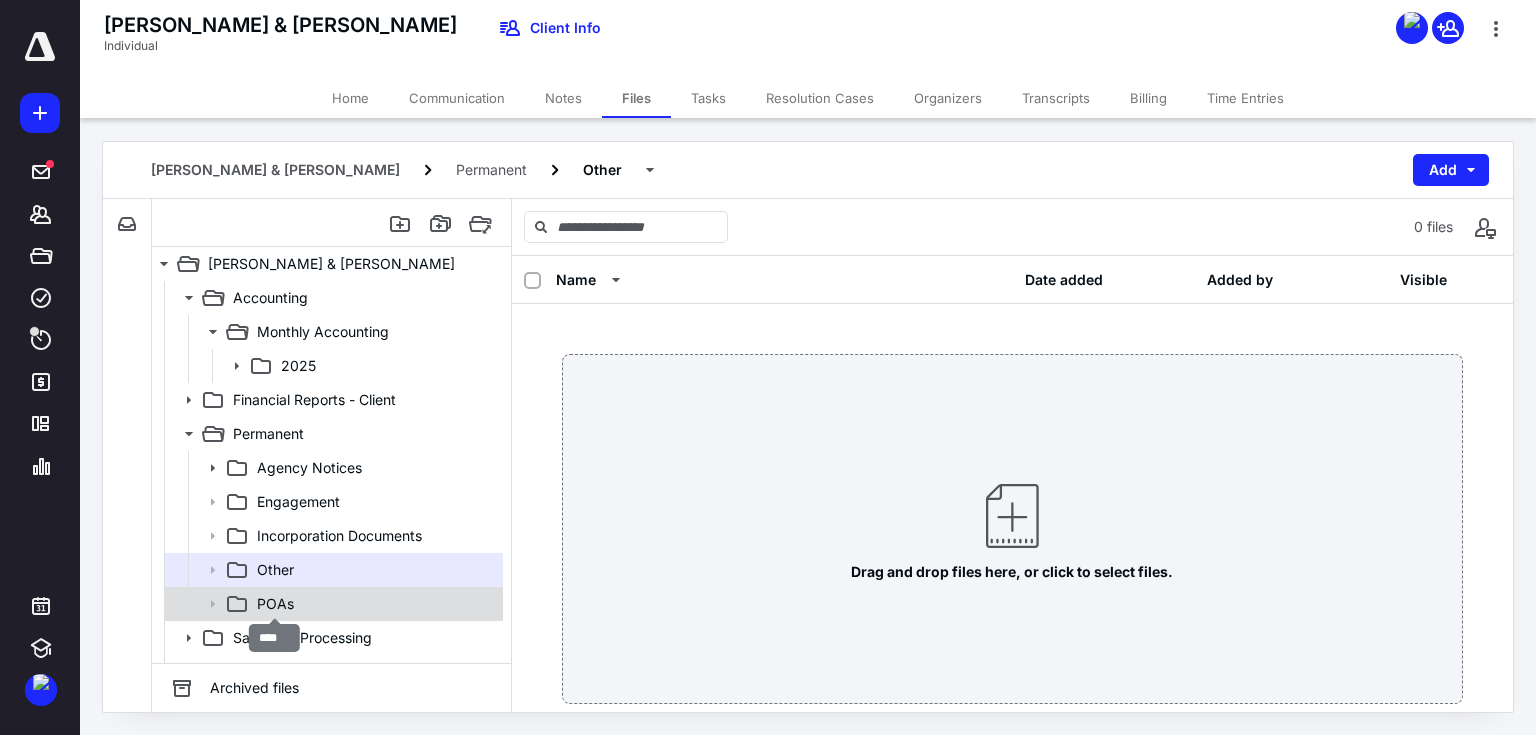 click on "POAs" at bounding box center [275, 604] 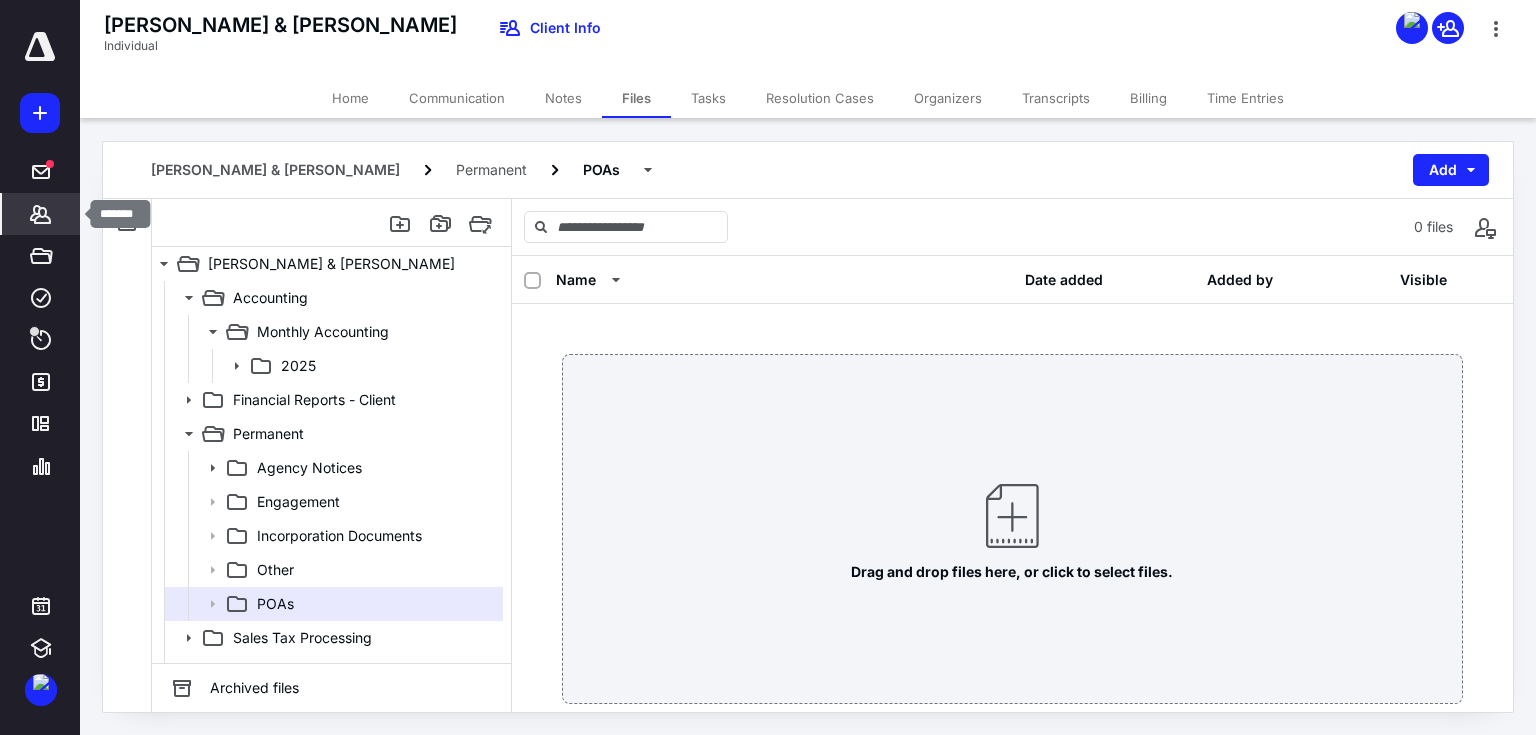 click 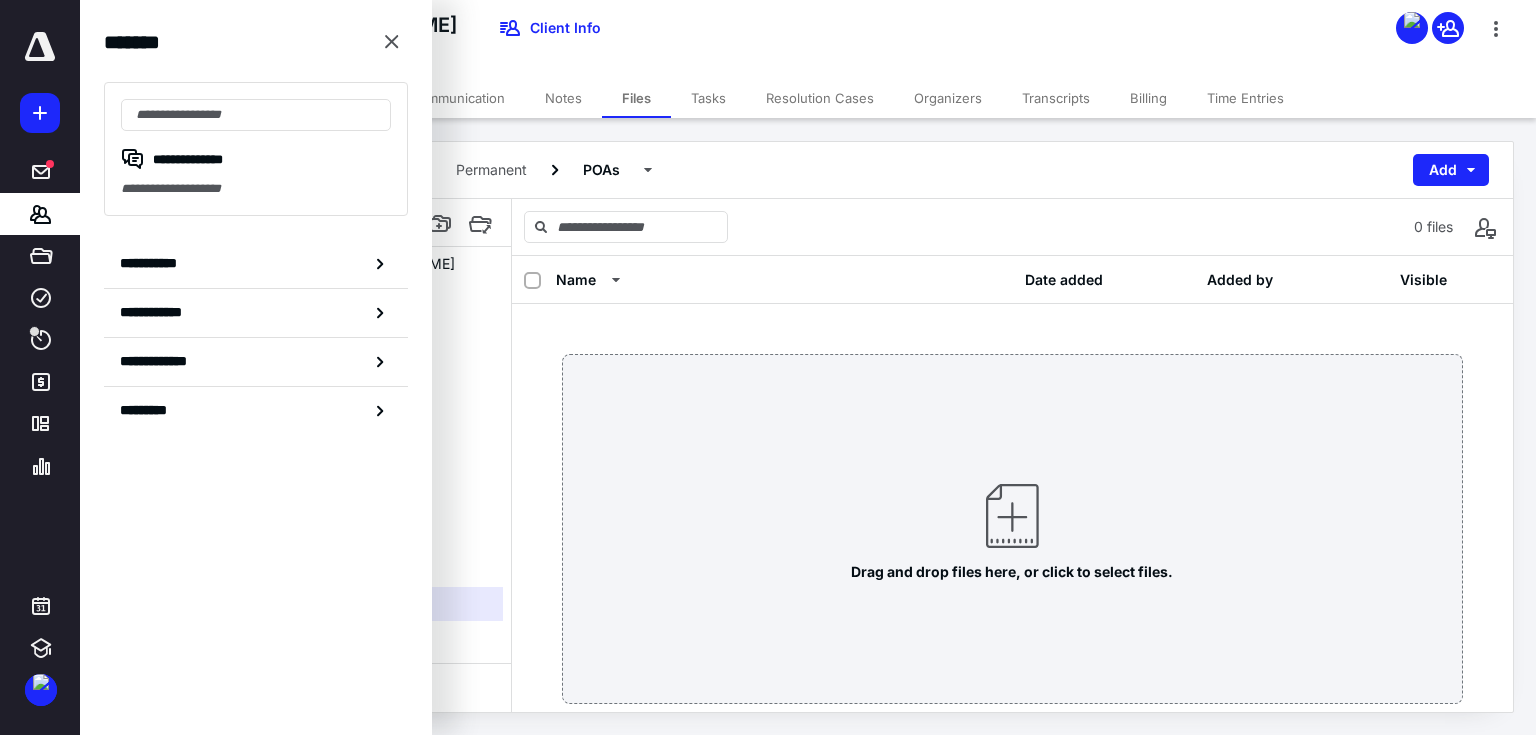 click on "Drag and drop files here, or click to select files." at bounding box center [1012, 529] 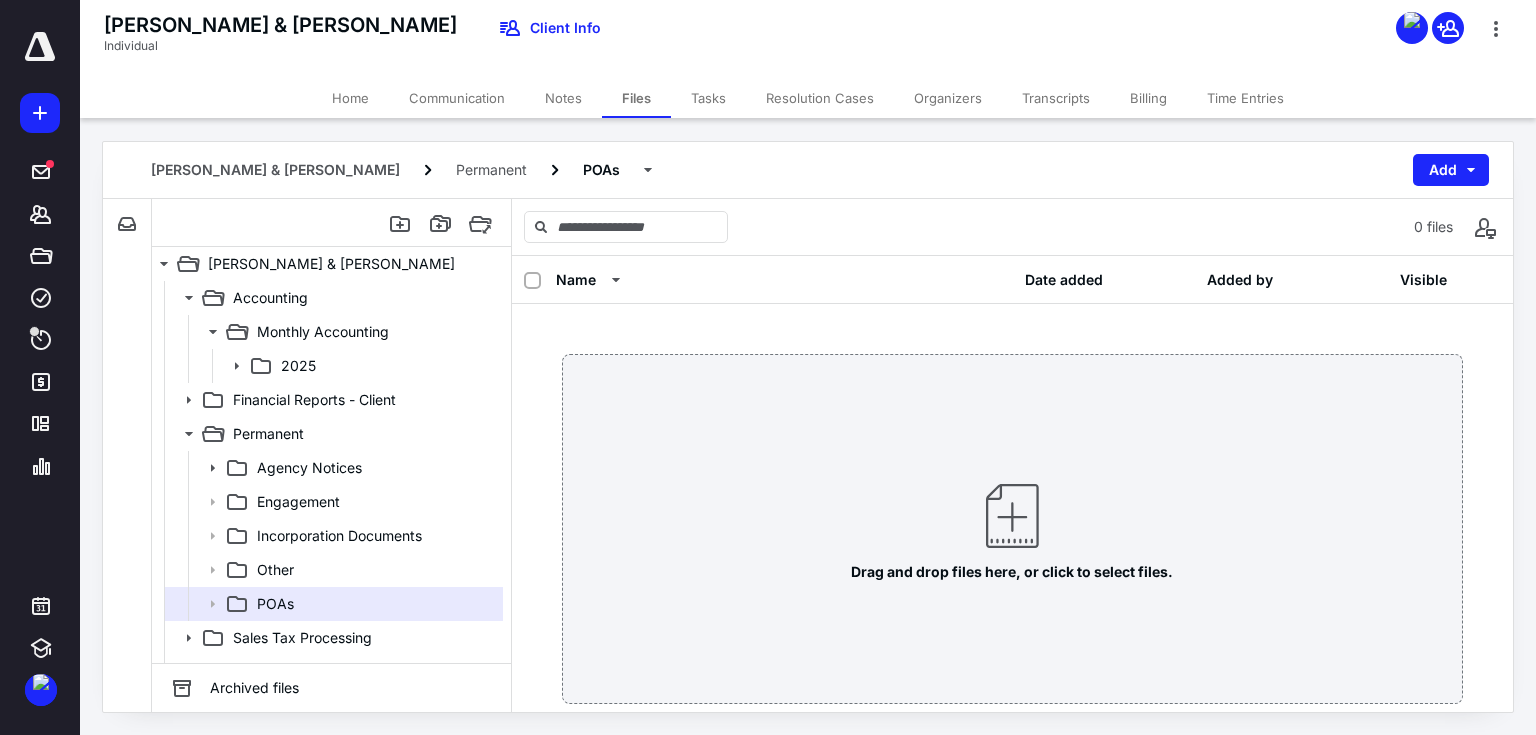click on "Tasks" at bounding box center [708, 98] 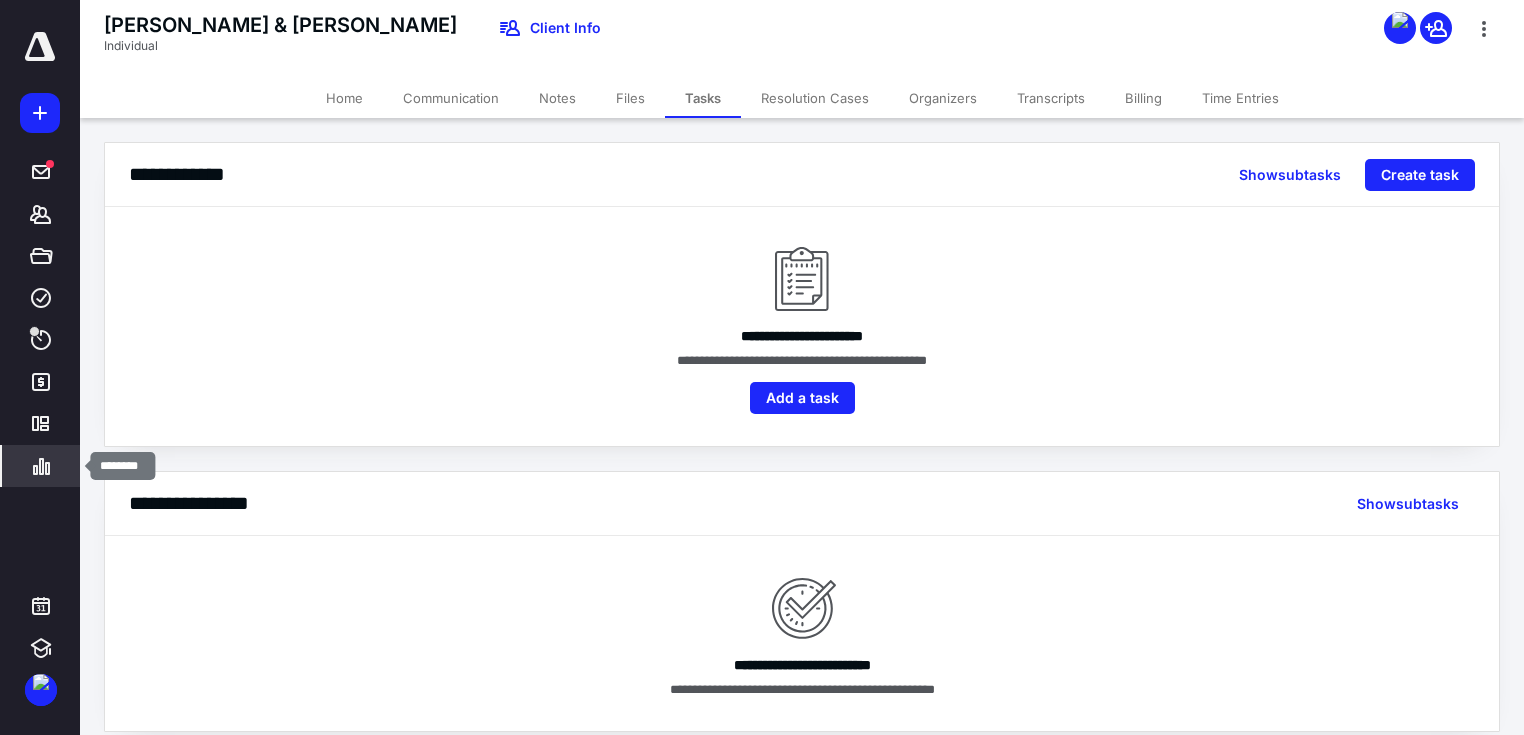 click 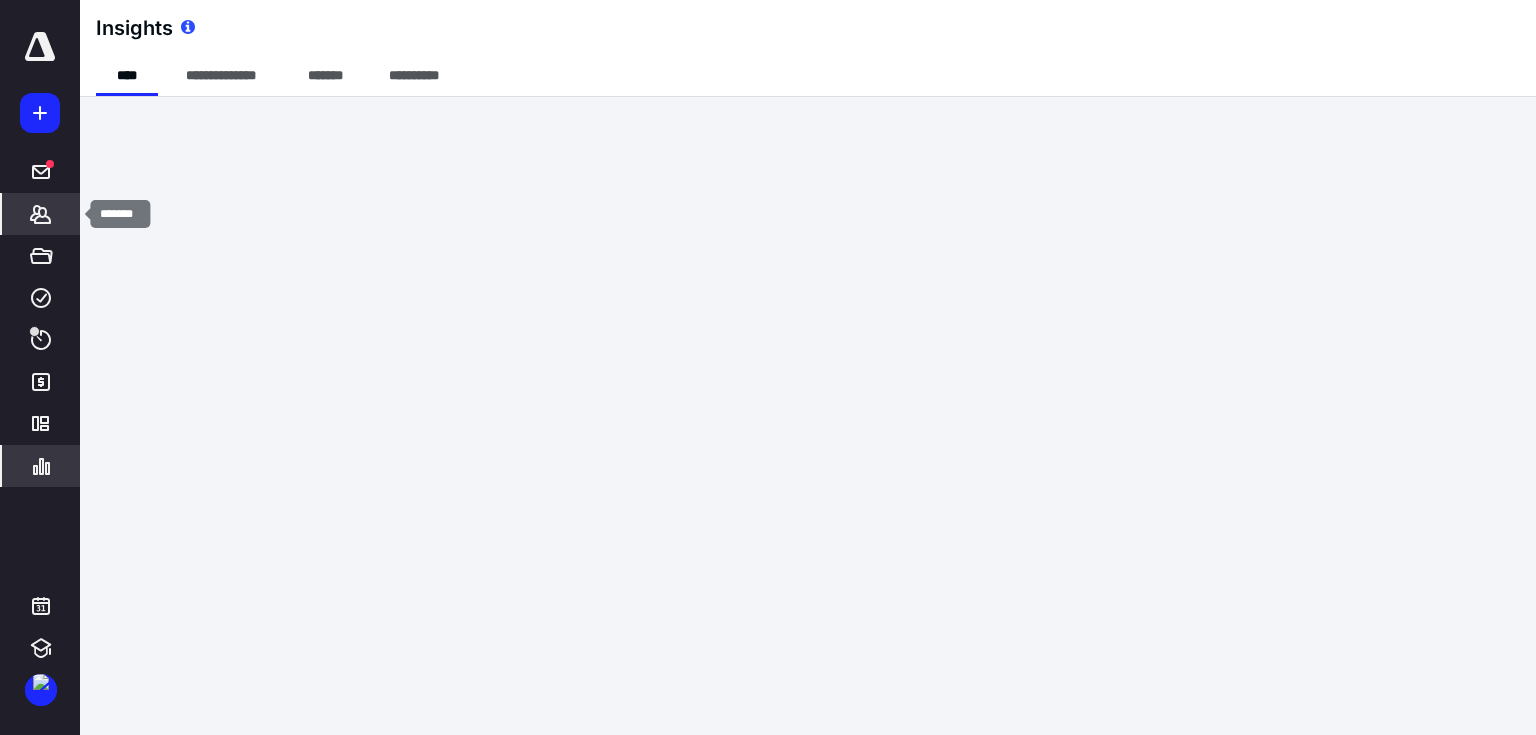 click 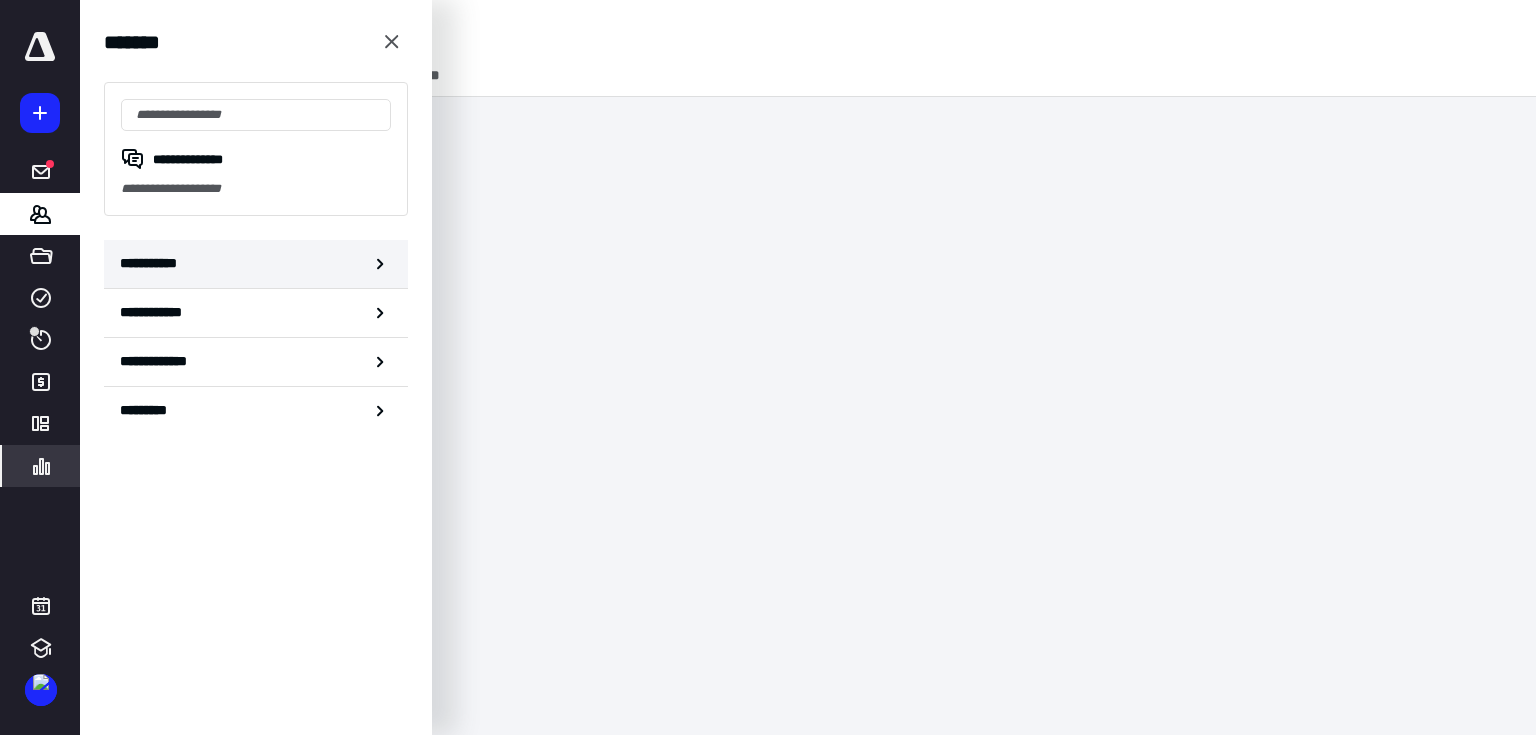 click on "**********" at bounding box center (153, 263) 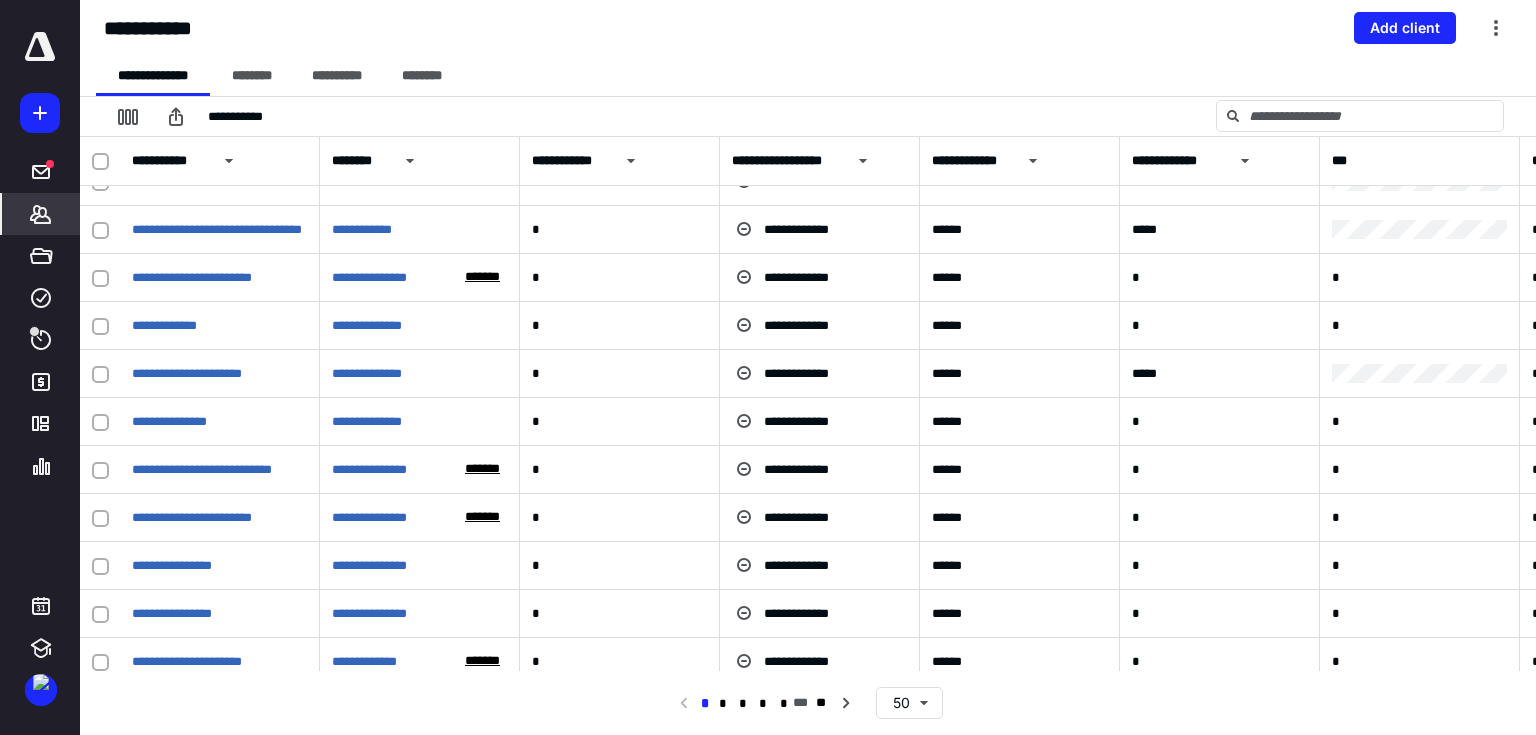 scroll, scrollTop: 0, scrollLeft: 0, axis: both 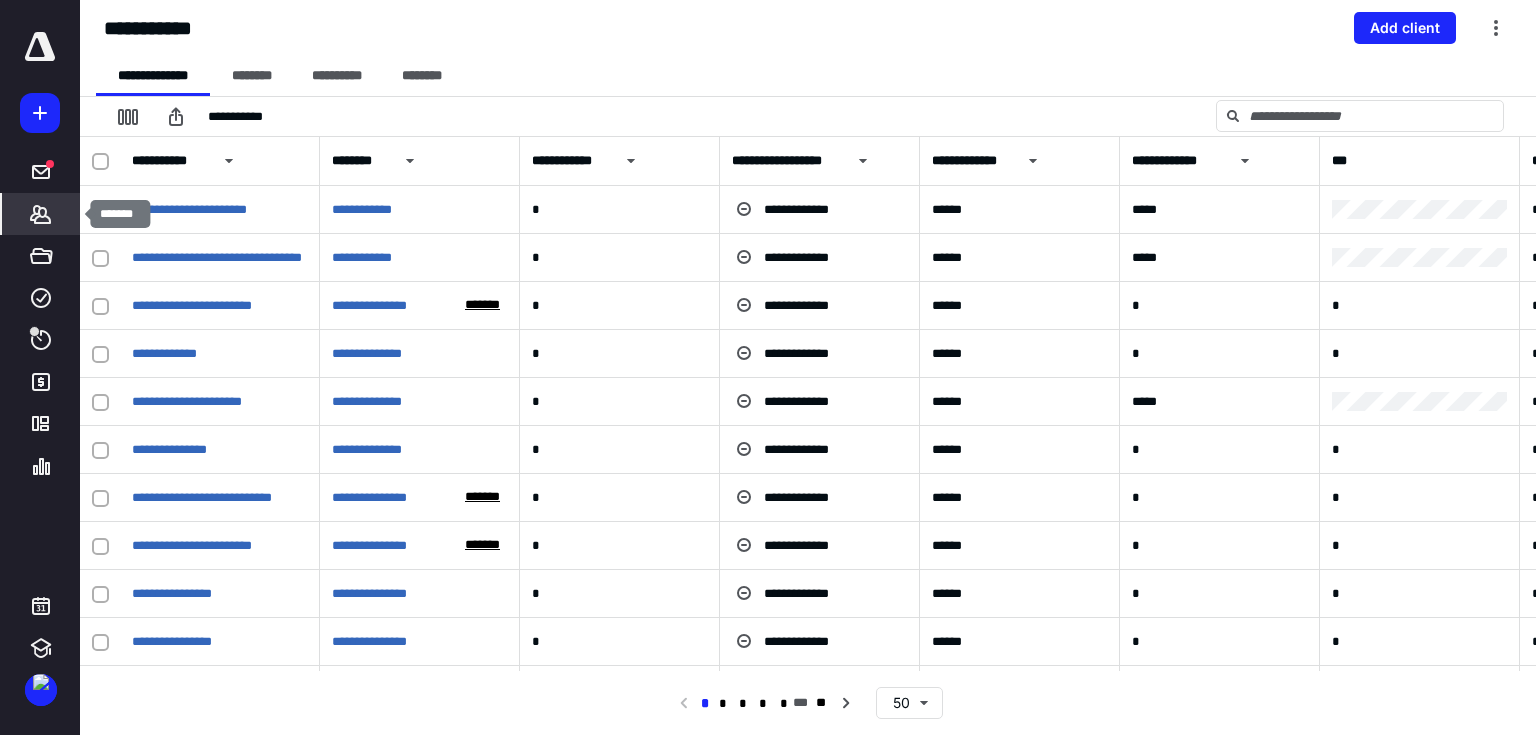 click 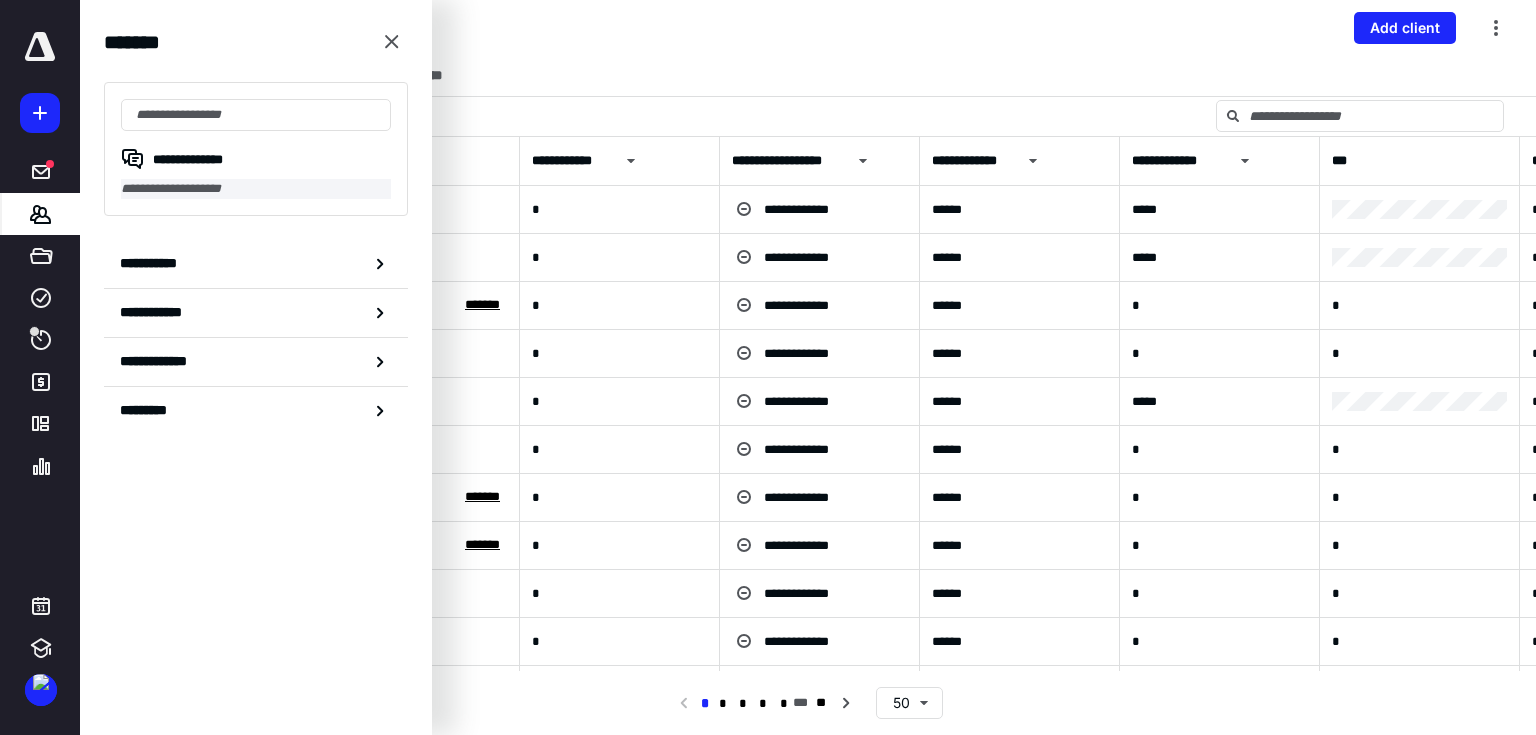 click on "**********" at bounding box center (256, 189) 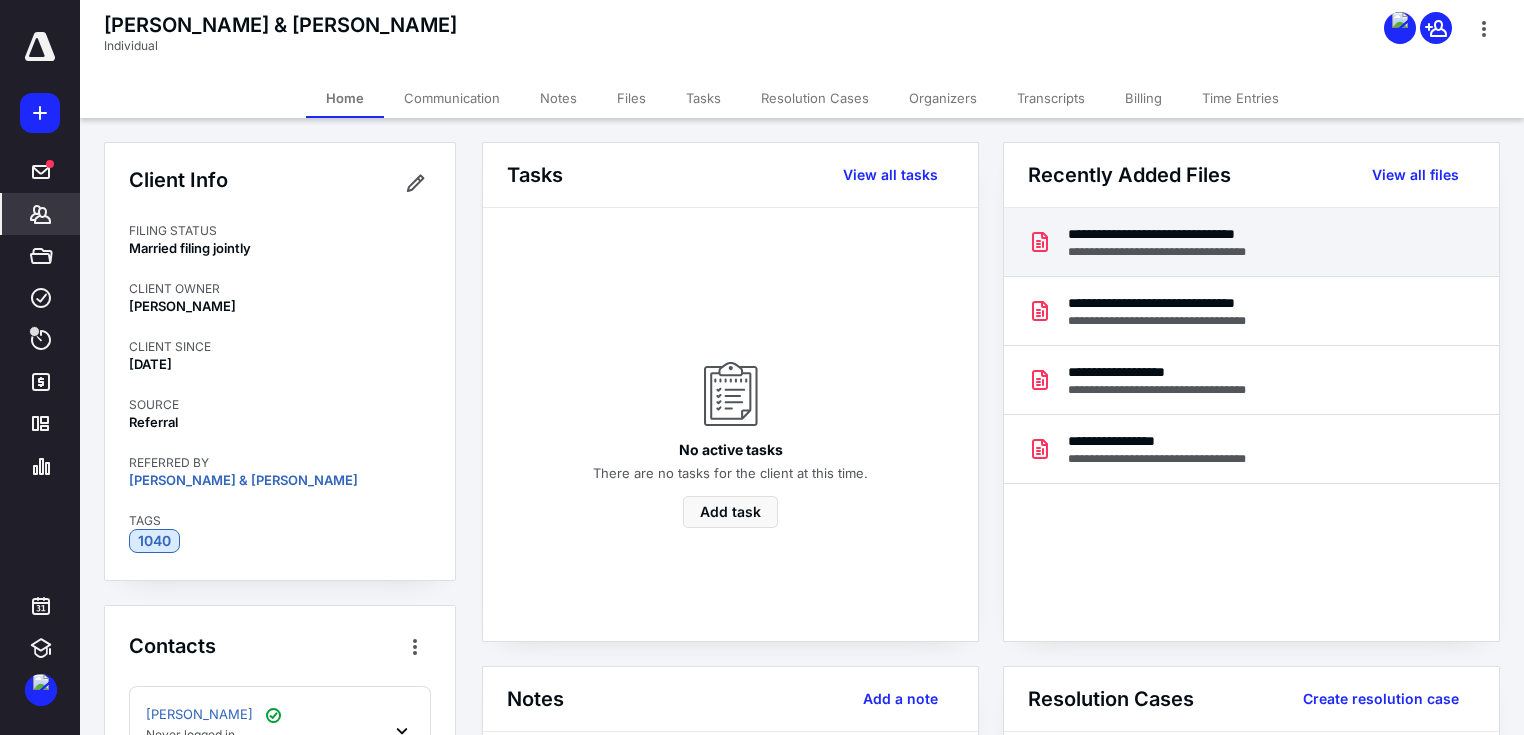 drag, startPoint x: 1232, startPoint y: 239, endPoint x: 1197, endPoint y: 240, distance: 35.014282 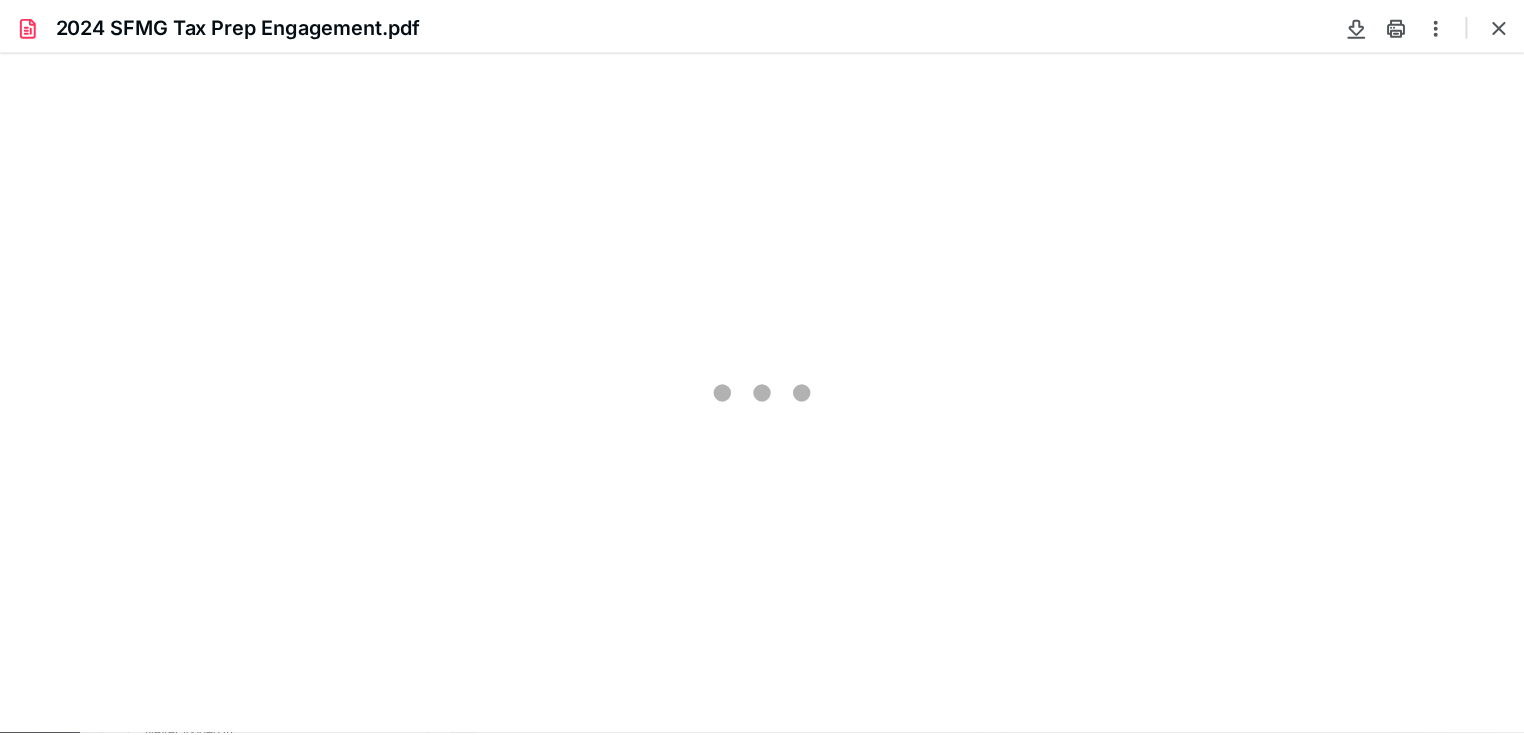 scroll, scrollTop: 0, scrollLeft: 0, axis: both 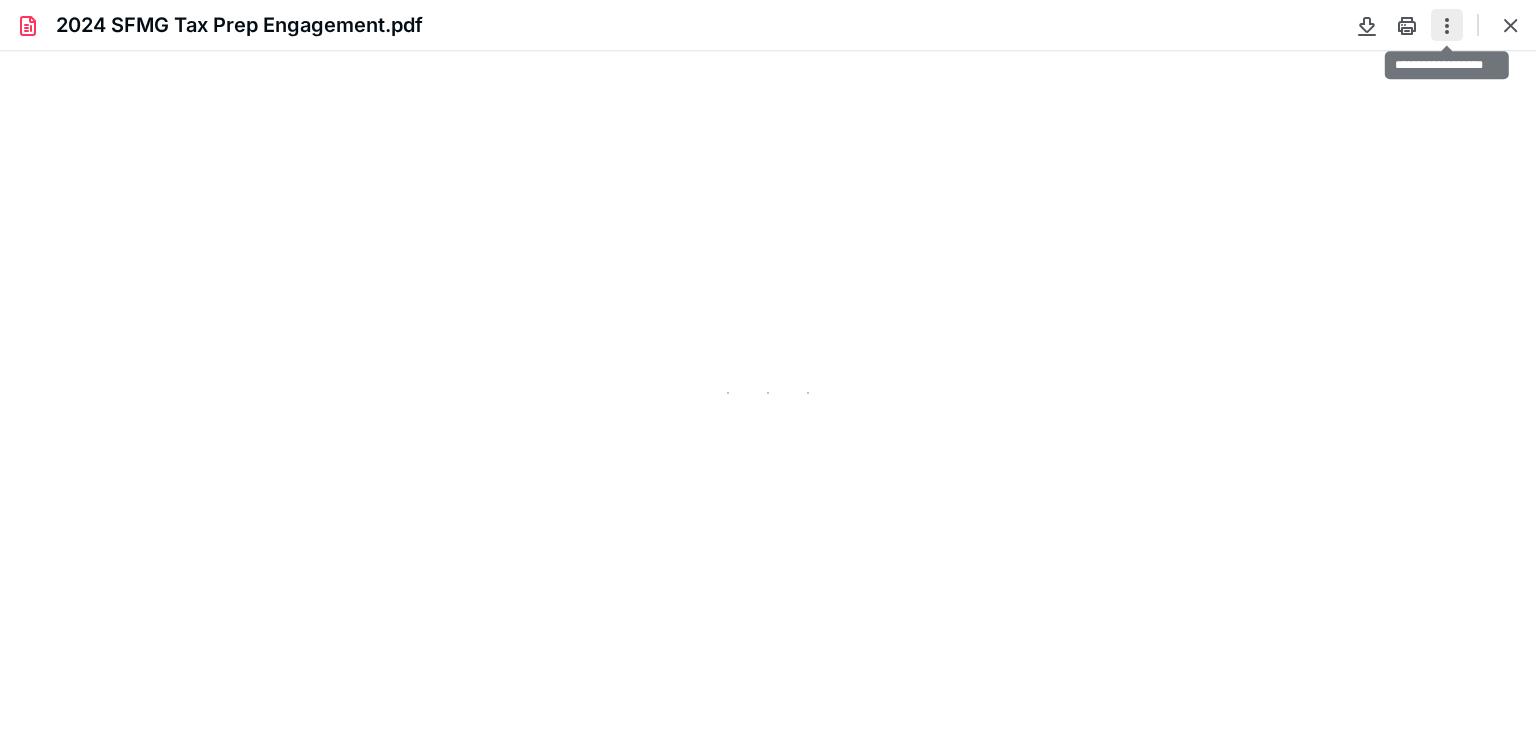 click at bounding box center (1447, 25) 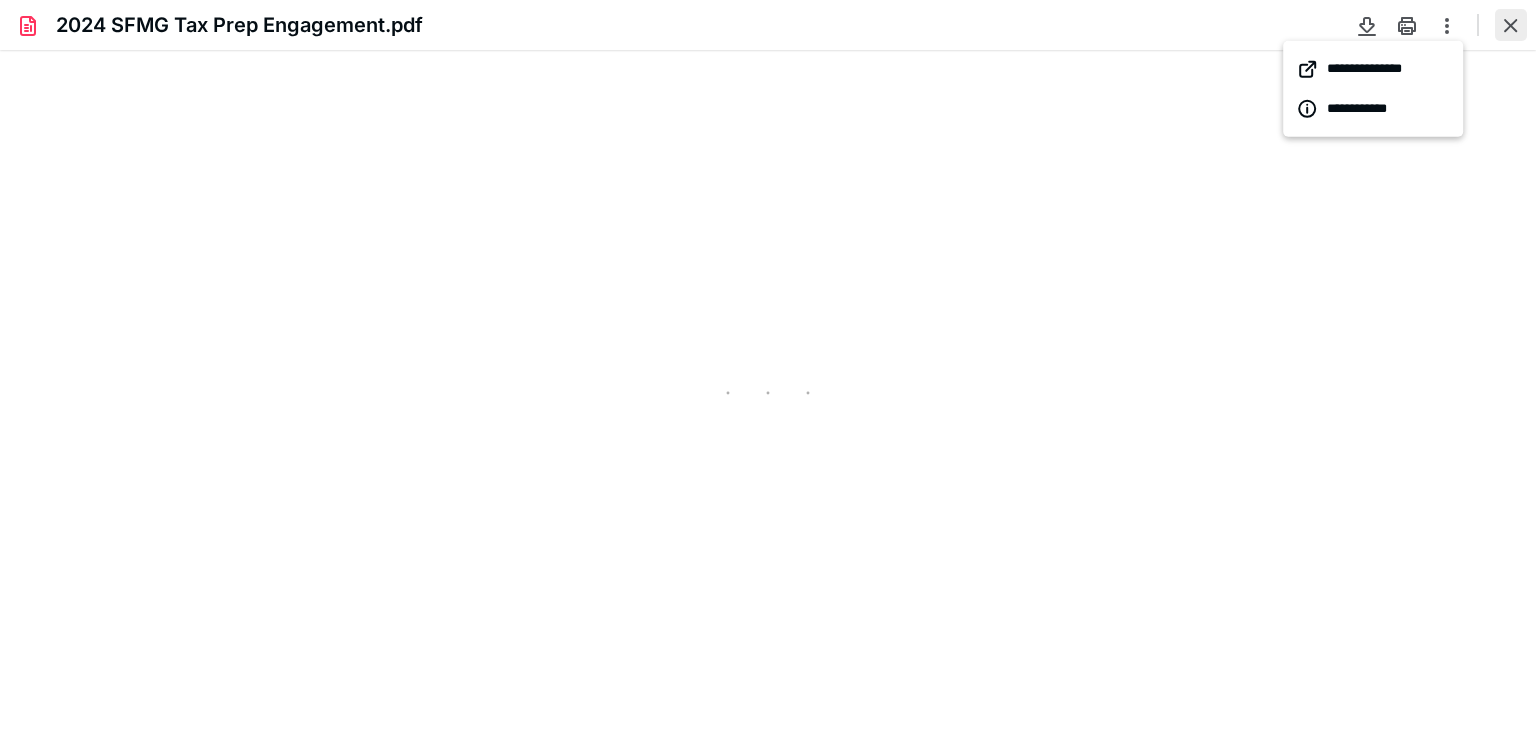 click at bounding box center [1511, 25] 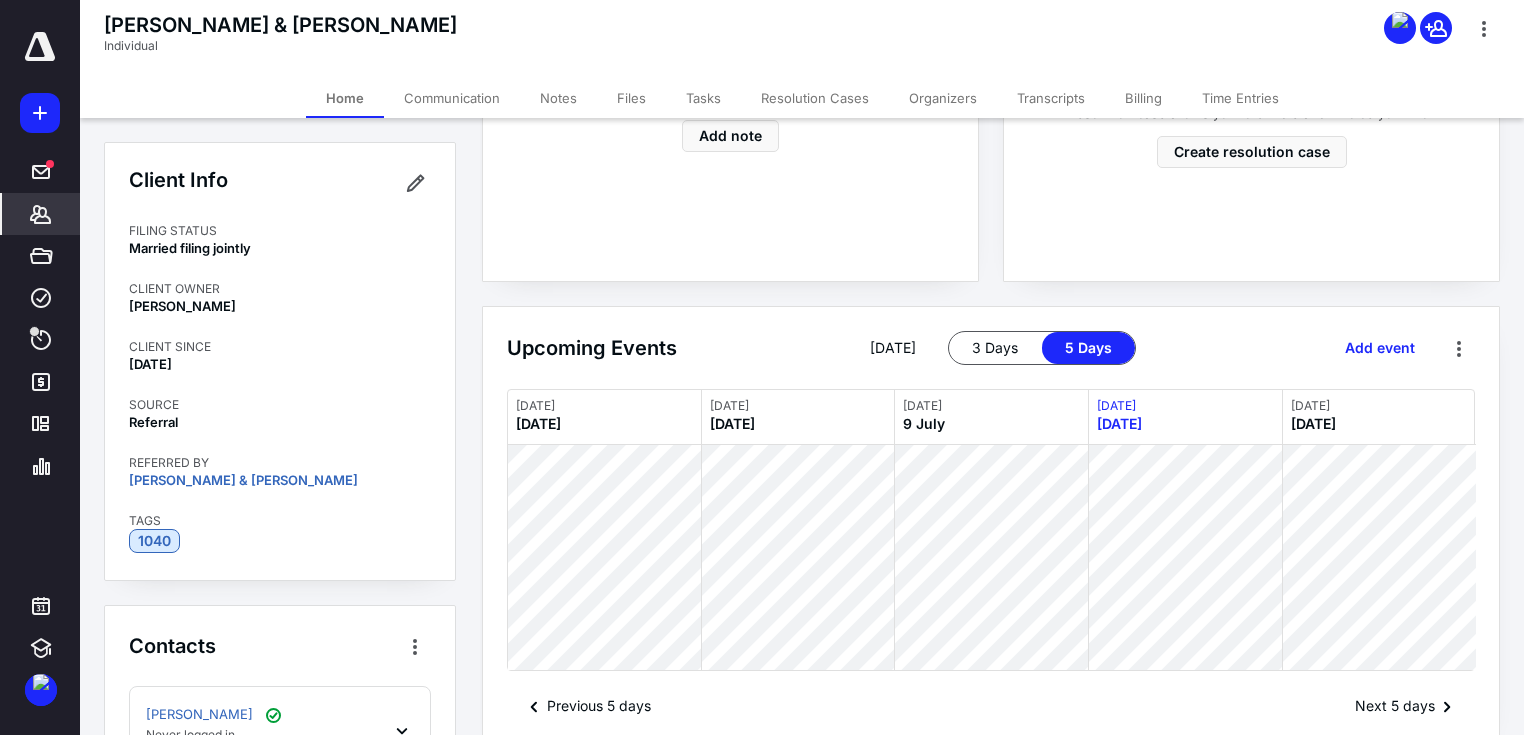 scroll, scrollTop: 913, scrollLeft: 0, axis: vertical 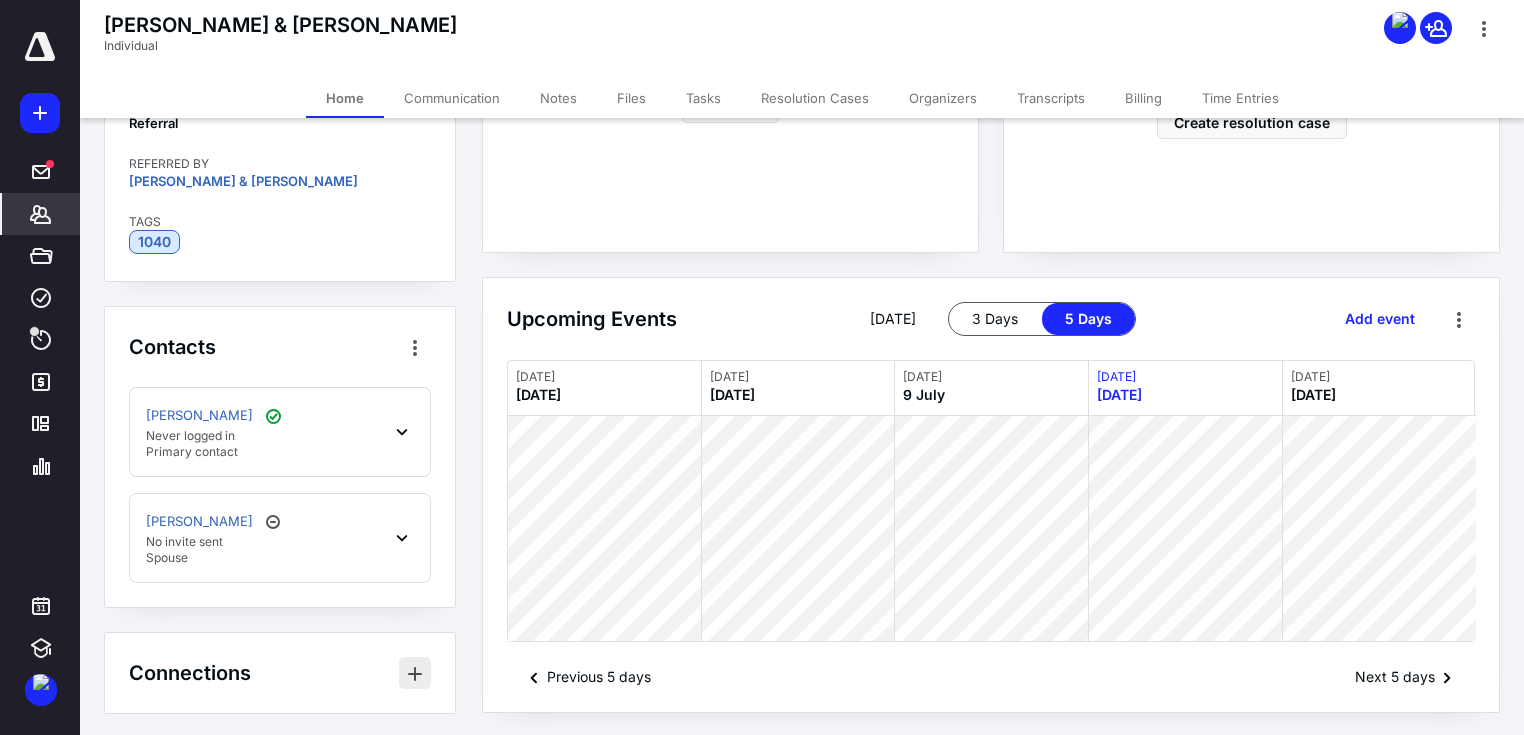 click at bounding box center [415, 673] 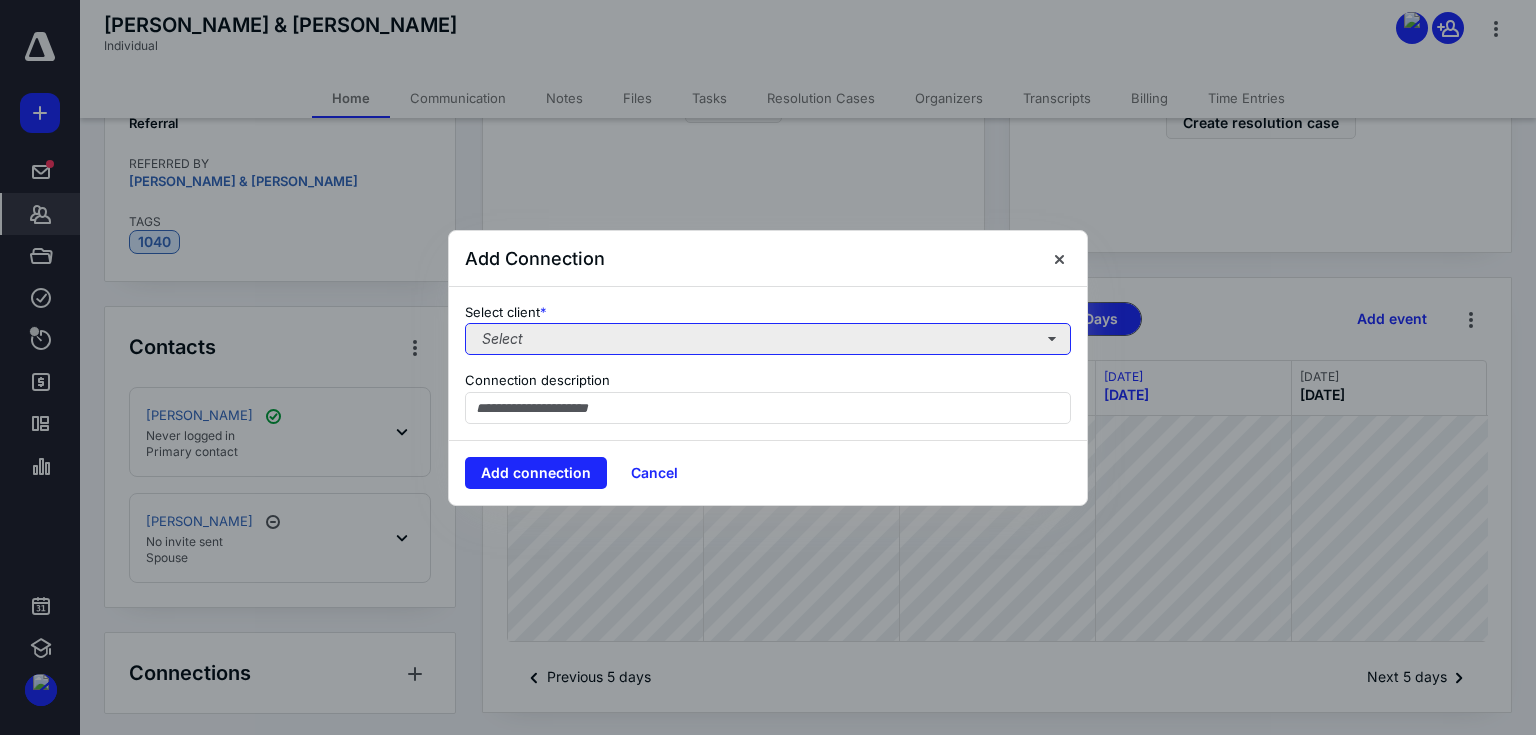 click on "Select" at bounding box center (768, 339) 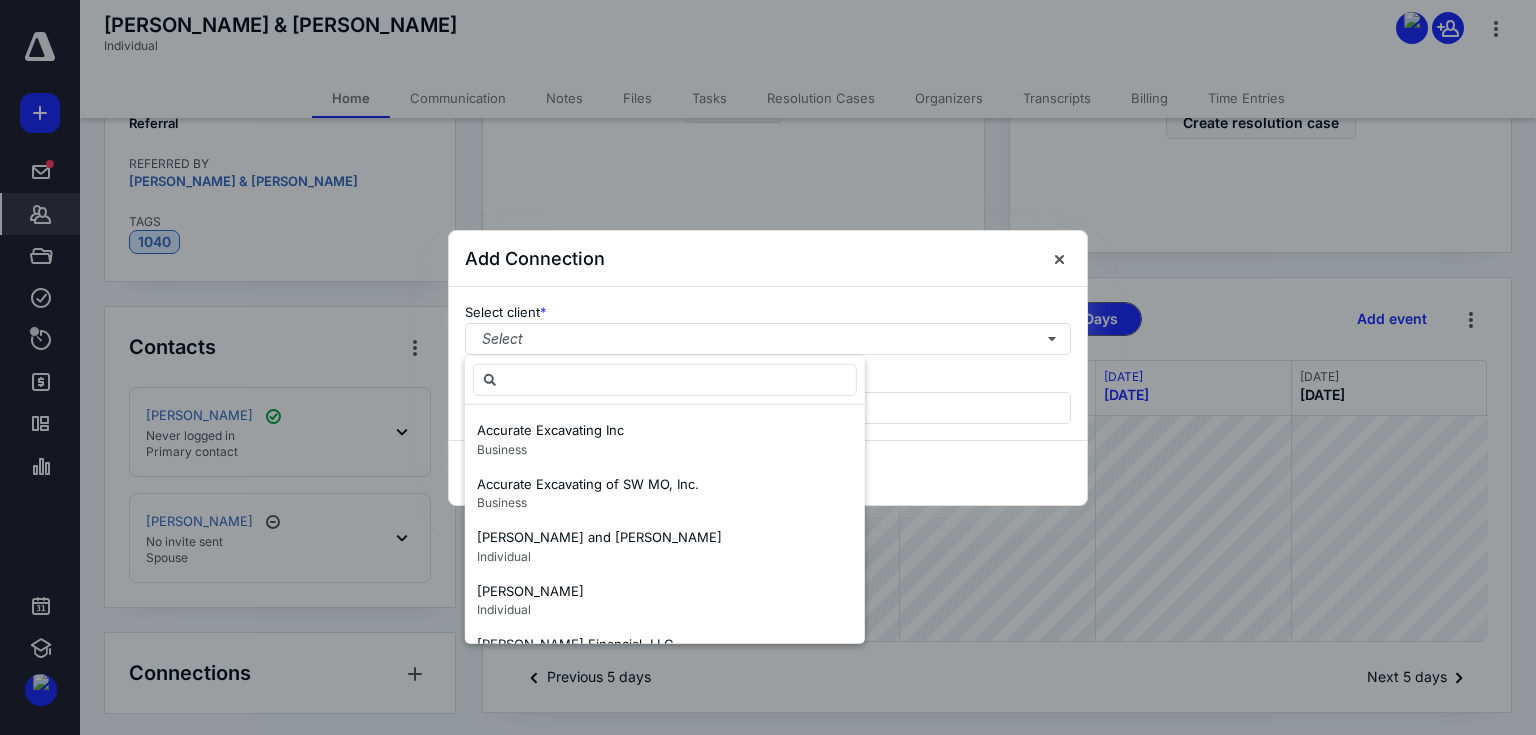 click on "Select client  *" at bounding box center [768, 313] 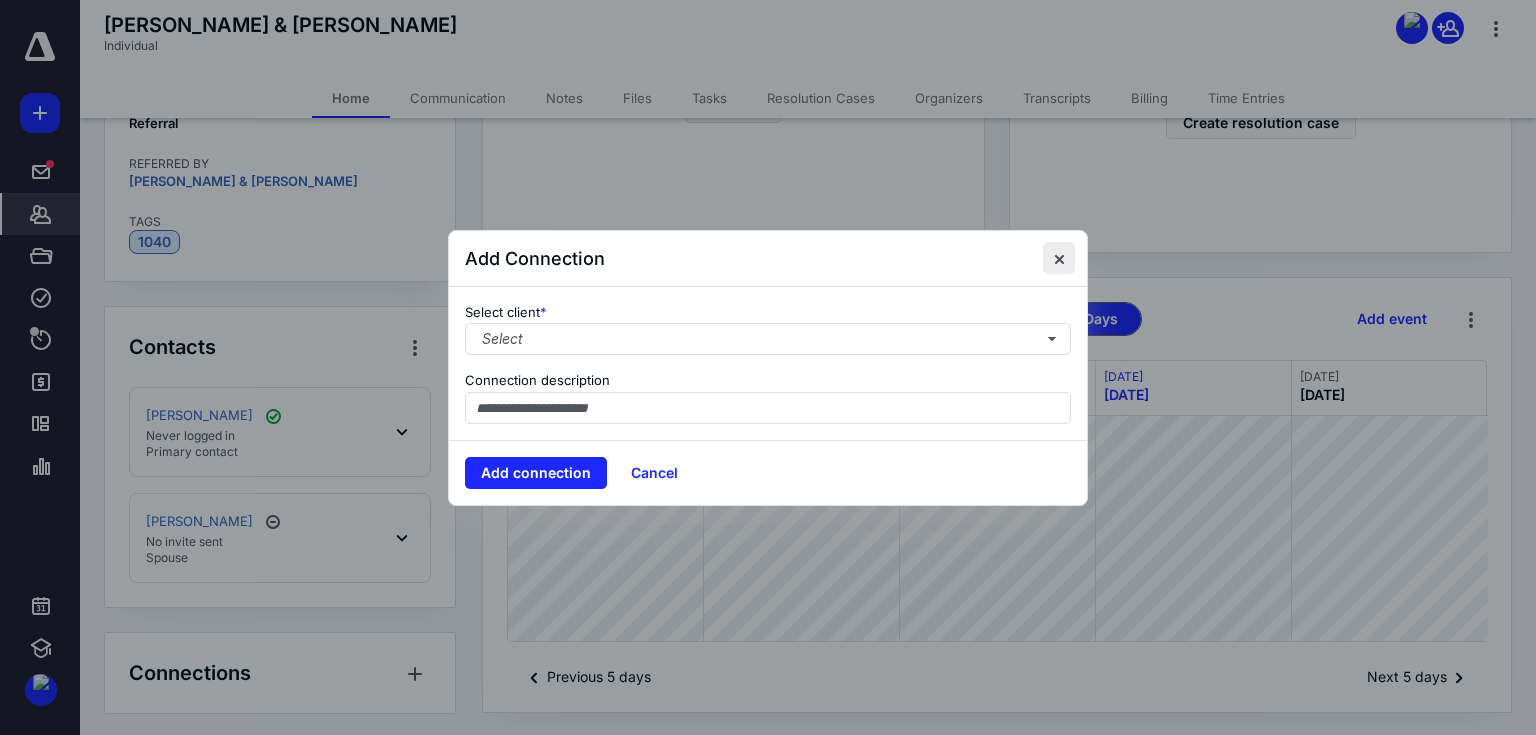 click at bounding box center (1059, 258) 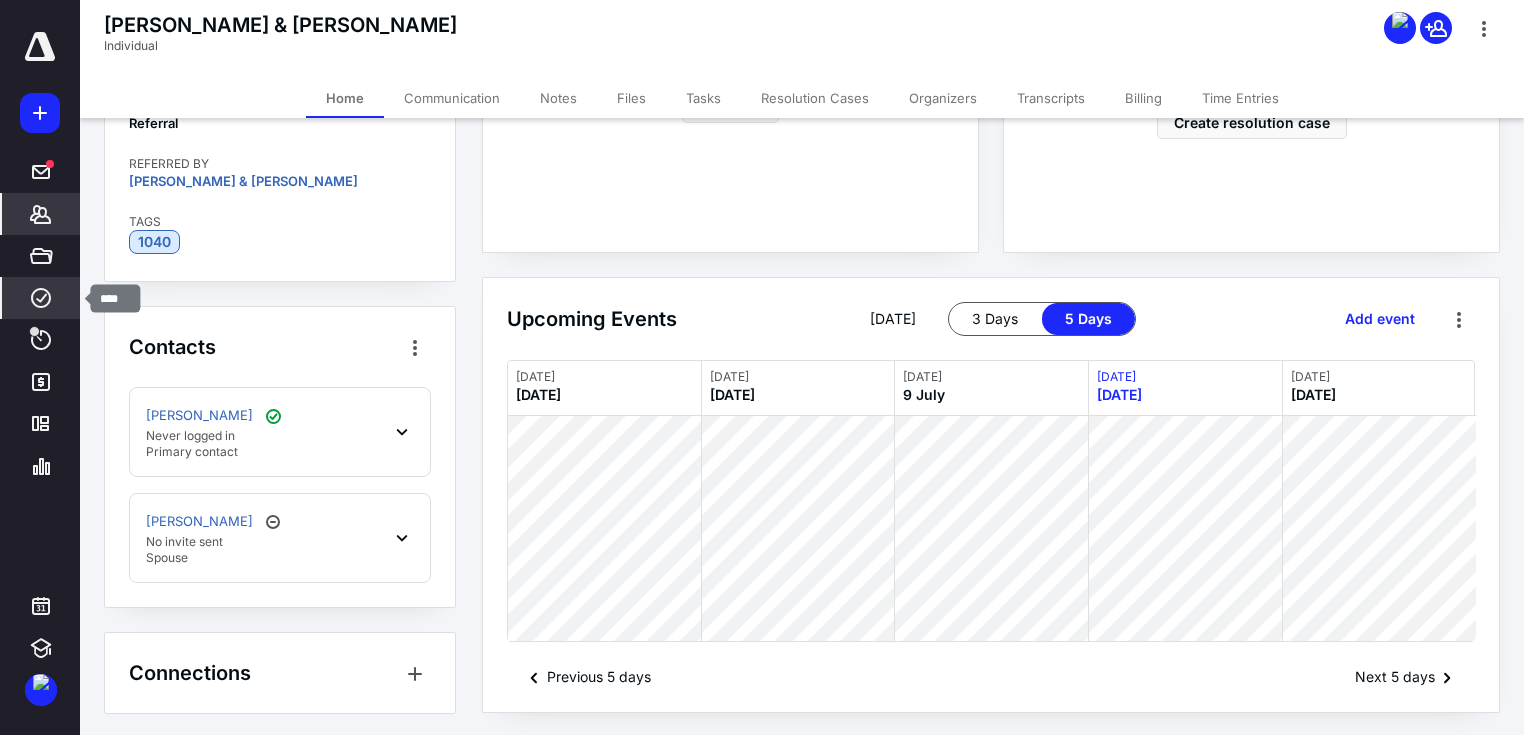 click 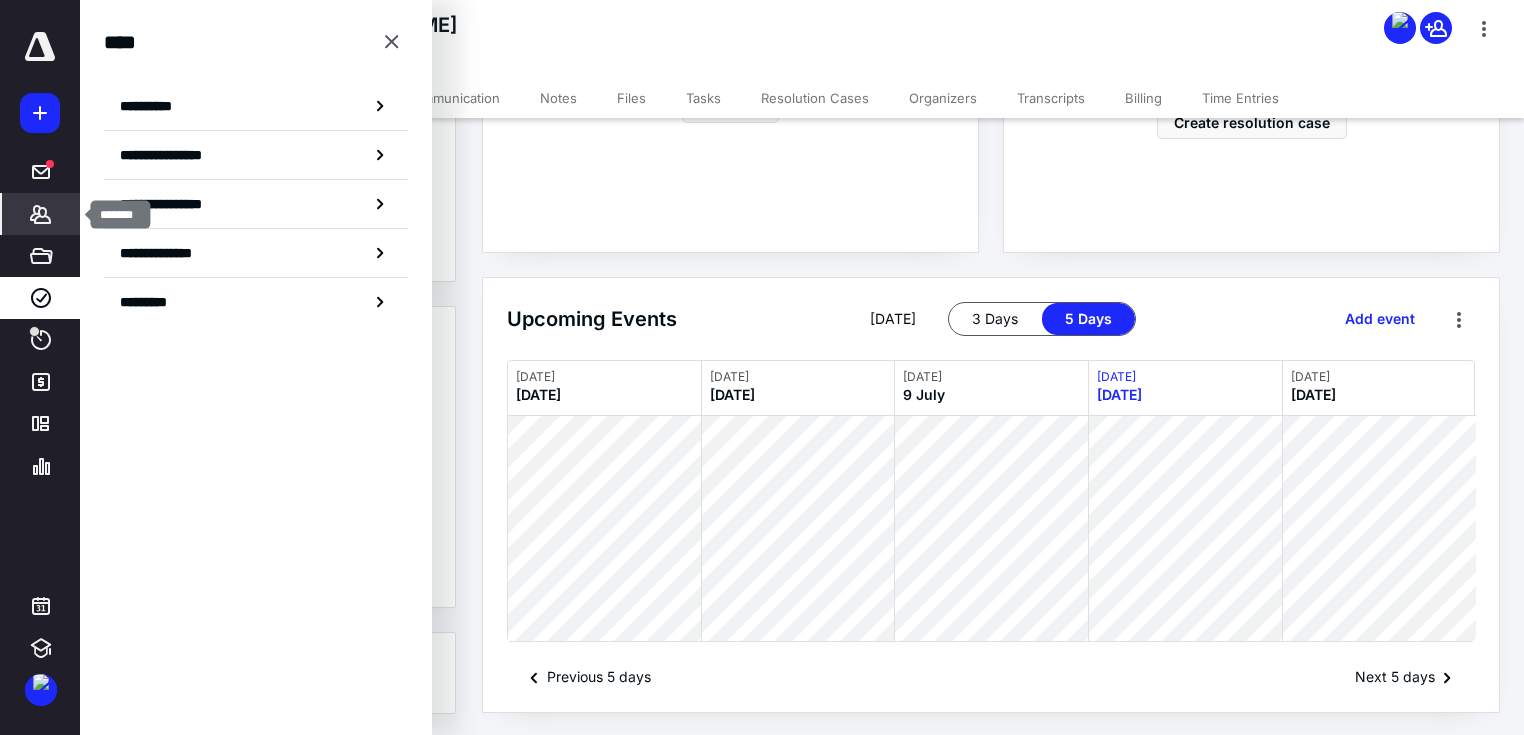 click 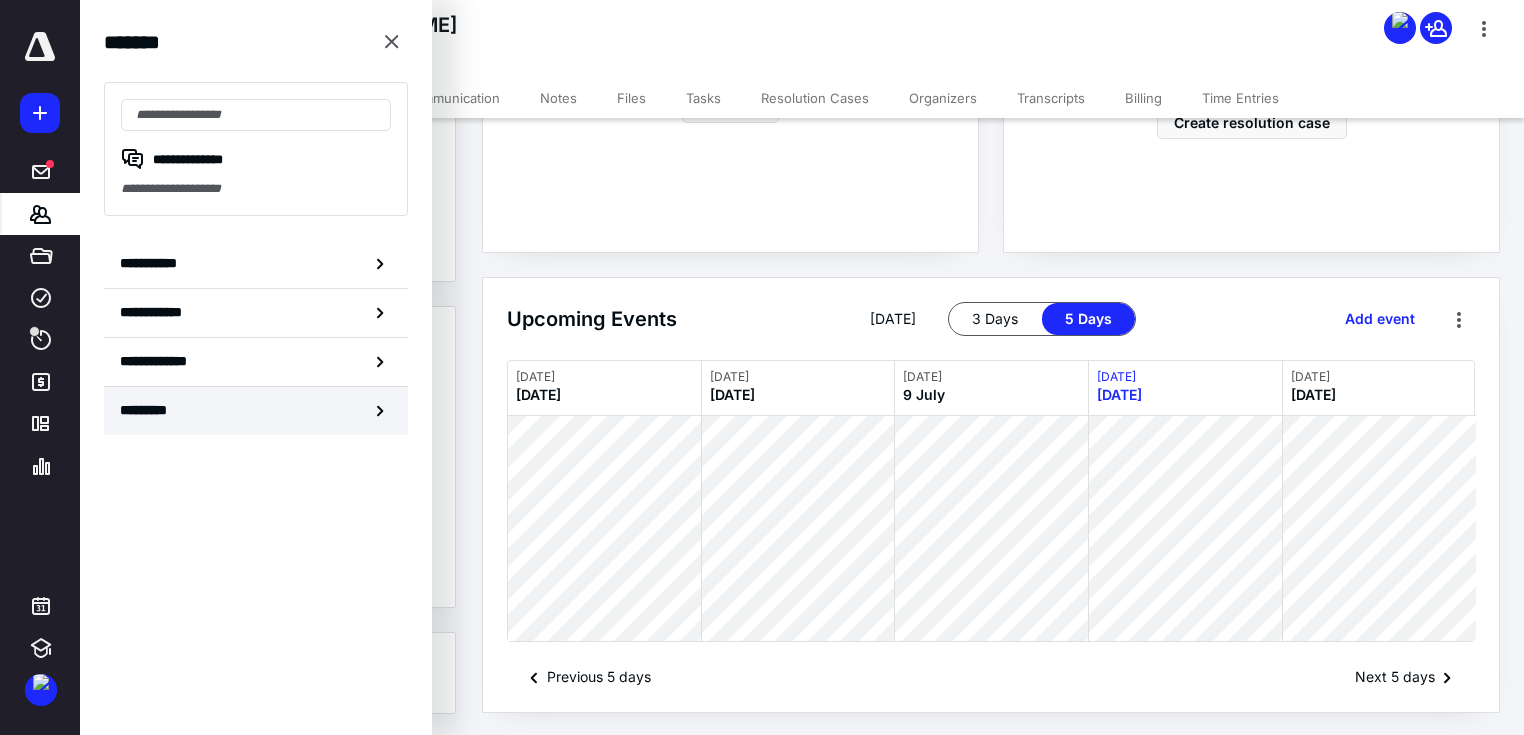click on "*********" at bounding box center [256, 411] 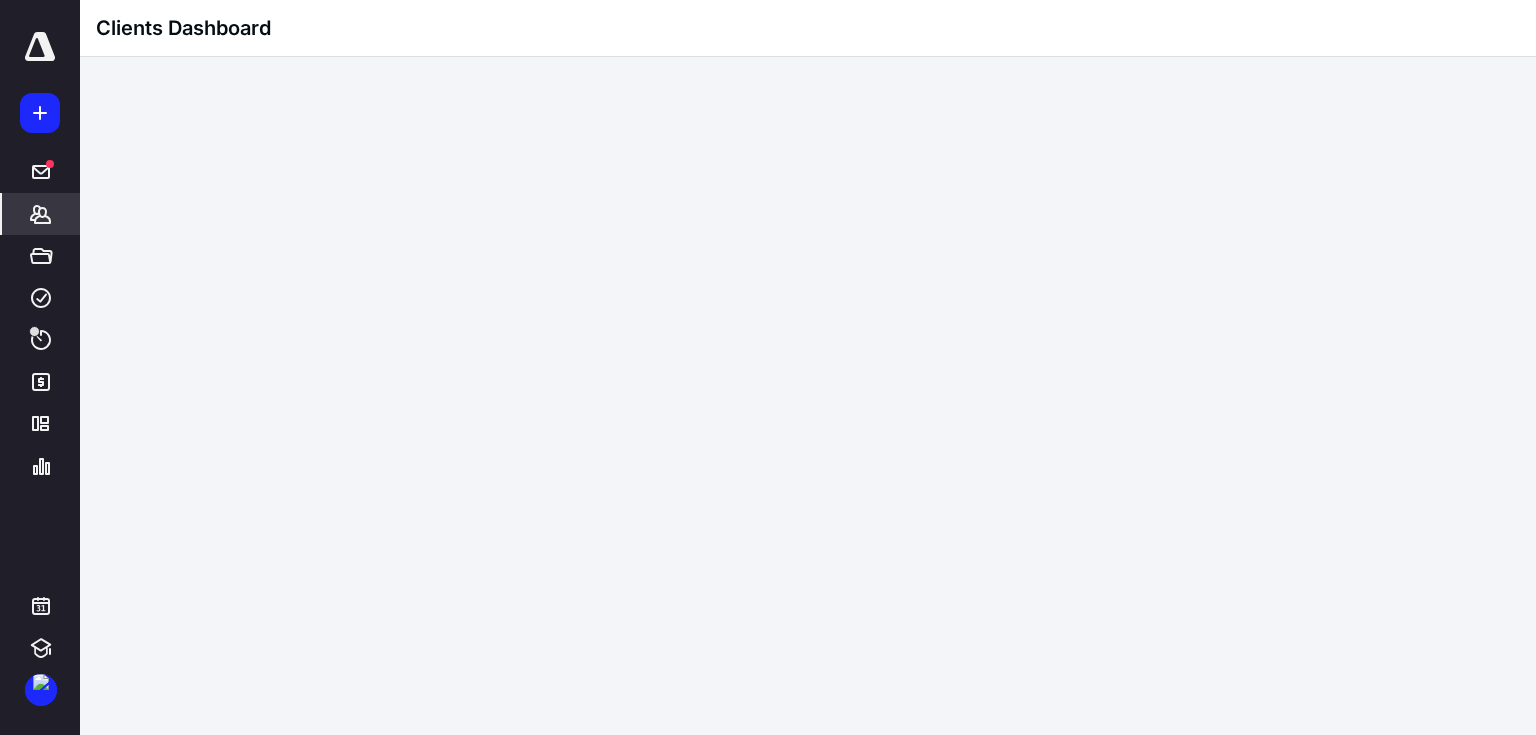click on "*******" at bounding box center [41, 214] 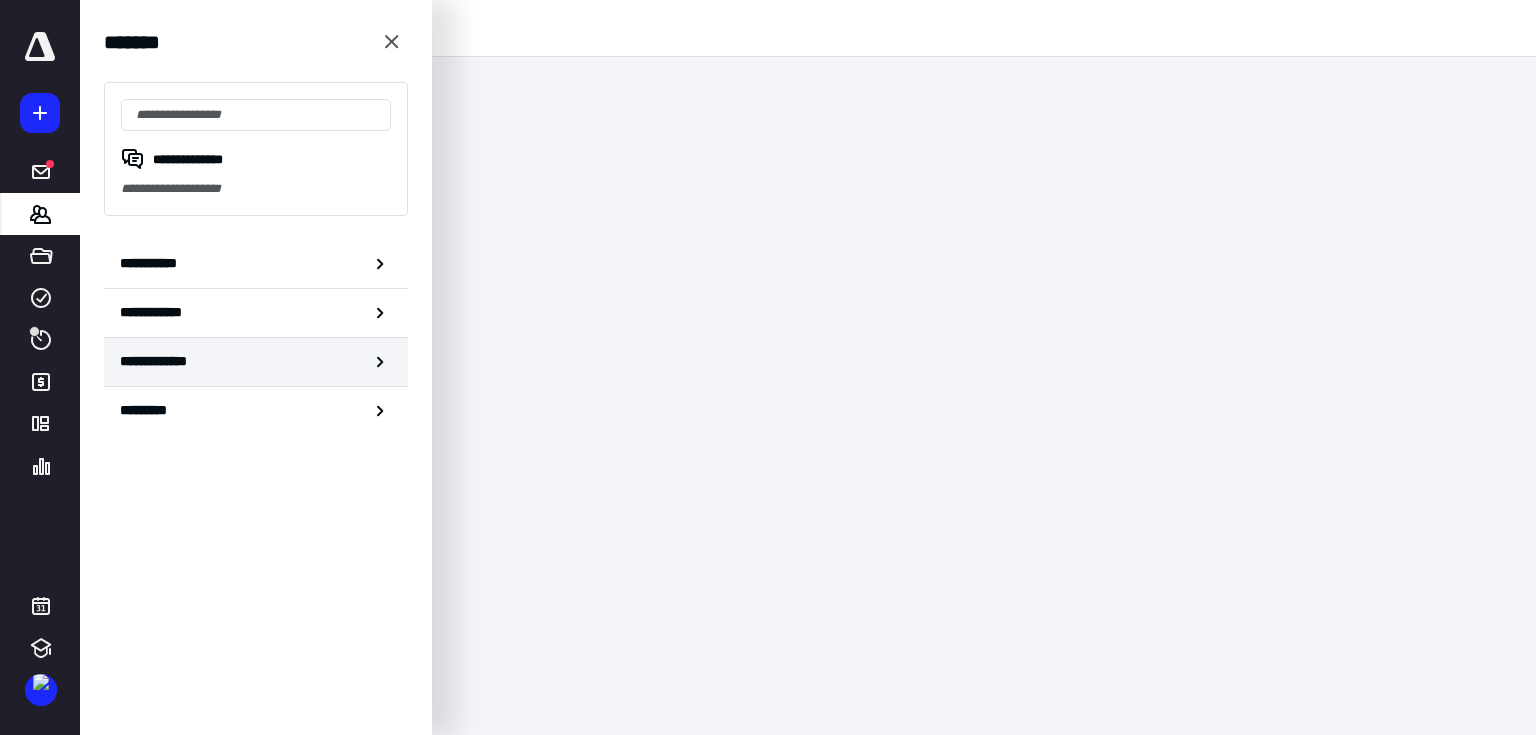 click on "**********" at bounding box center [256, 362] 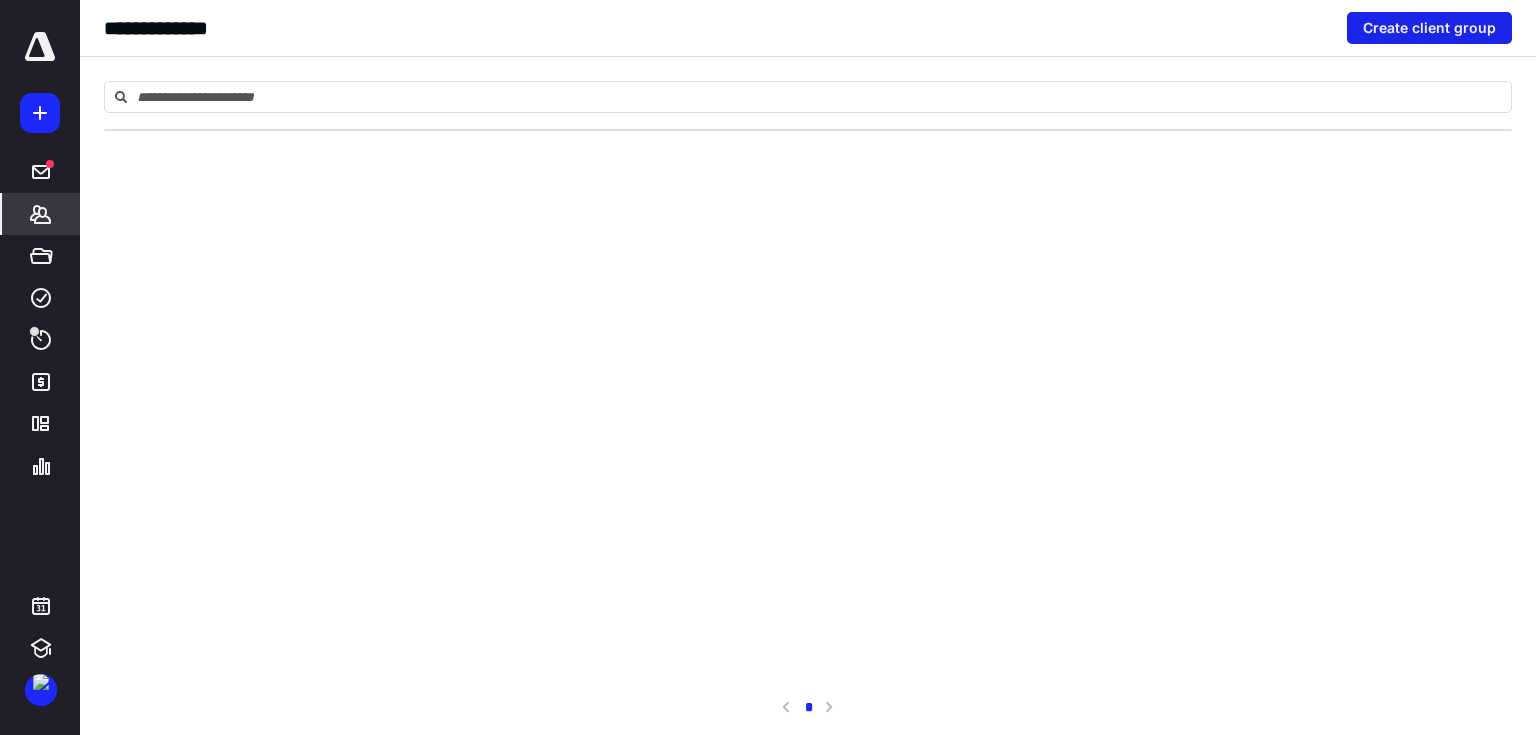 click on "Create client group" at bounding box center (1429, 28) 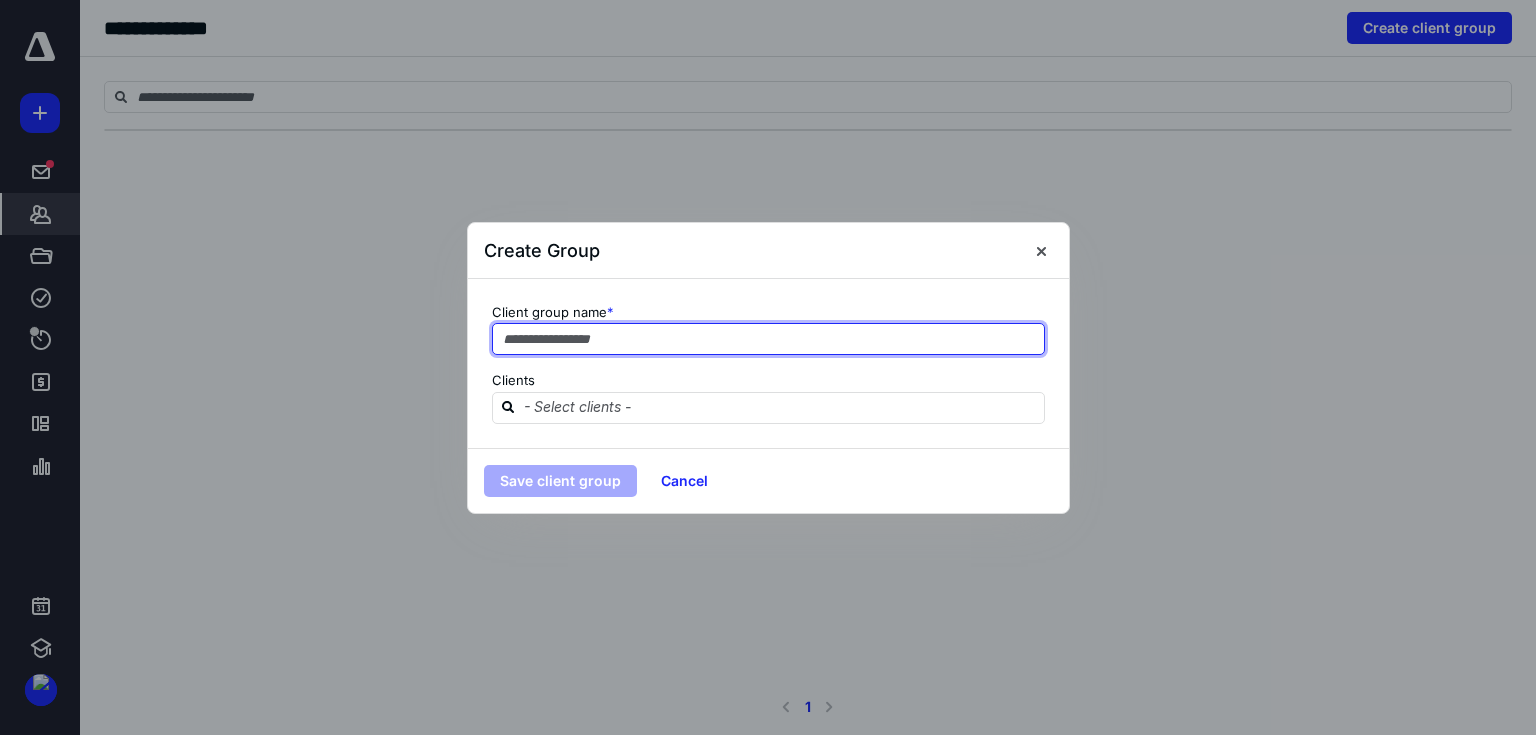 click at bounding box center (768, 339) 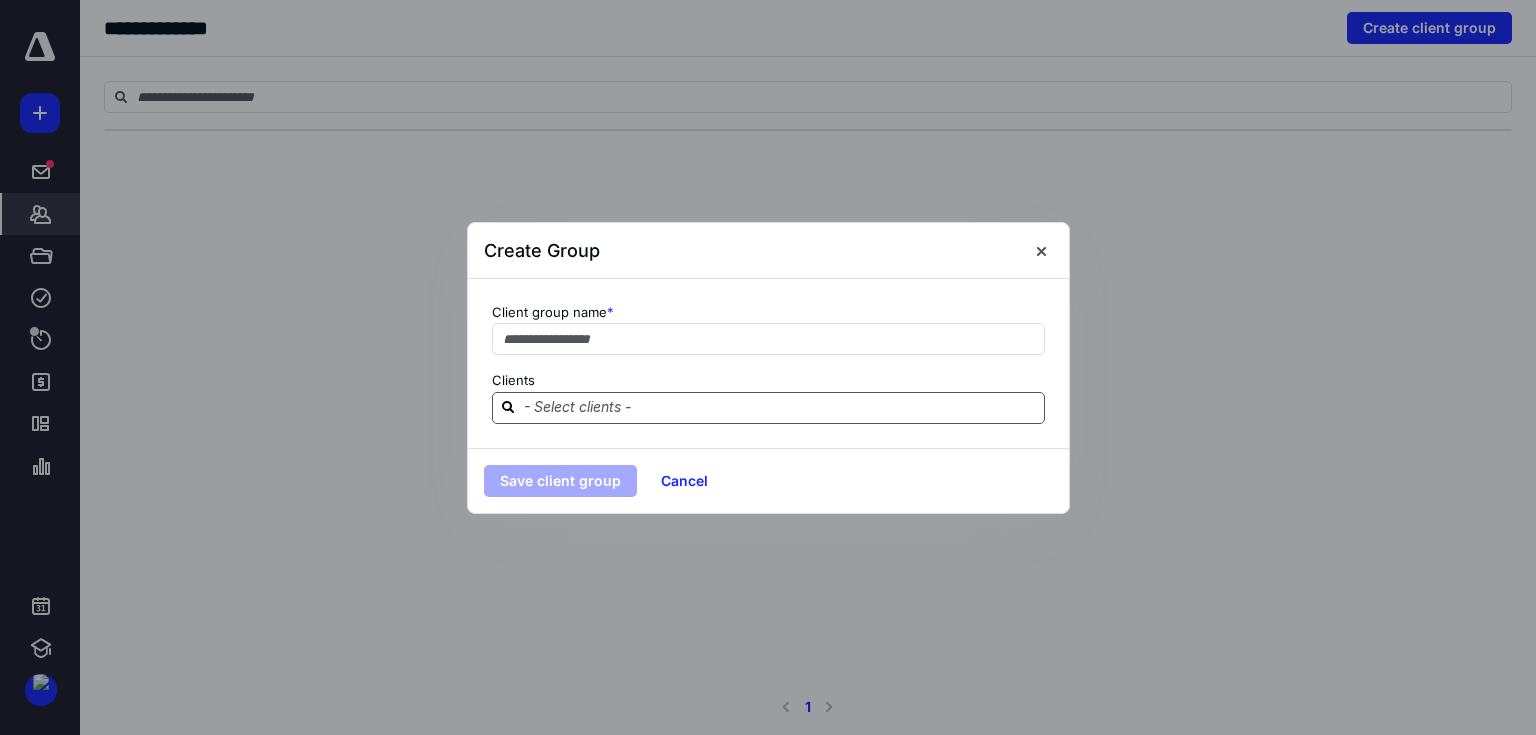 click at bounding box center (780, 407) 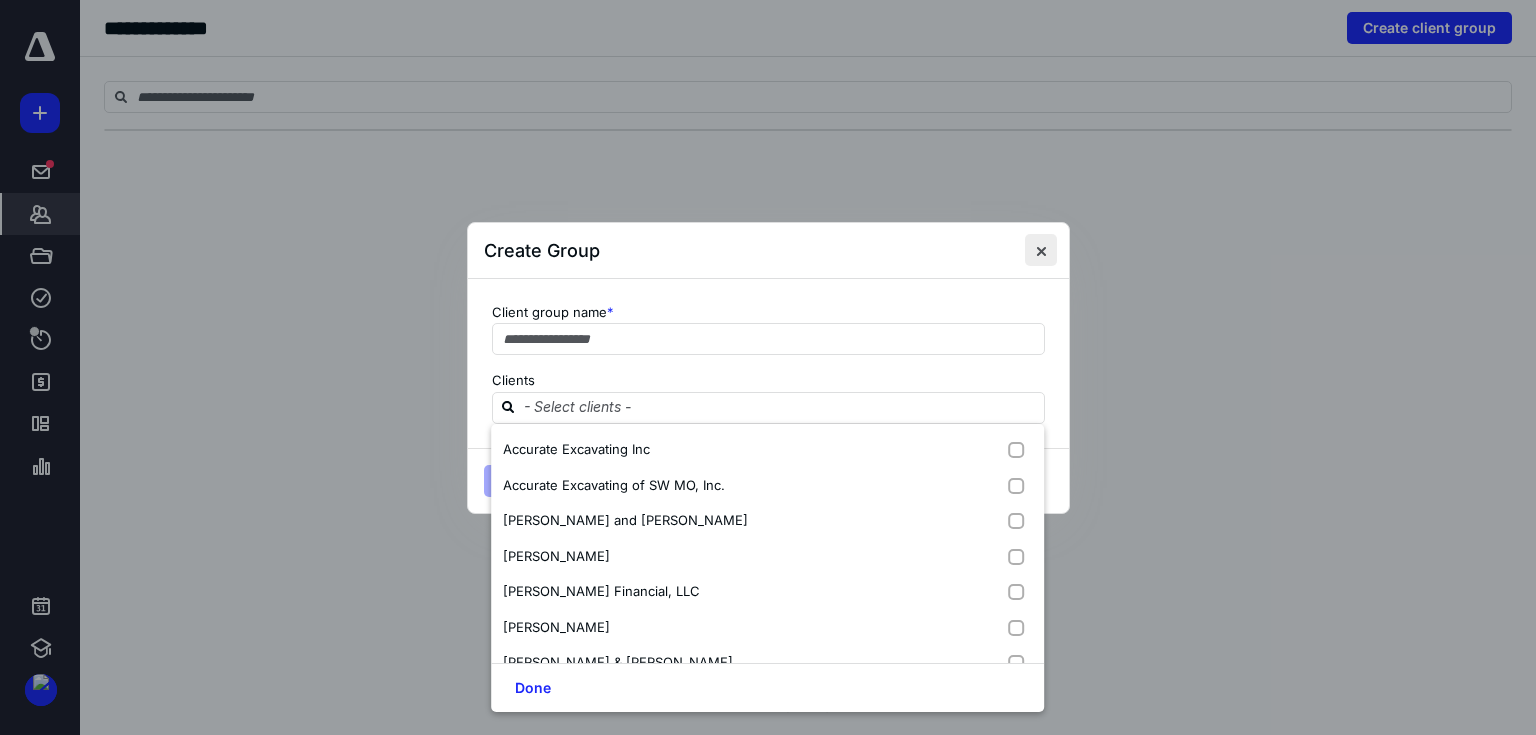 click at bounding box center (1041, 250) 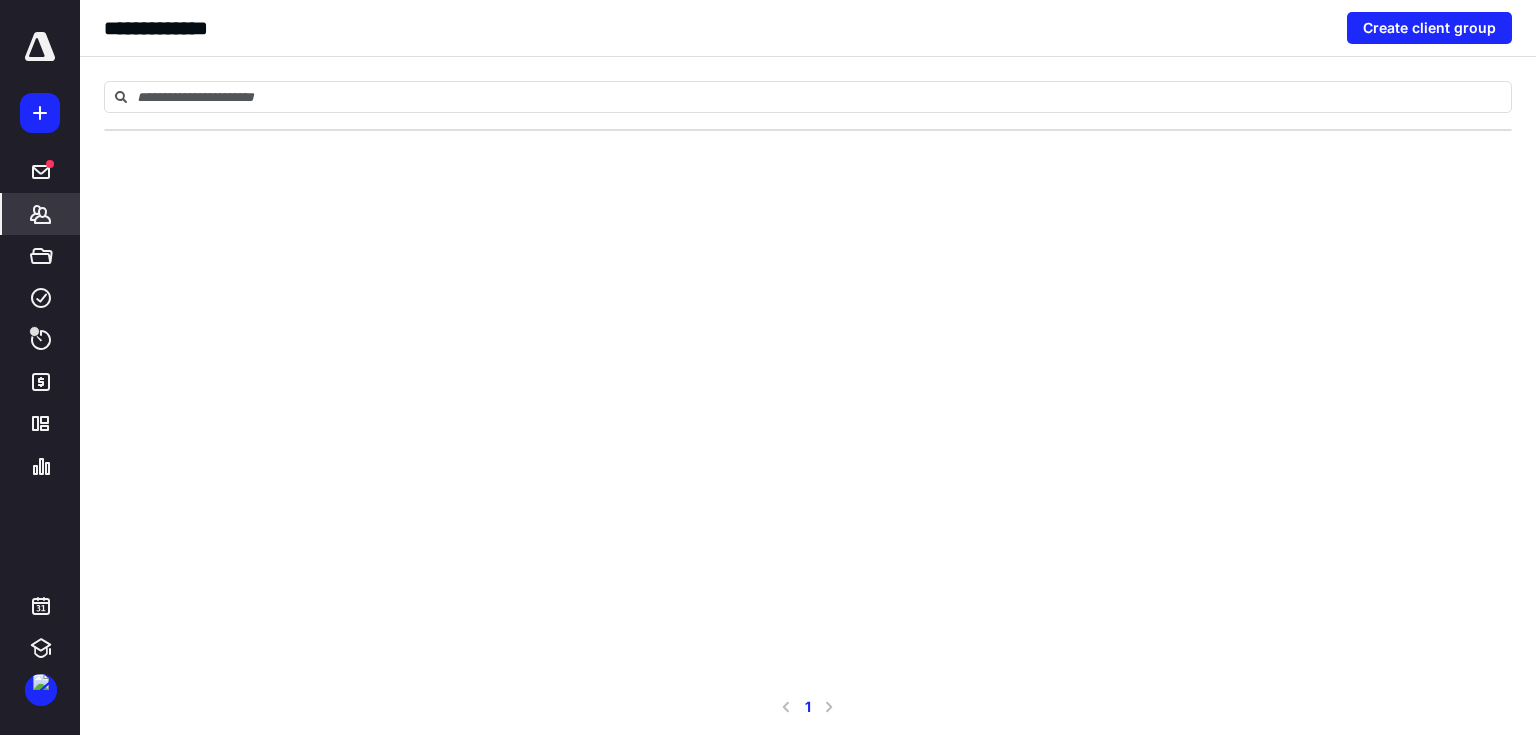 click at bounding box center (40, 47) 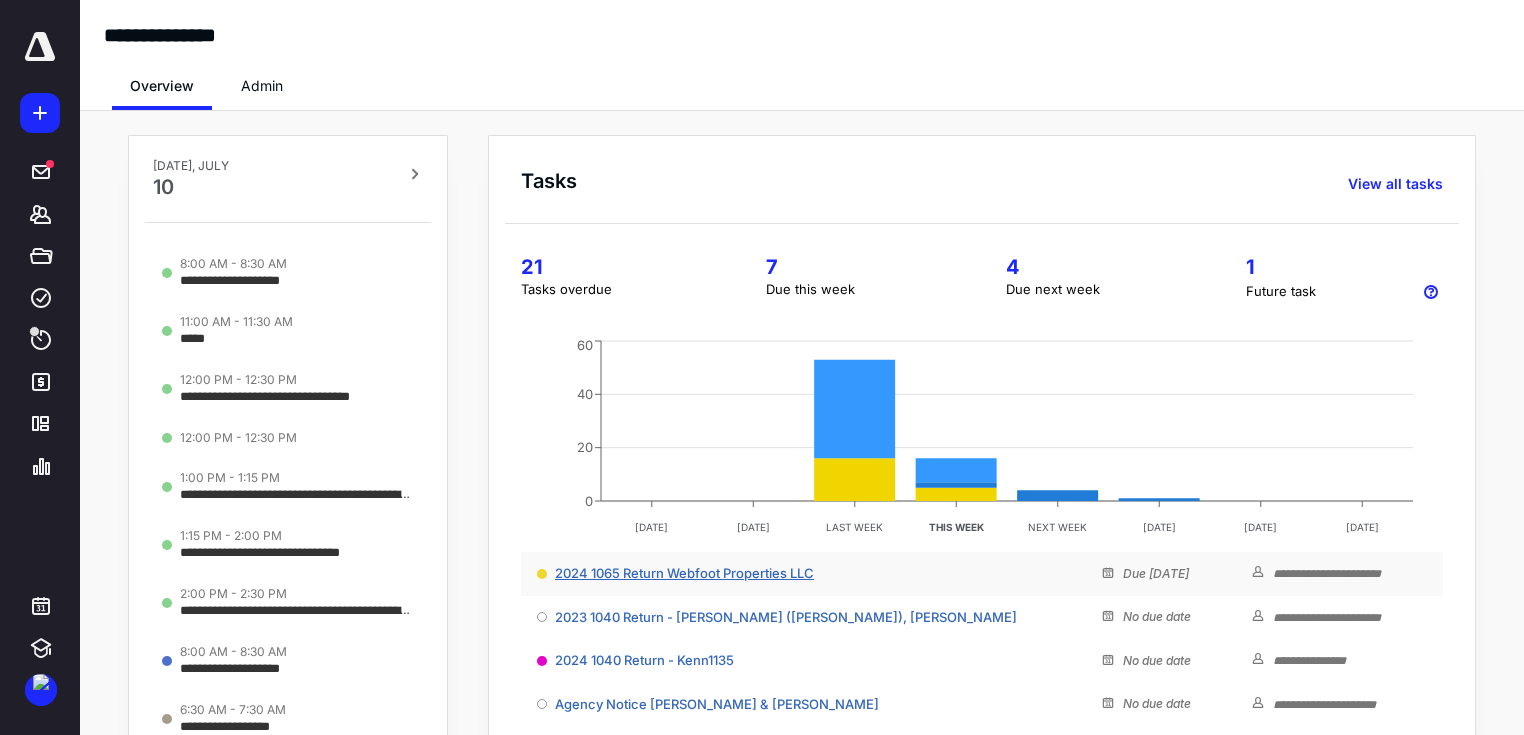 click on "2024 1065 Return Webfoot Properties LLC" at bounding box center [684, 573] 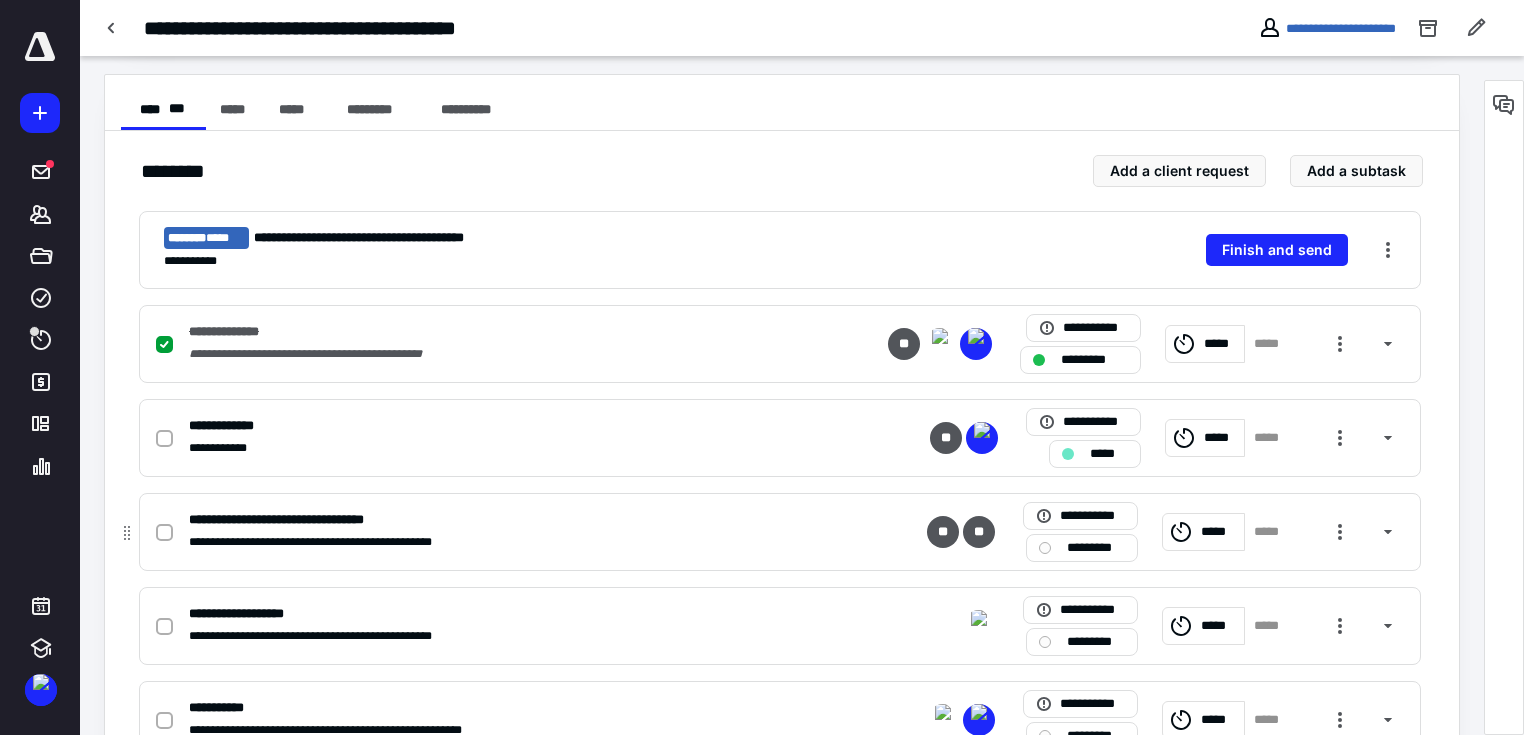 scroll, scrollTop: 400, scrollLeft: 0, axis: vertical 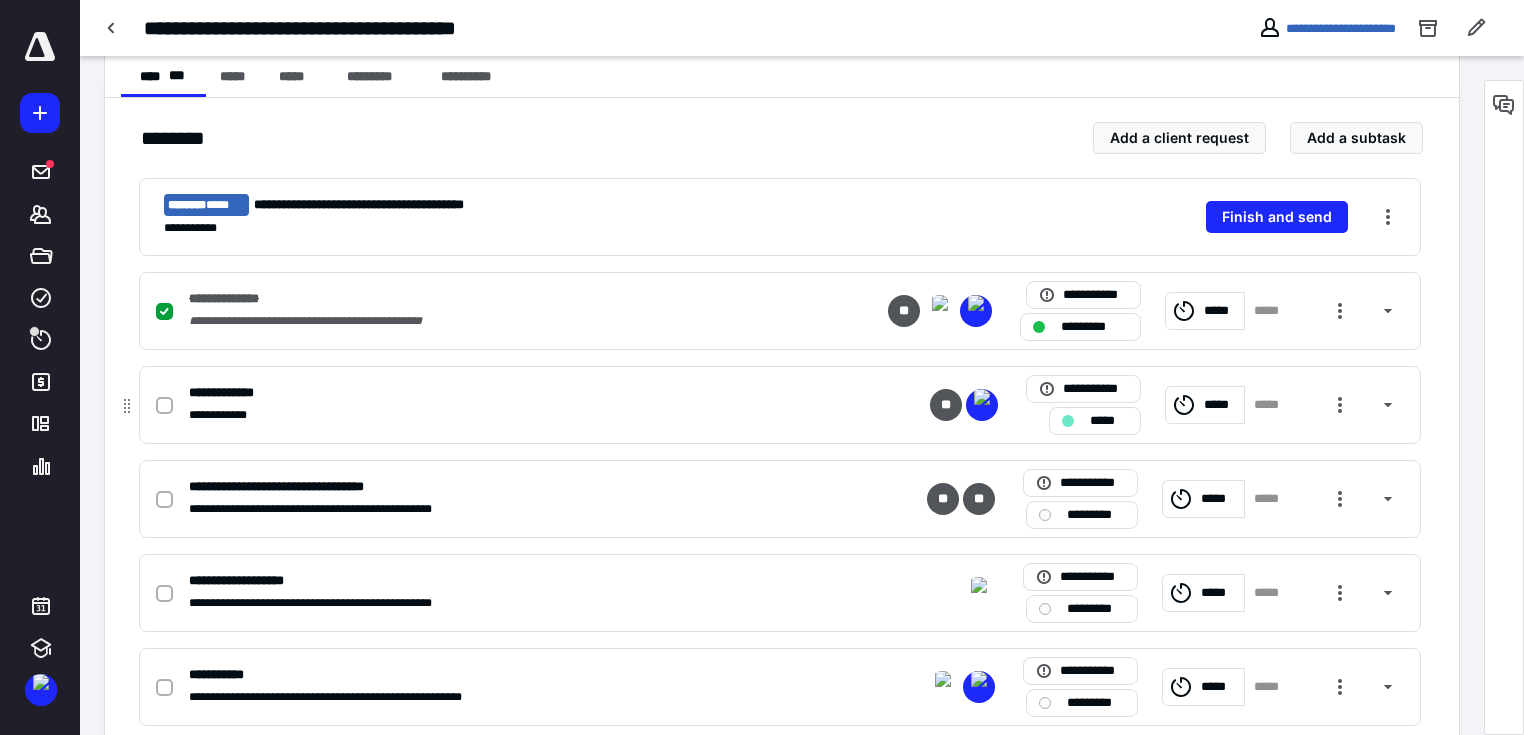 click at bounding box center [164, 406] 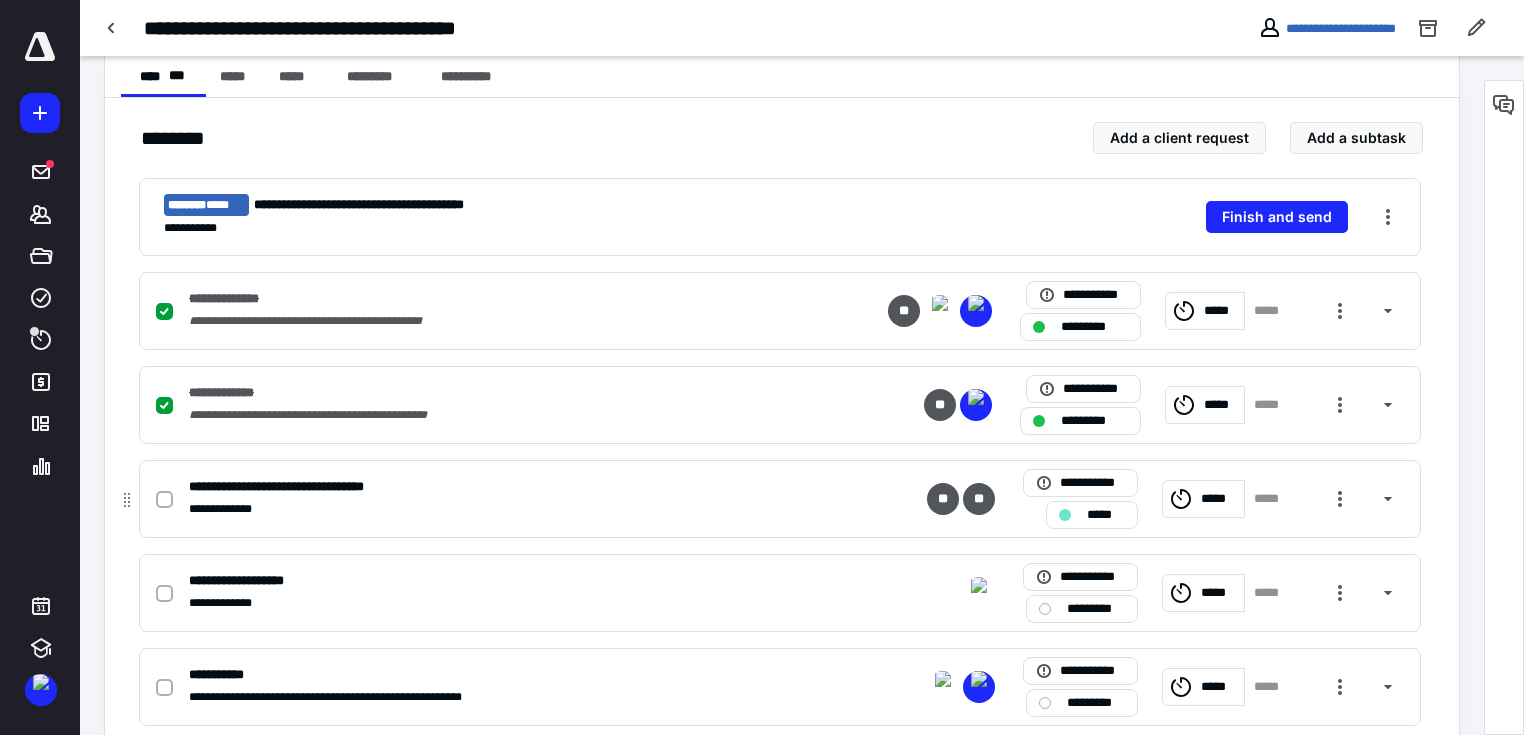 click 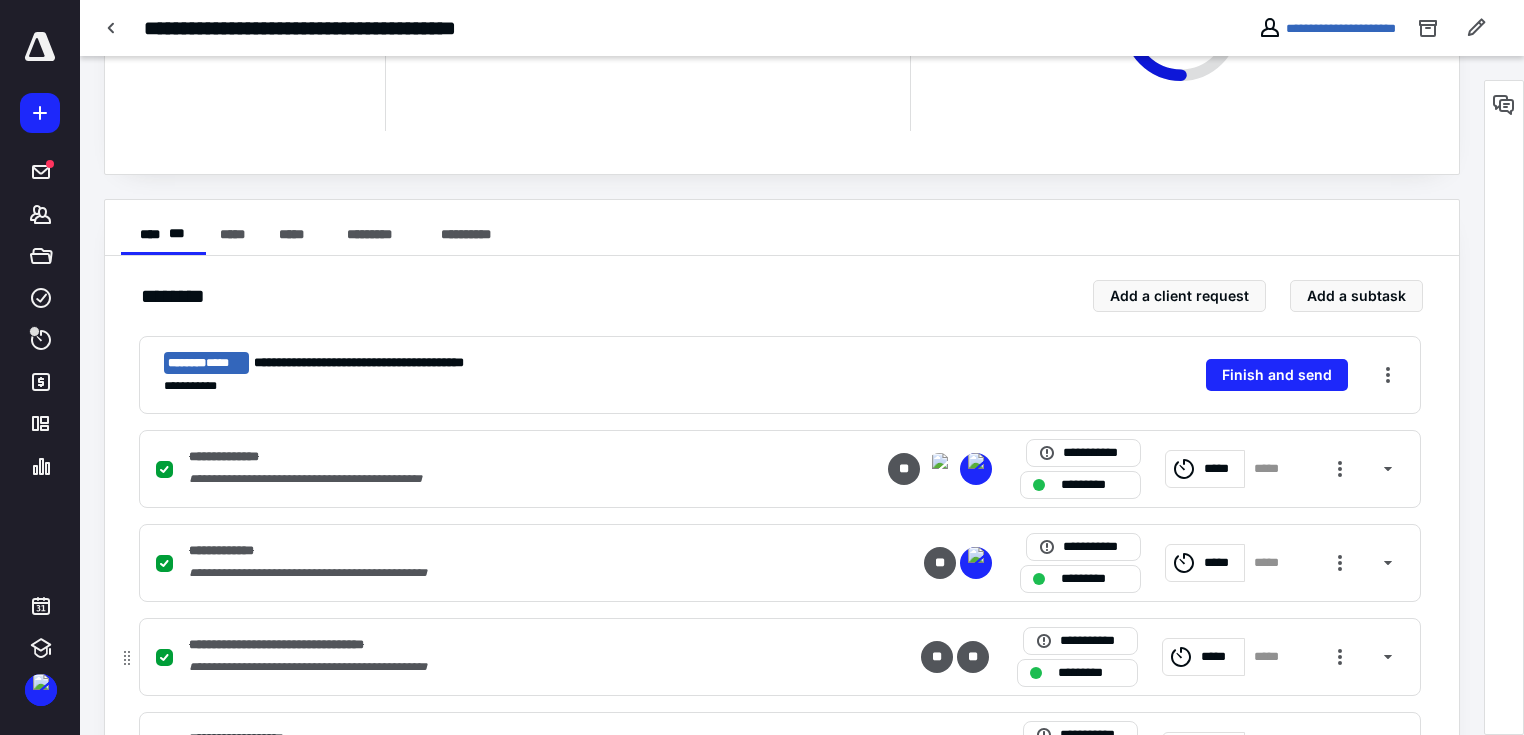 scroll, scrollTop: 213, scrollLeft: 0, axis: vertical 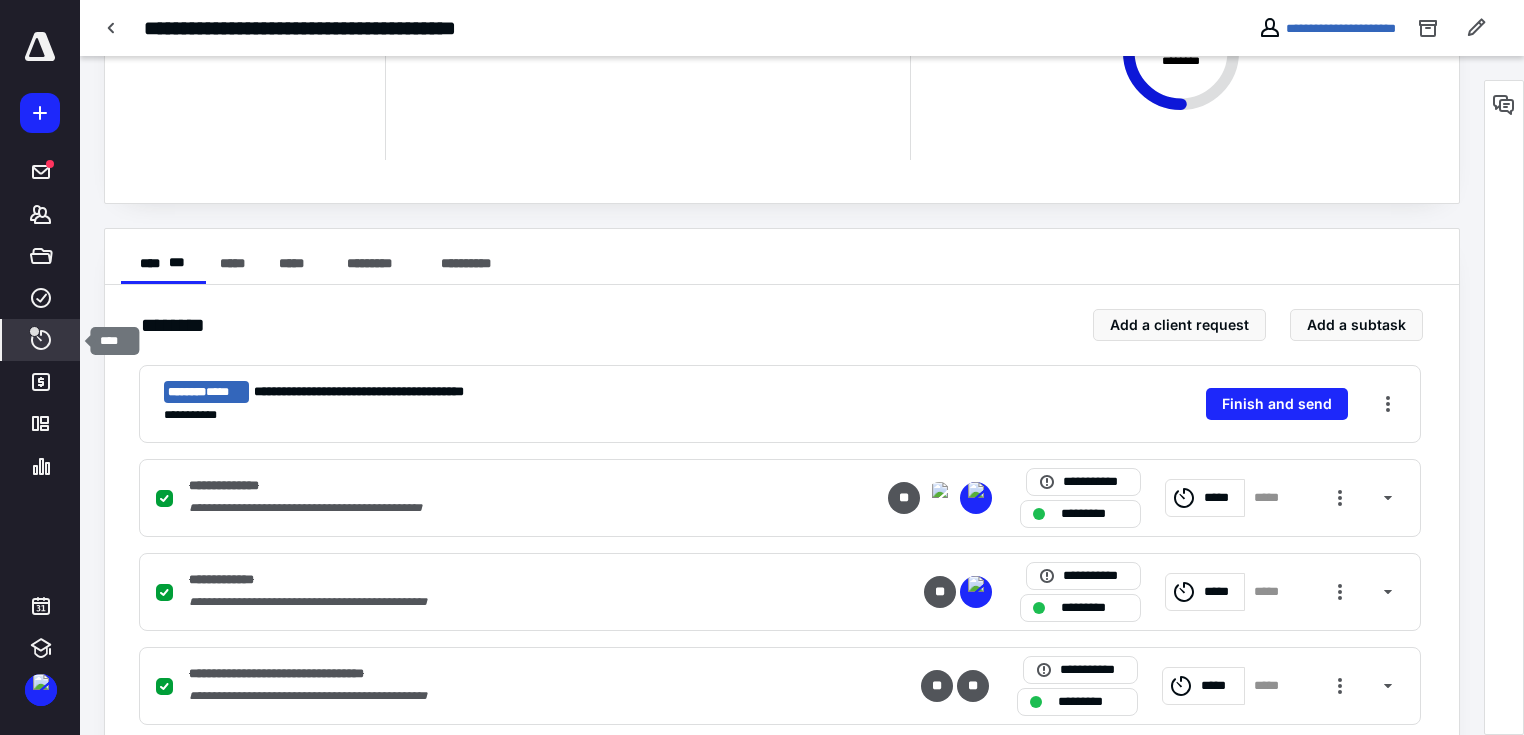 click 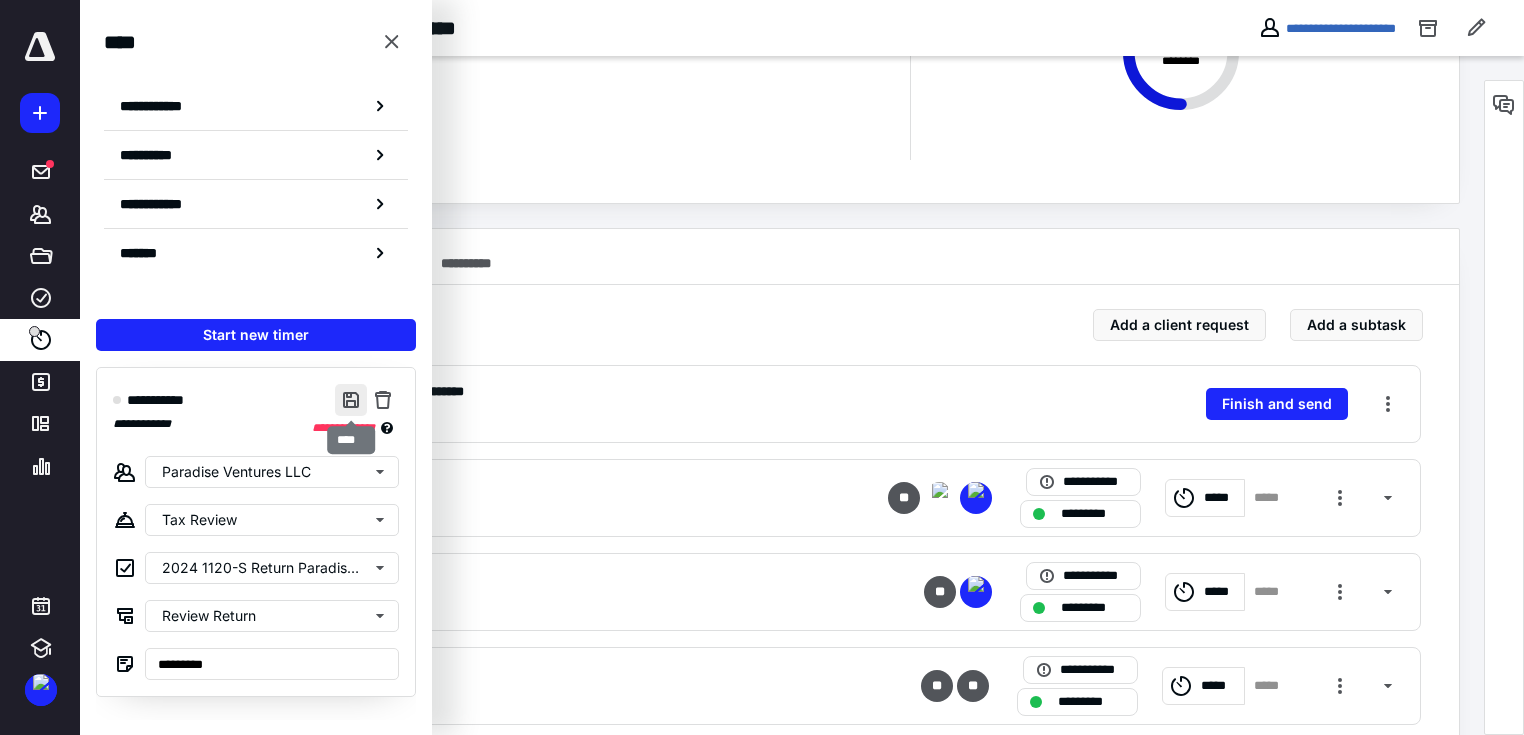 click at bounding box center [351, 400] 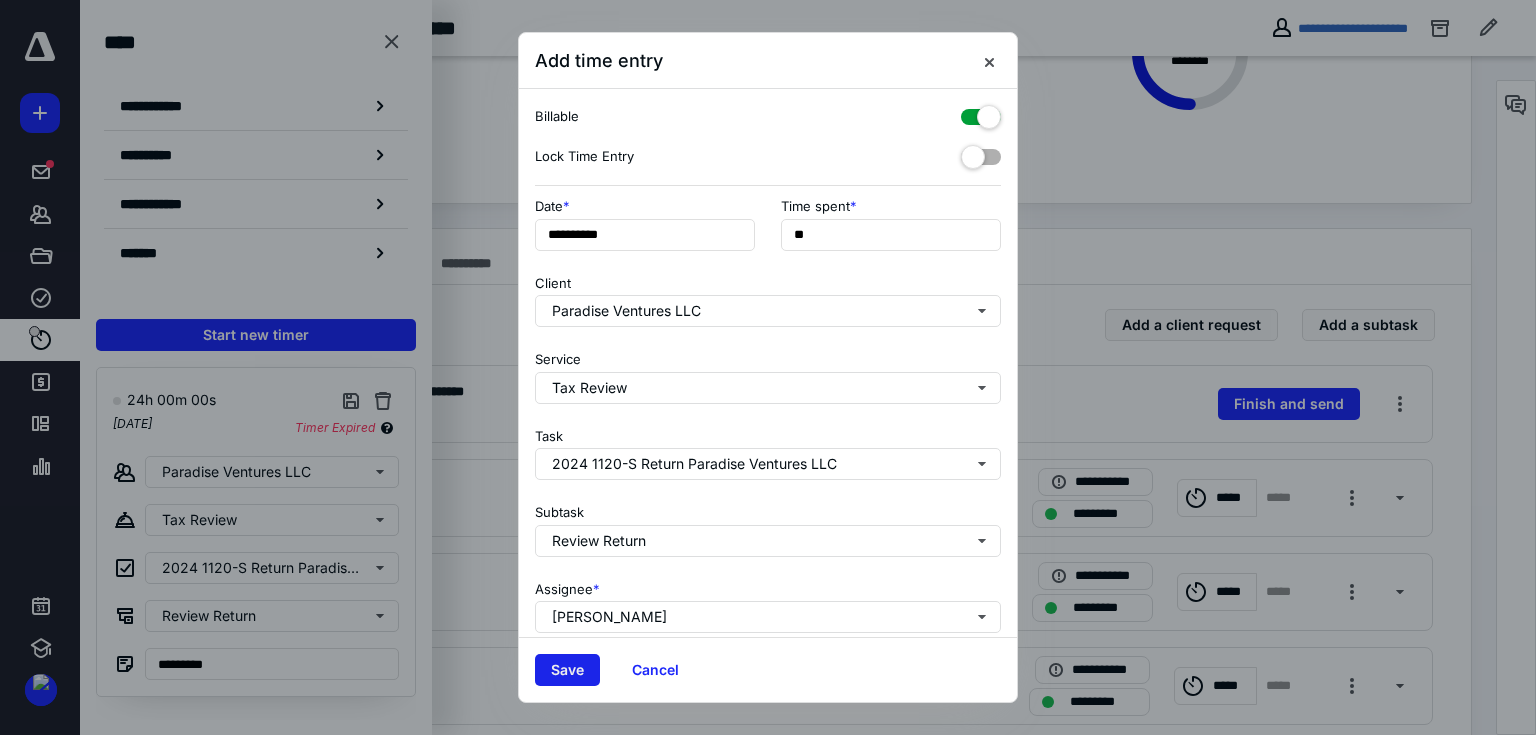 click on "Save" at bounding box center (567, 670) 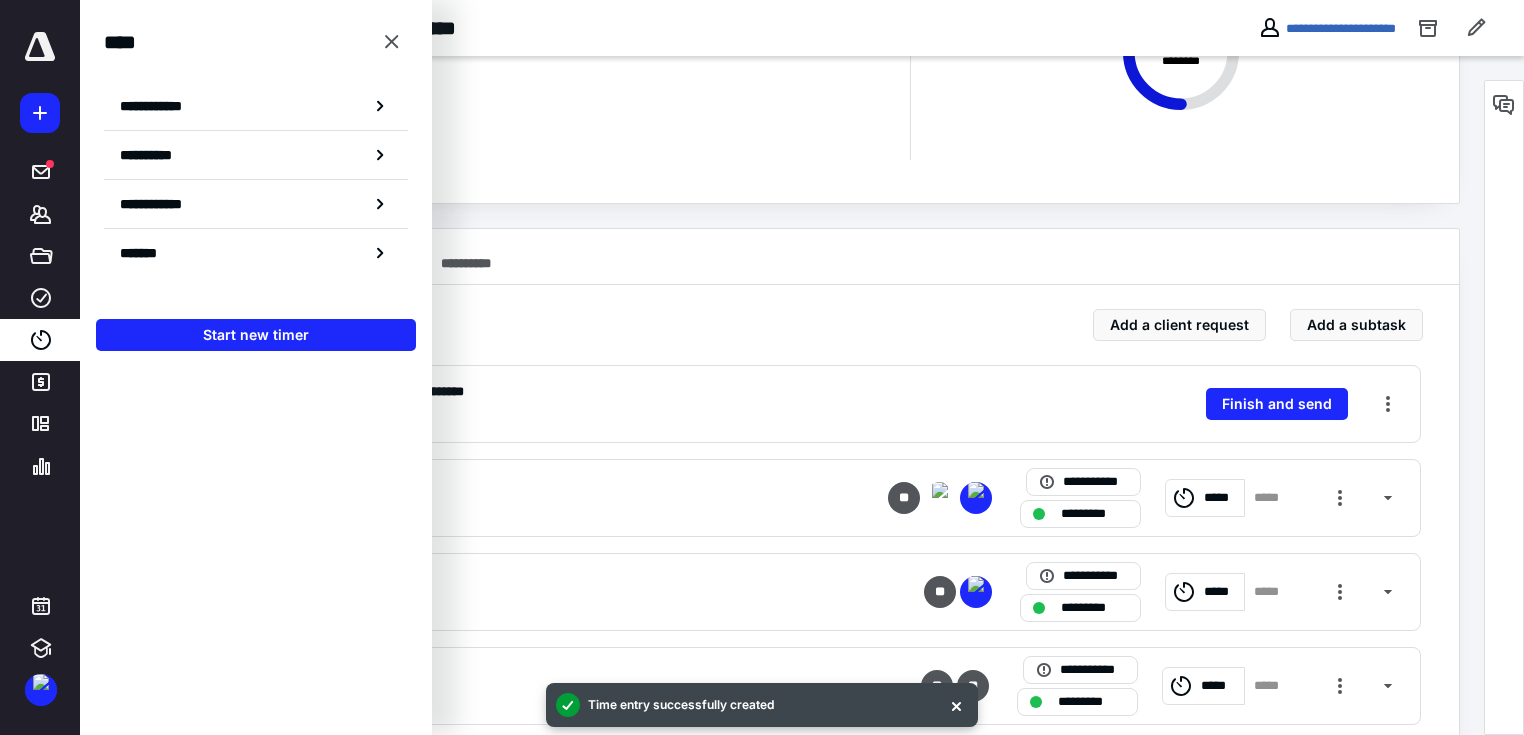 click on "******** Add a client request Add a subtask" at bounding box center [782, 325] 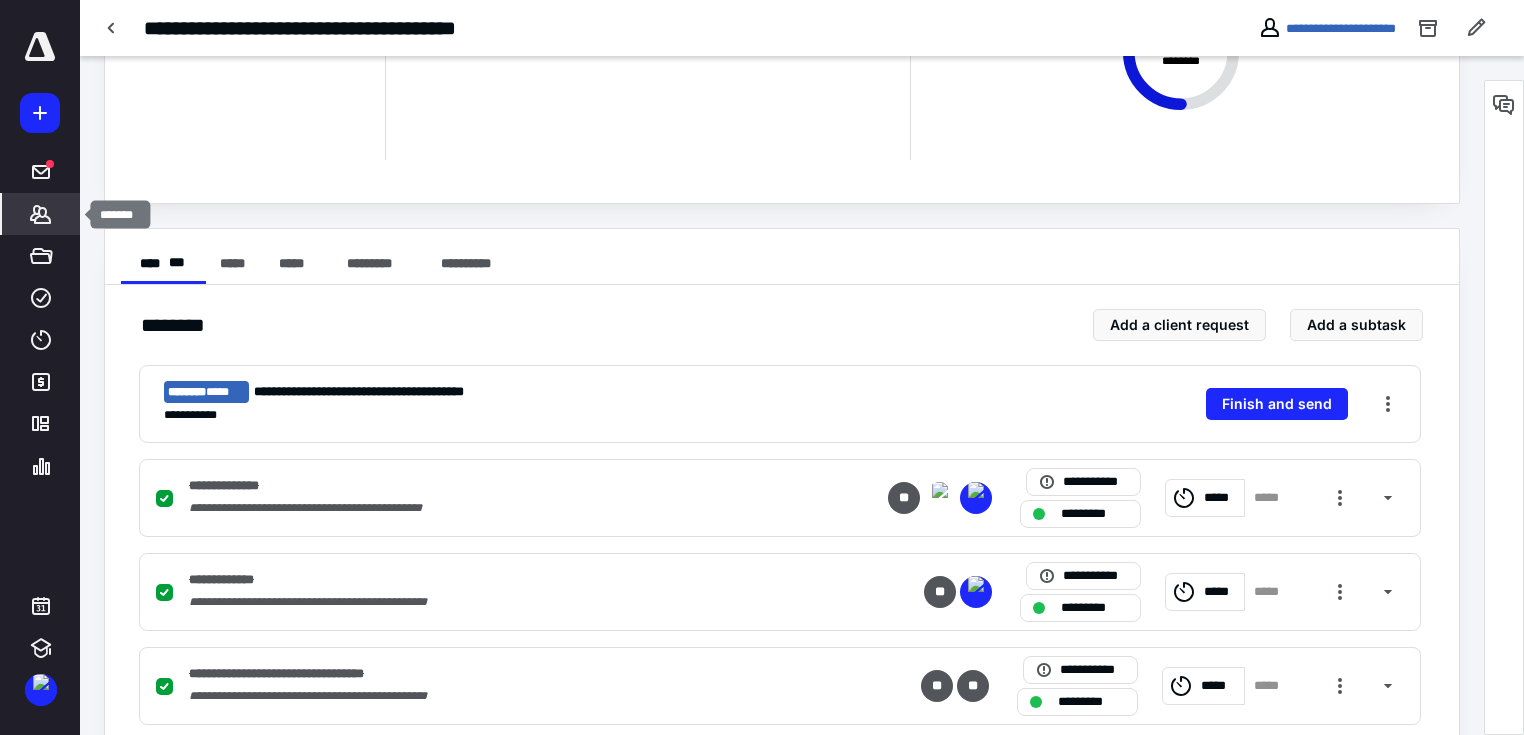 click 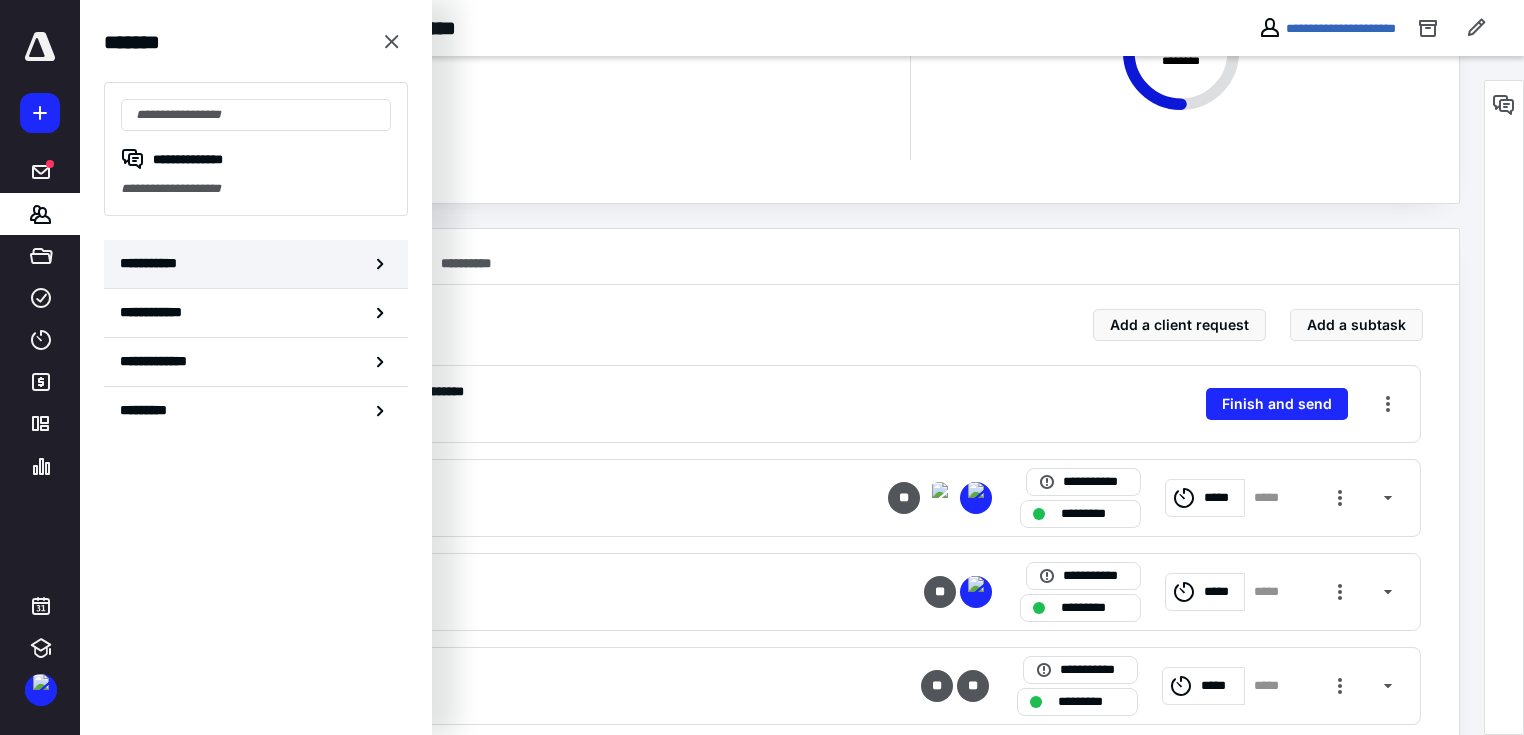 click on "**********" at bounding box center [256, 264] 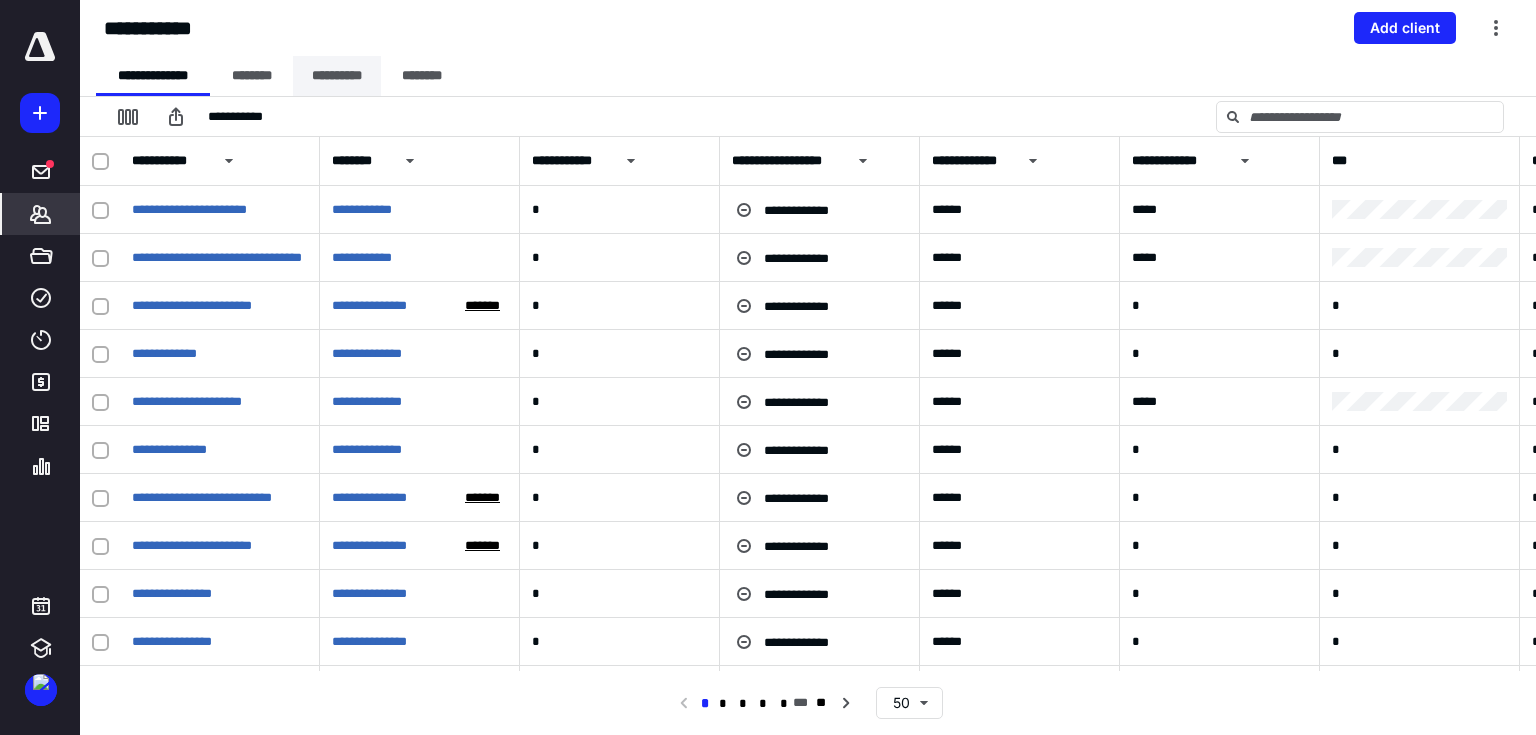 click on "**********" at bounding box center (337, 76) 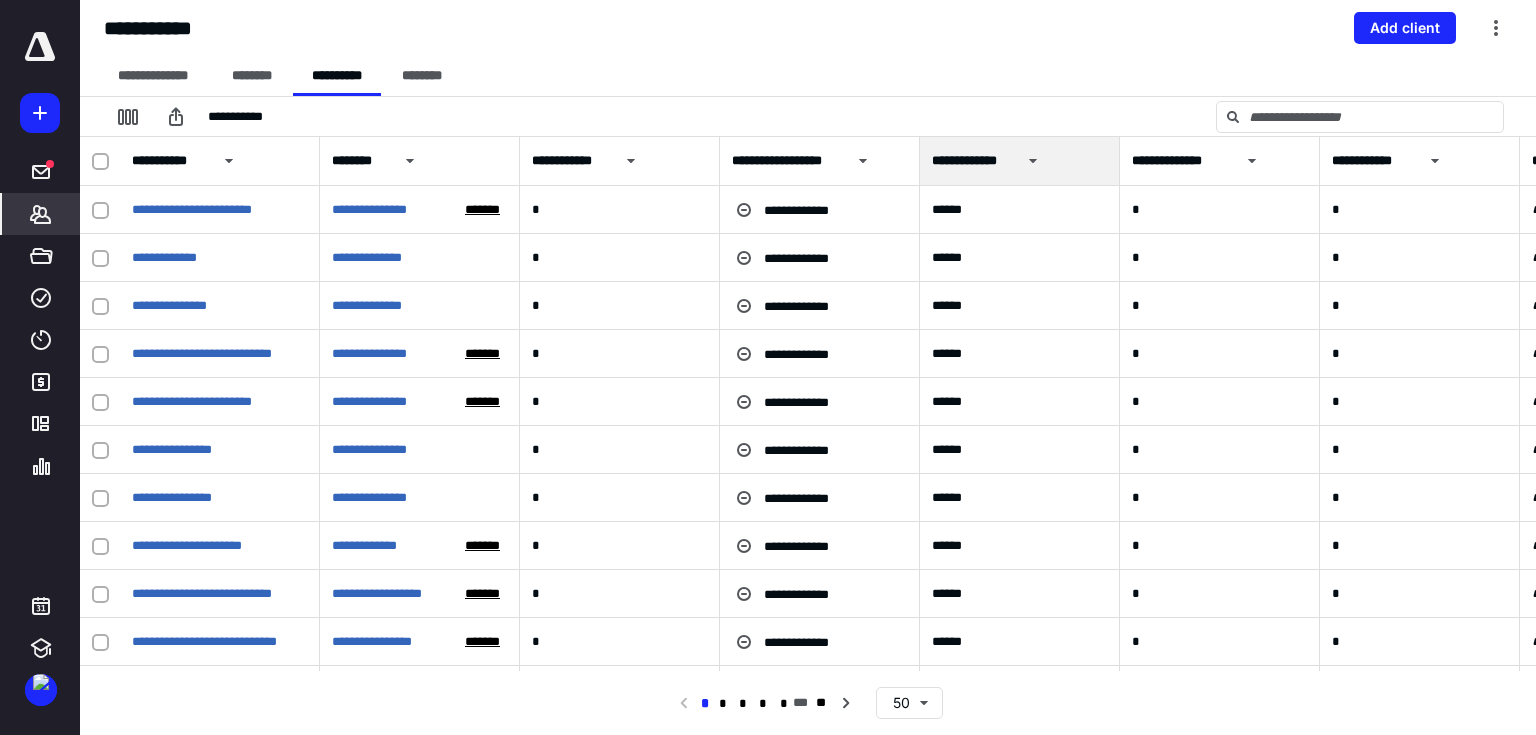 click at bounding box center (1311, 161) 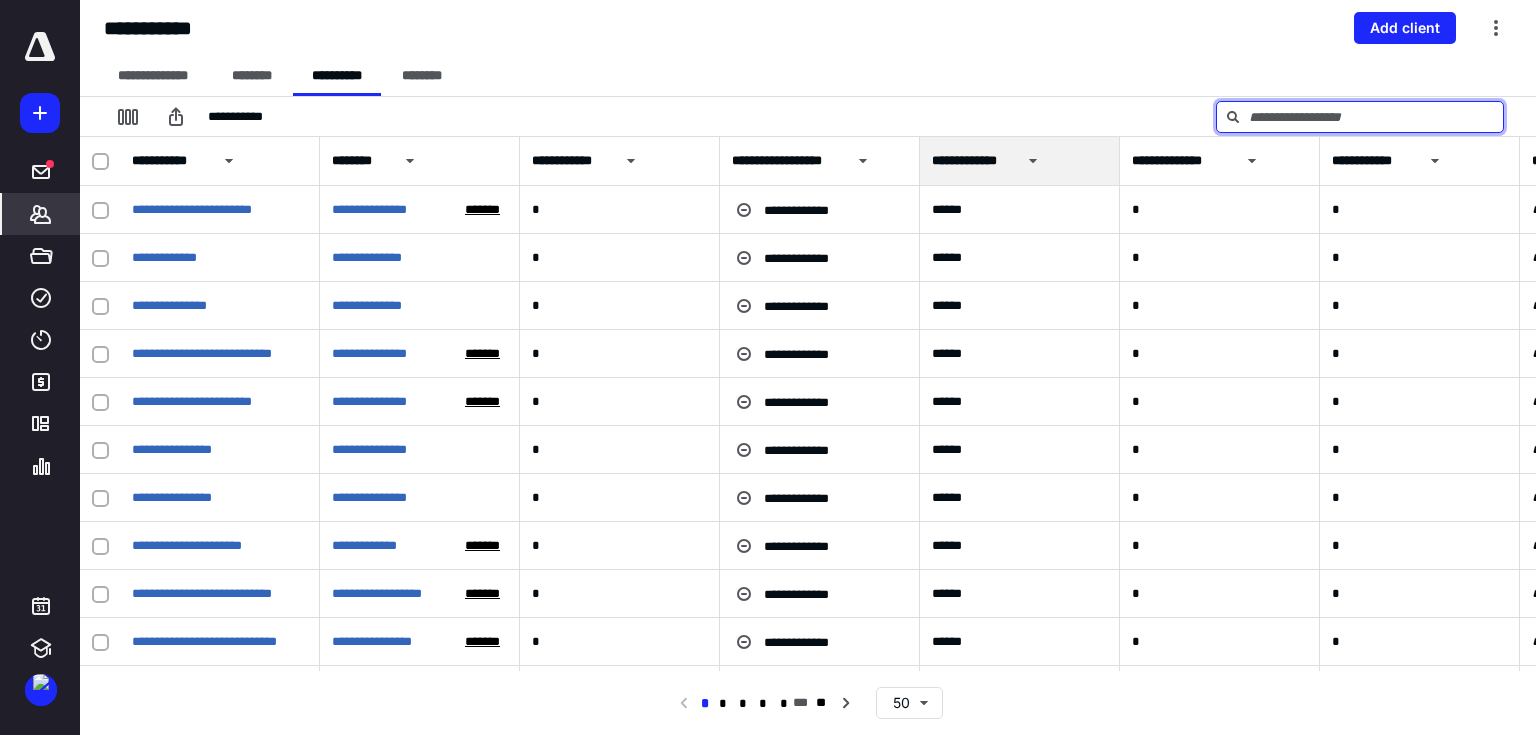 click at bounding box center [1360, 117] 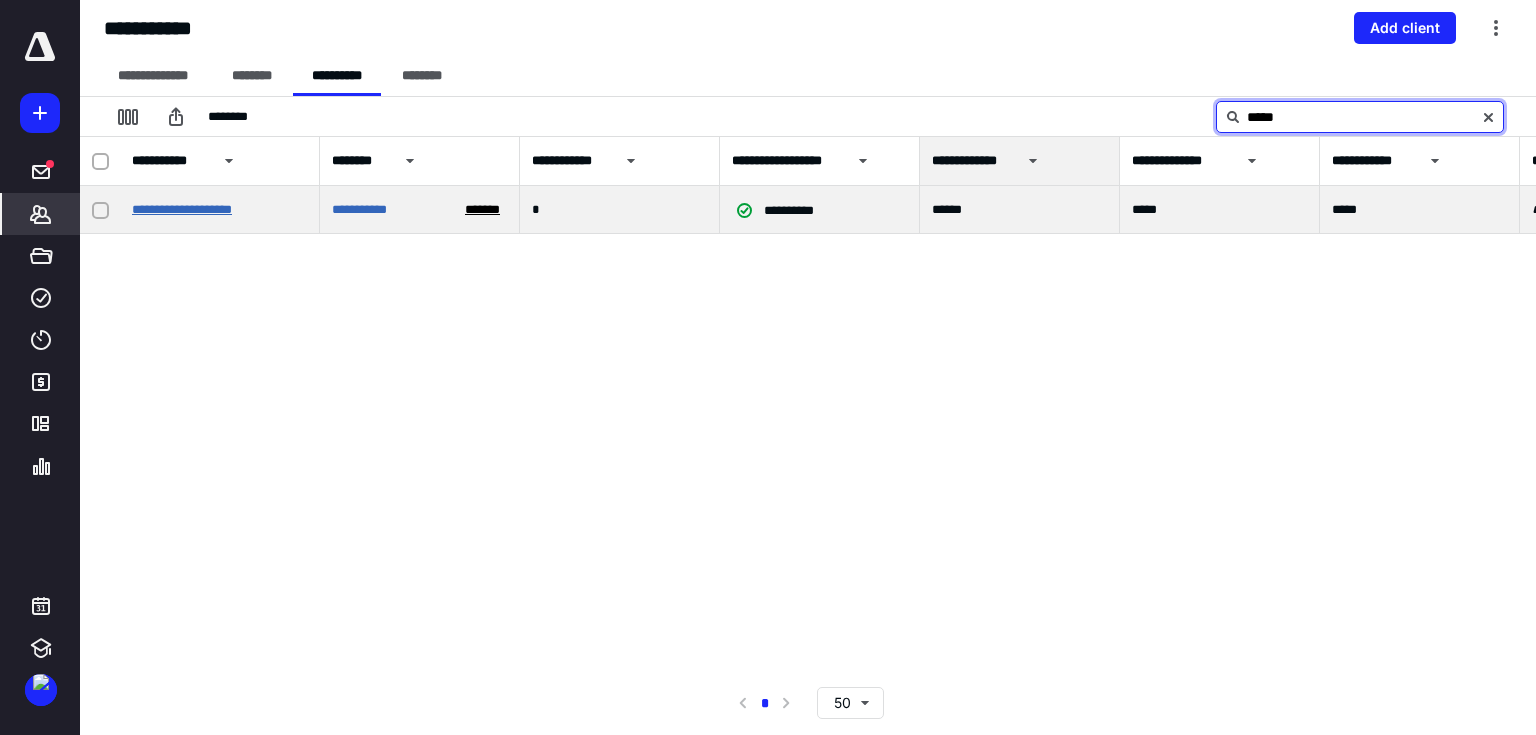 type on "*****" 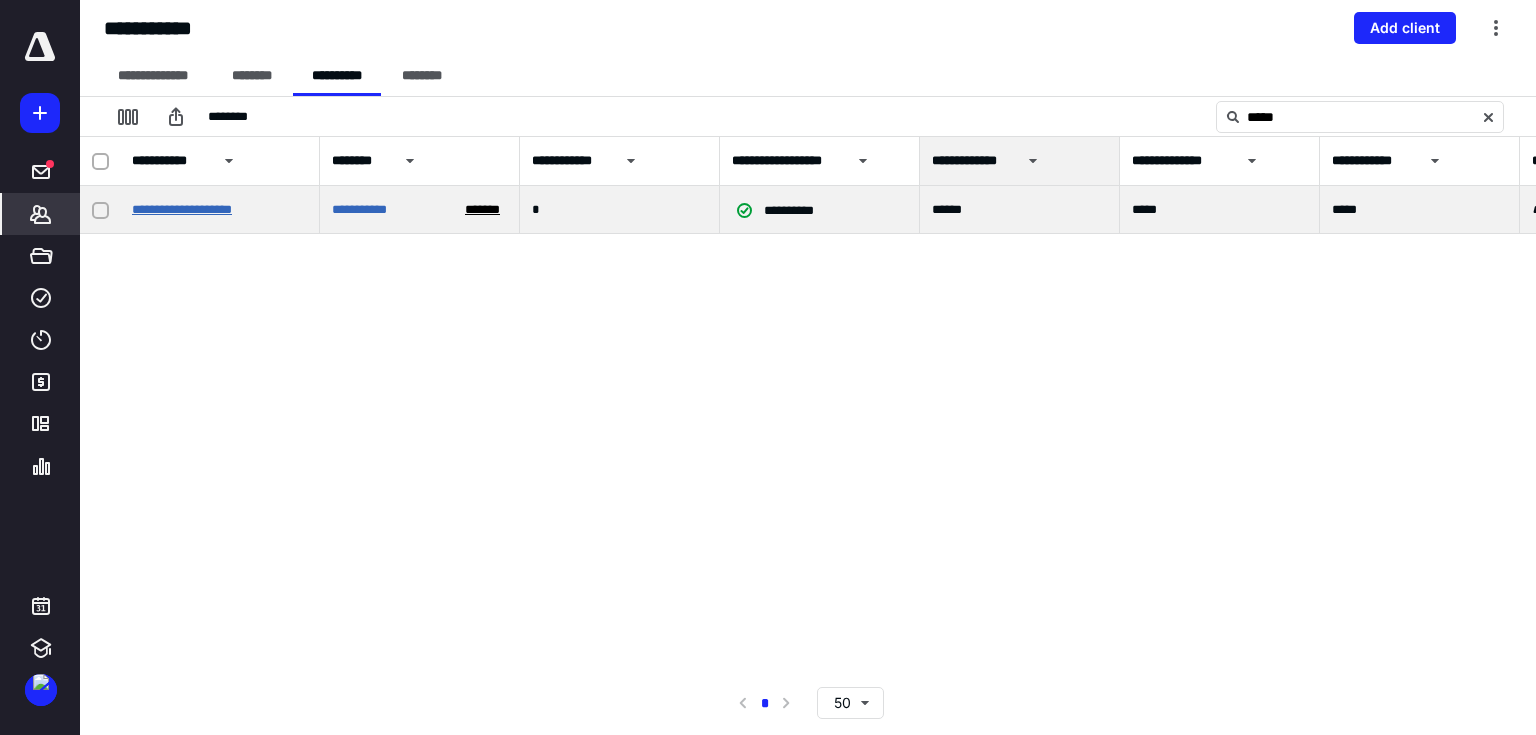 click on "**********" at bounding box center (182, 209) 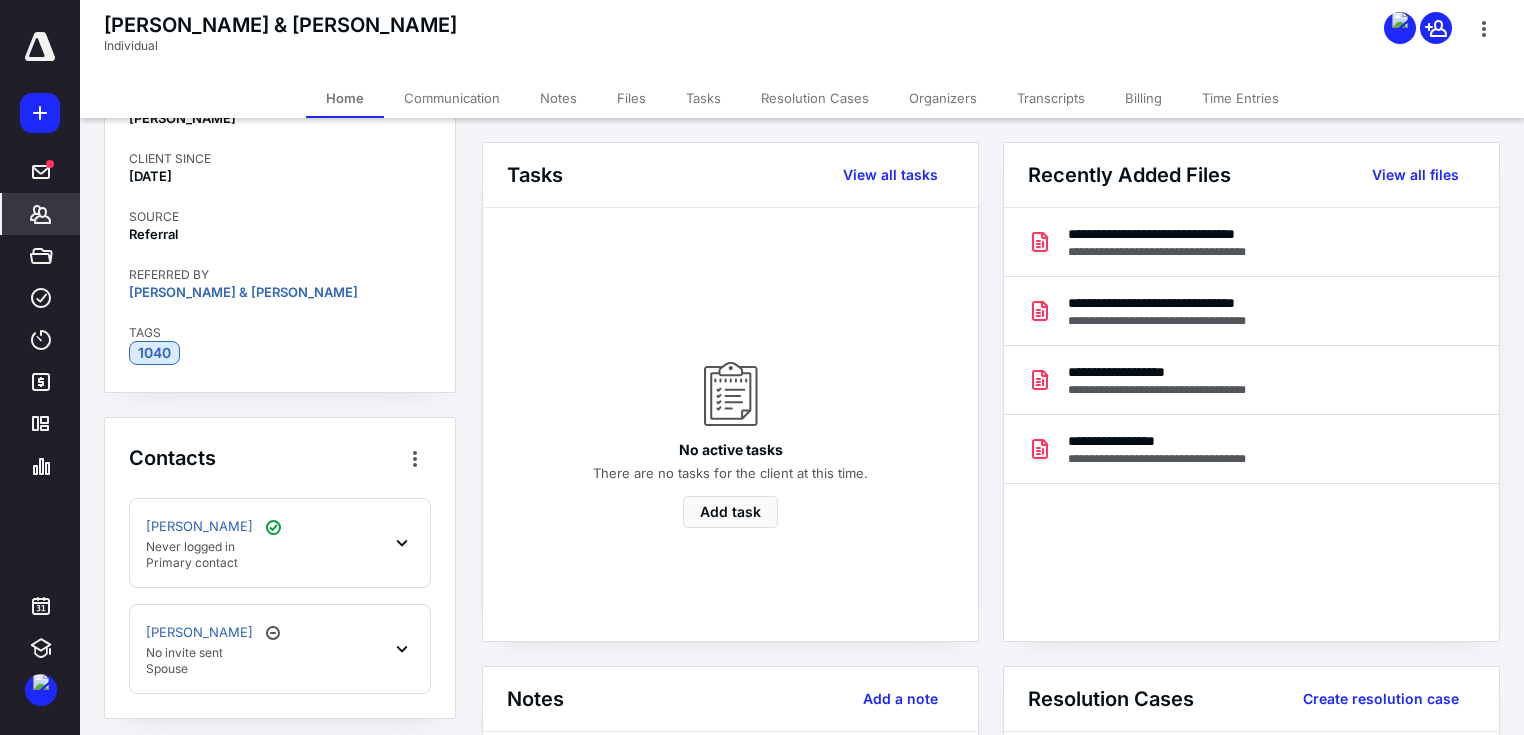 scroll, scrollTop: 240, scrollLeft: 0, axis: vertical 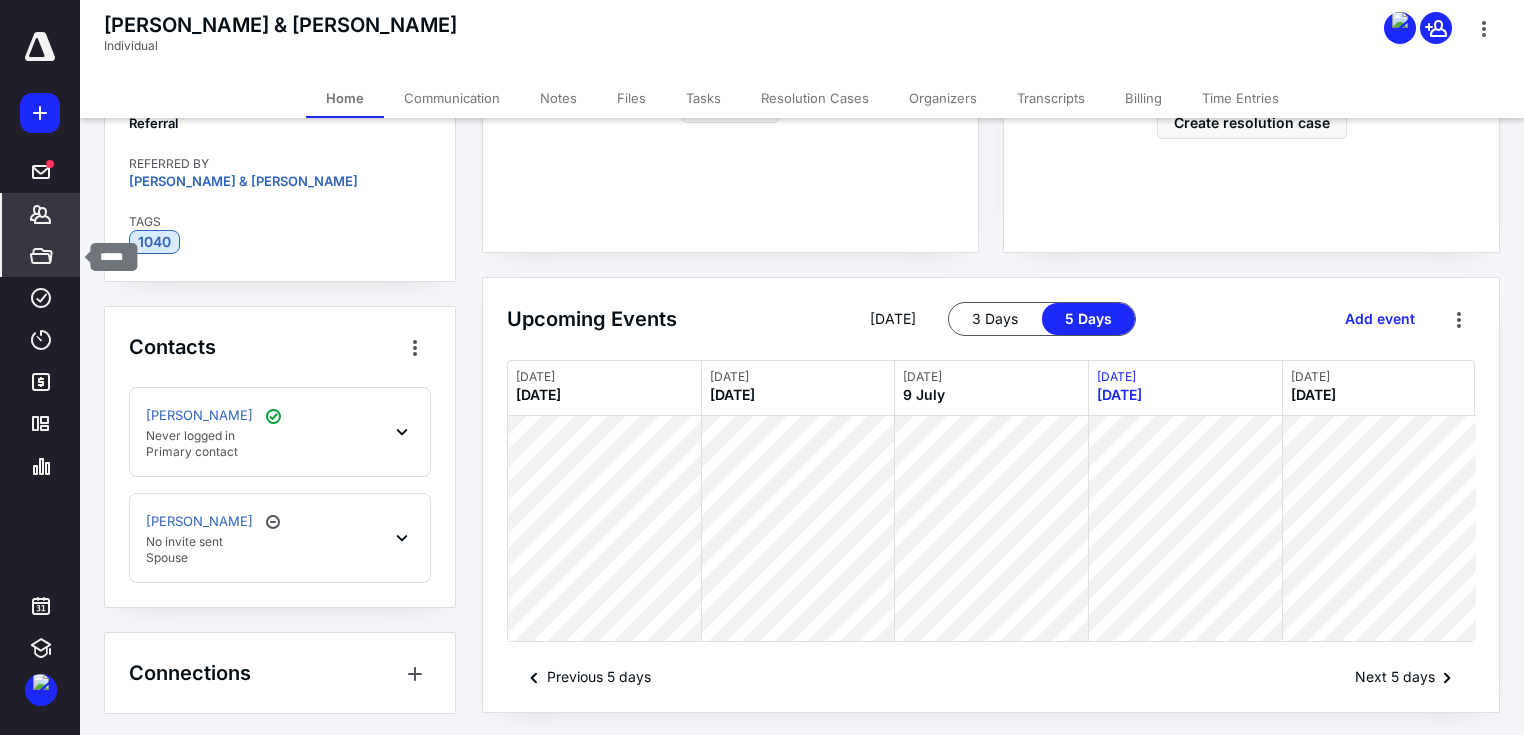 click 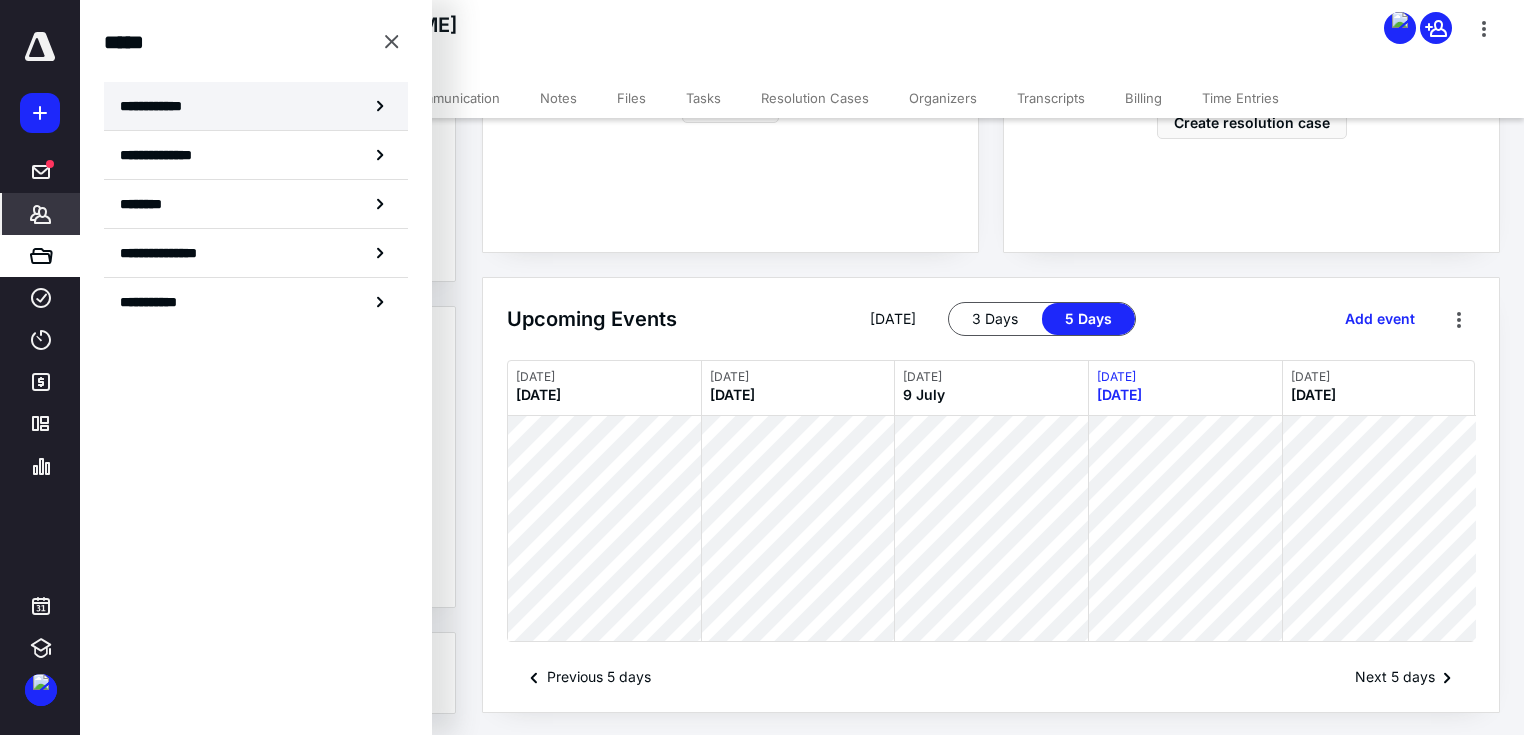 click 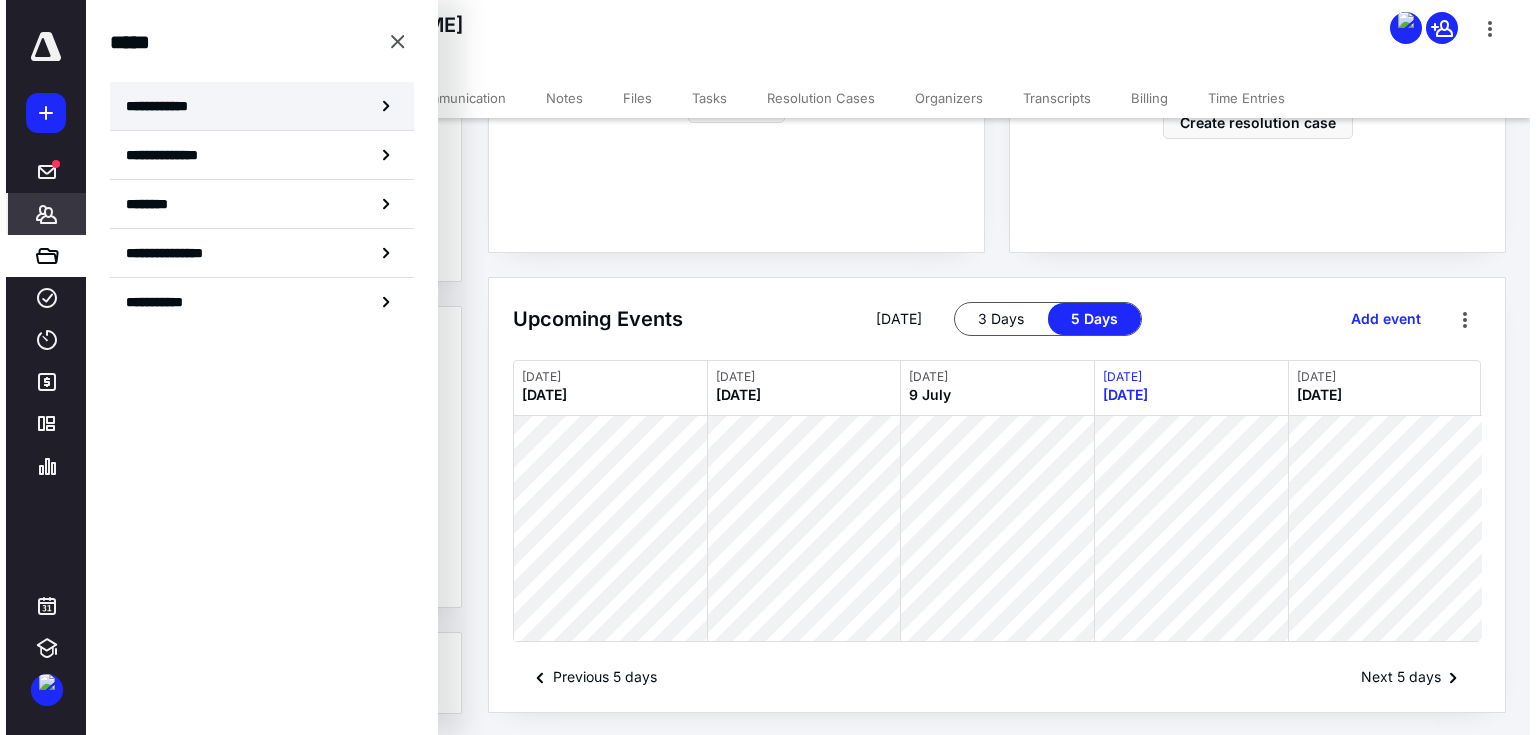 scroll, scrollTop: 0, scrollLeft: 0, axis: both 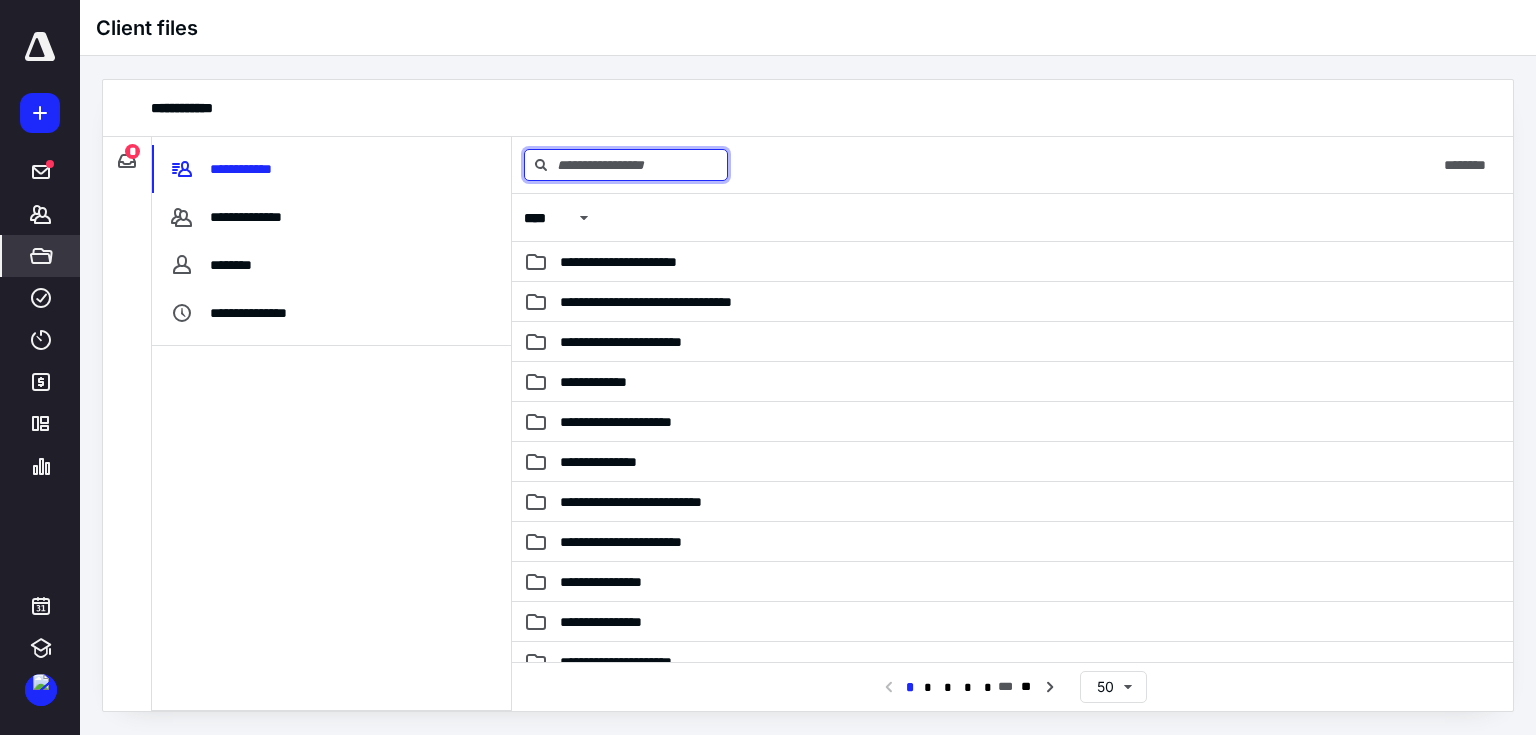 click at bounding box center (626, 165) 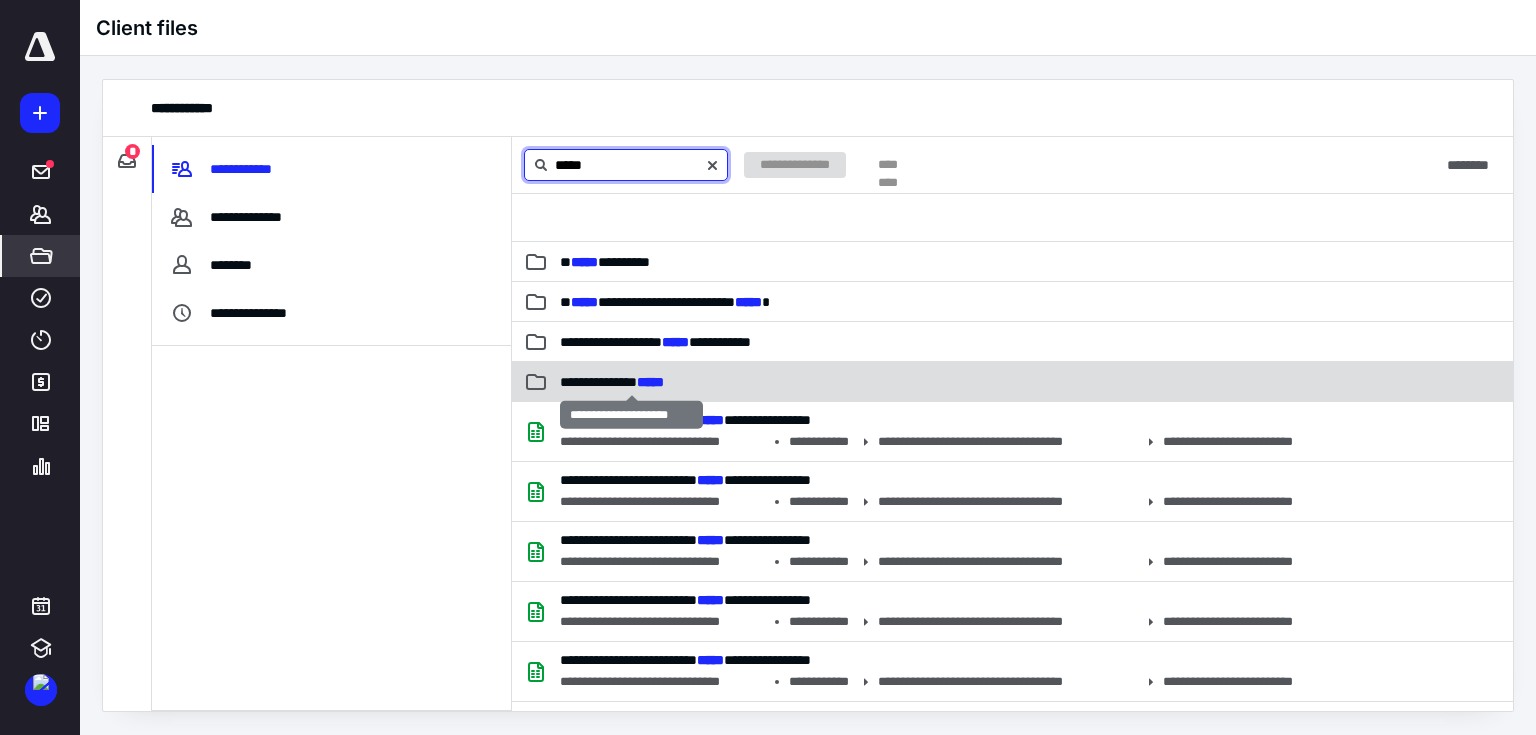 type on "*****" 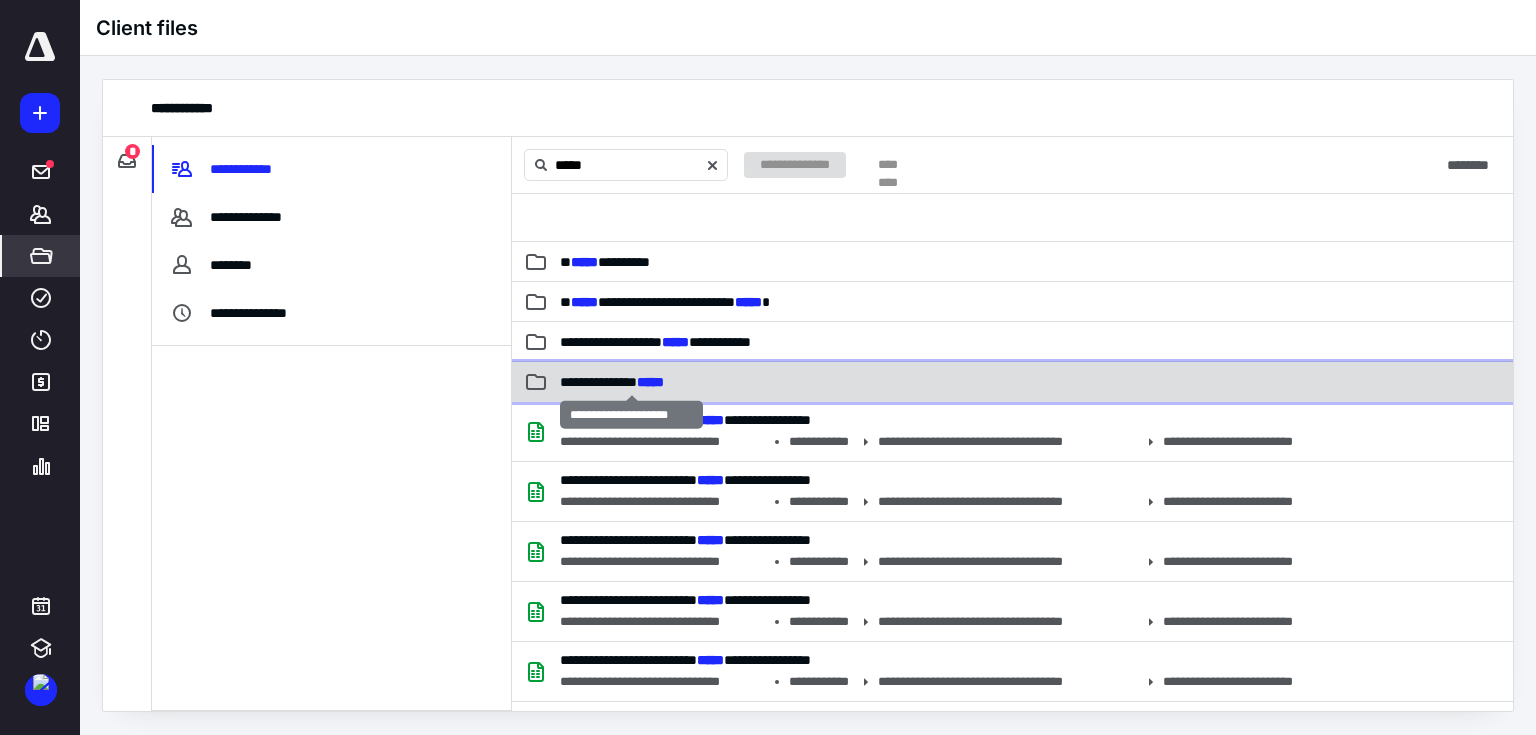 click on "*****" at bounding box center (650, 382) 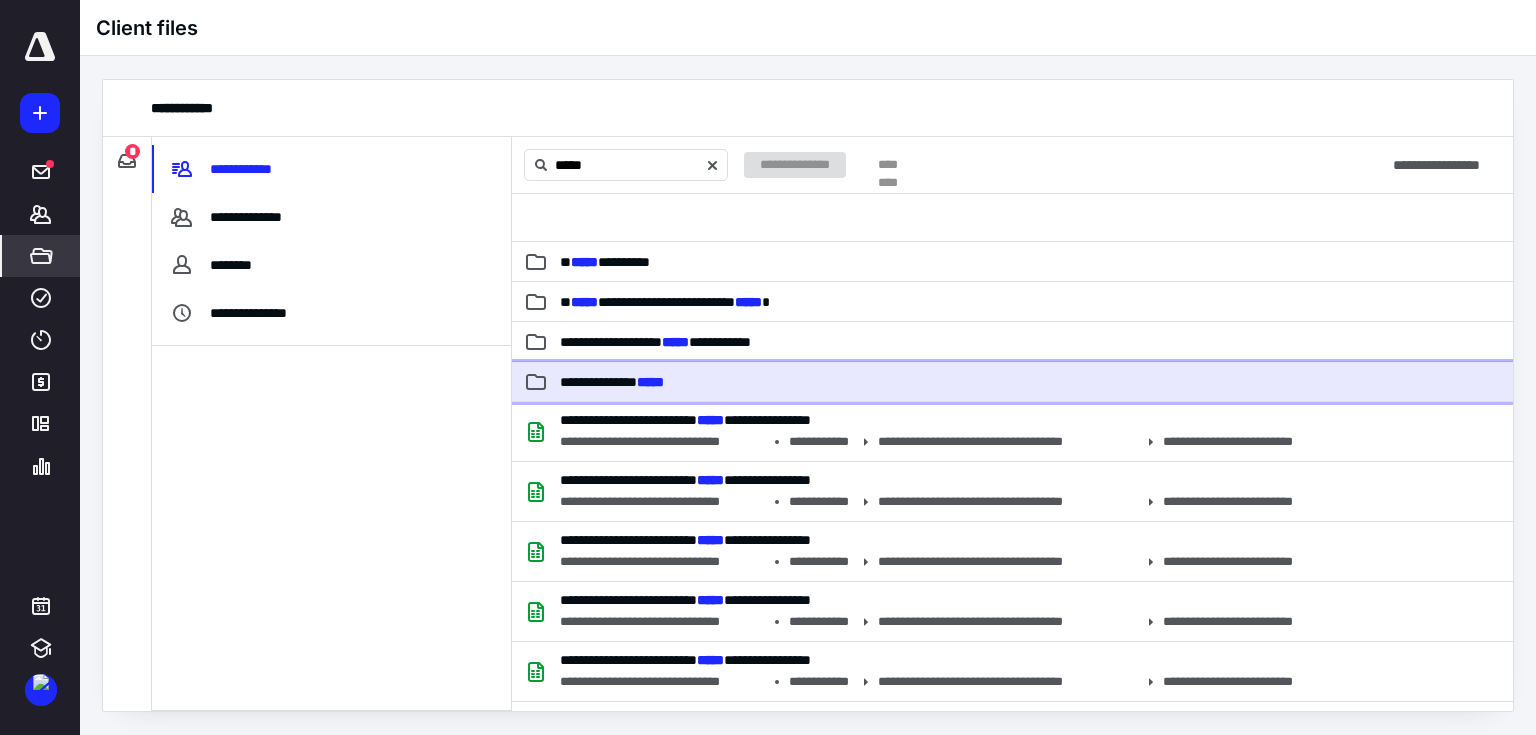 click on "**********" at bounding box center (612, 382) 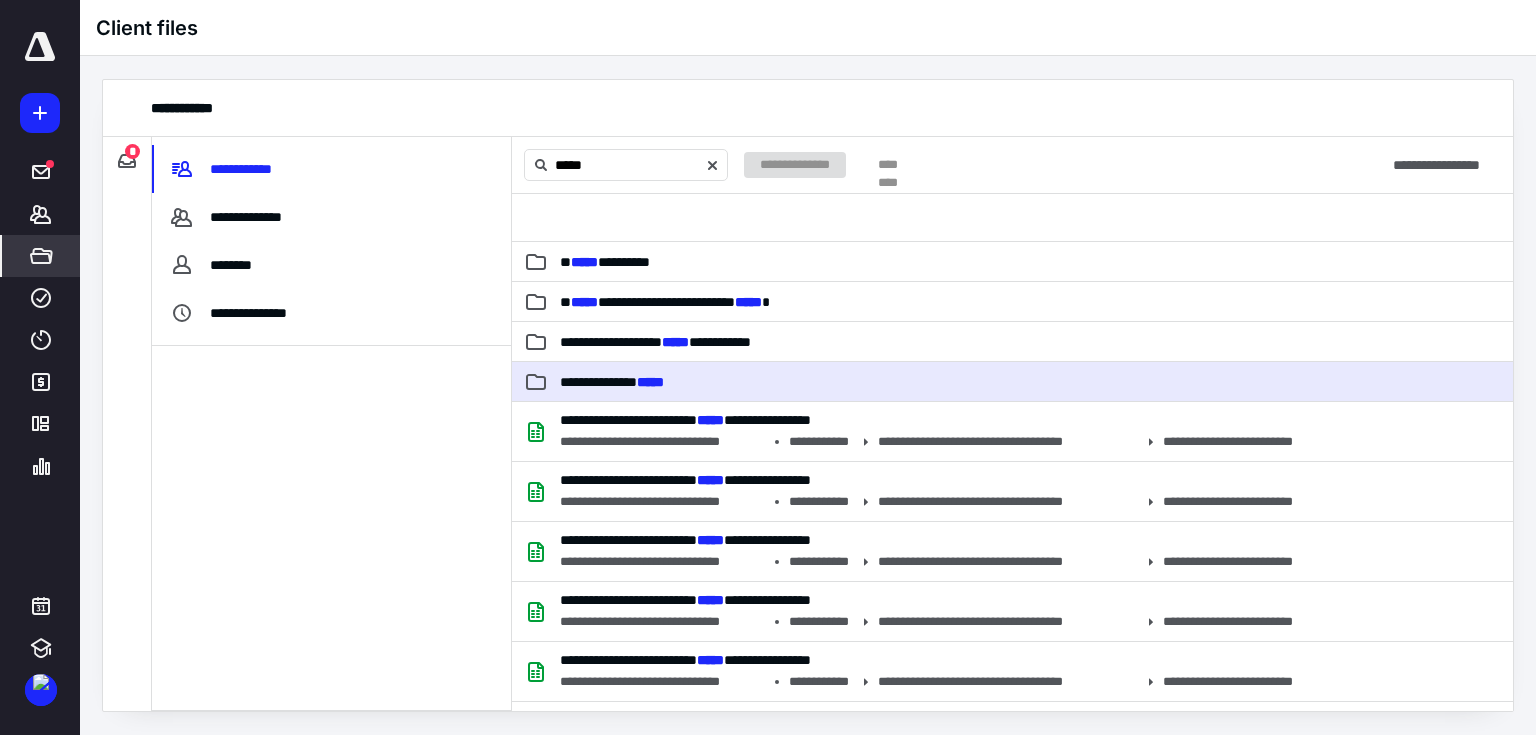 type 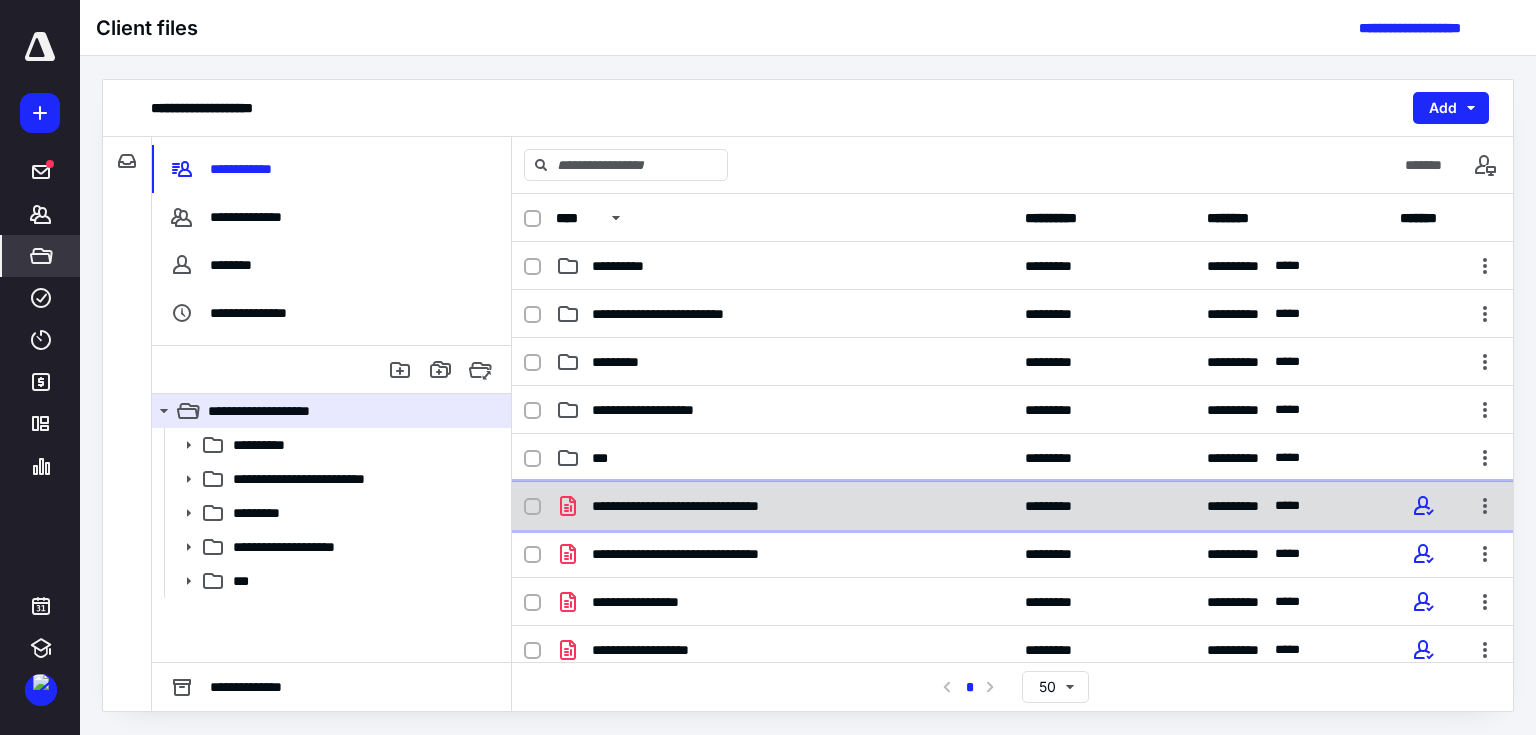 click 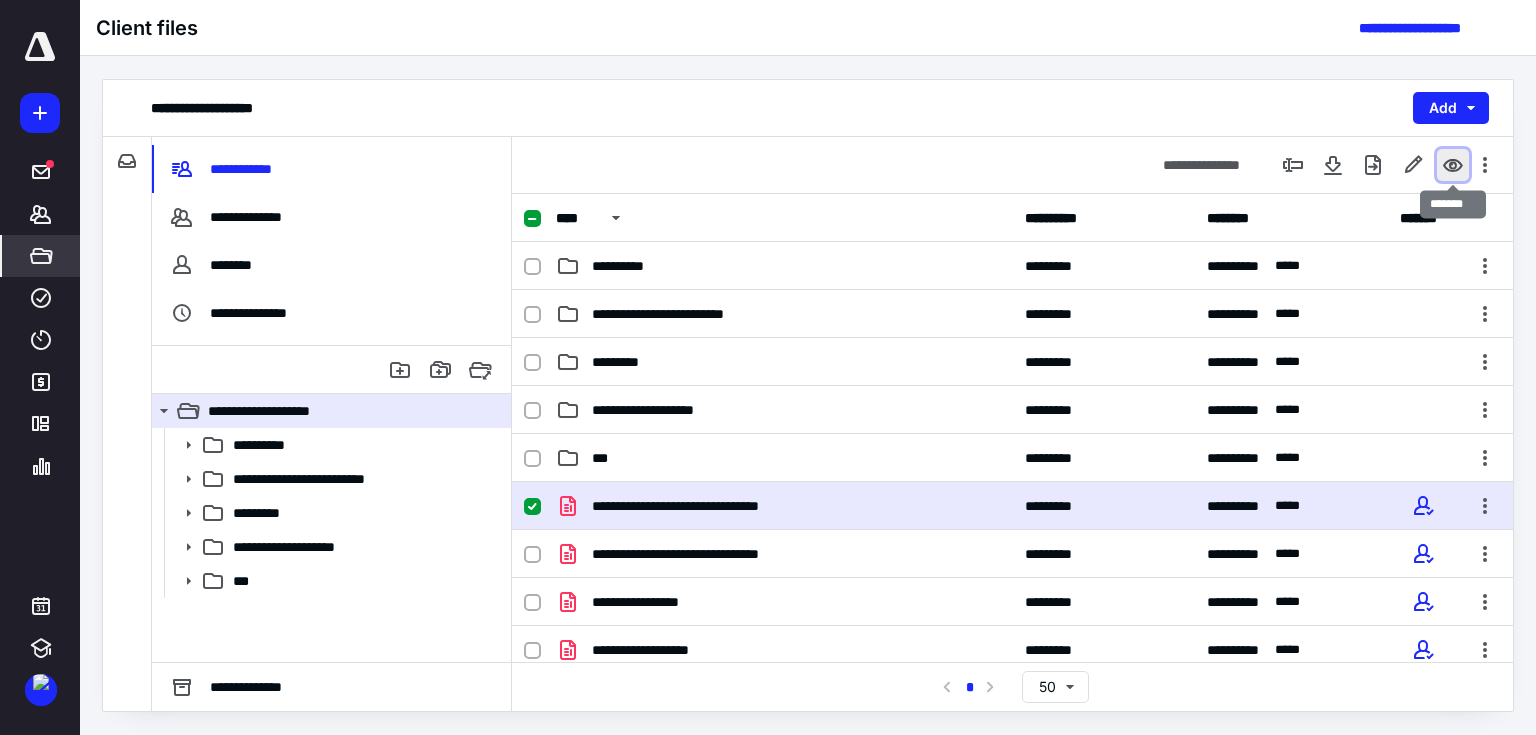 click at bounding box center [1453, 165] 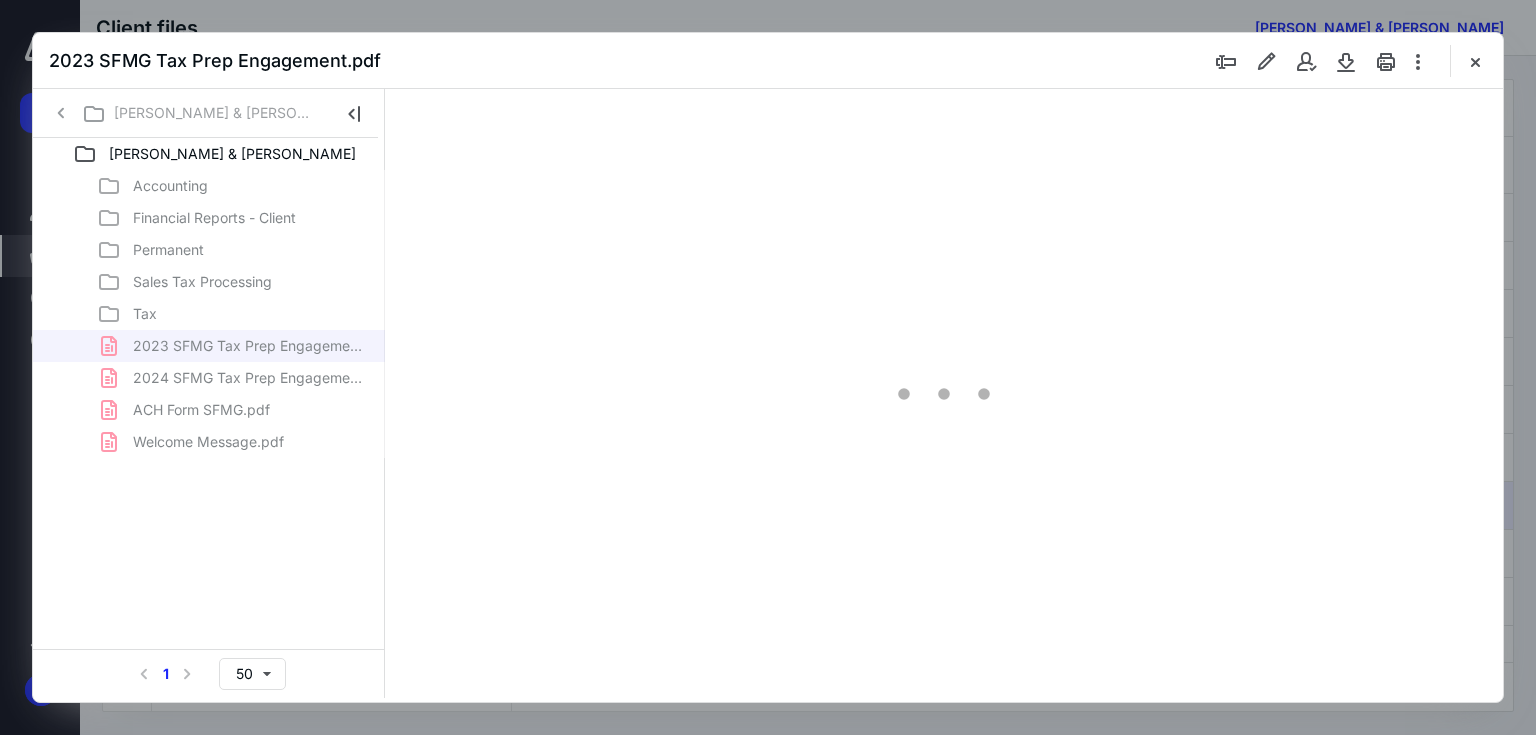 scroll, scrollTop: 0, scrollLeft: 0, axis: both 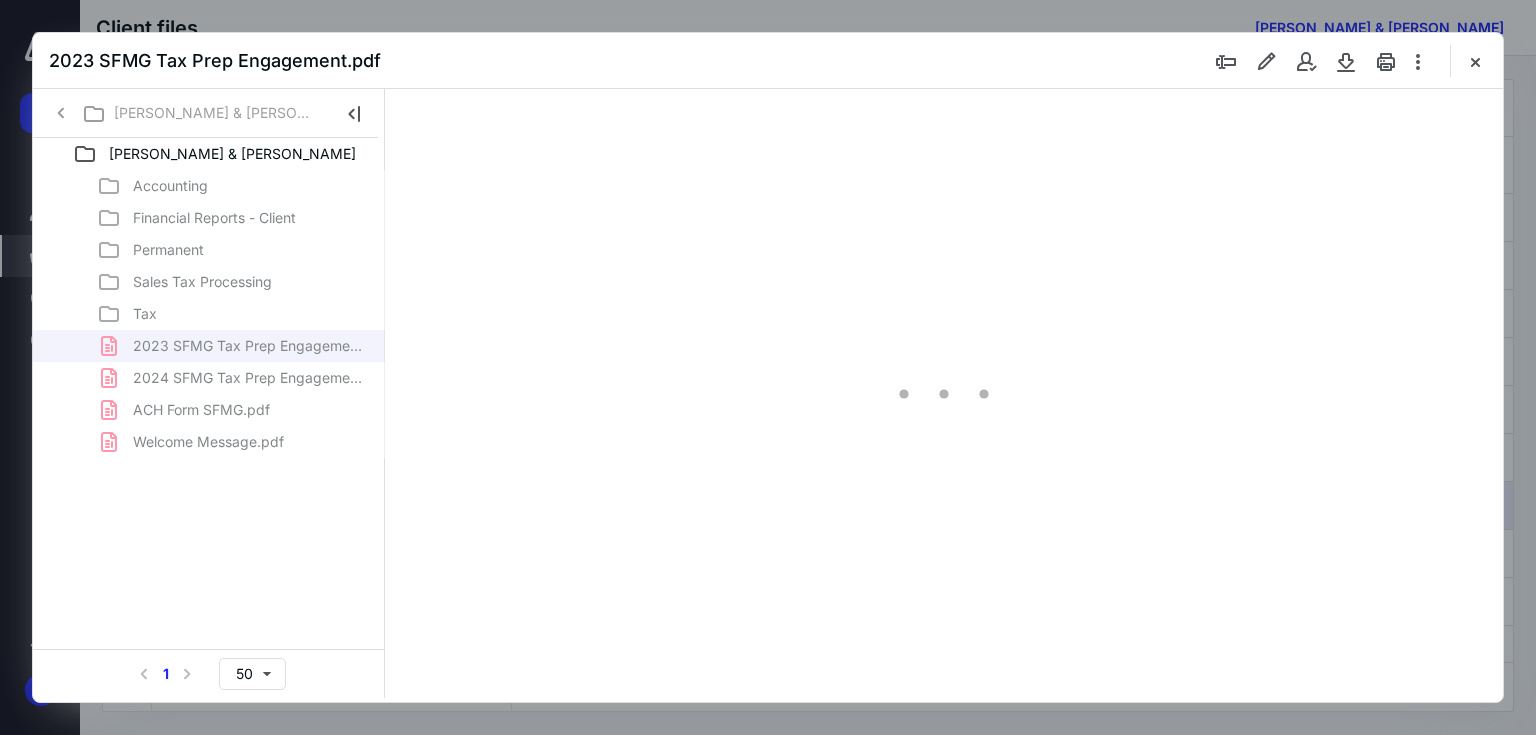 type on "67" 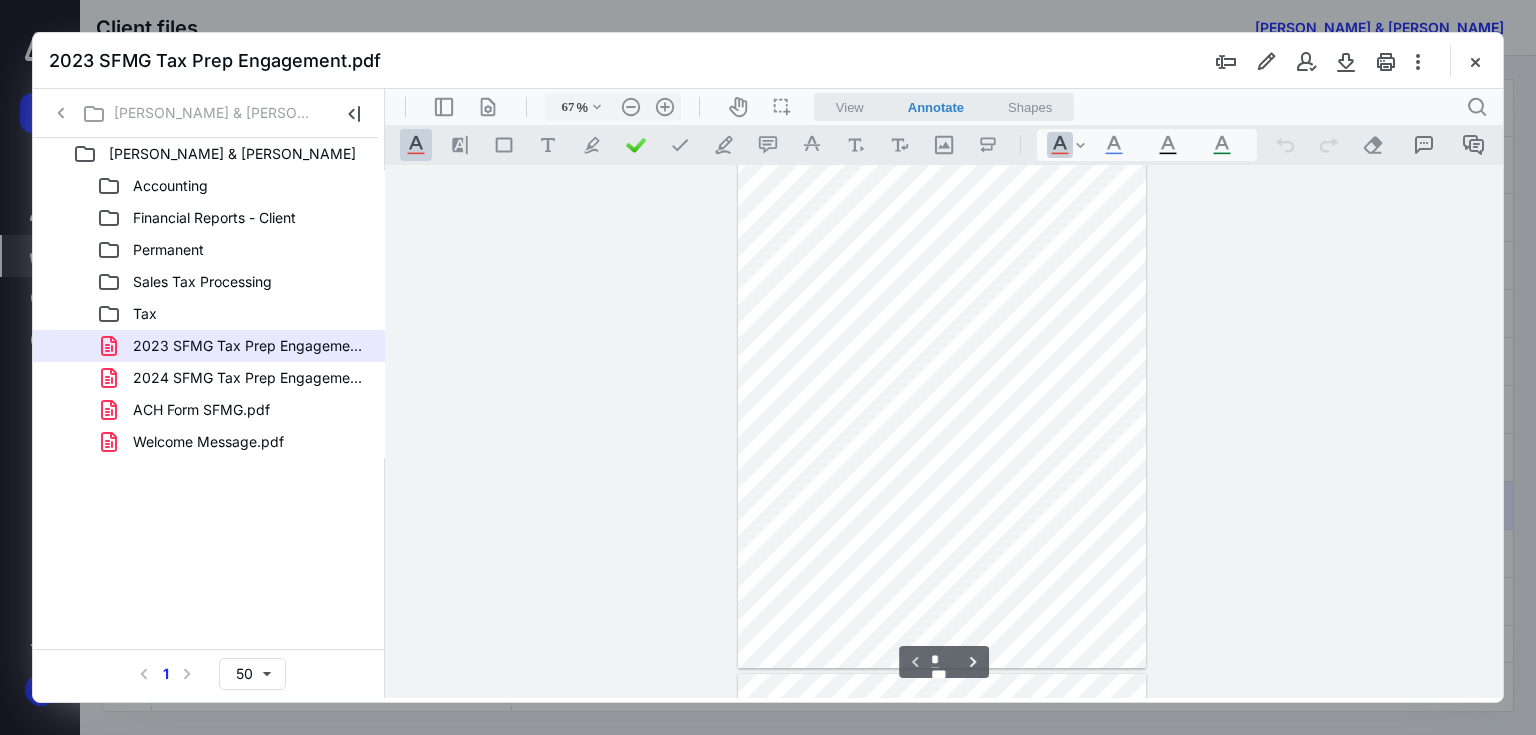 scroll, scrollTop: 0, scrollLeft: 0, axis: both 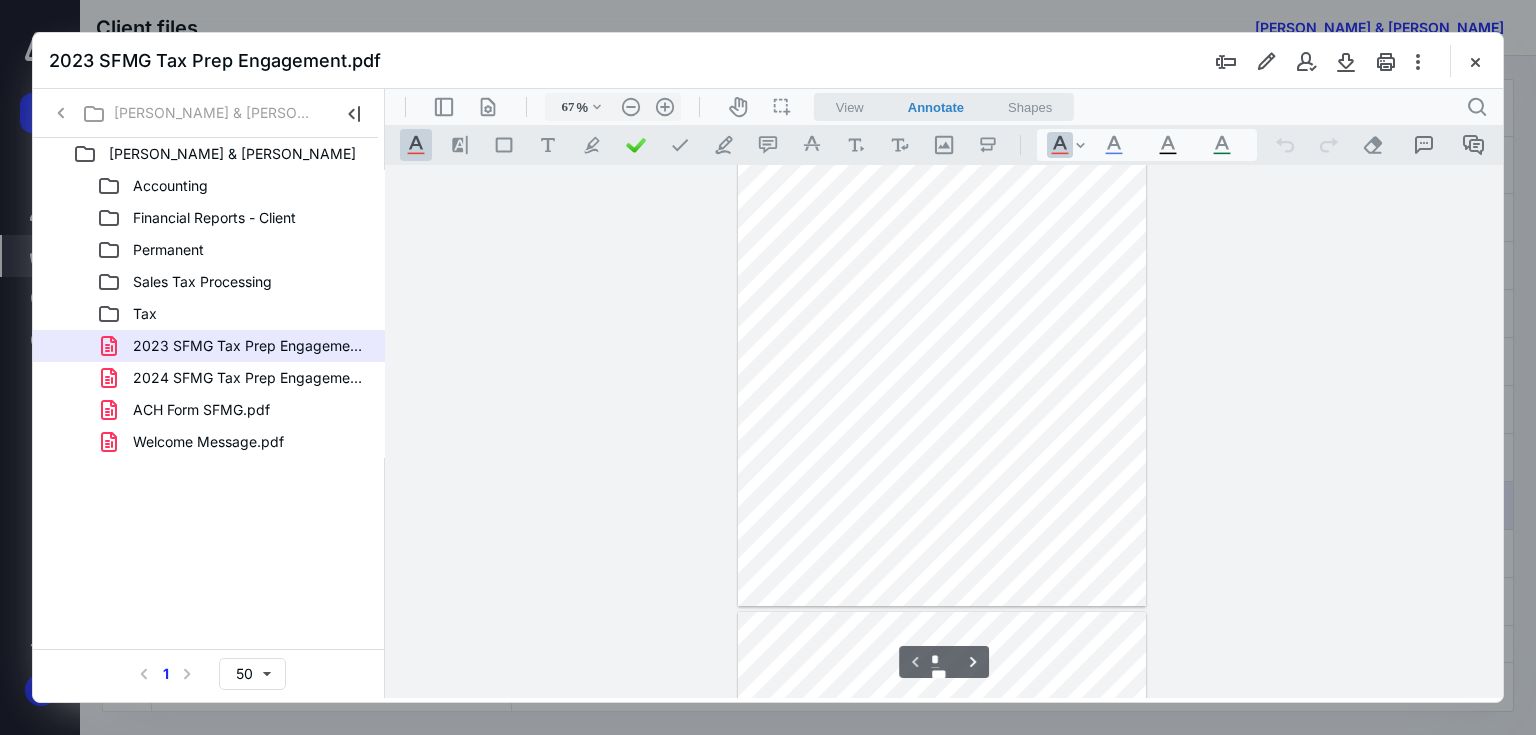 type on "*" 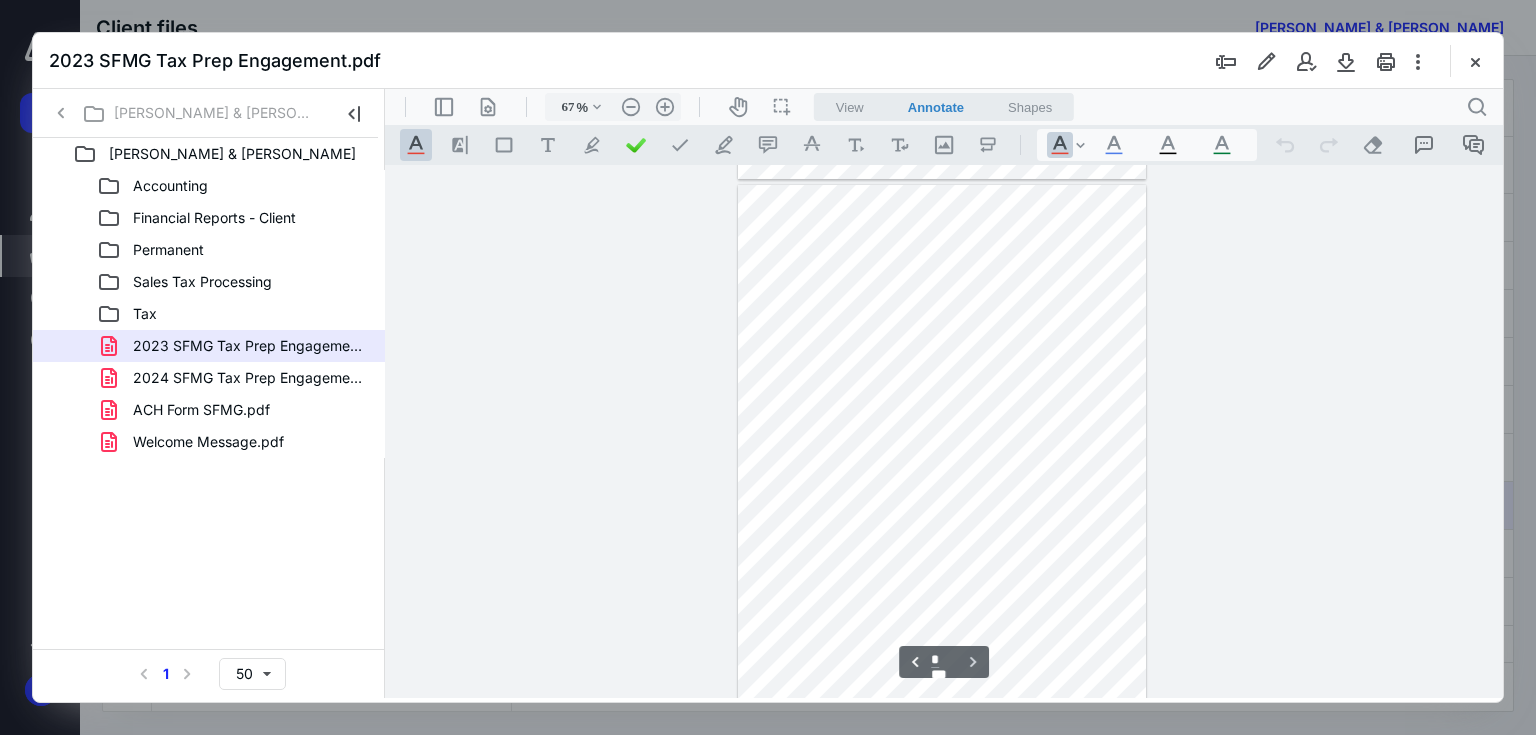 scroll, scrollTop: 534, scrollLeft: 0, axis: vertical 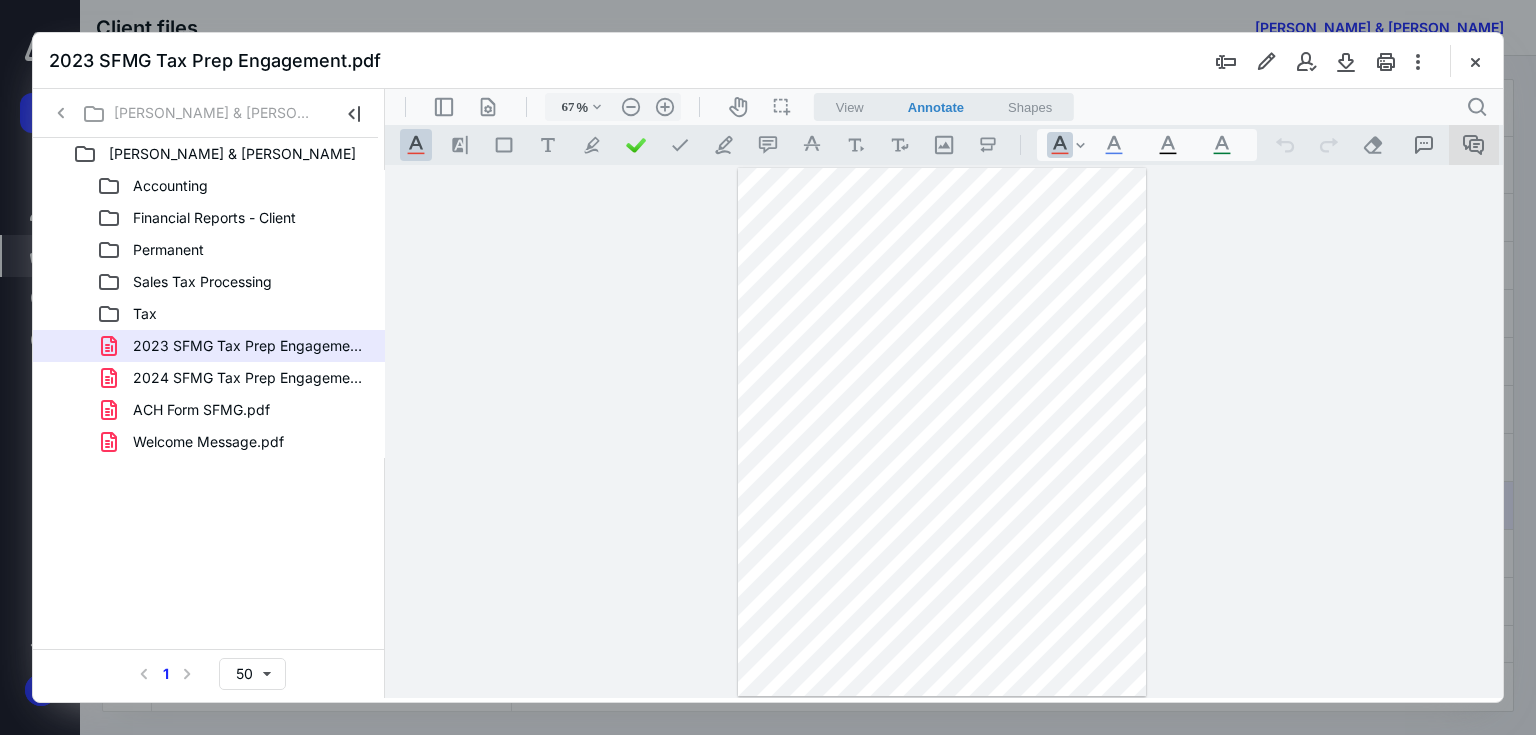 click 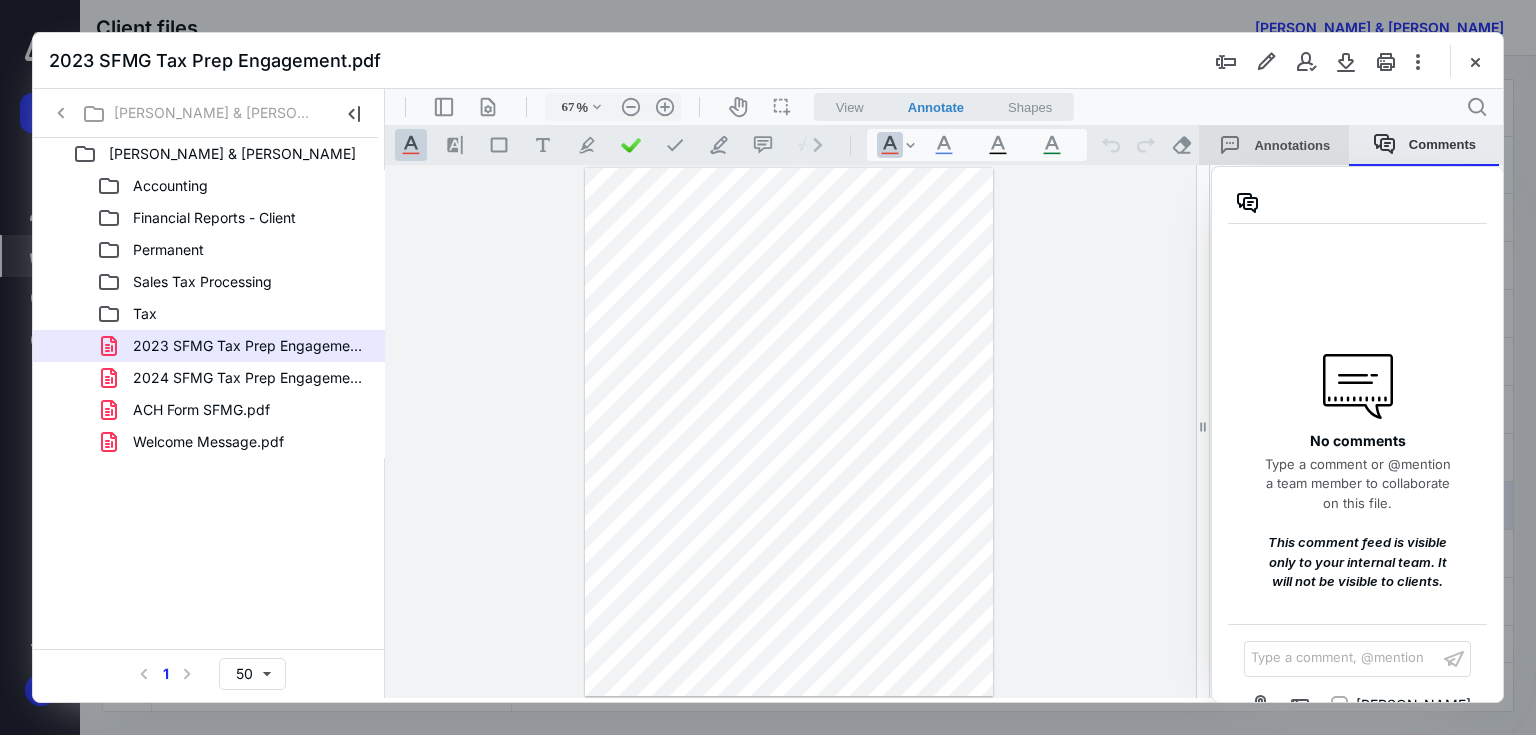 click on "Annotations" at bounding box center [1274, 145] 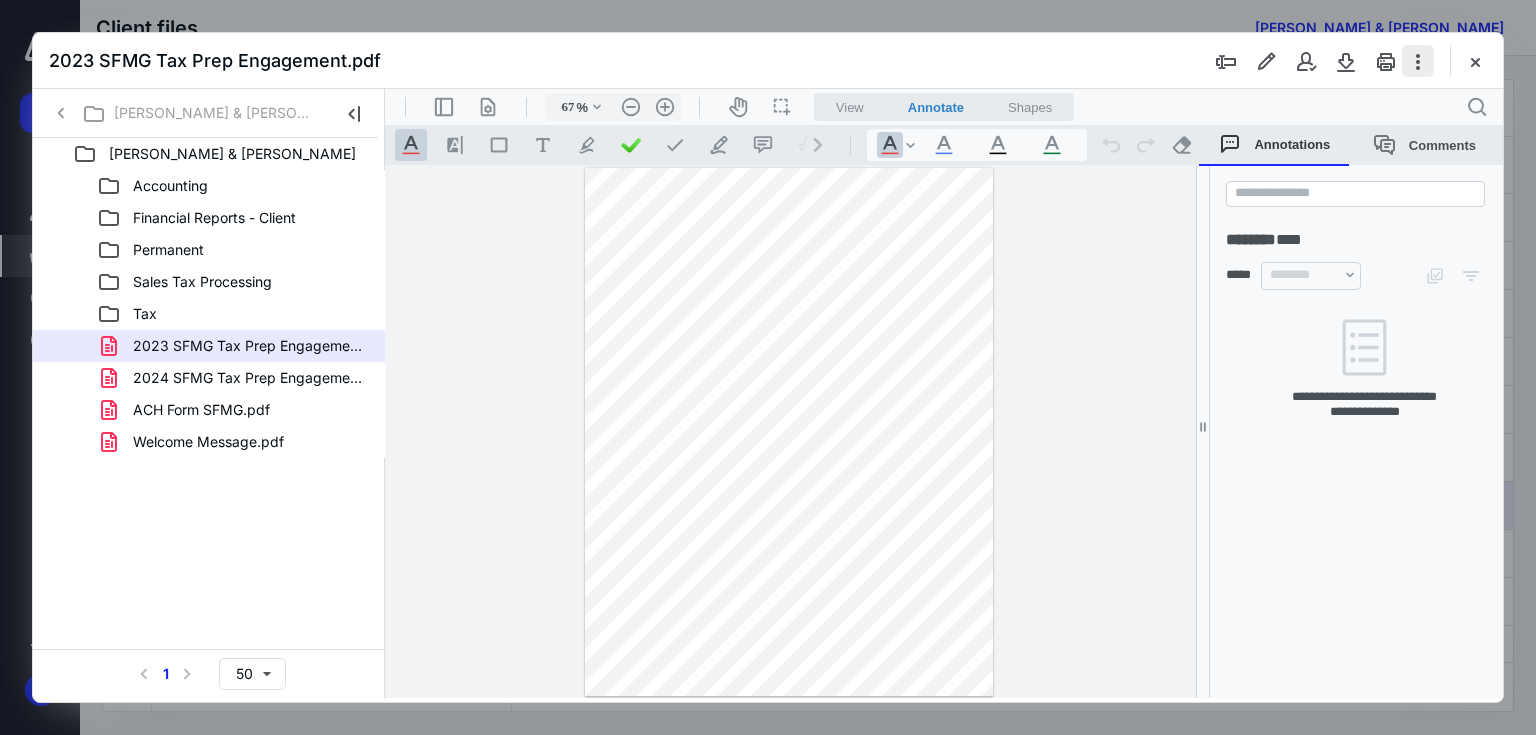 click at bounding box center (1418, 61) 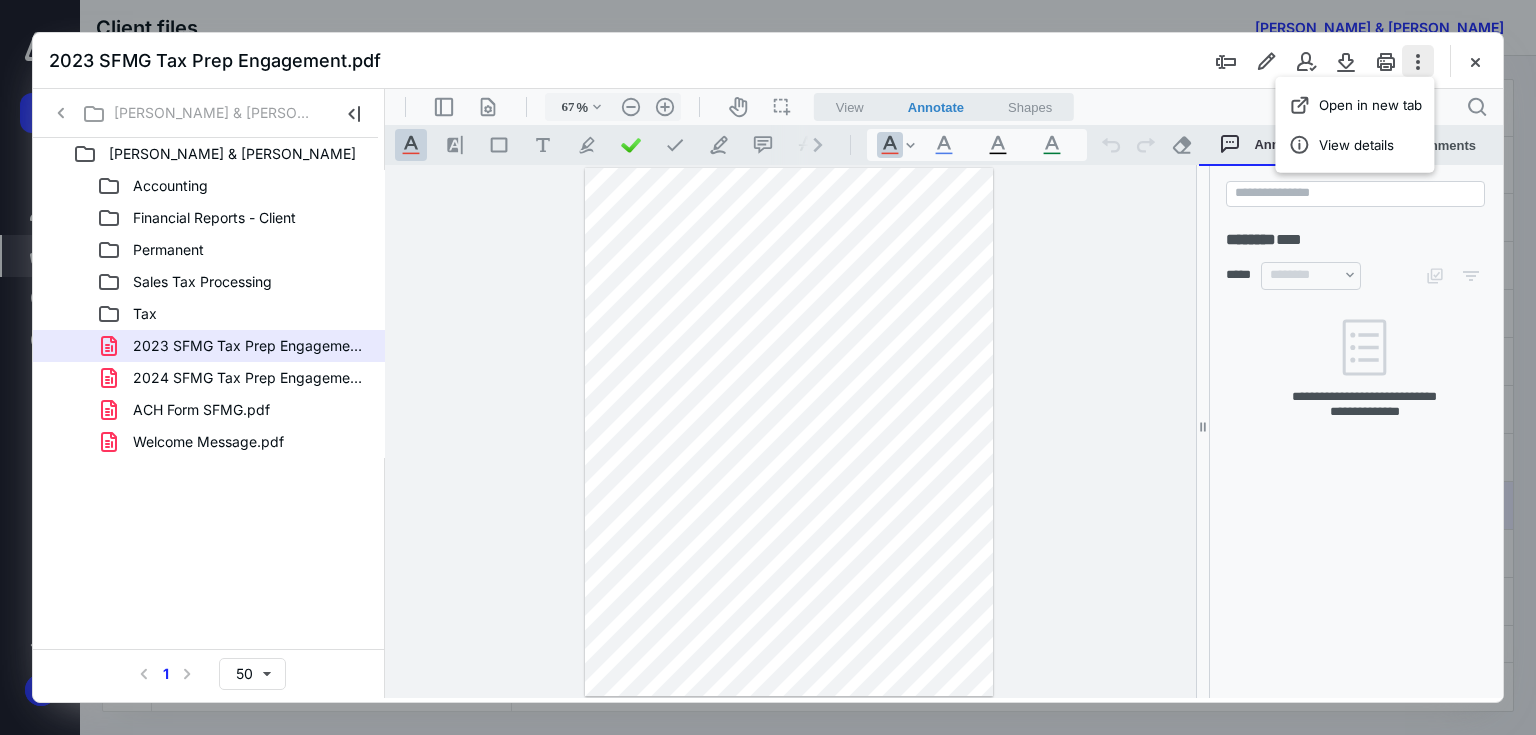 click at bounding box center [1418, 61] 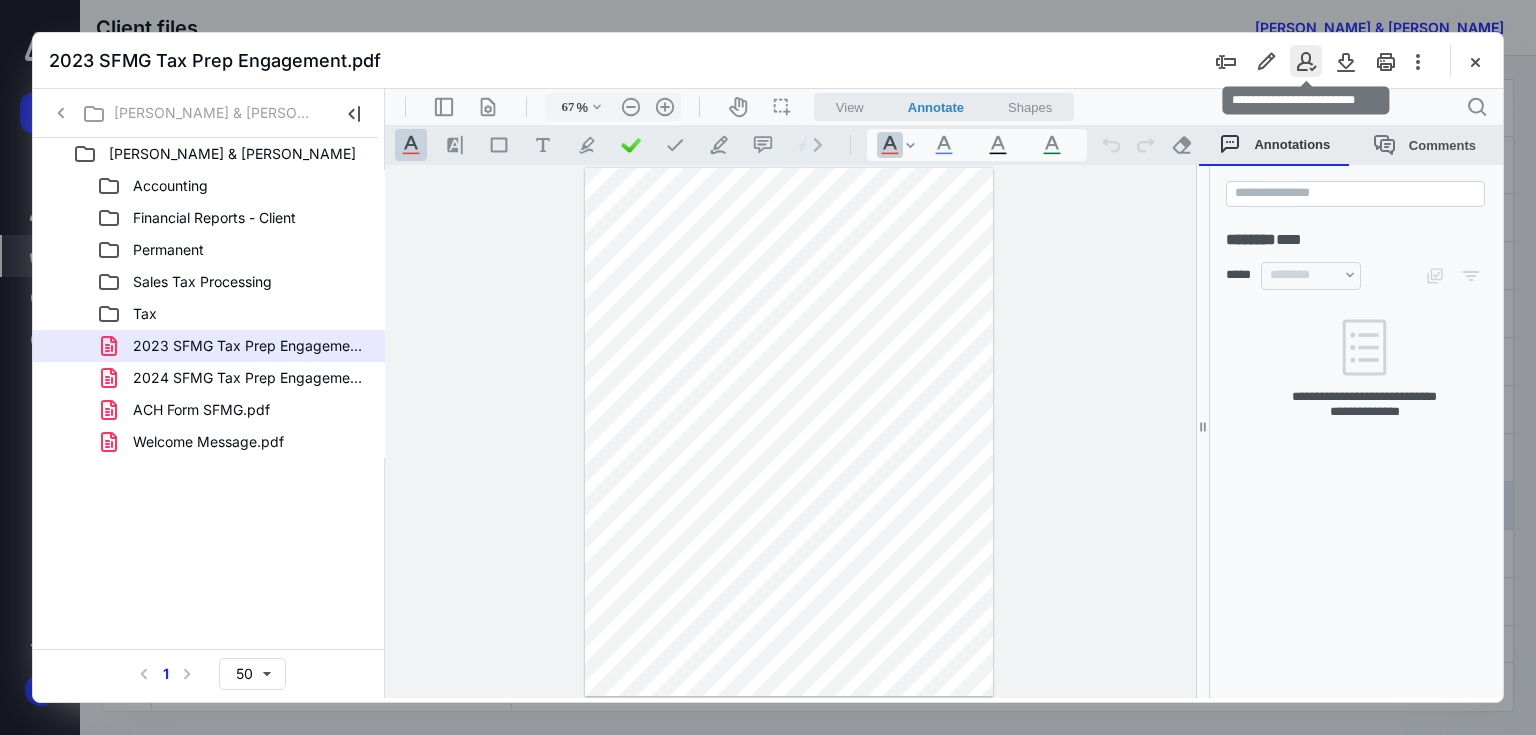 click at bounding box center [1306, 61] 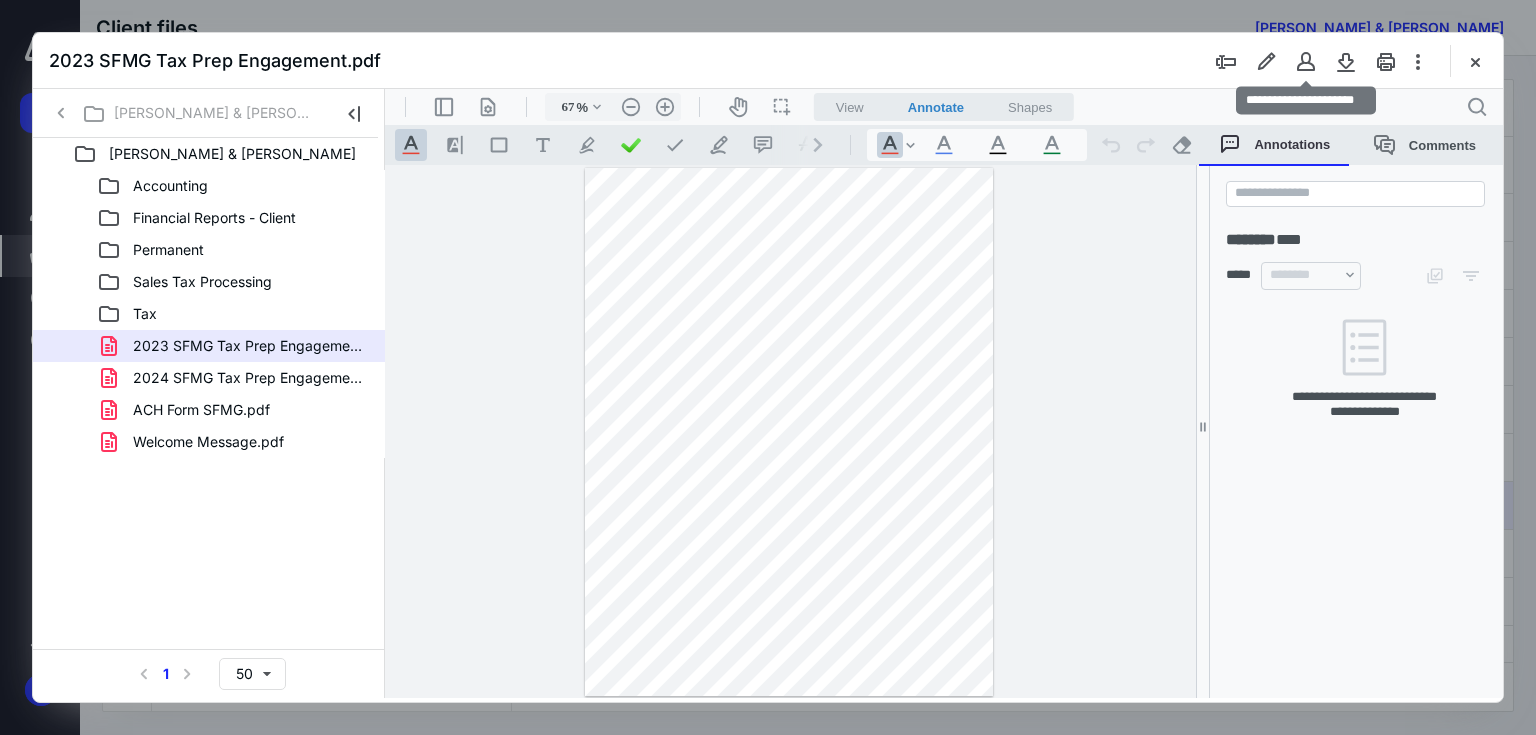click at bounding box center [1306, 61] 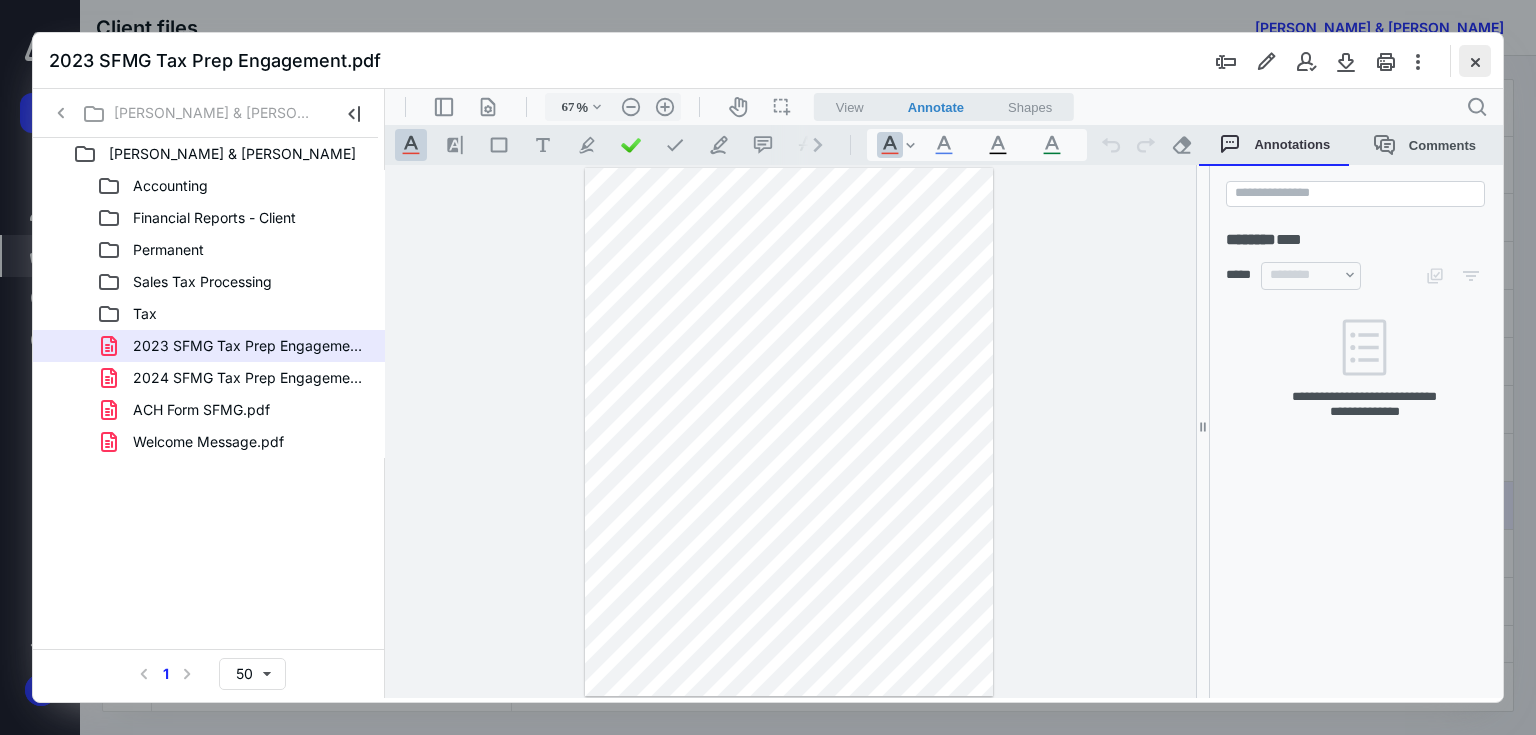 click at bounding box center (1475, 61) 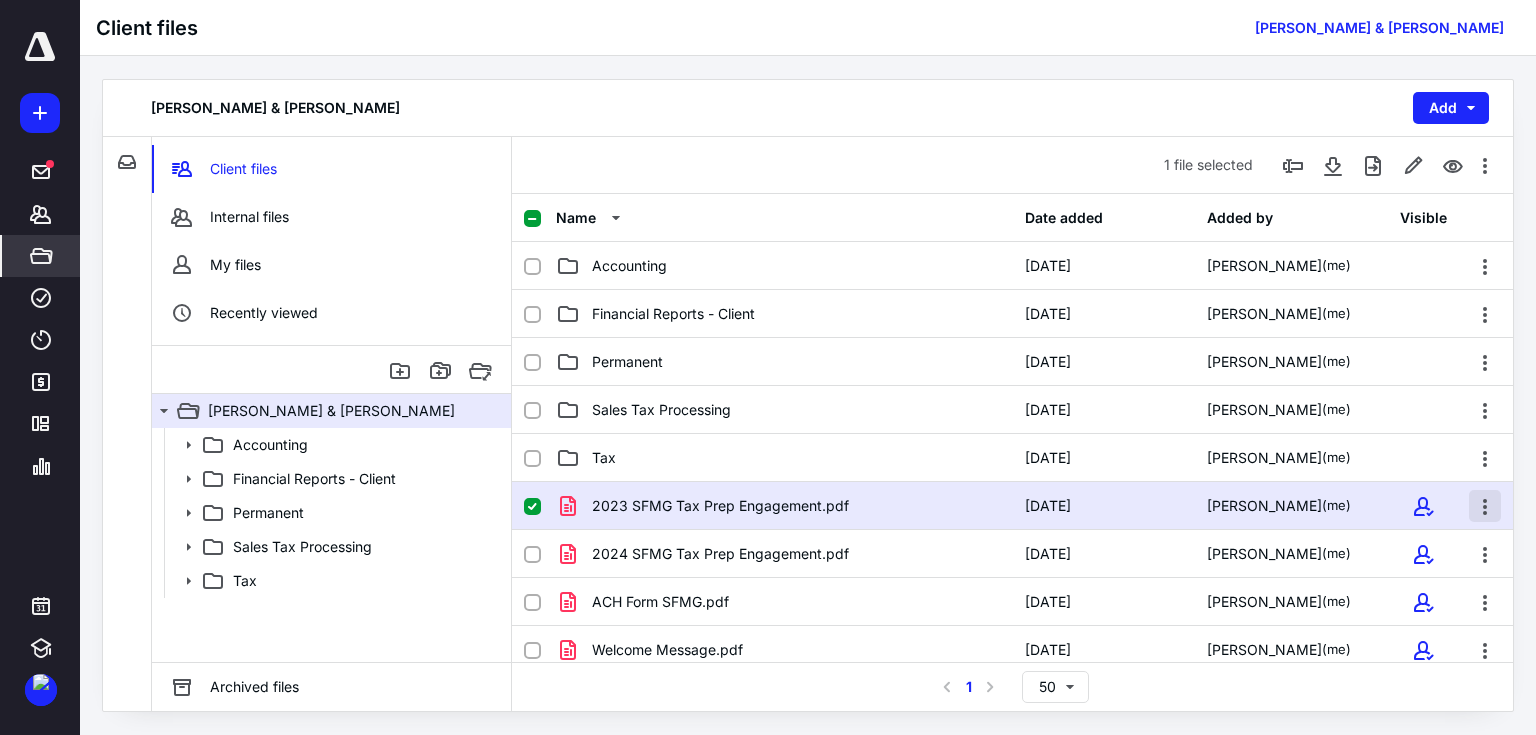 click at bounding box center (1485, 506) 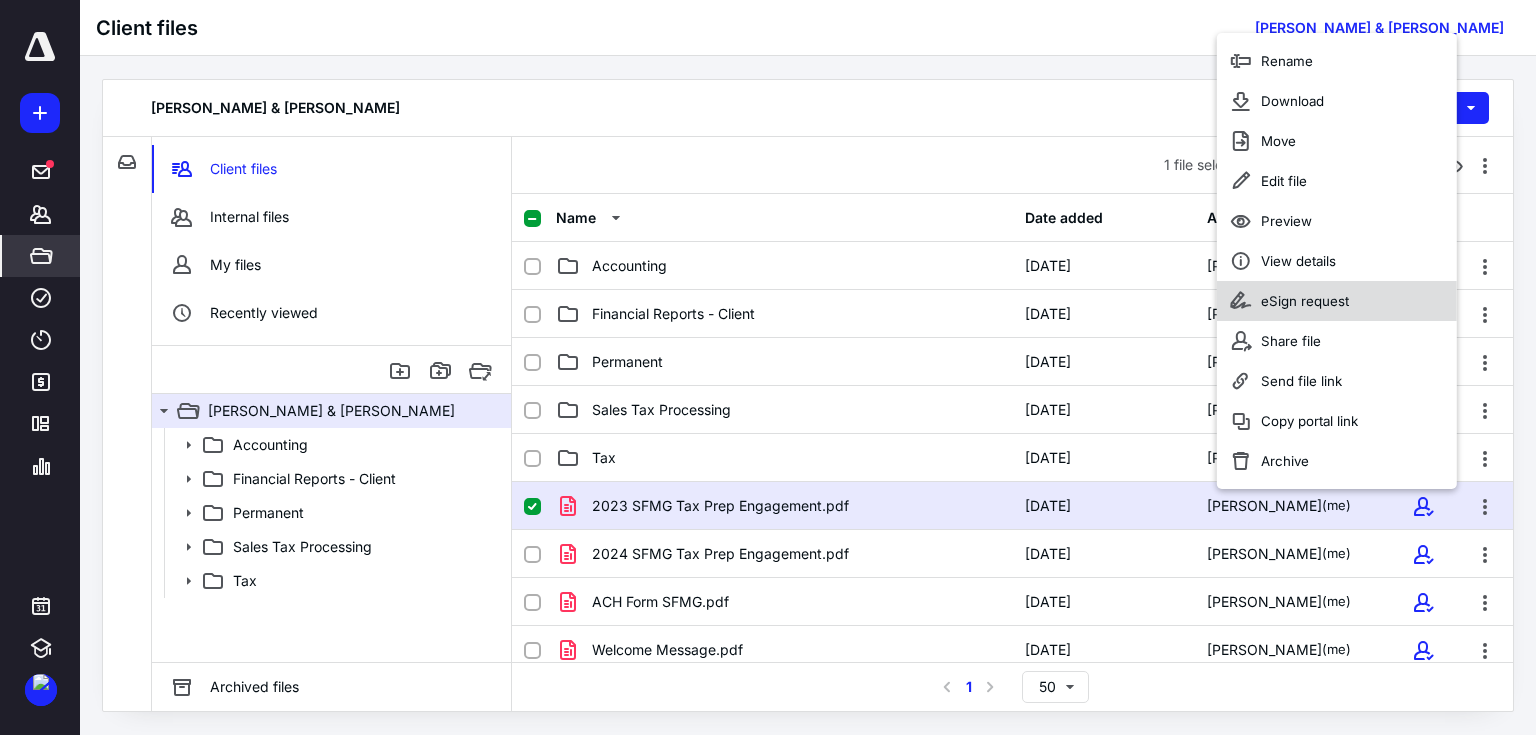 click on "eSign request" at bounding box center (1305, 301) 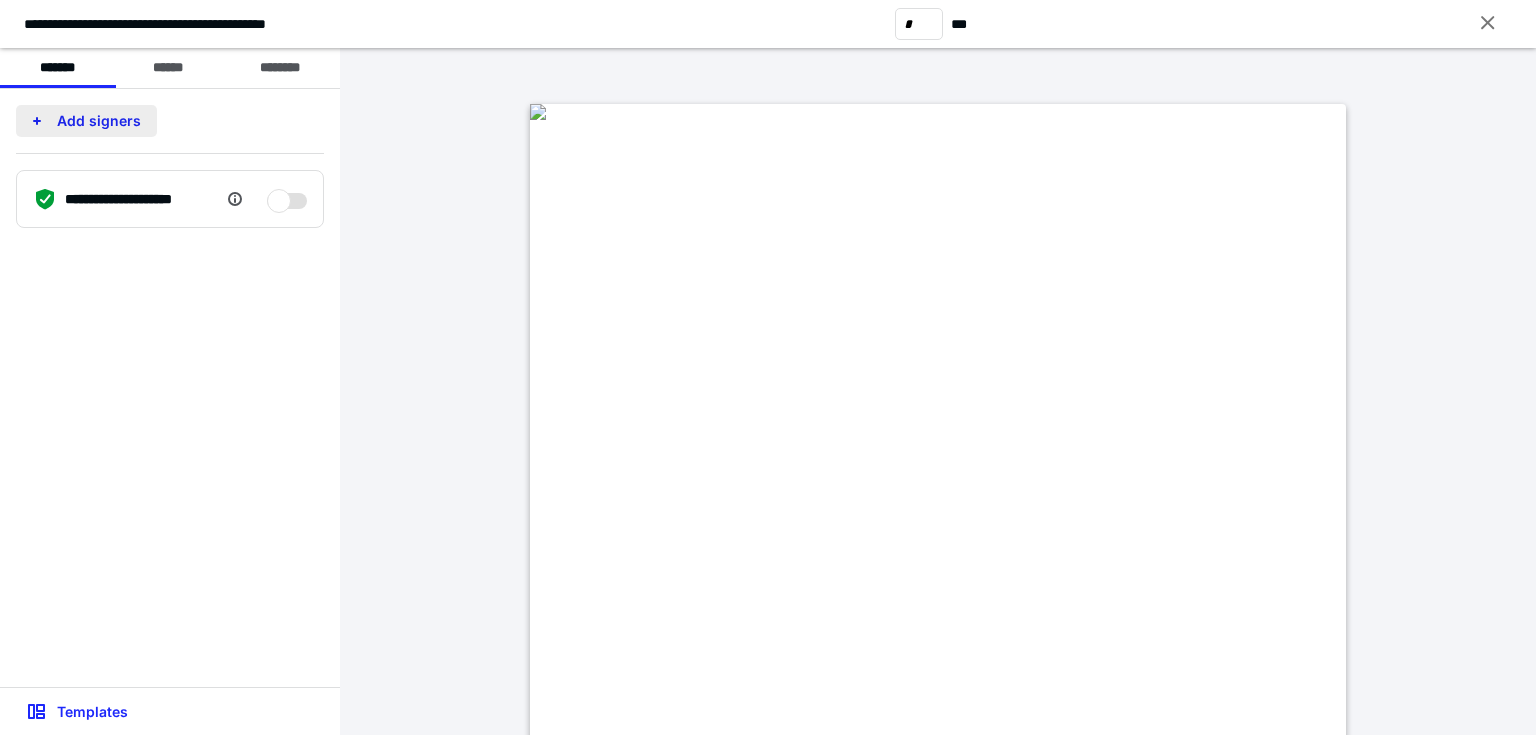 click on "Add signers" at bounding box center (86, 121) 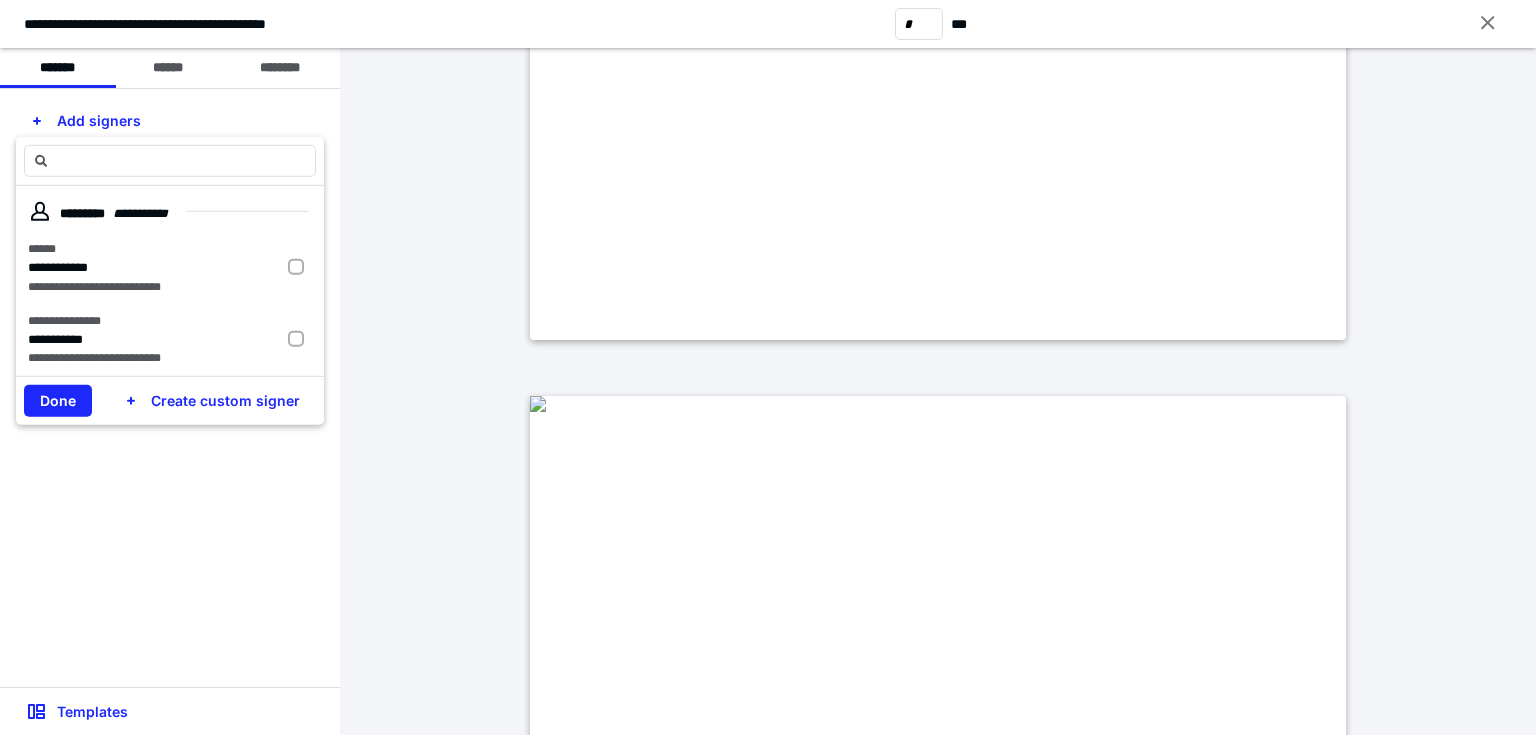 type on "*" 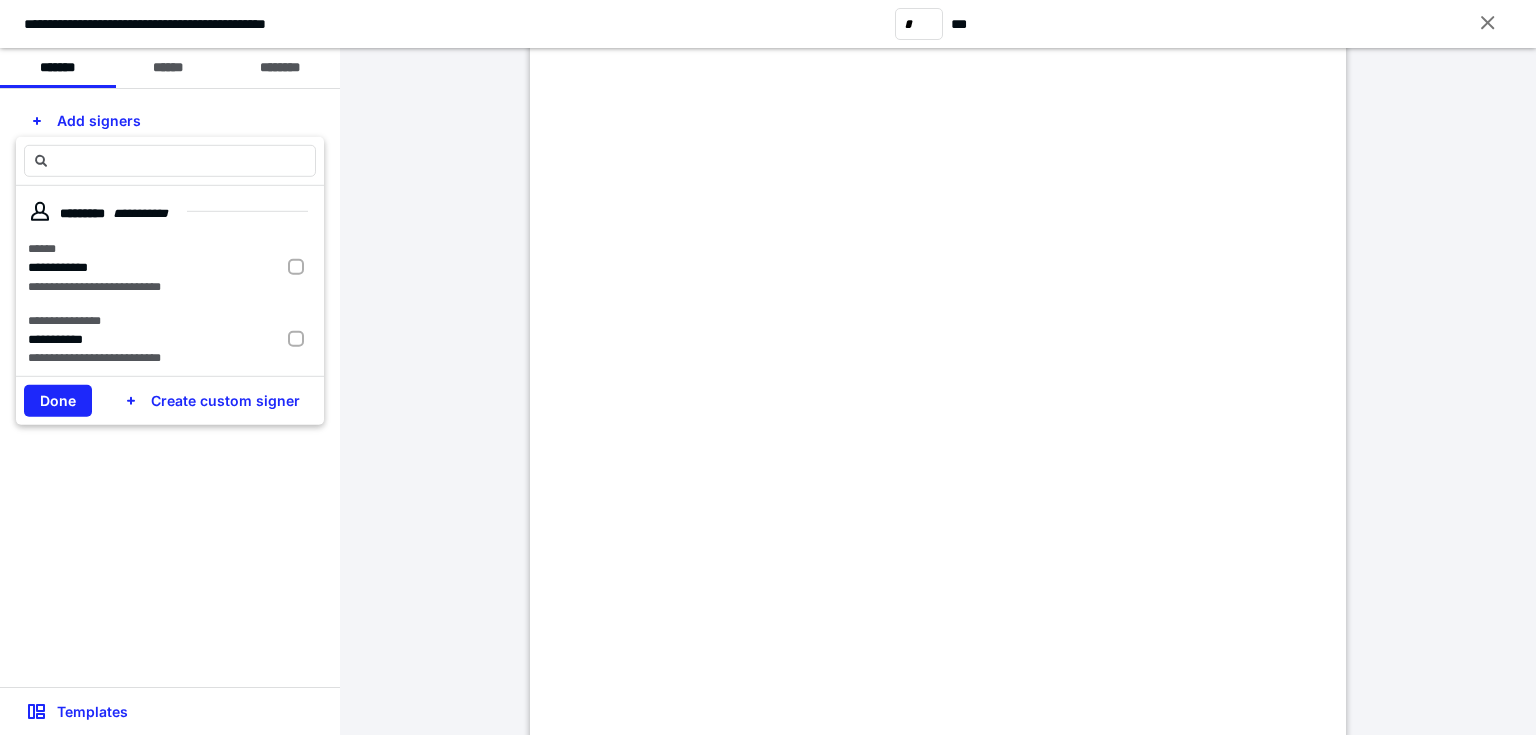 scroll, scrollTop: 1520, scrollLeft: 0, axis: vertical 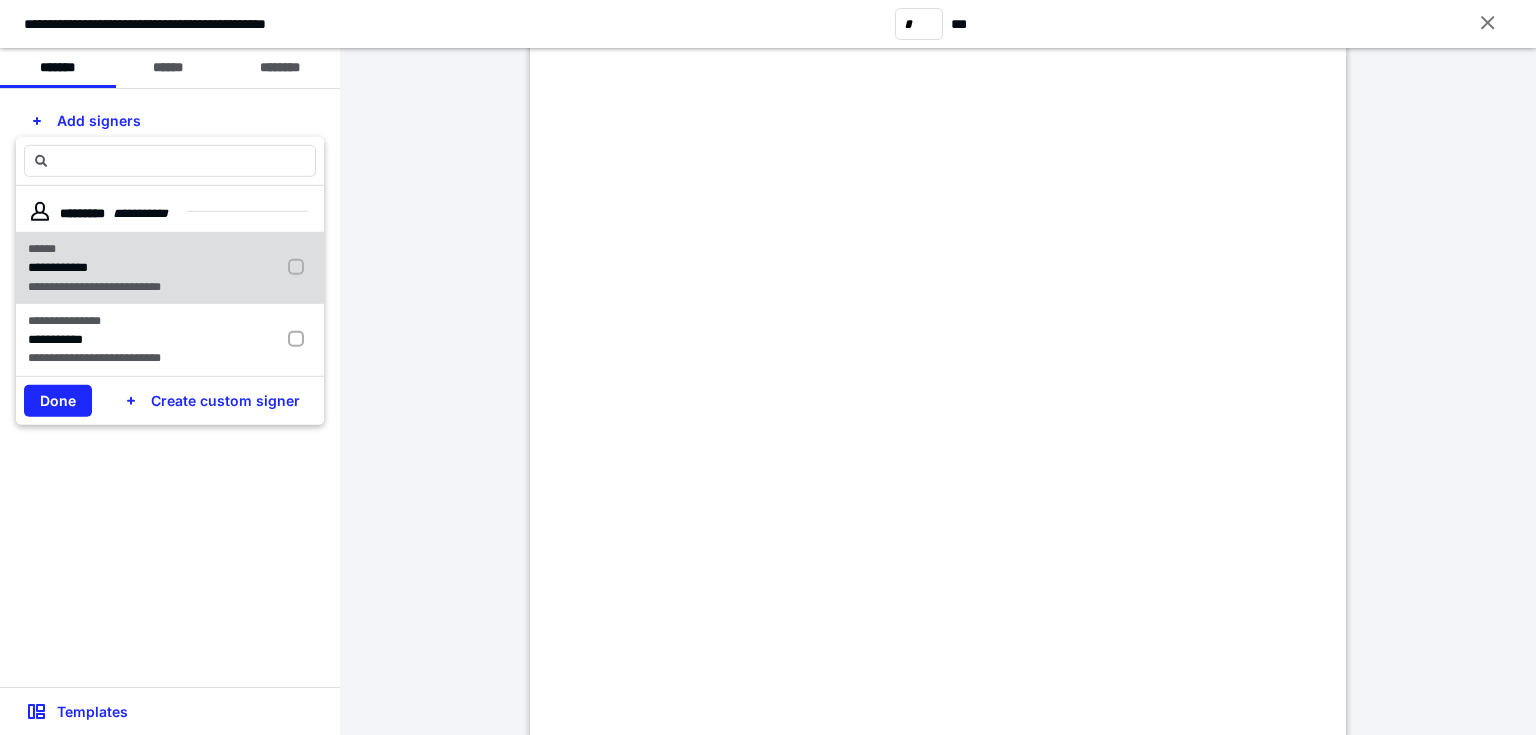 click at bounding box center [300, 268] 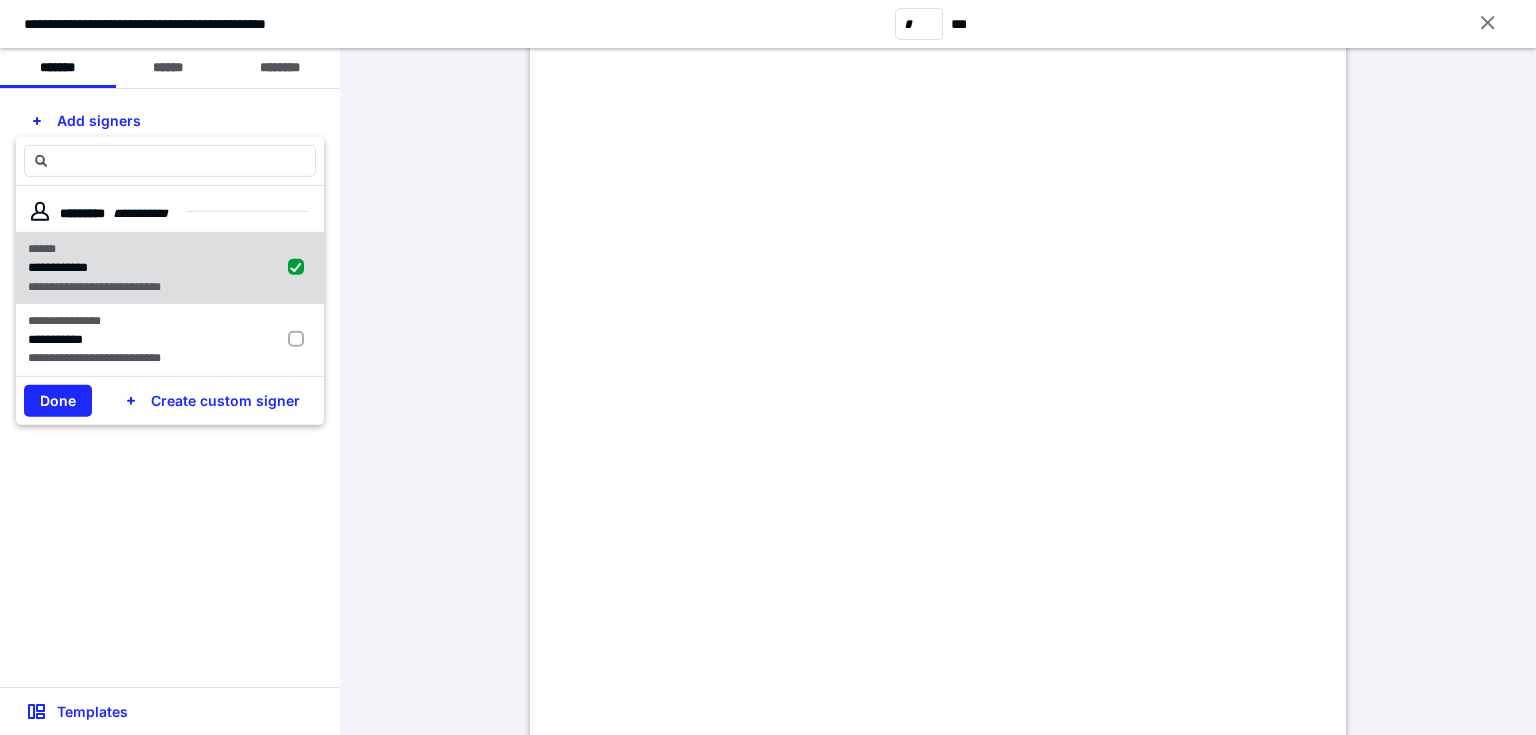 checkbox on "true" 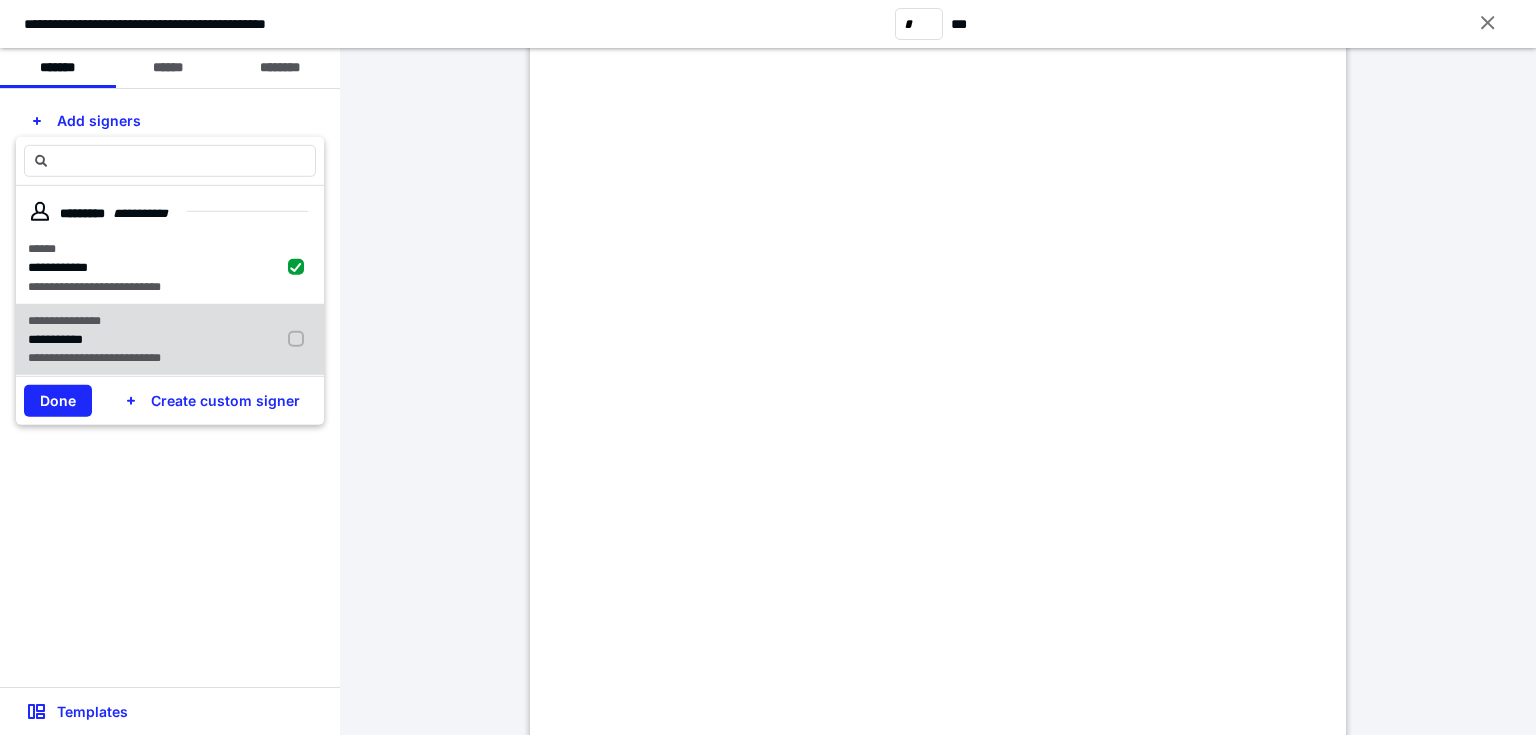 click at bounding box center [300, 339] 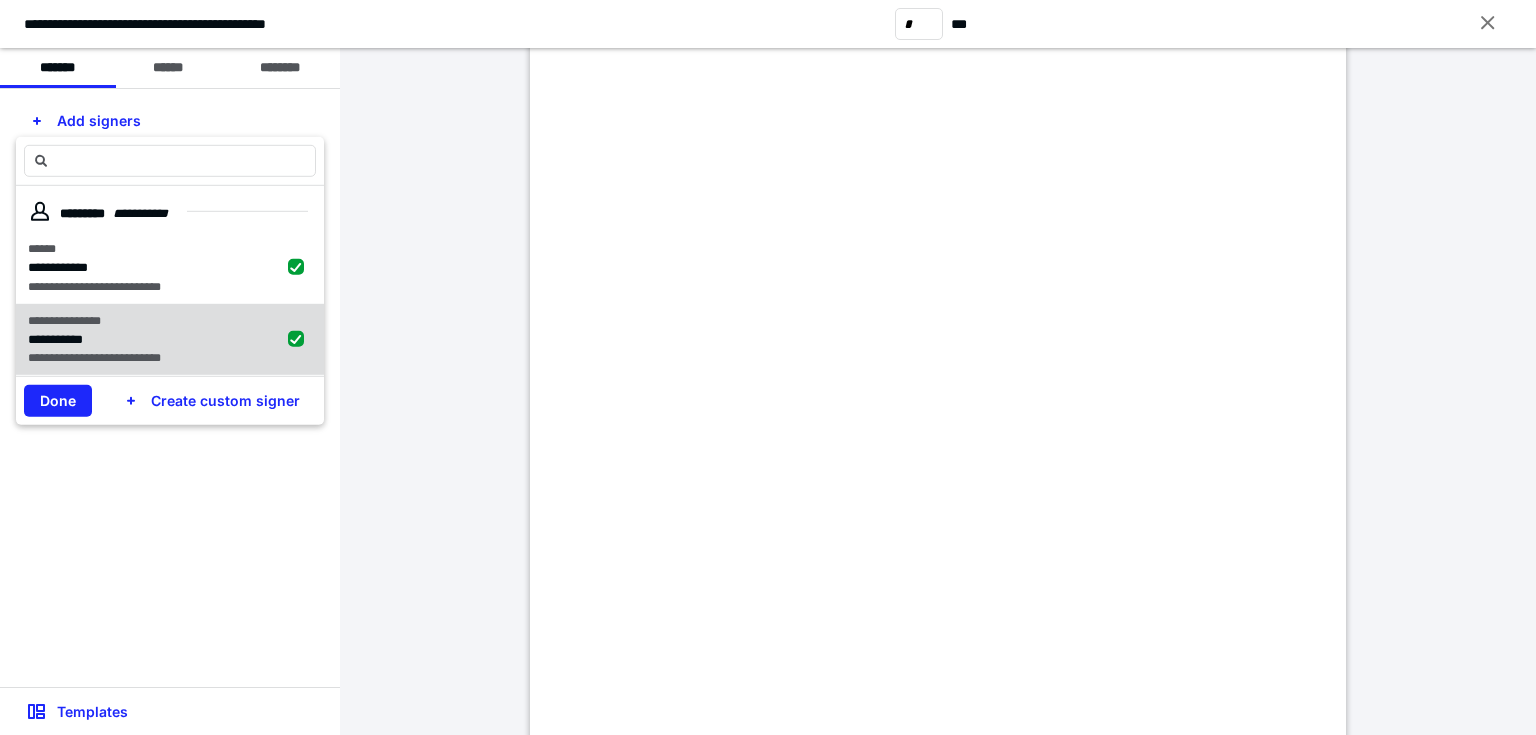 checkbox on "true" 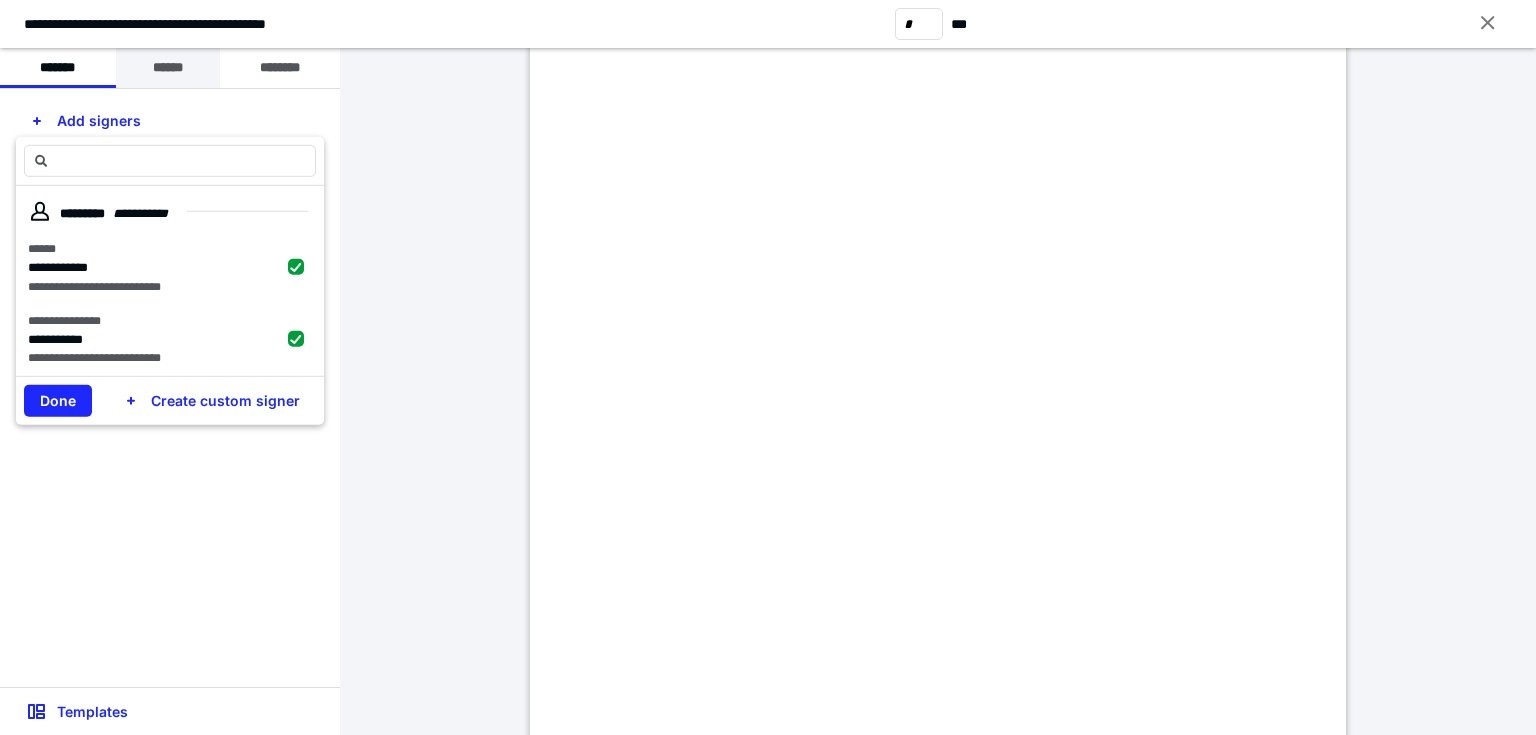 click on "******" at bounding box center (168, 68) 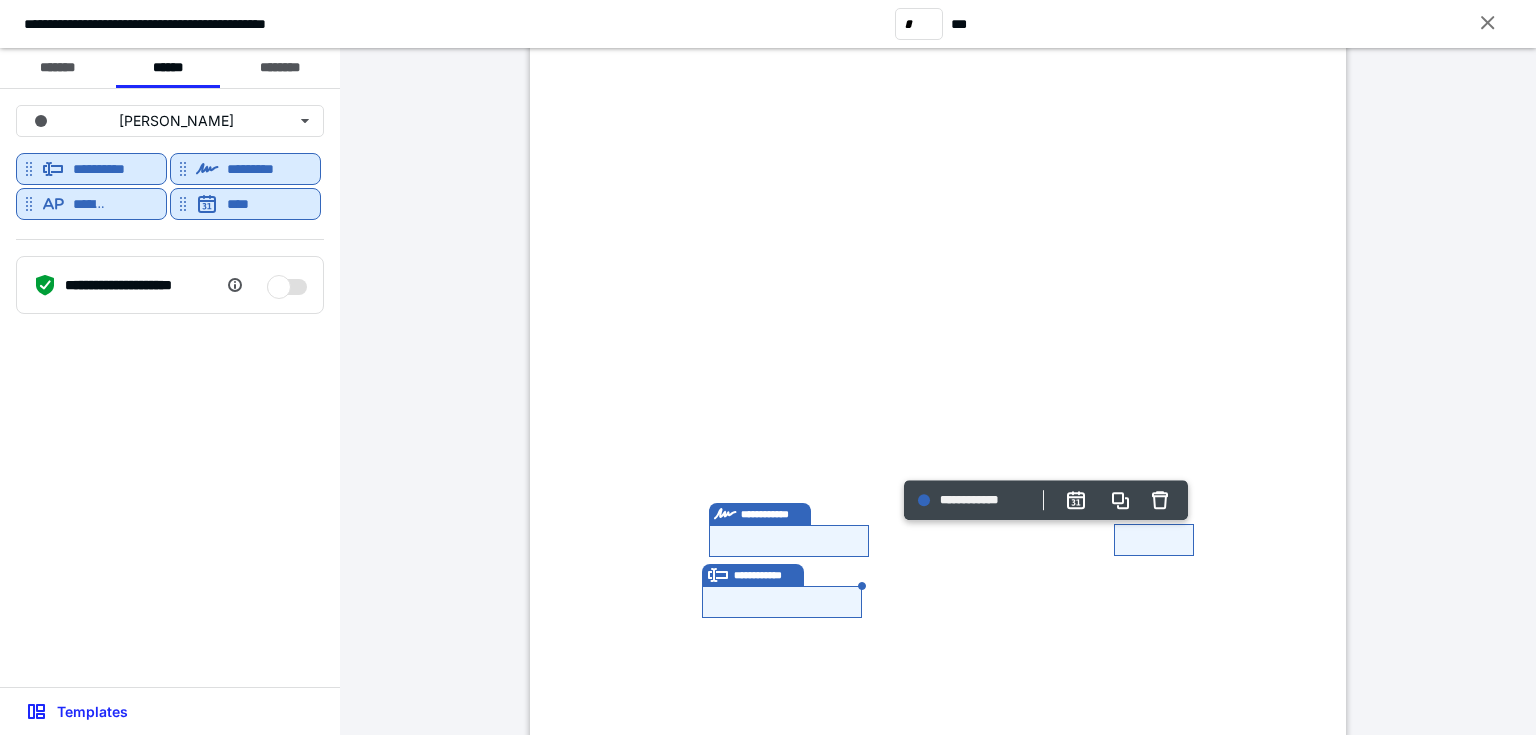 click at bounding box center [538, -296] 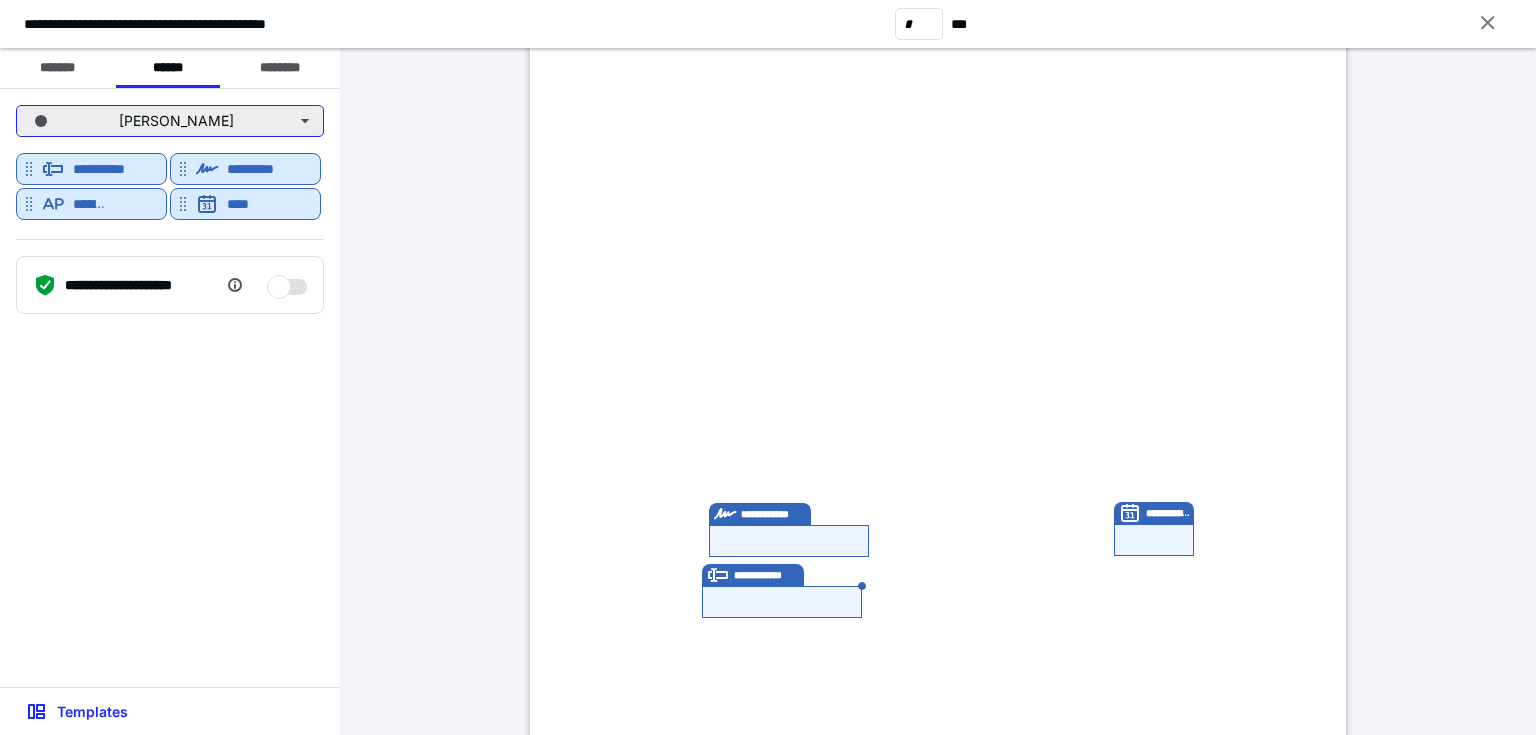 click on "[PERSON_NAME]" at bounding box center [170, 121] 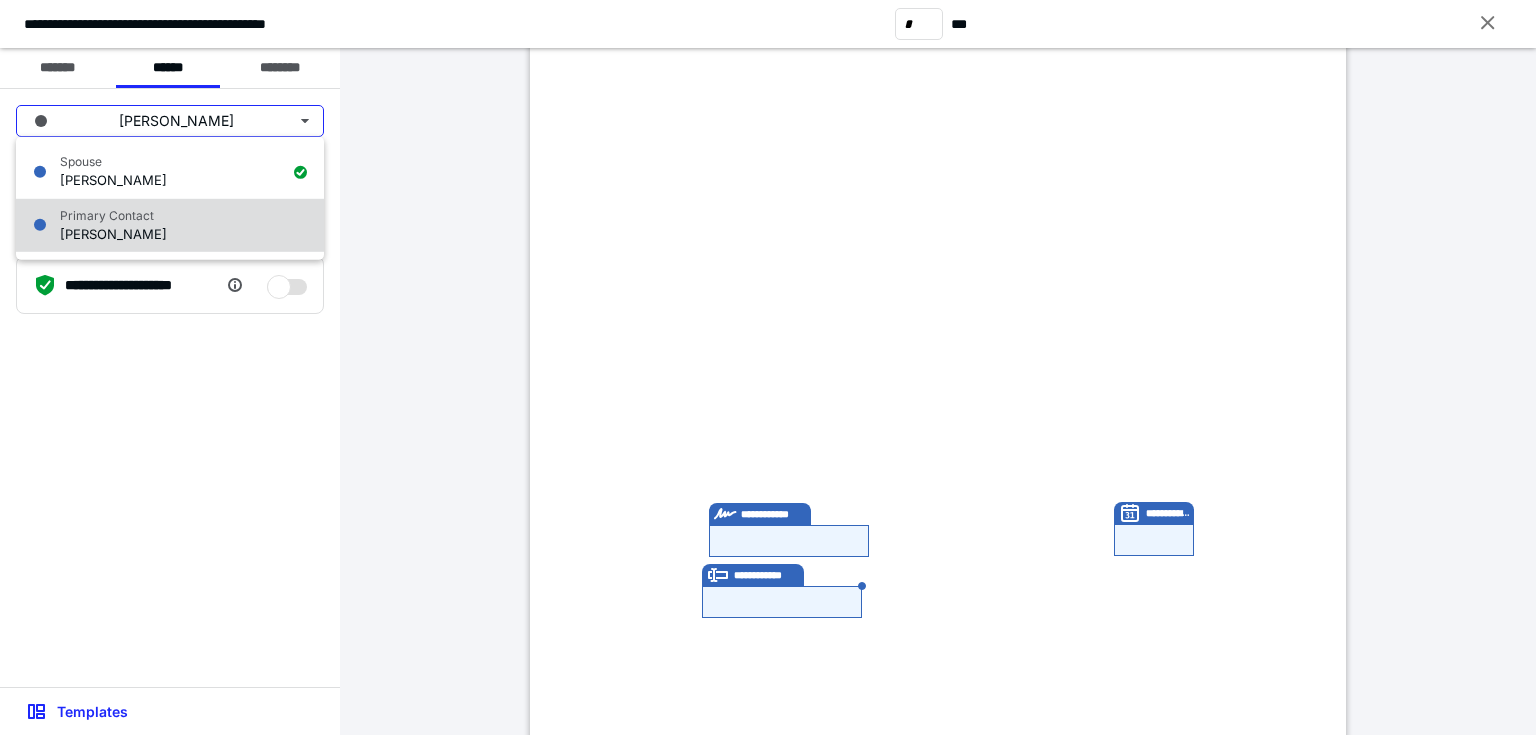 click on "Primary Contact [PERSON_NAME]" at bounding box center (170, 225) 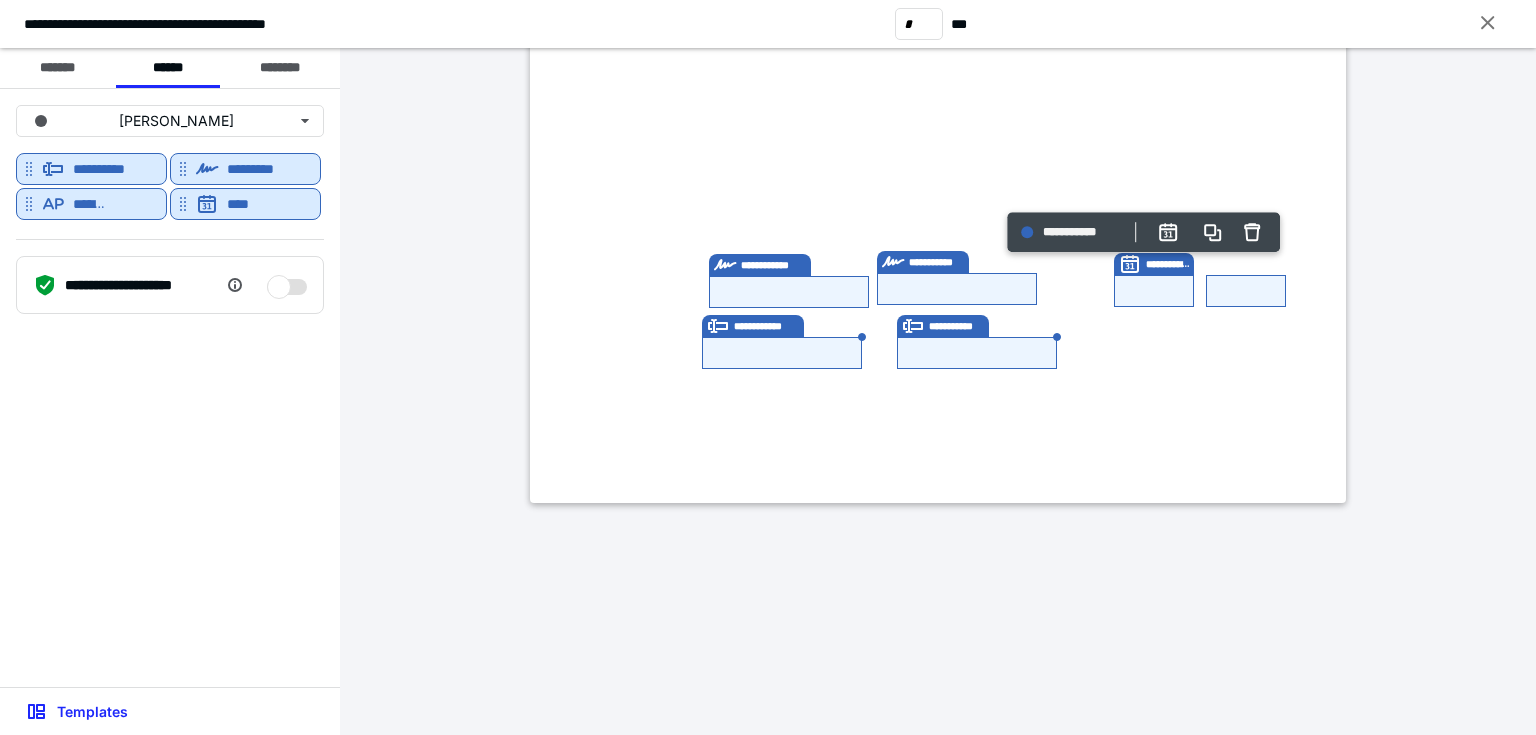 scroll, scrollTop: 1792, scrollLeft: 0, axis: vertical 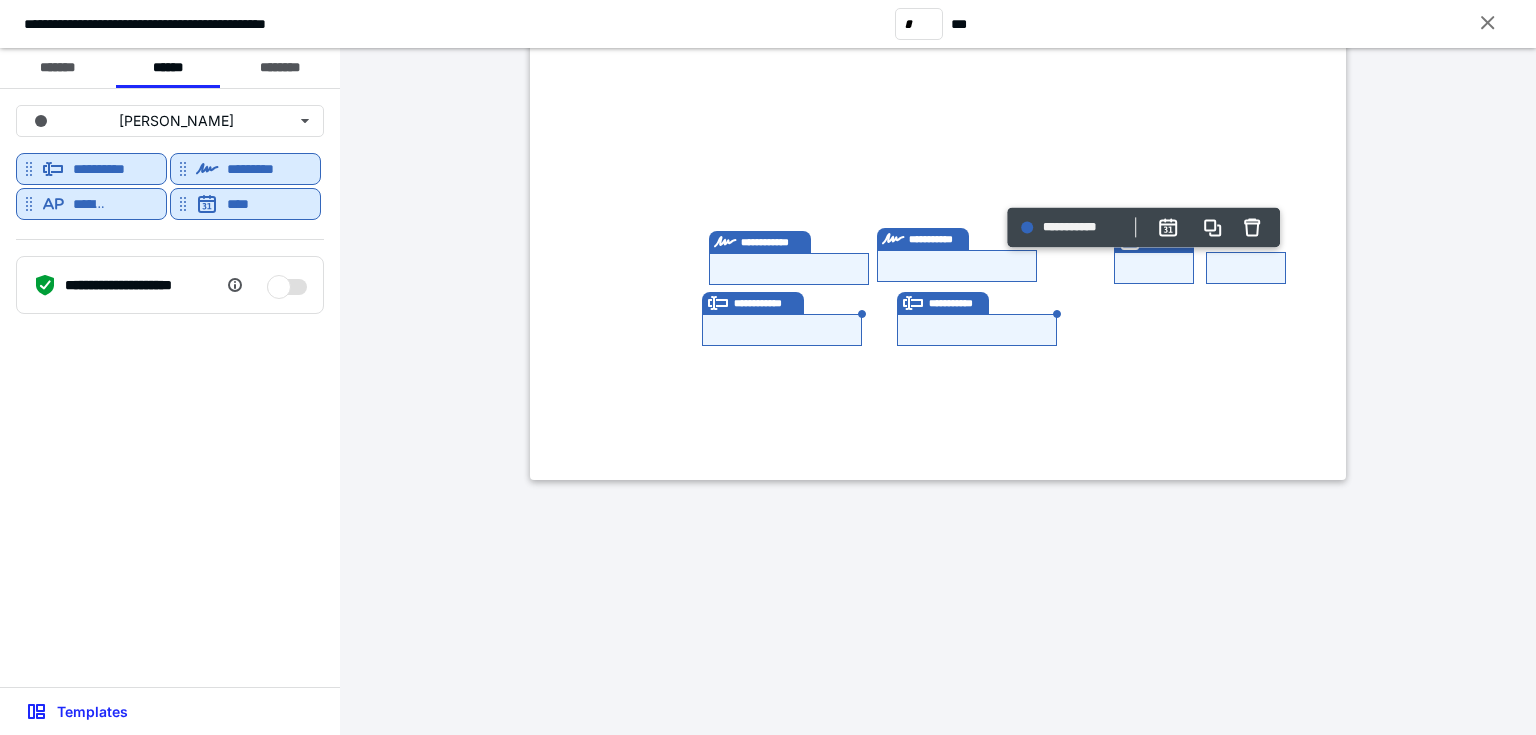 click on "**********" at bounding box center [170, 388] 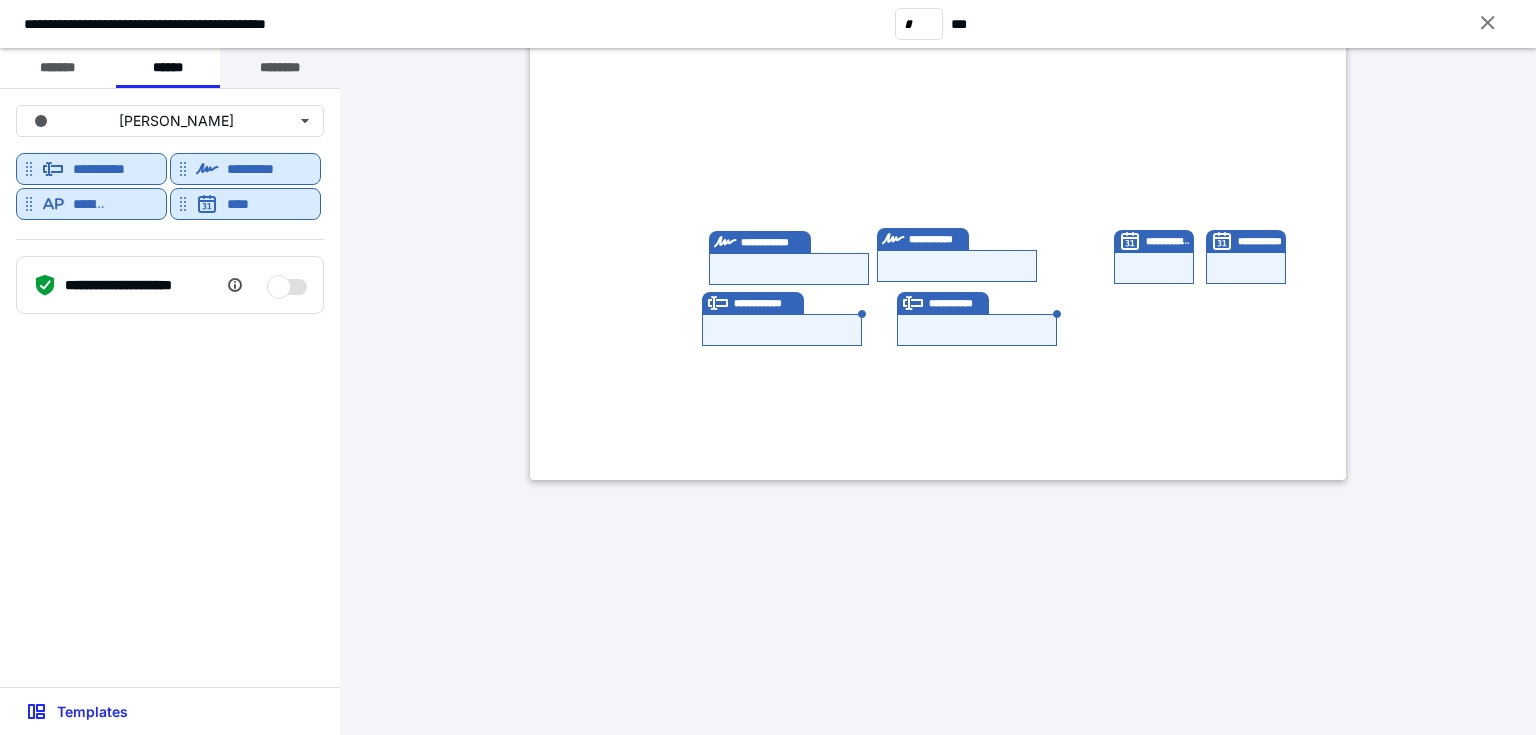 click on "********" at bounding box center (280, 68) 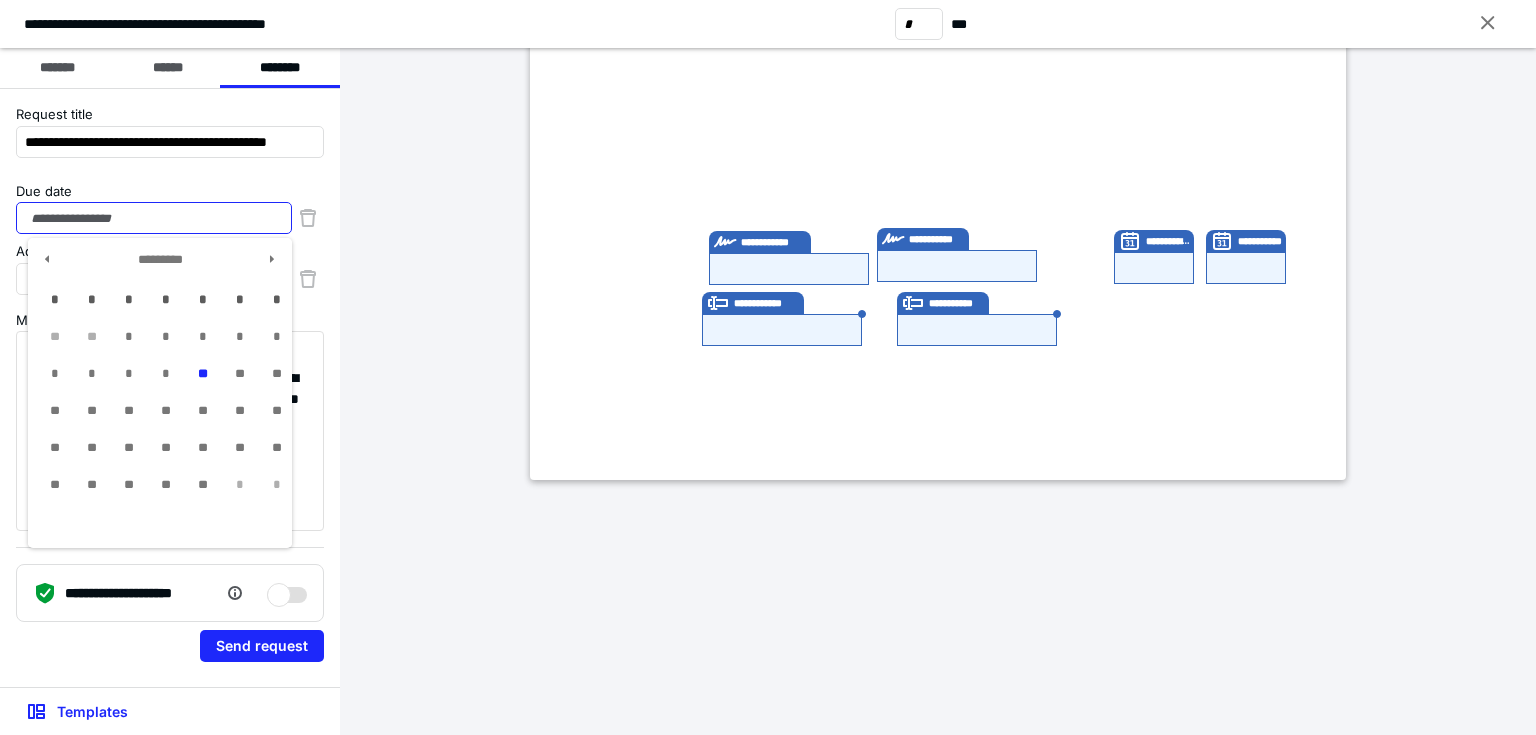 click on "Due date" at bounding box center [154, 218] 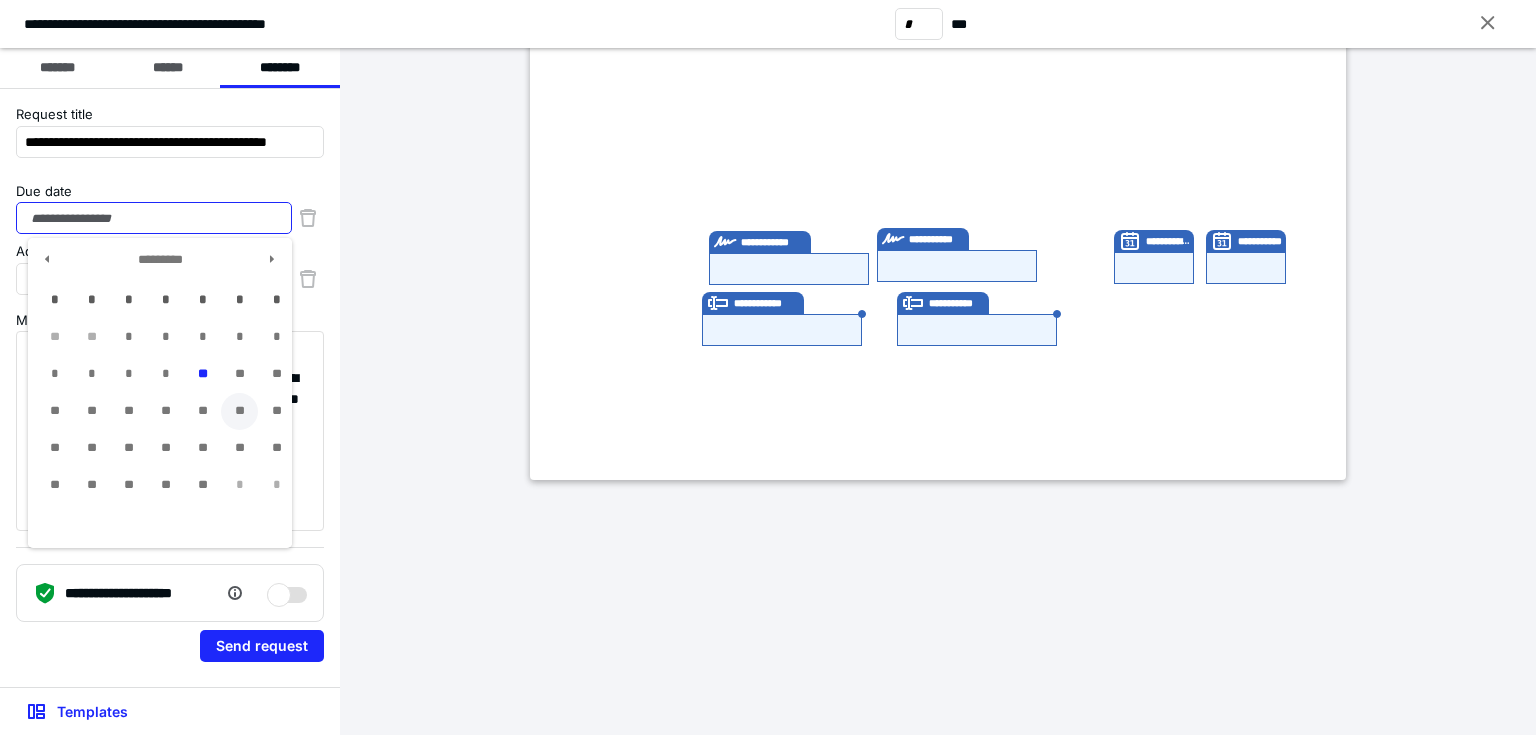click on "**" at bounding box center (239, 411) 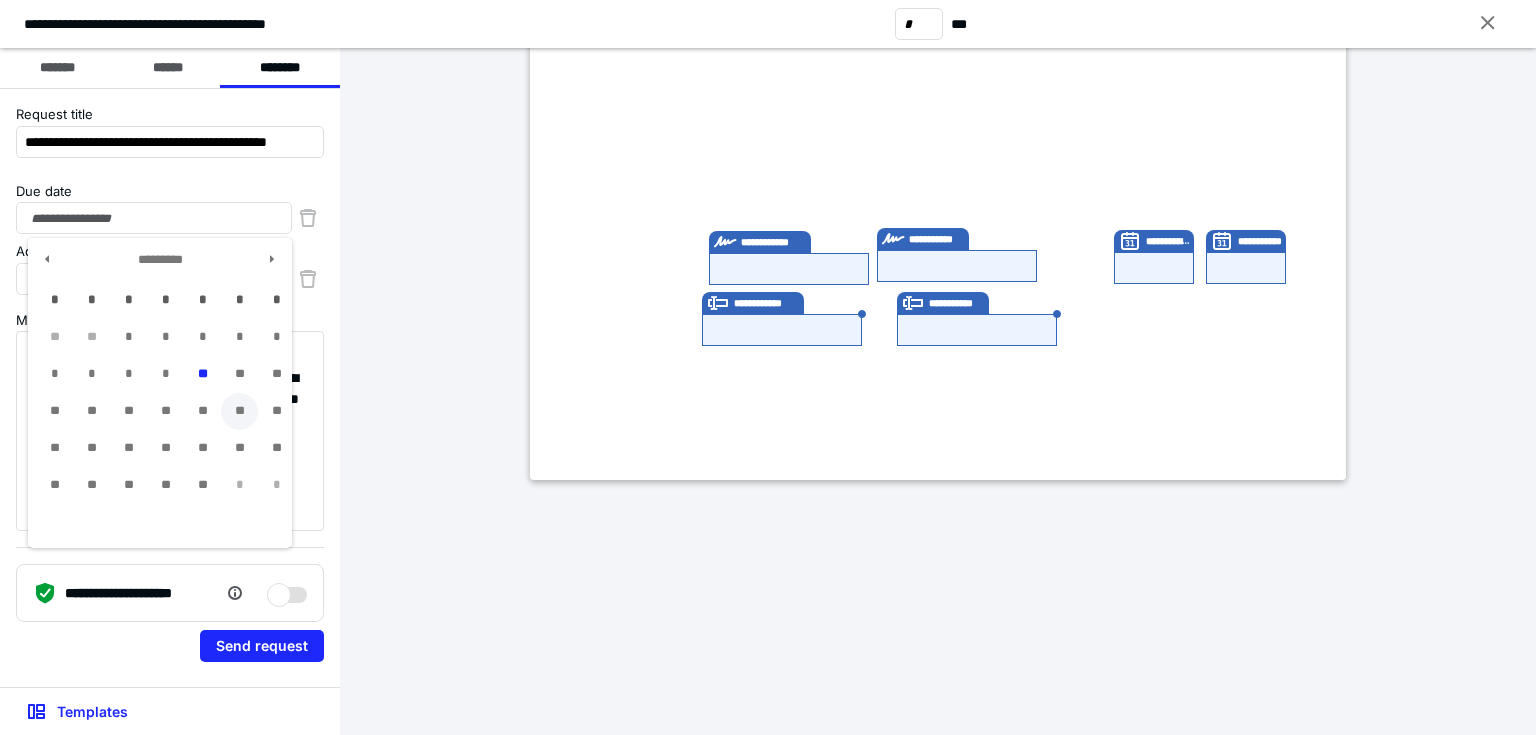 type on "**********" 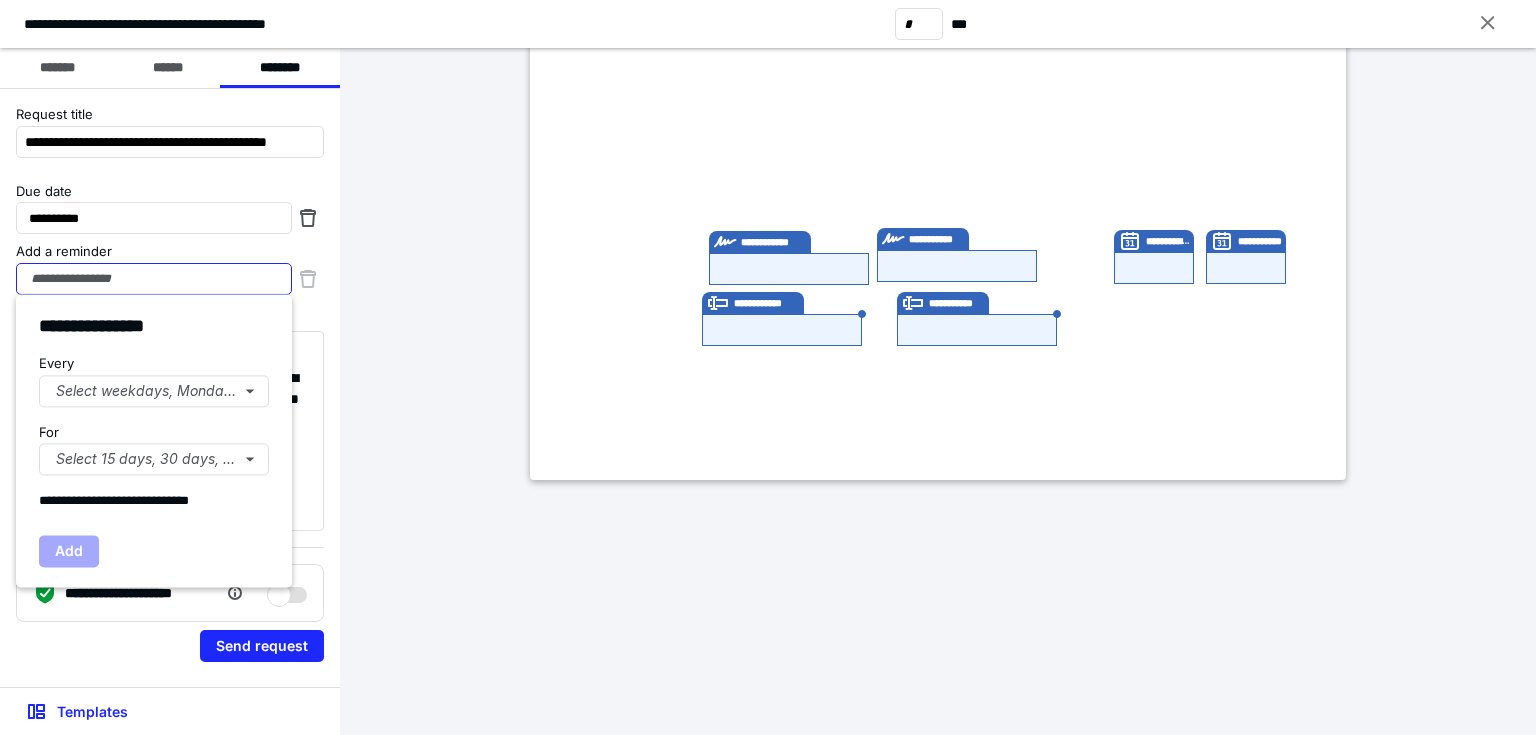 click on "Add a reminder" at bounding box center [154, 279] 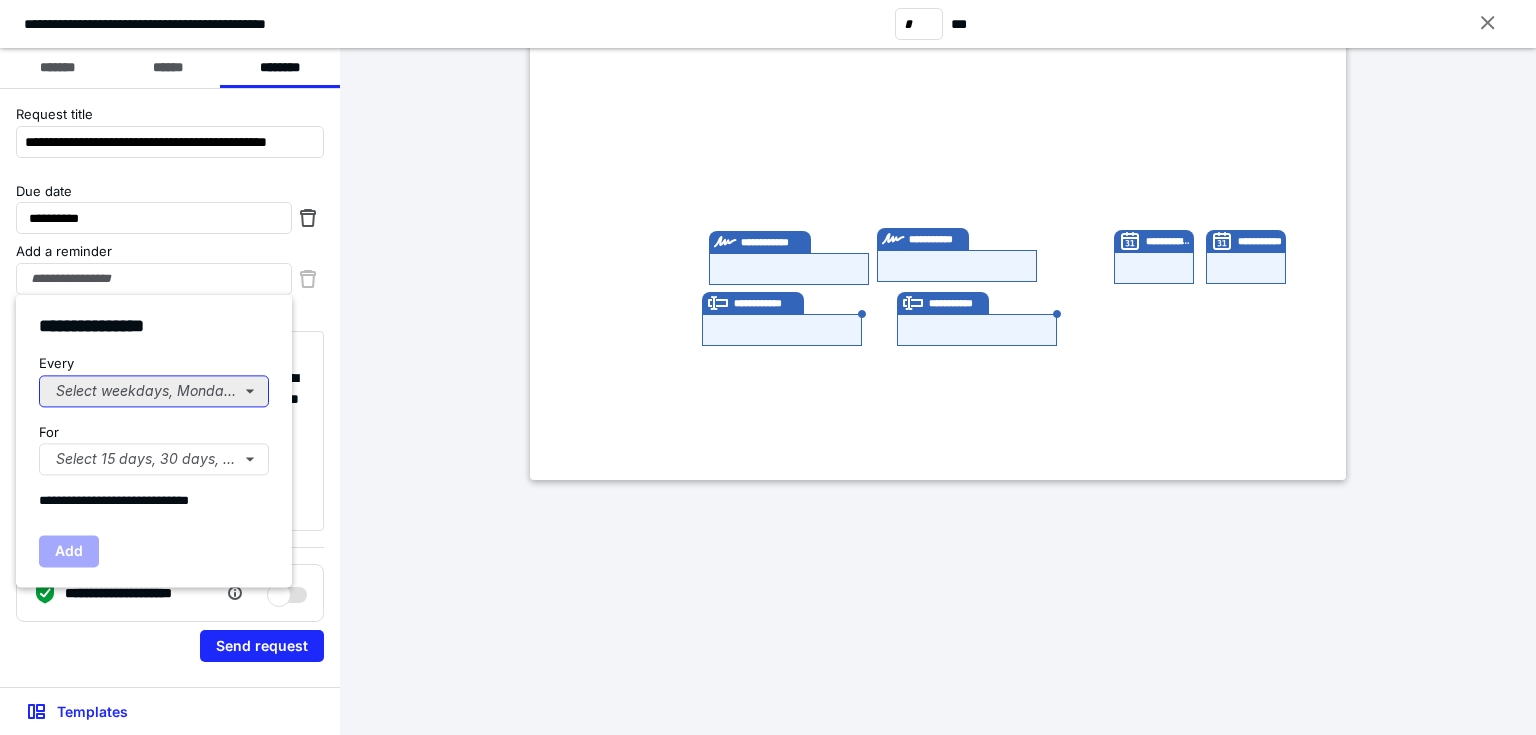 click on "Select weekdays, Mondays, or Tues..." at bounding box center [154, 391] 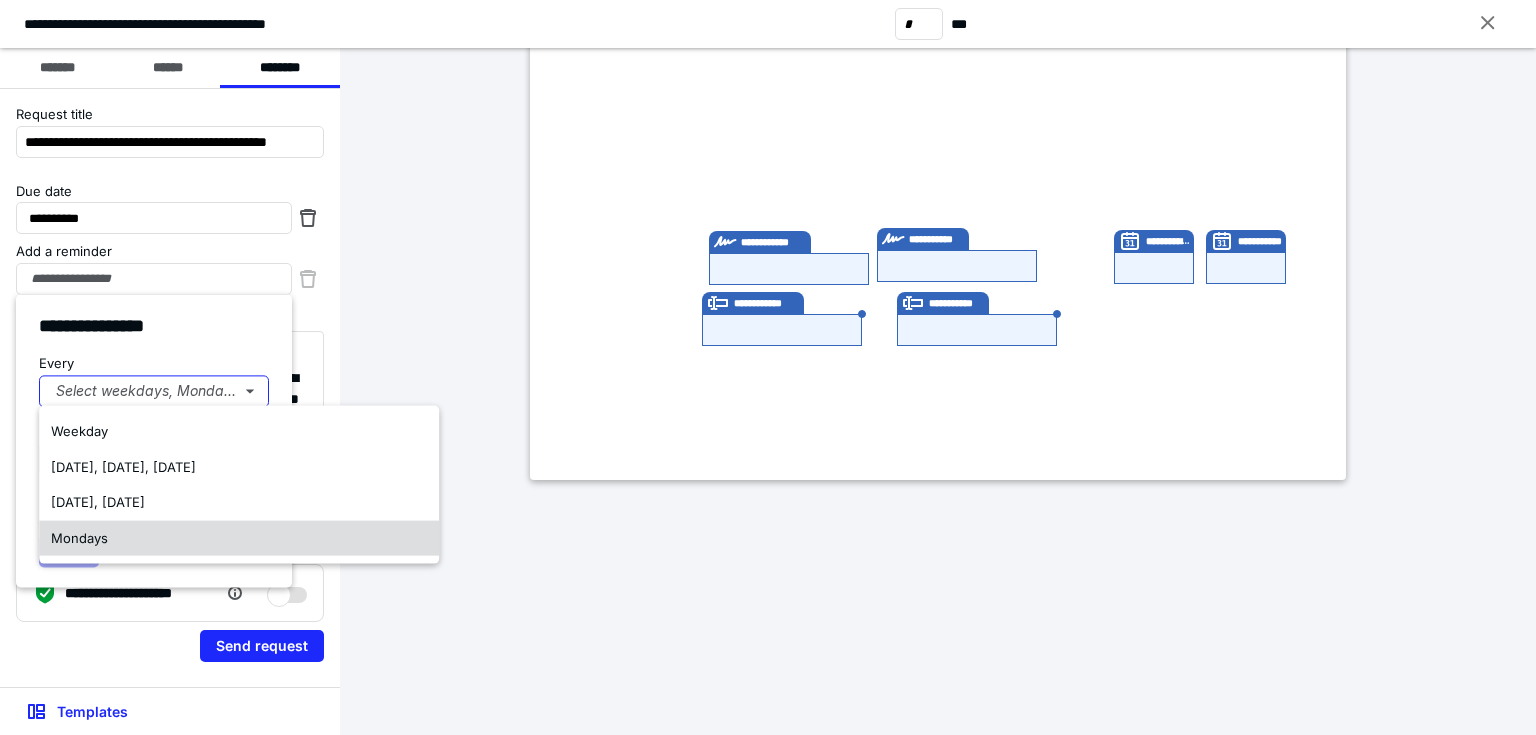 click on "Mondays" at bounding box center [79, 537] 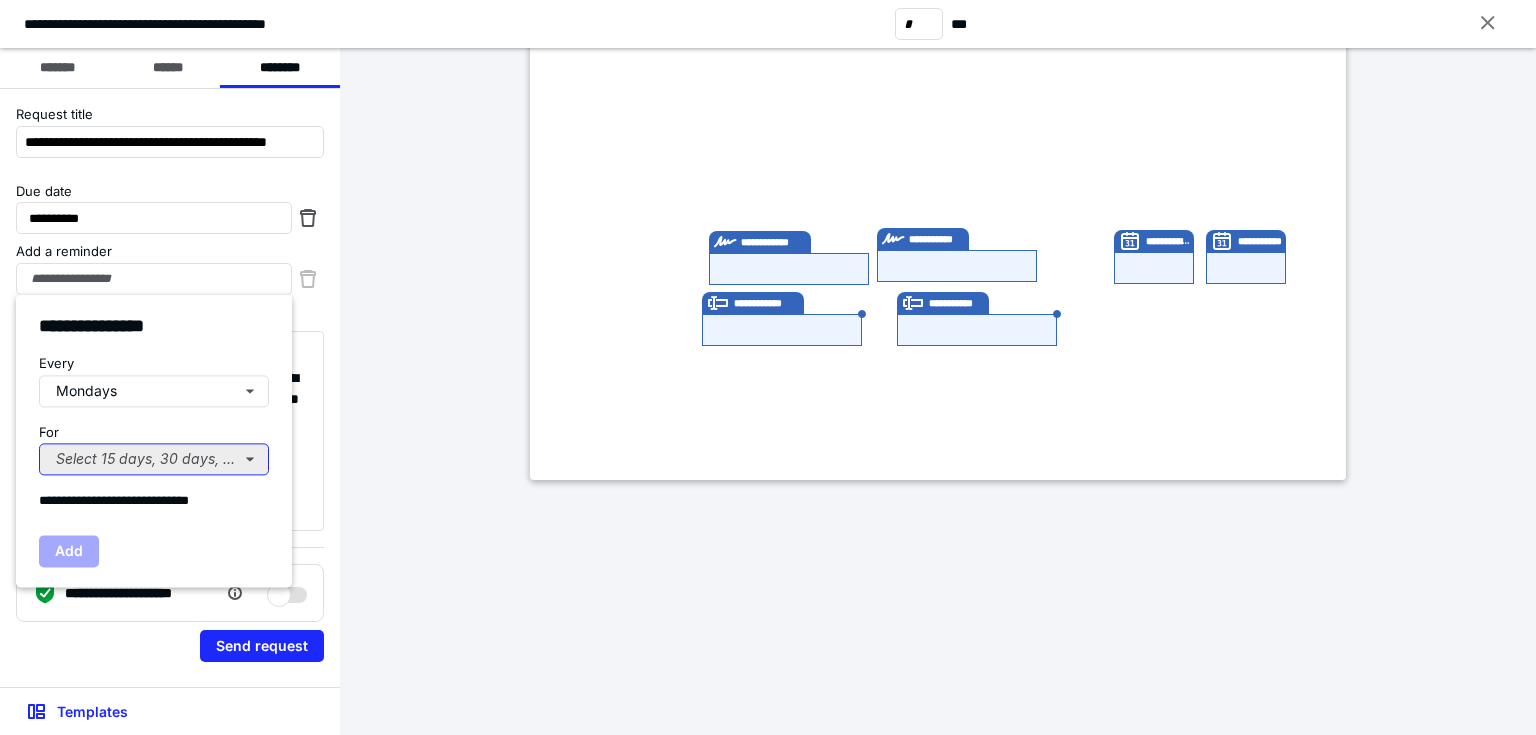 click on "Select 15 days, 30 days, or 45 days..." at bounding box center (154, 459) 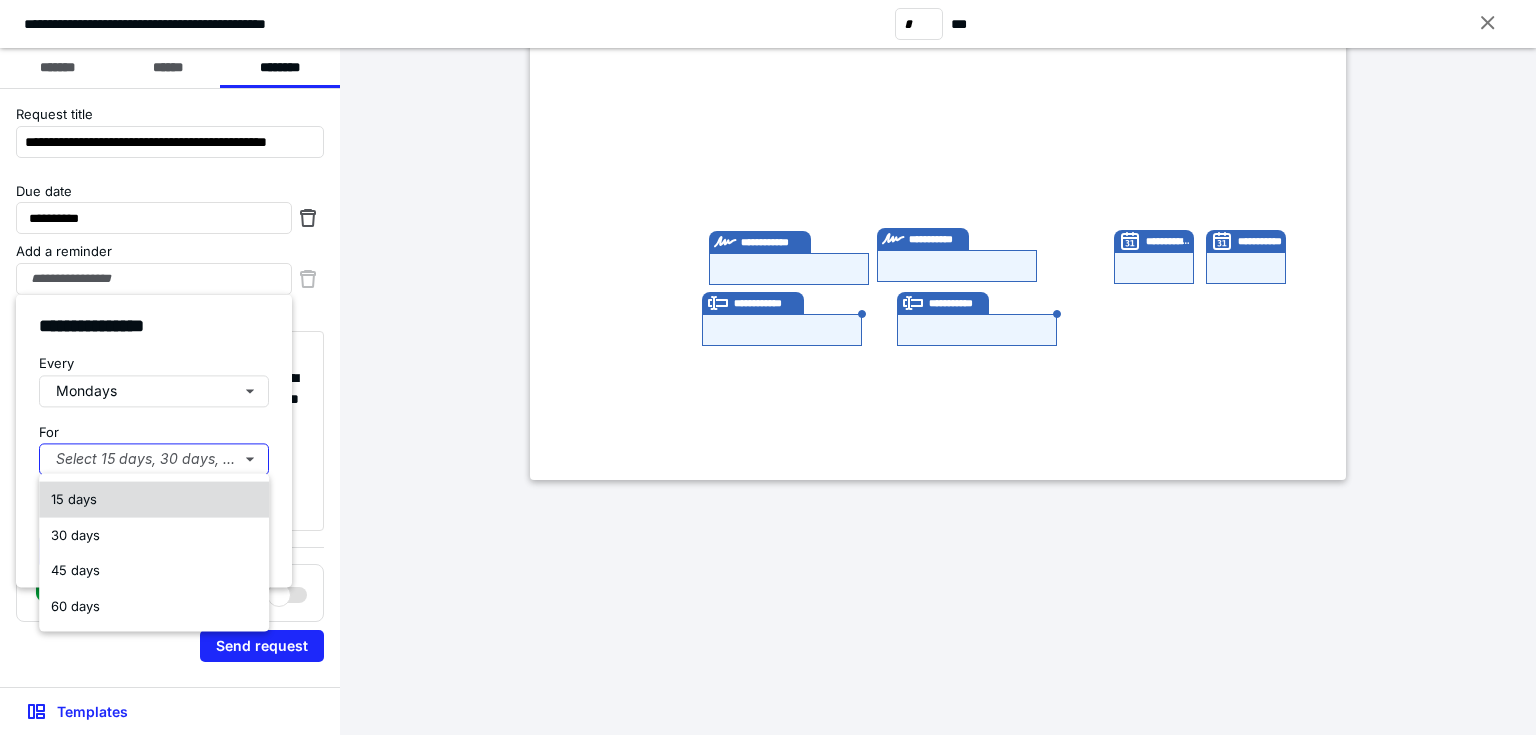 click on "15 days" at bounding box center [154, 500] 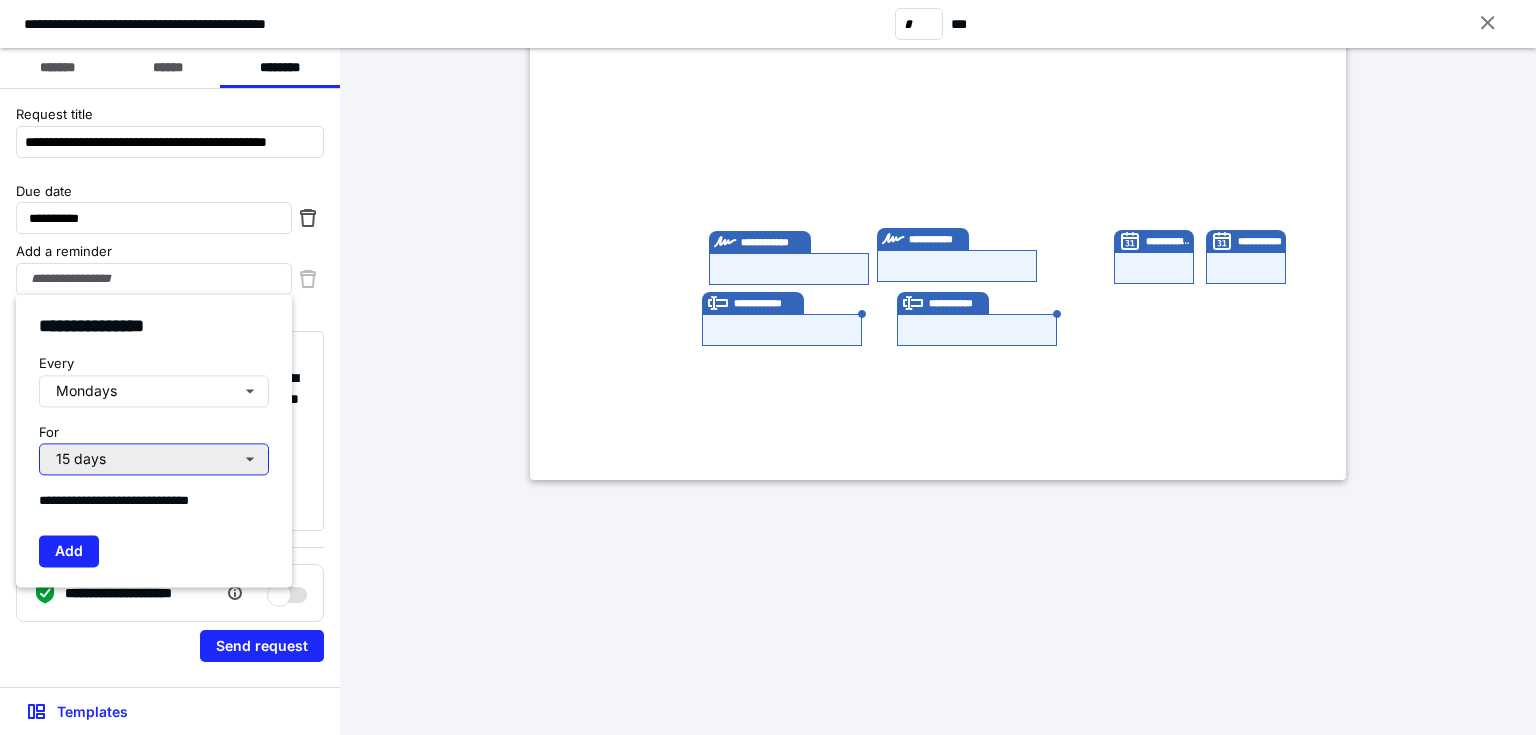 click on "15 days" at bounding box center [154, 459] 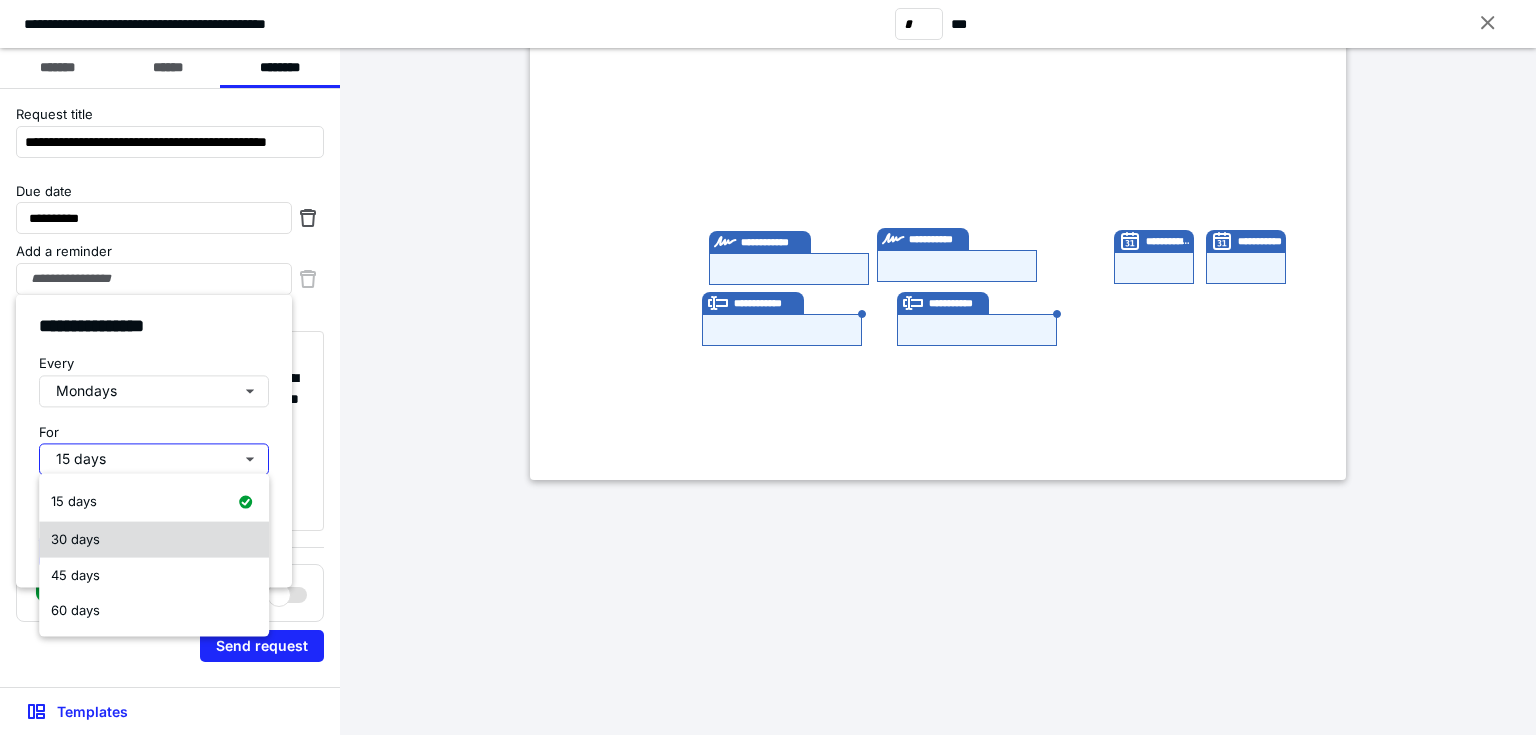 click on "30 days" at bounding box center (75, 540) 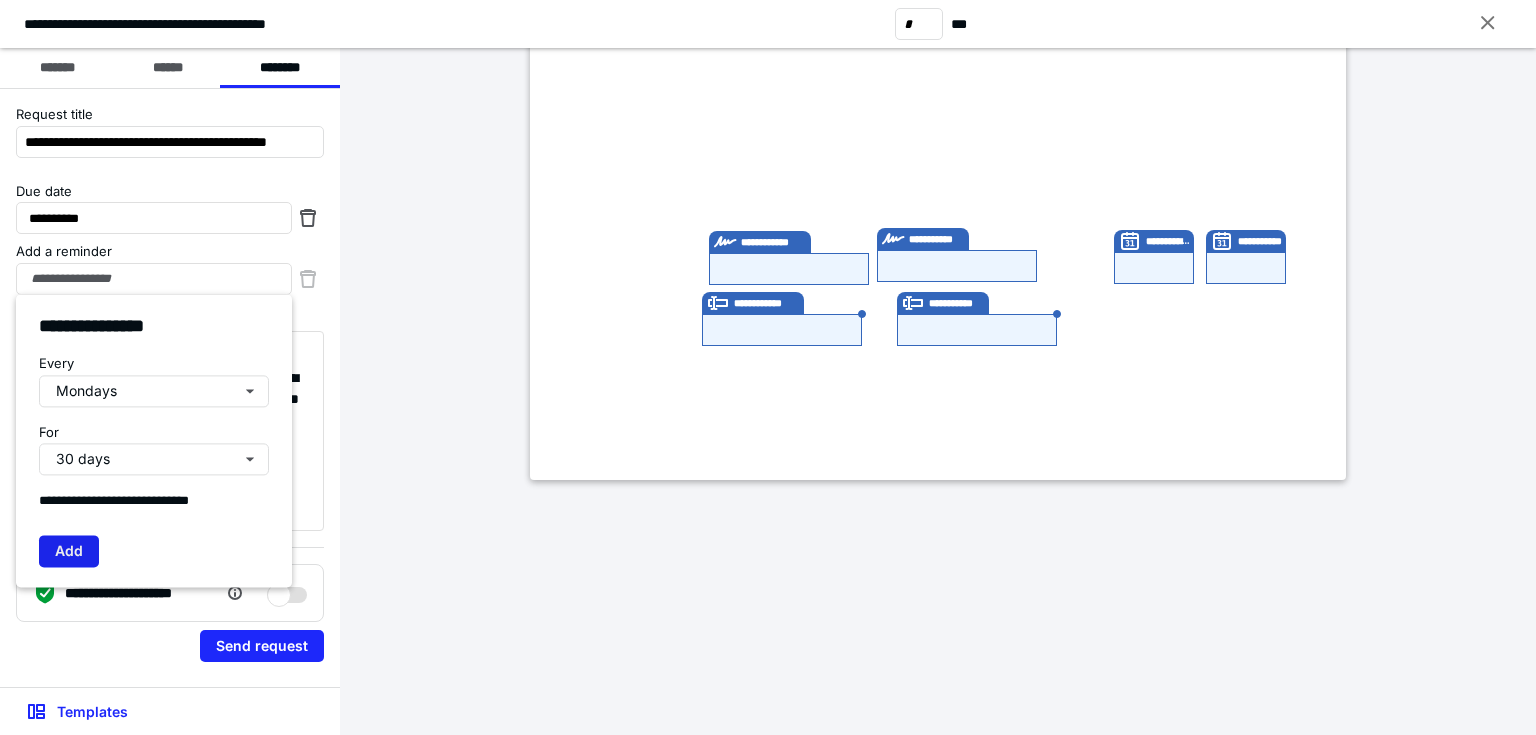 click on "Add" at bounding box center (69, 551) 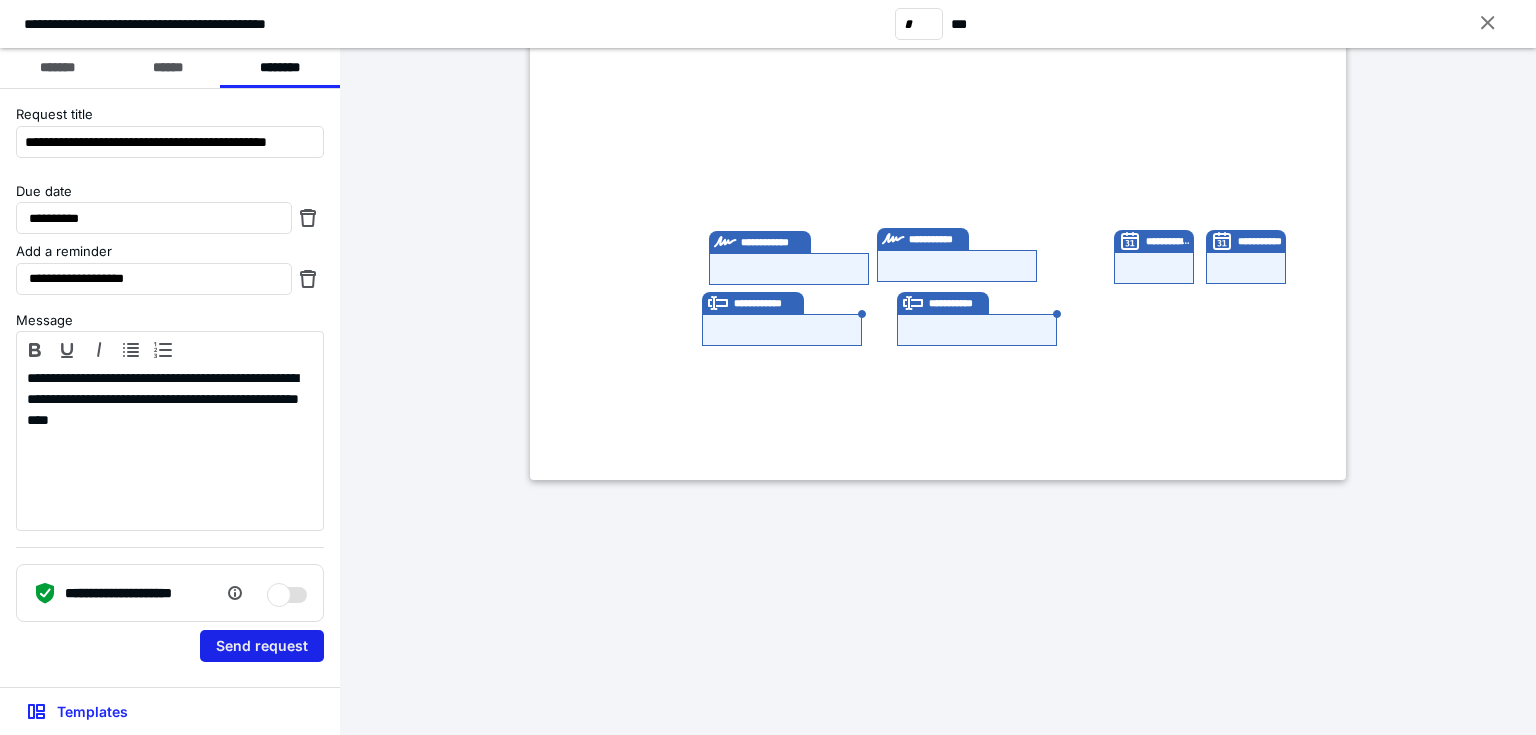click on "Send request" at bounding box center [262, 646] 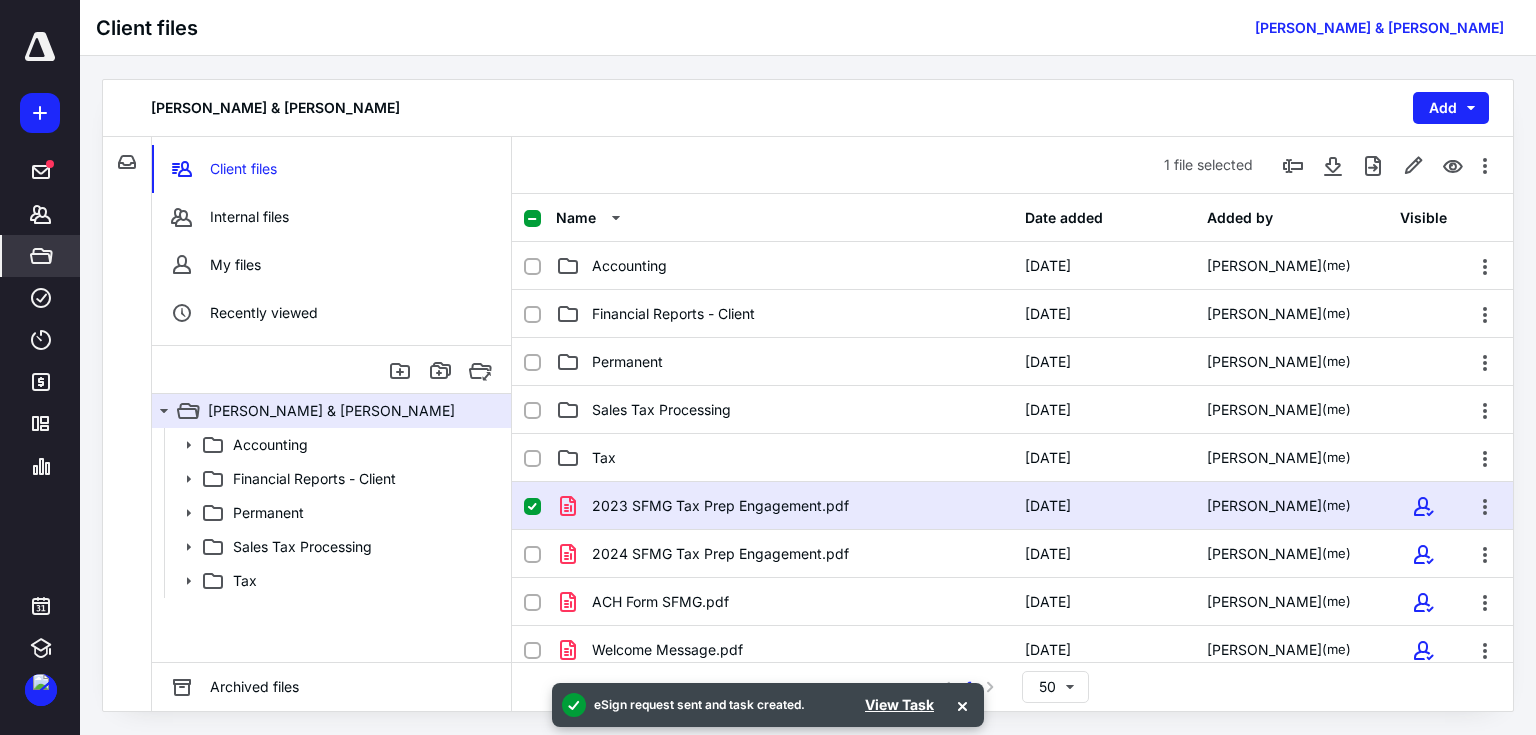 click at bounding box center (532, 507) 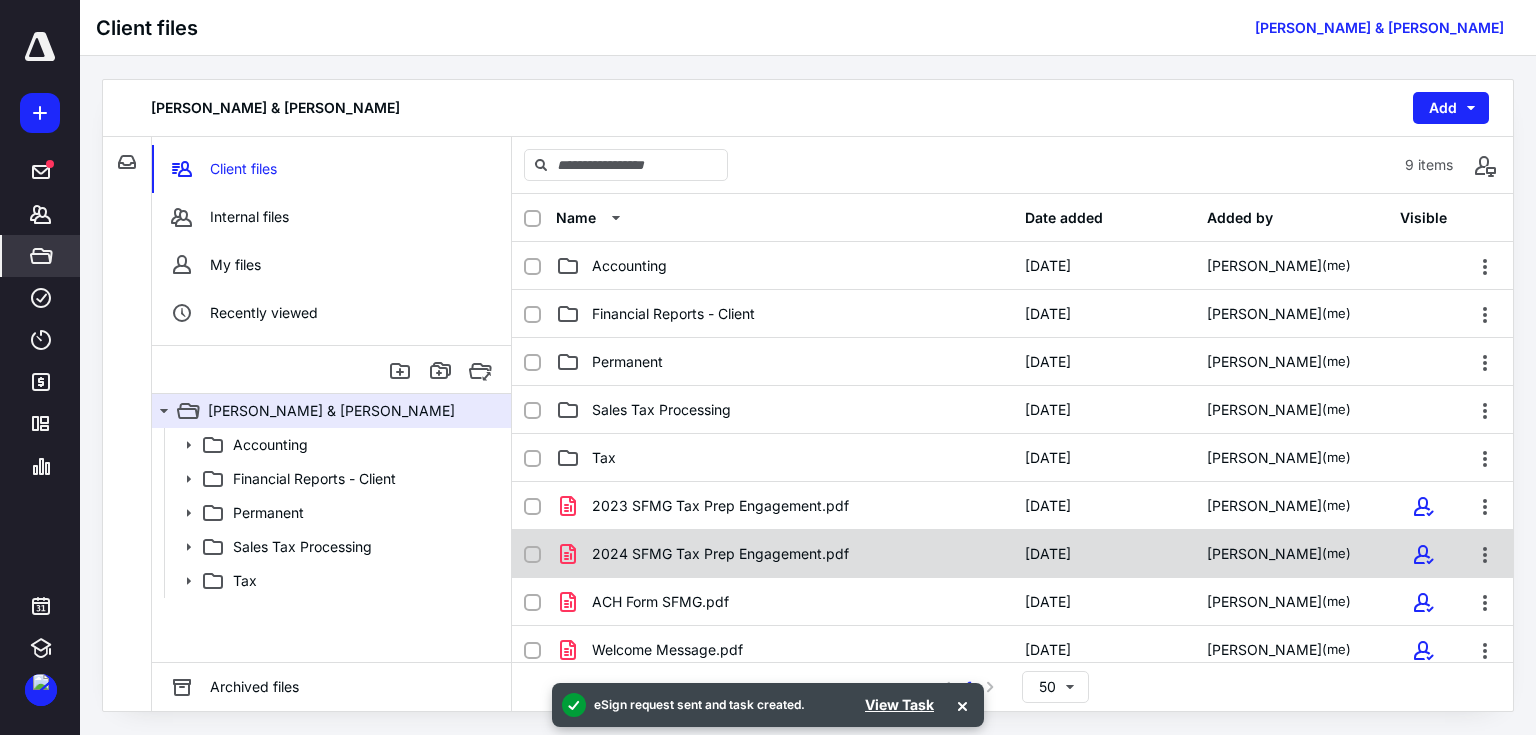 click 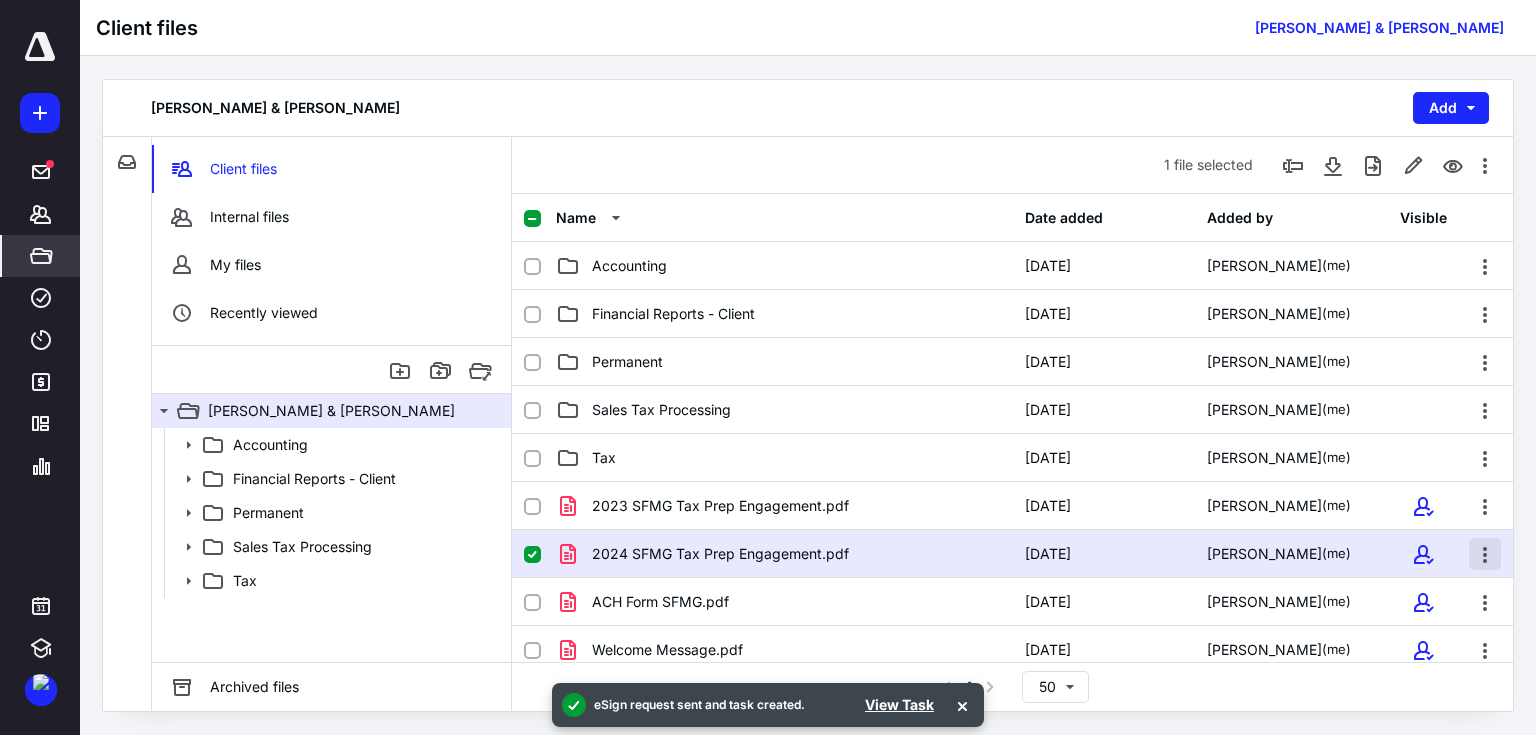 click at bounding box center (1485, 554) 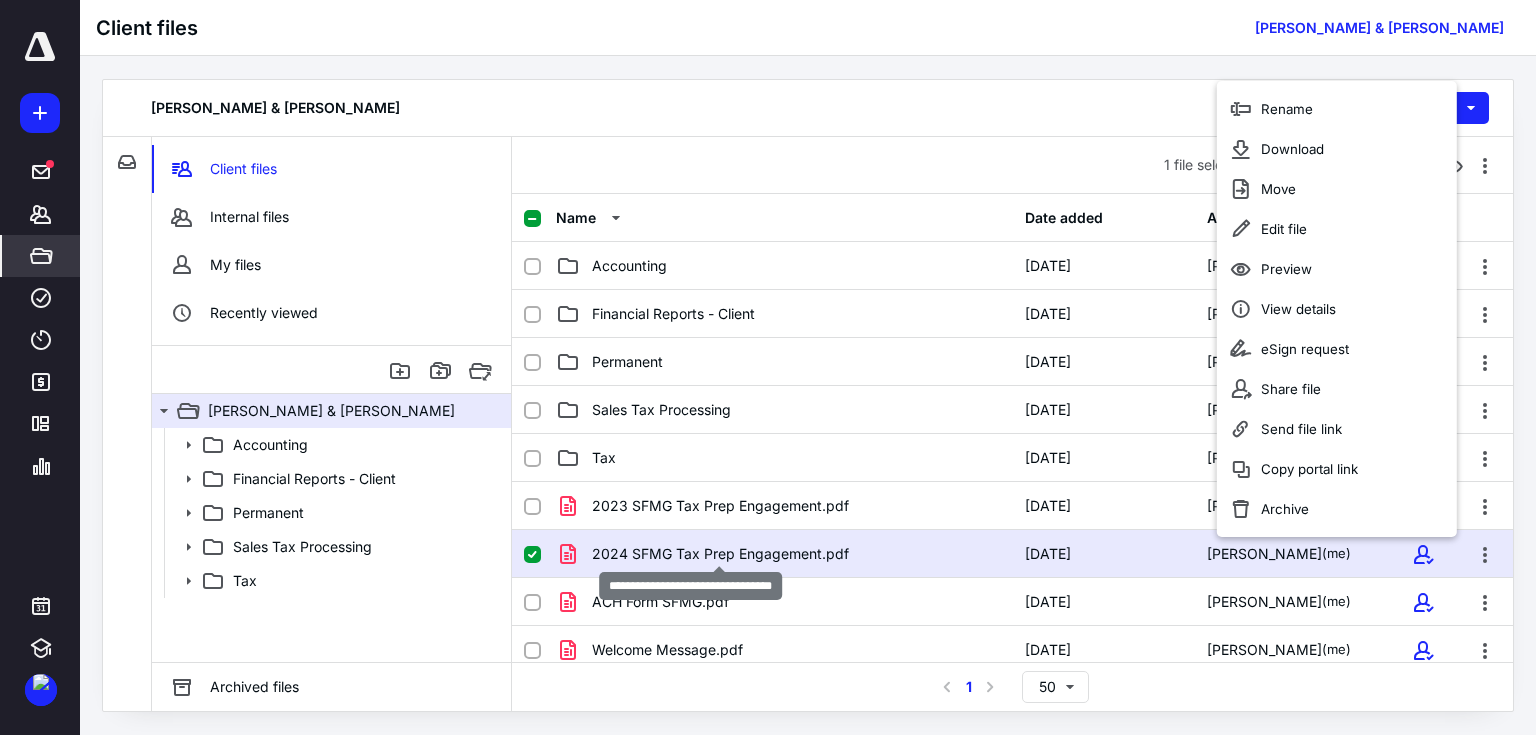 click on "2024 SFMG Tax Prep Engagement.pdf" at bounding box center (720, 554) 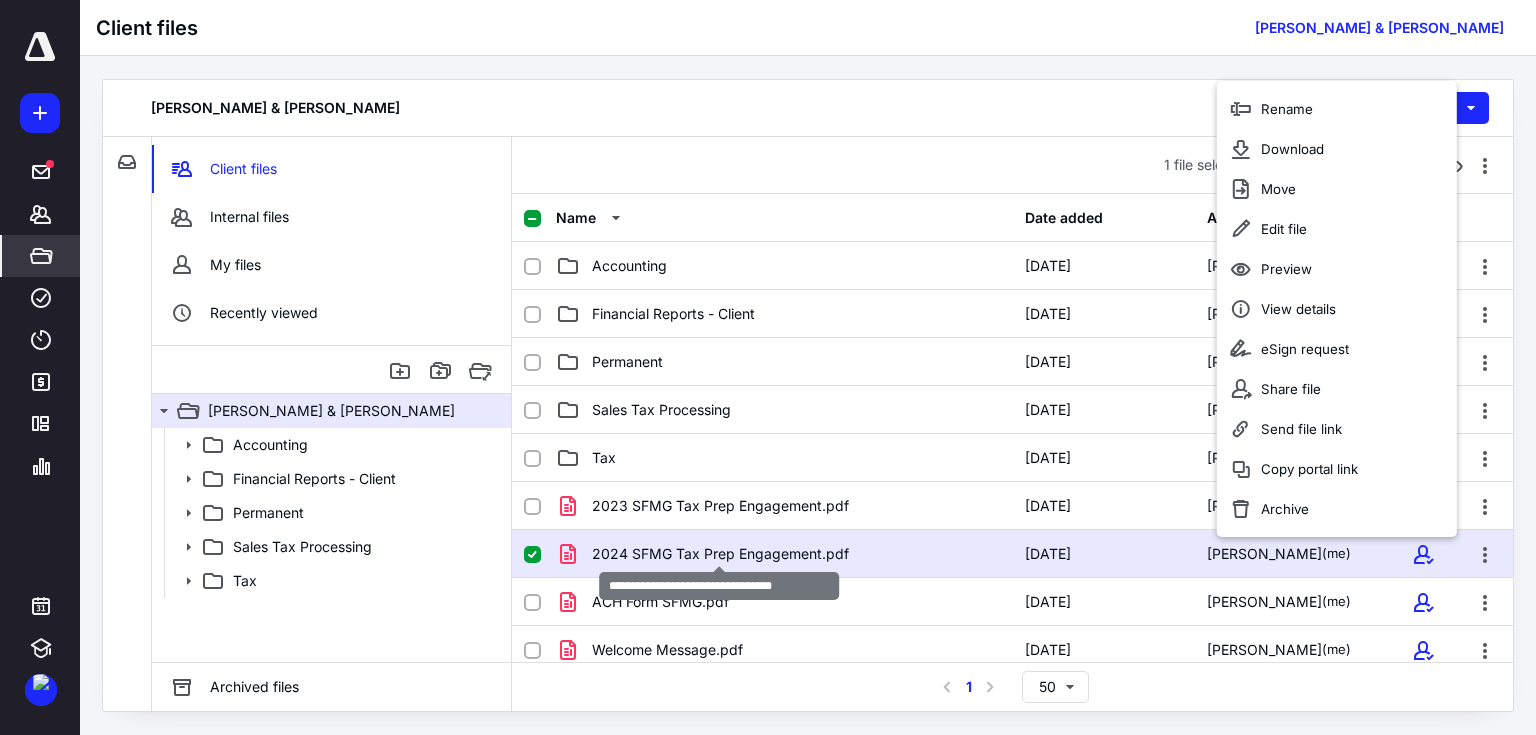click on "2024 SFMG Tax Prep Engagement.pdf" at bounding box center [720, 554] 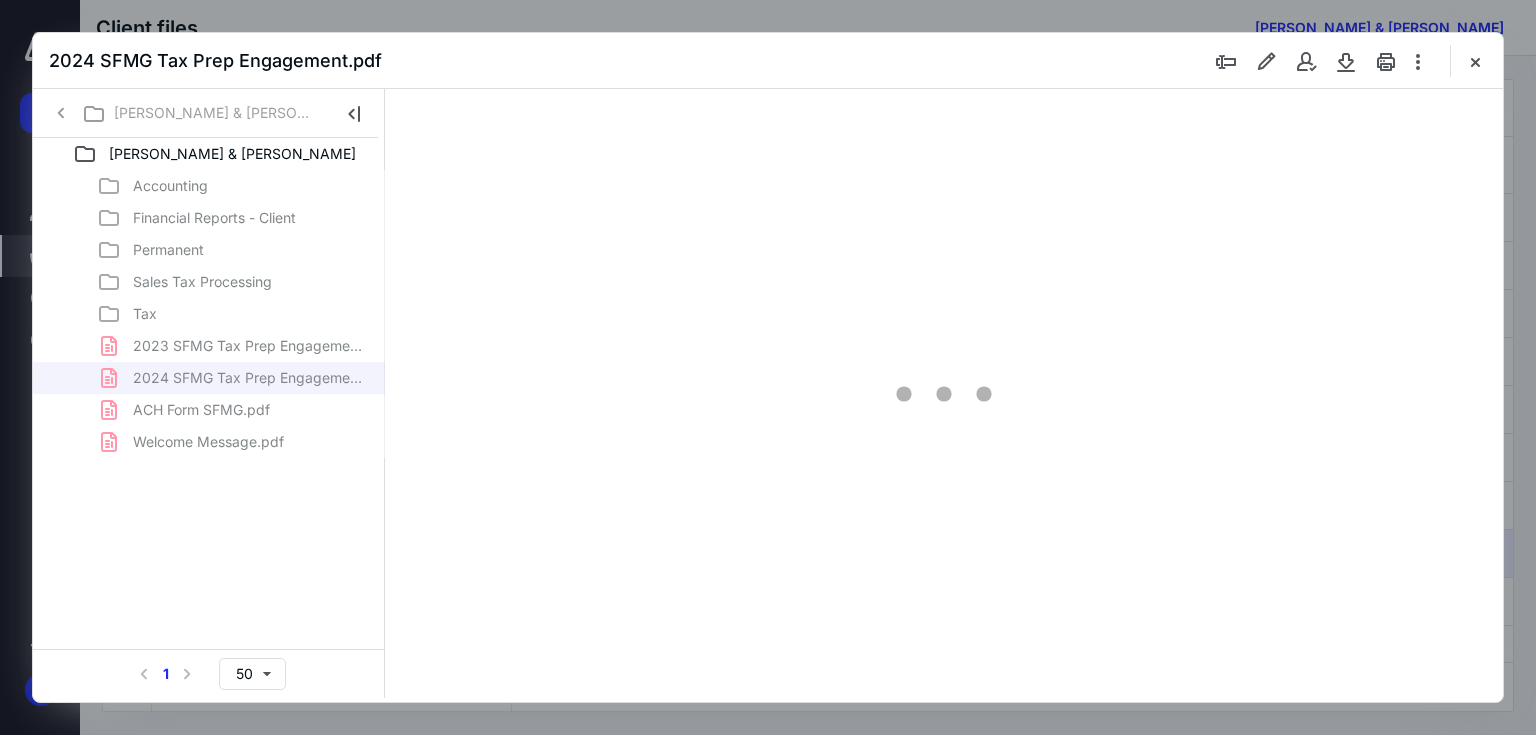 scroll, scrollTop: 0, scrollLeft: 0, axis: both 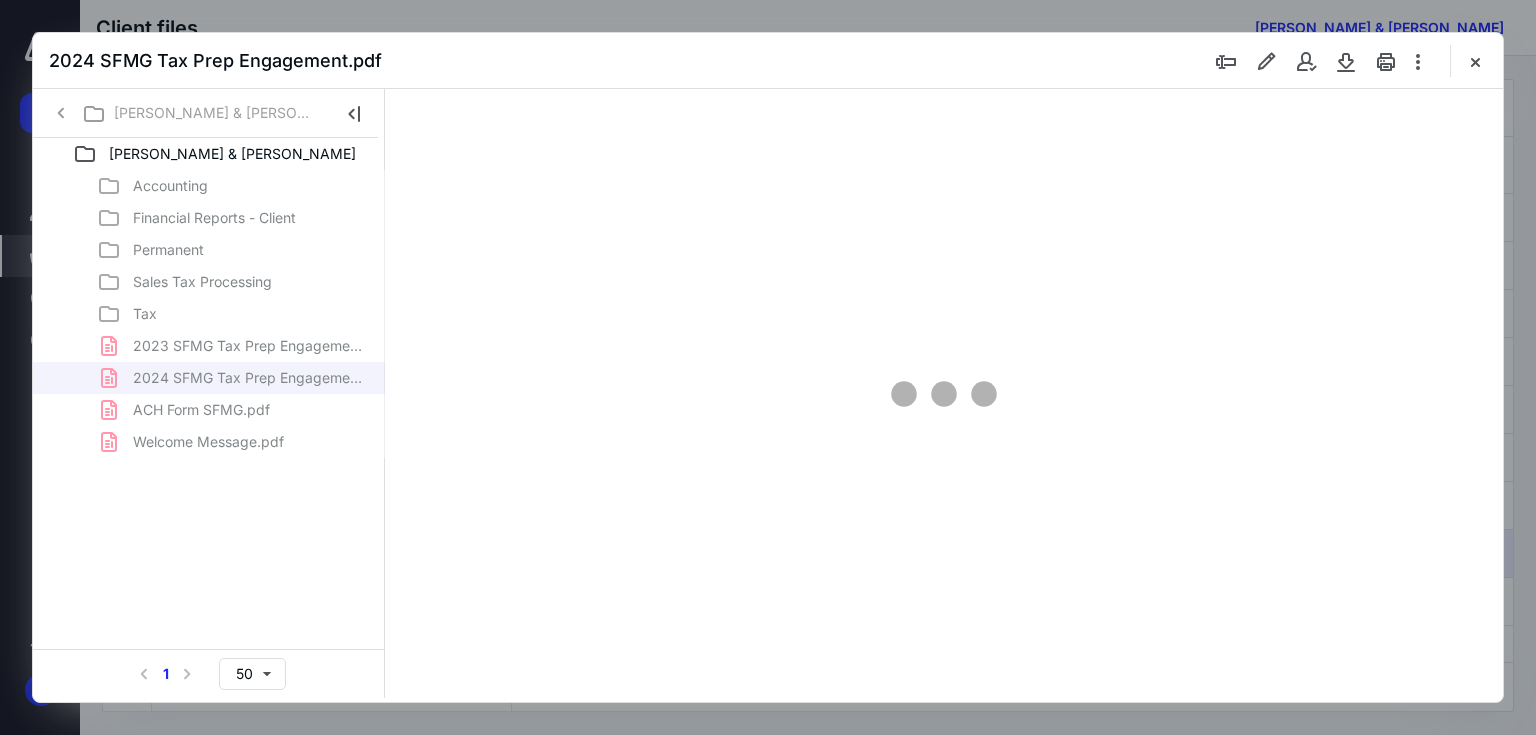 type on "67" 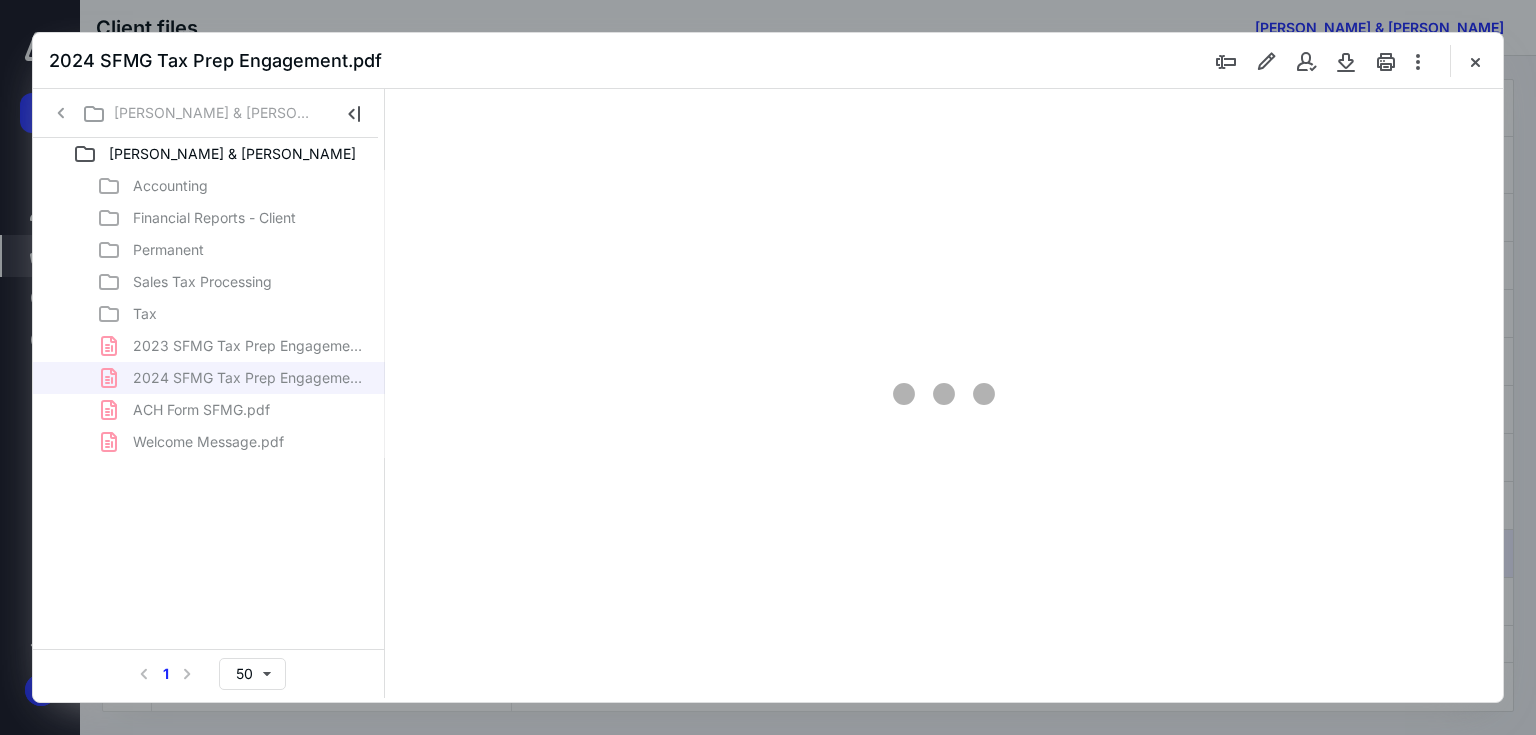 scroll, scrollTop: 79, scrollLeft: 0, axis: vertical 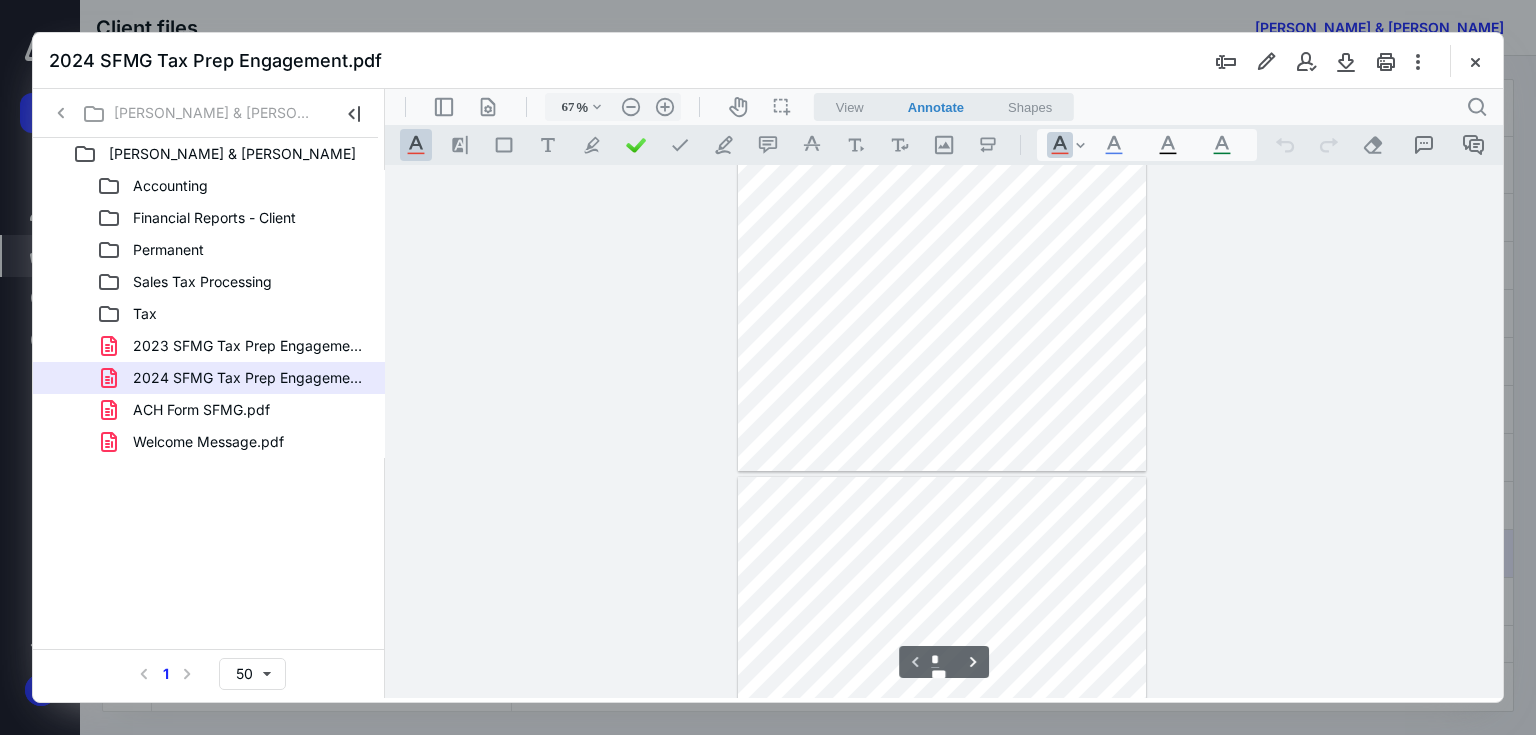 type on "*" 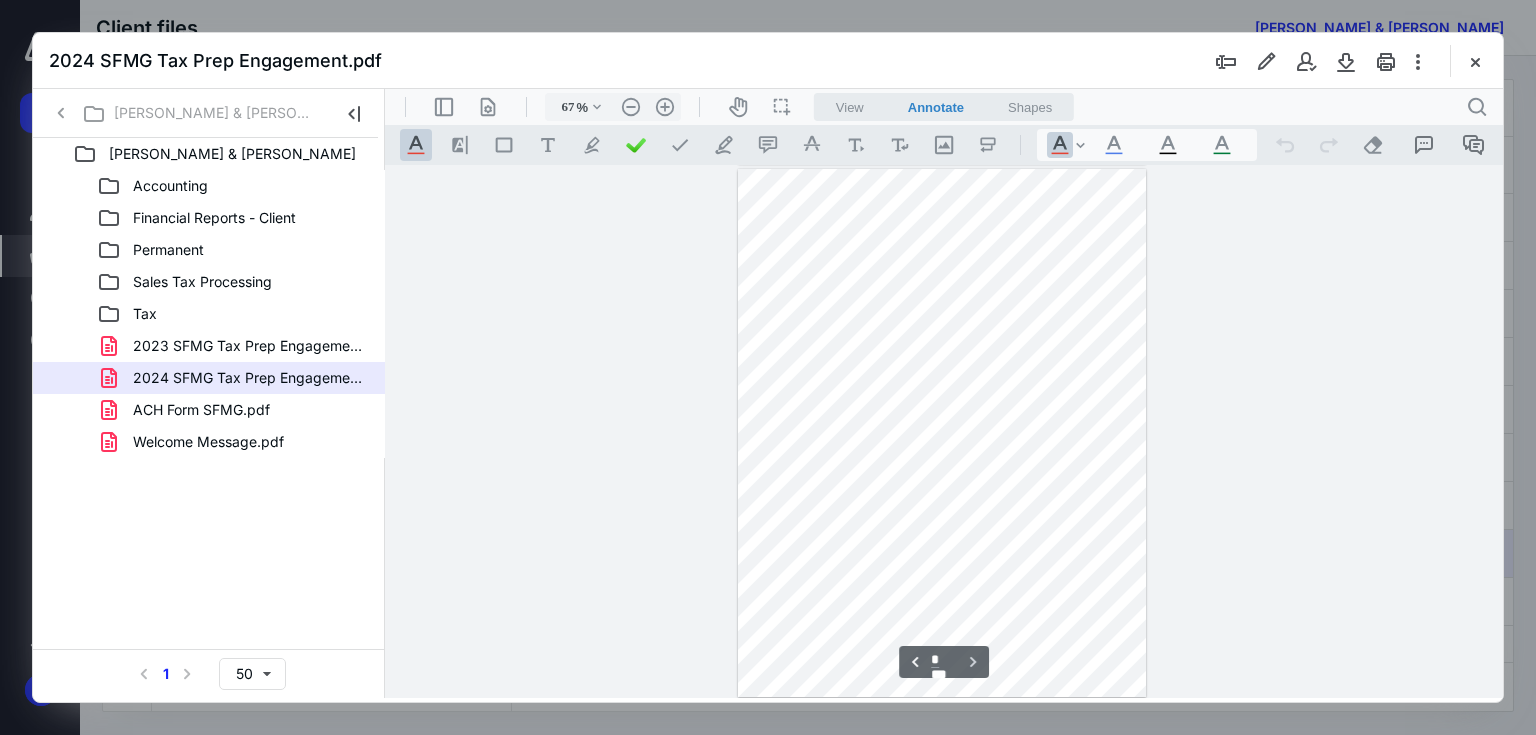 scroll, scrollTop: 534, scrollLeft: 0, axis: vertical 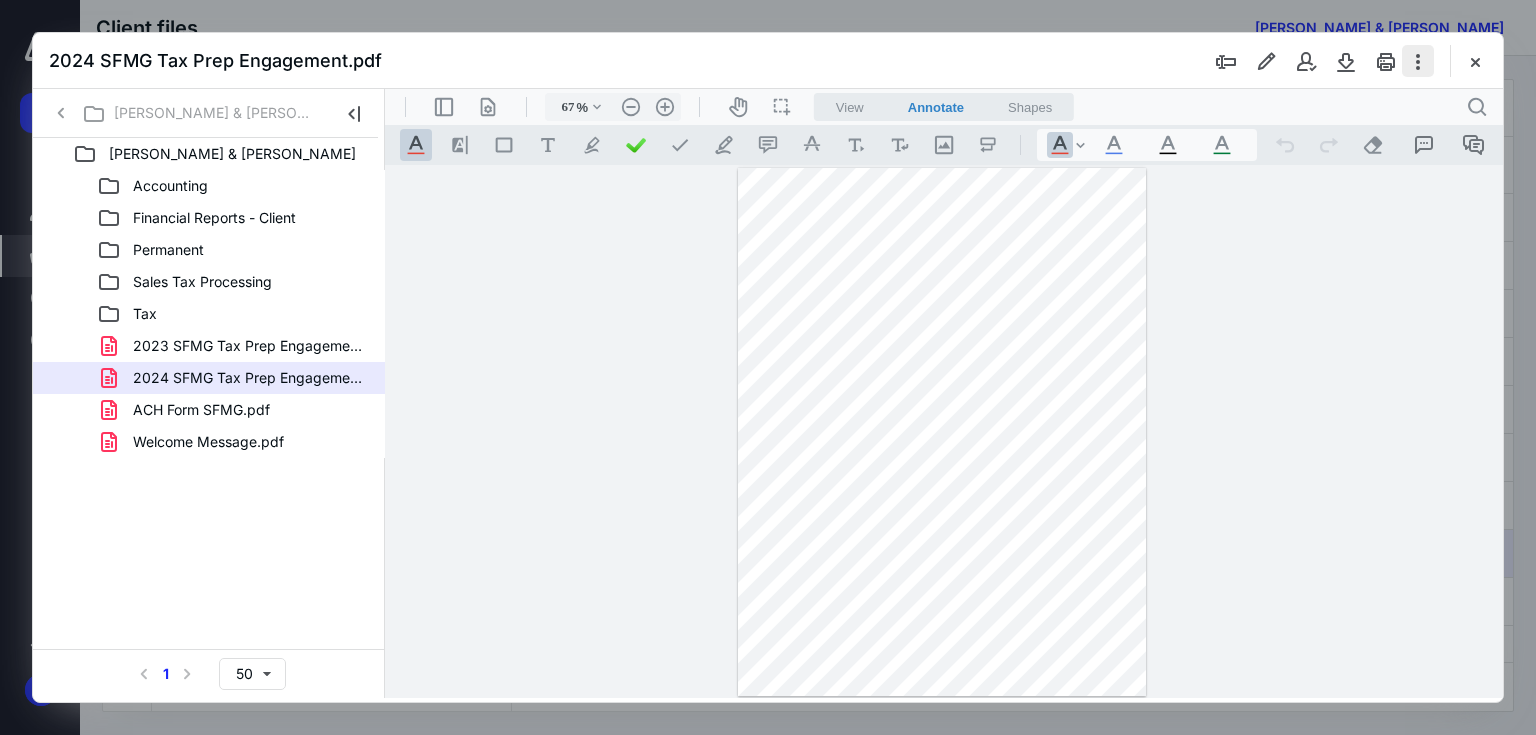click at bounding box center [1418, 61] 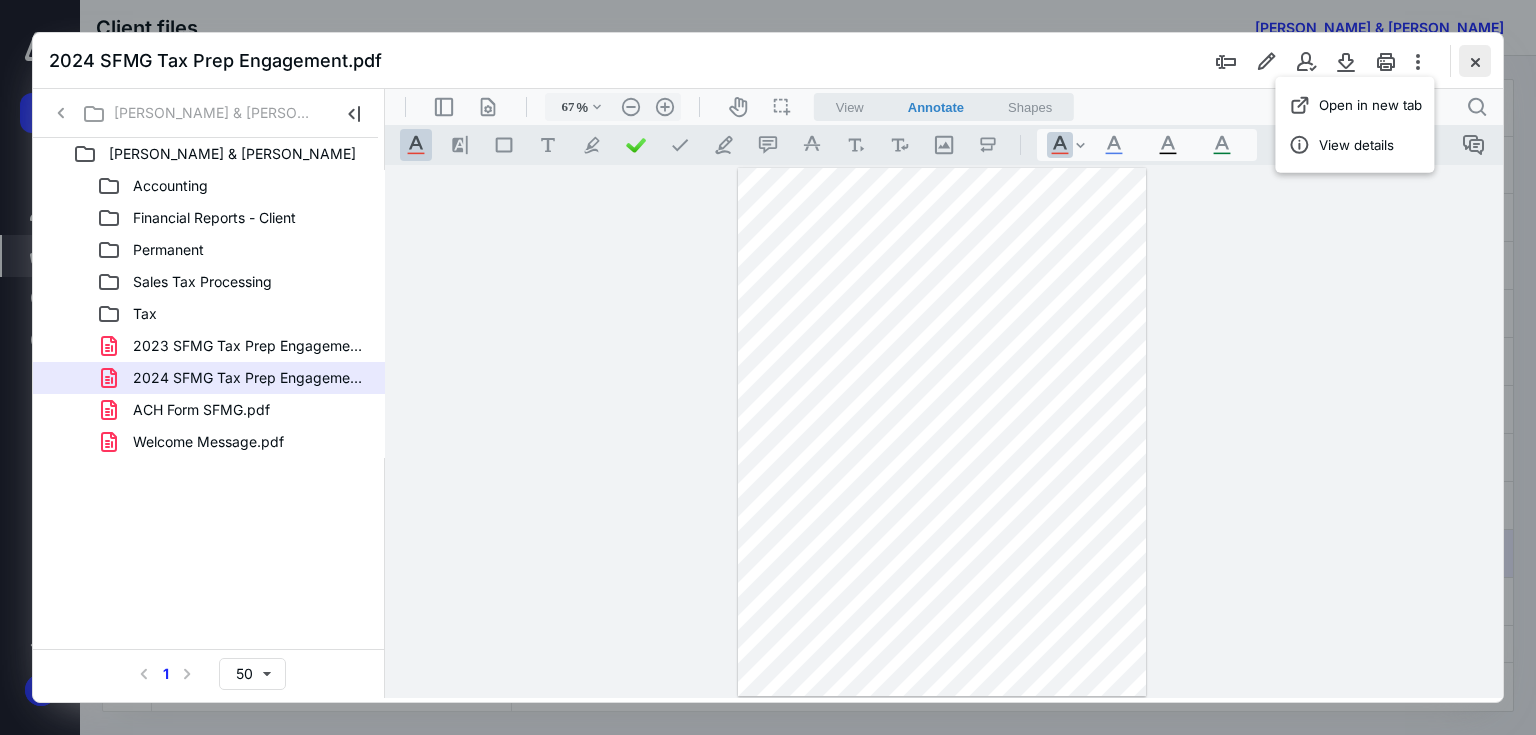 click at bounding box center [1475, 61] 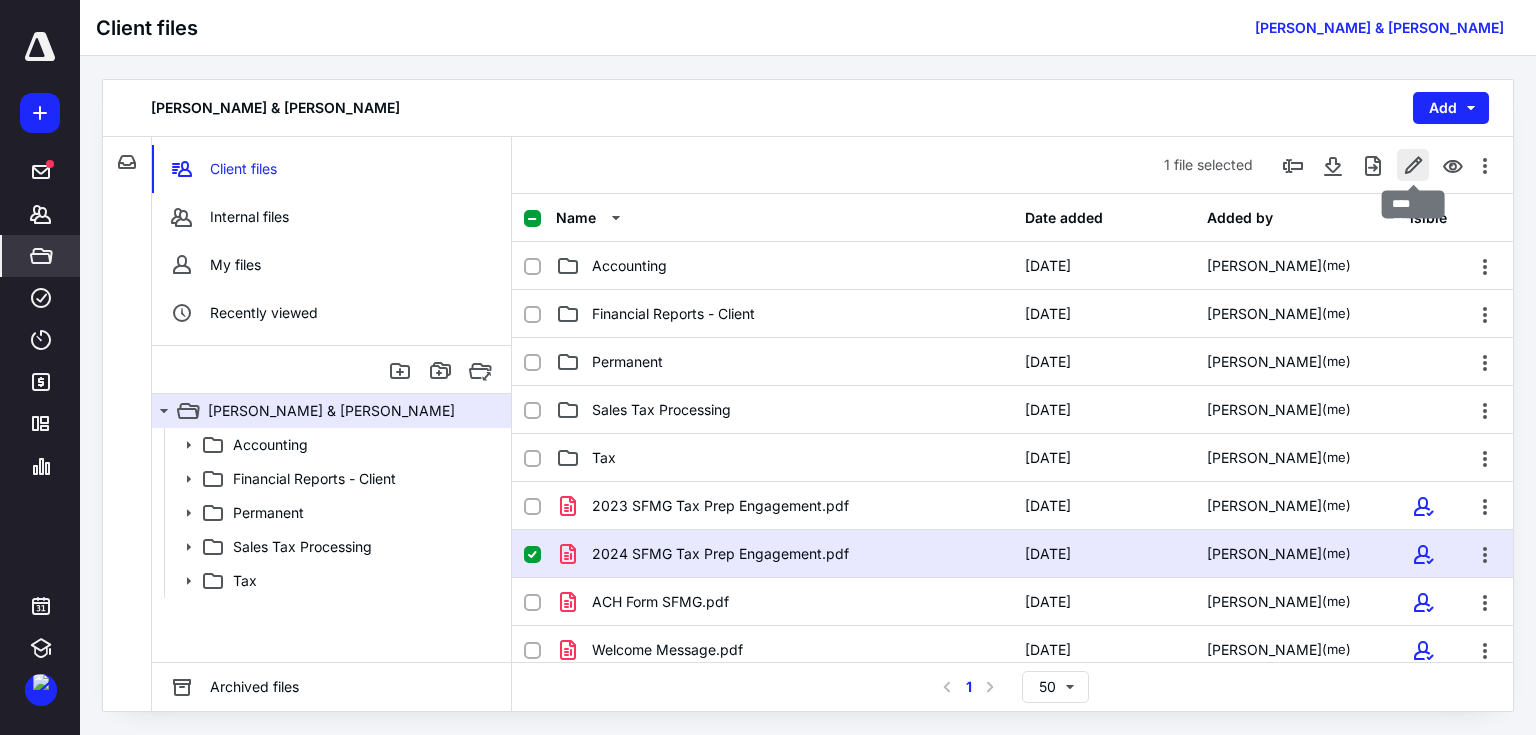 click at bounding box center (1413, 165) 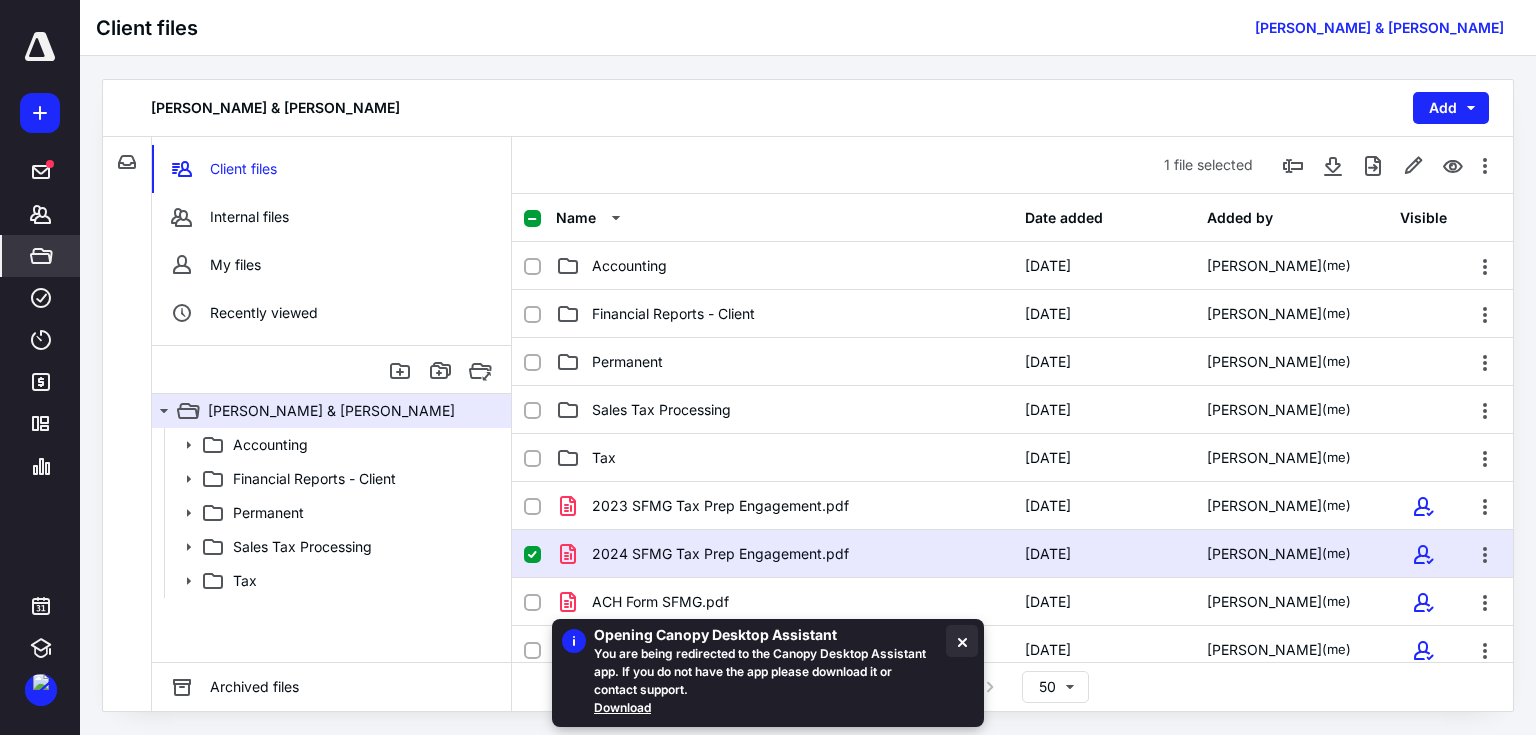 click at bounding box center (962, 641) 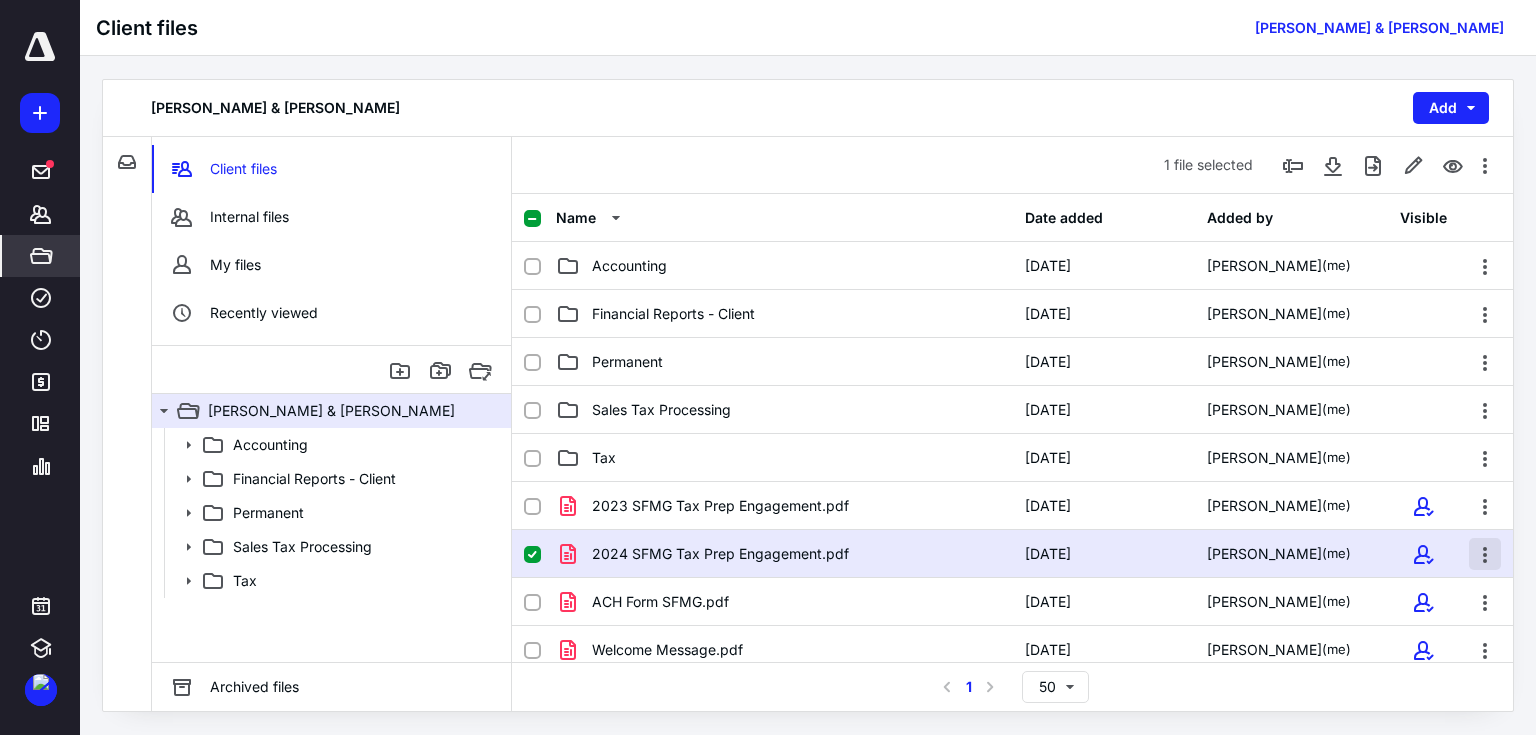 click at bounding box center [1485, 554] 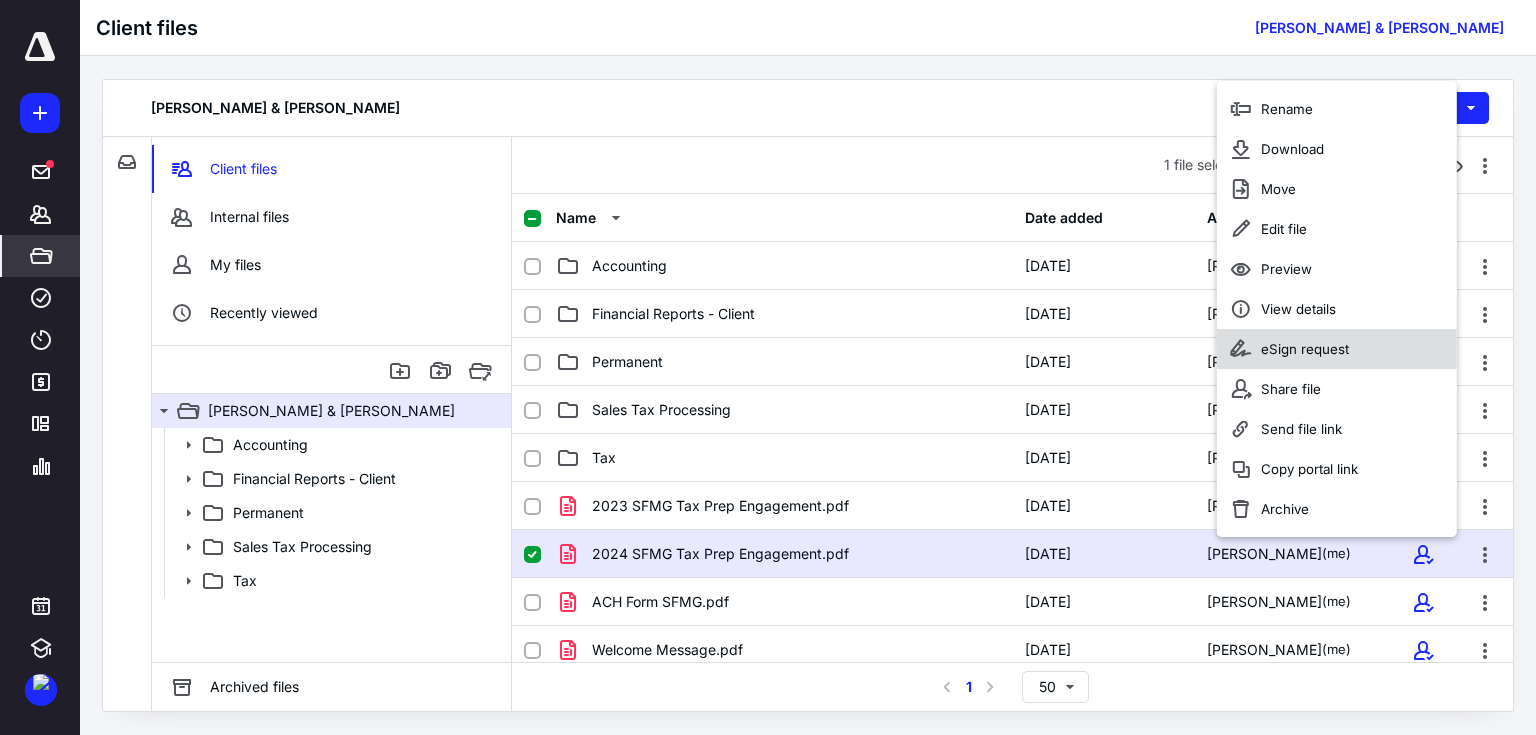 click on "eSign request" at bounding box center (1305, 349) 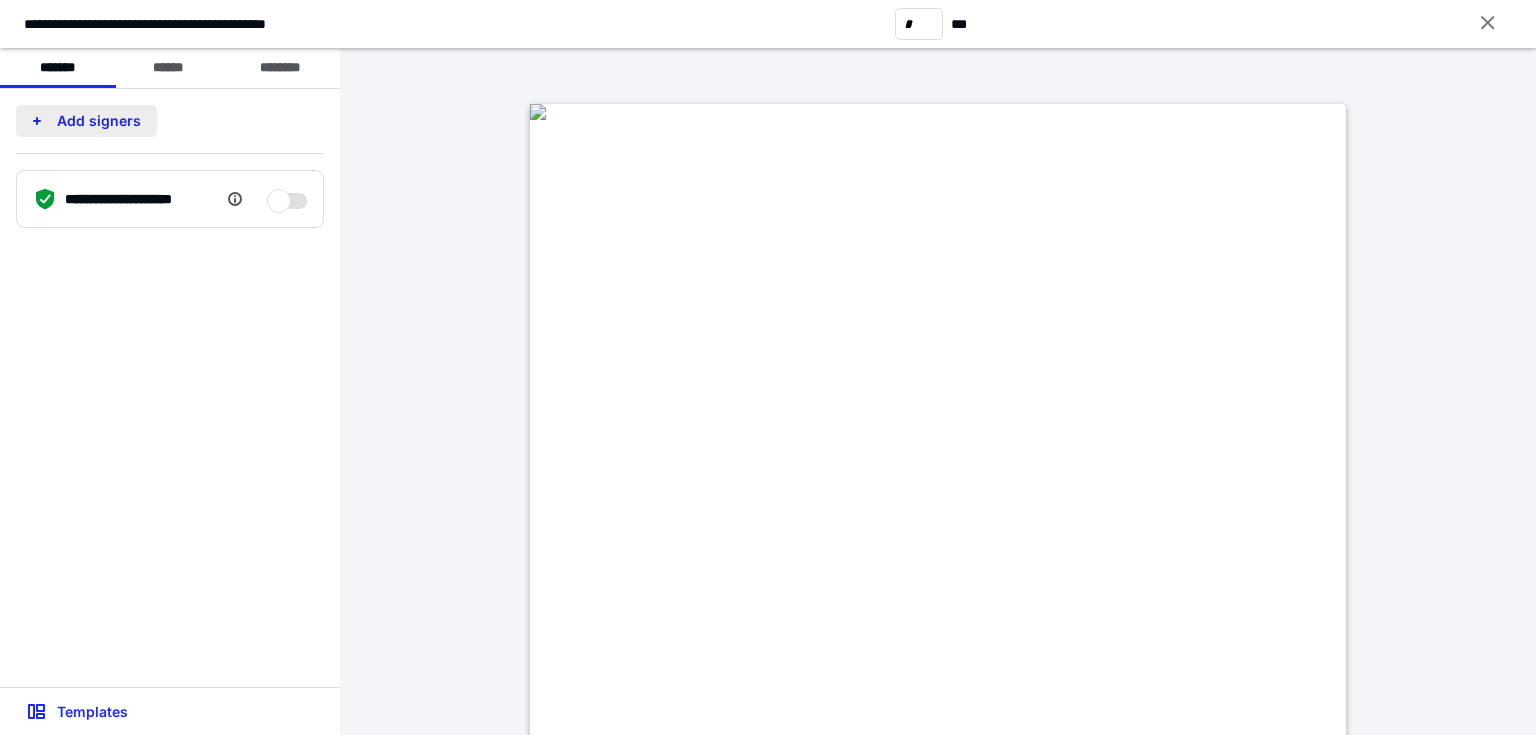 click on "Add signers" at bounding box center [86, 121] 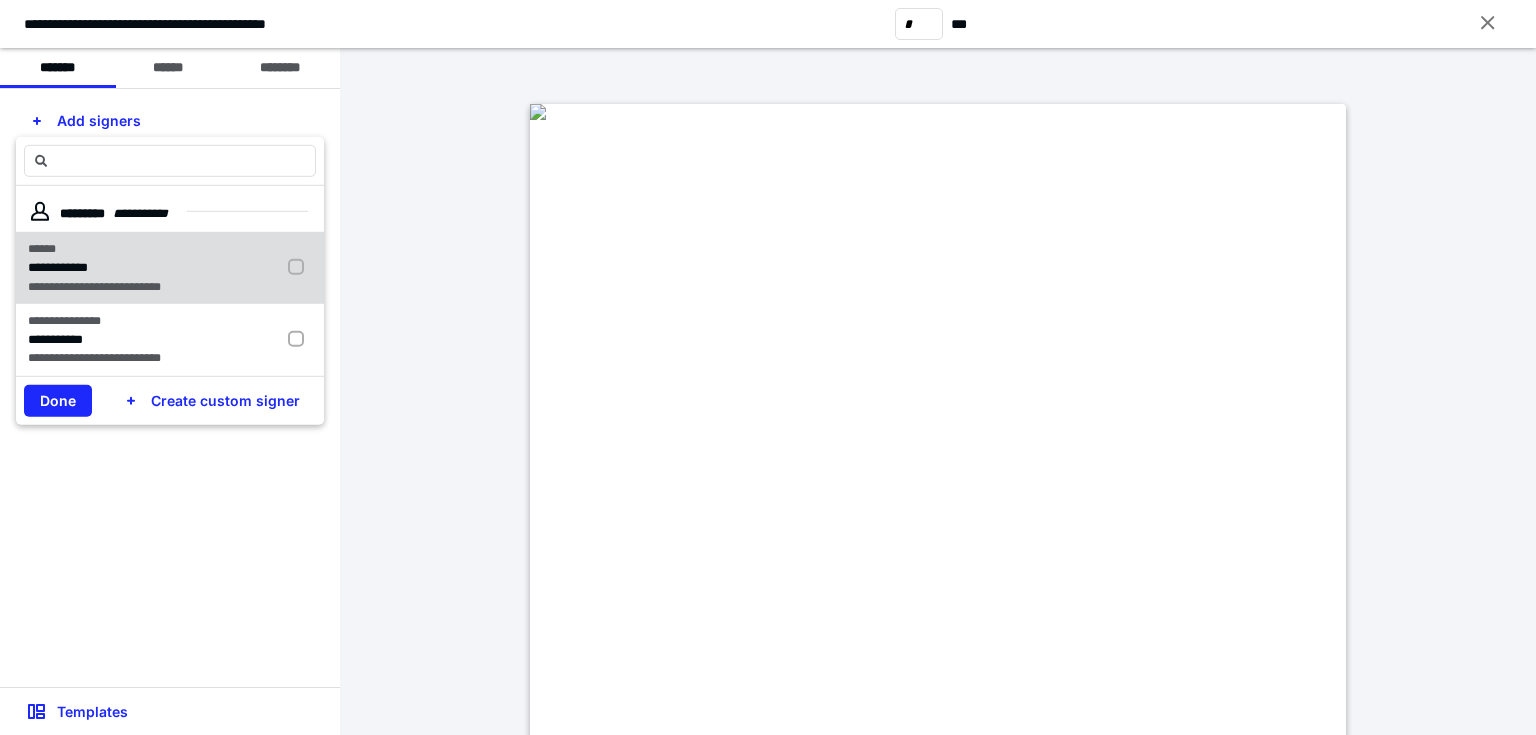 click at bounding box center (300, 268) 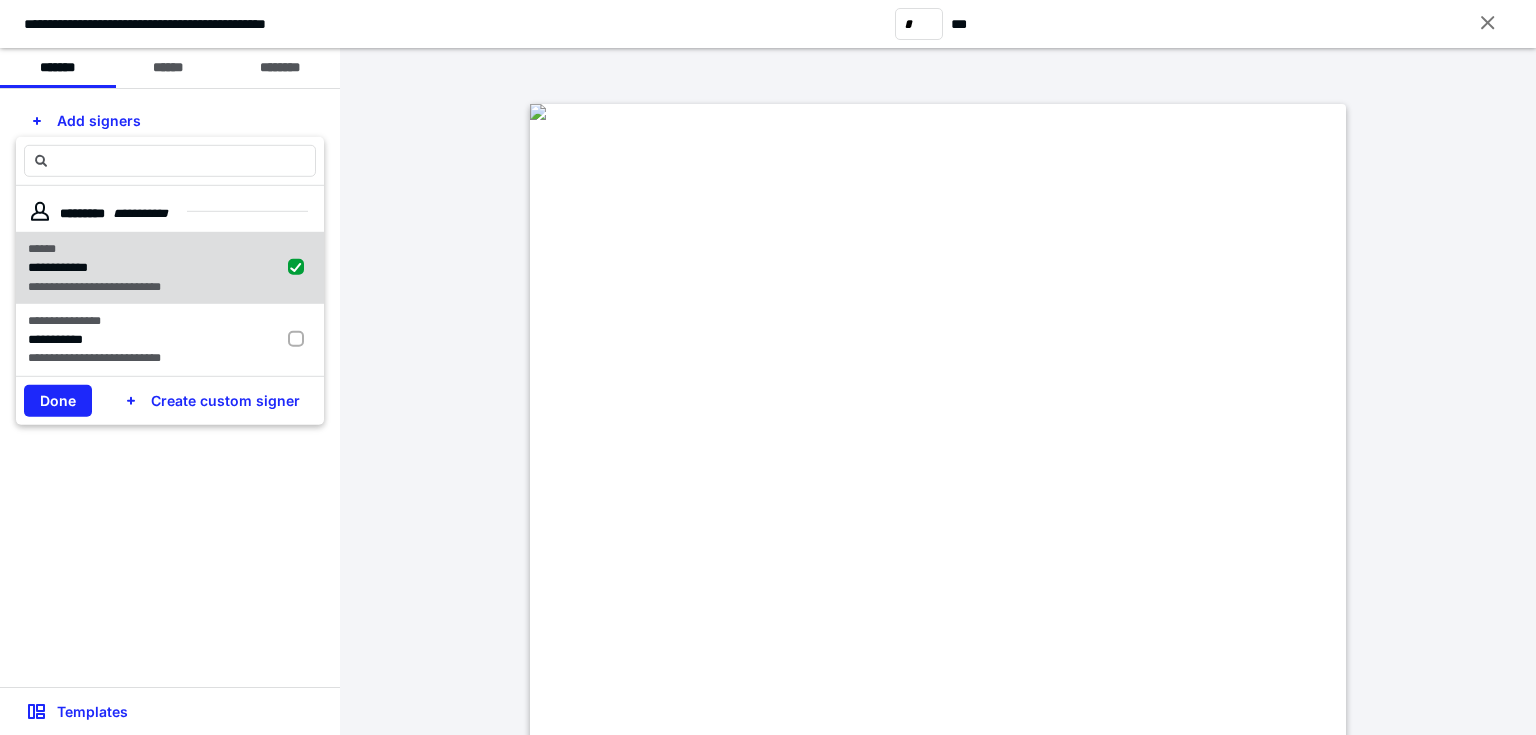 checkbox on "true" 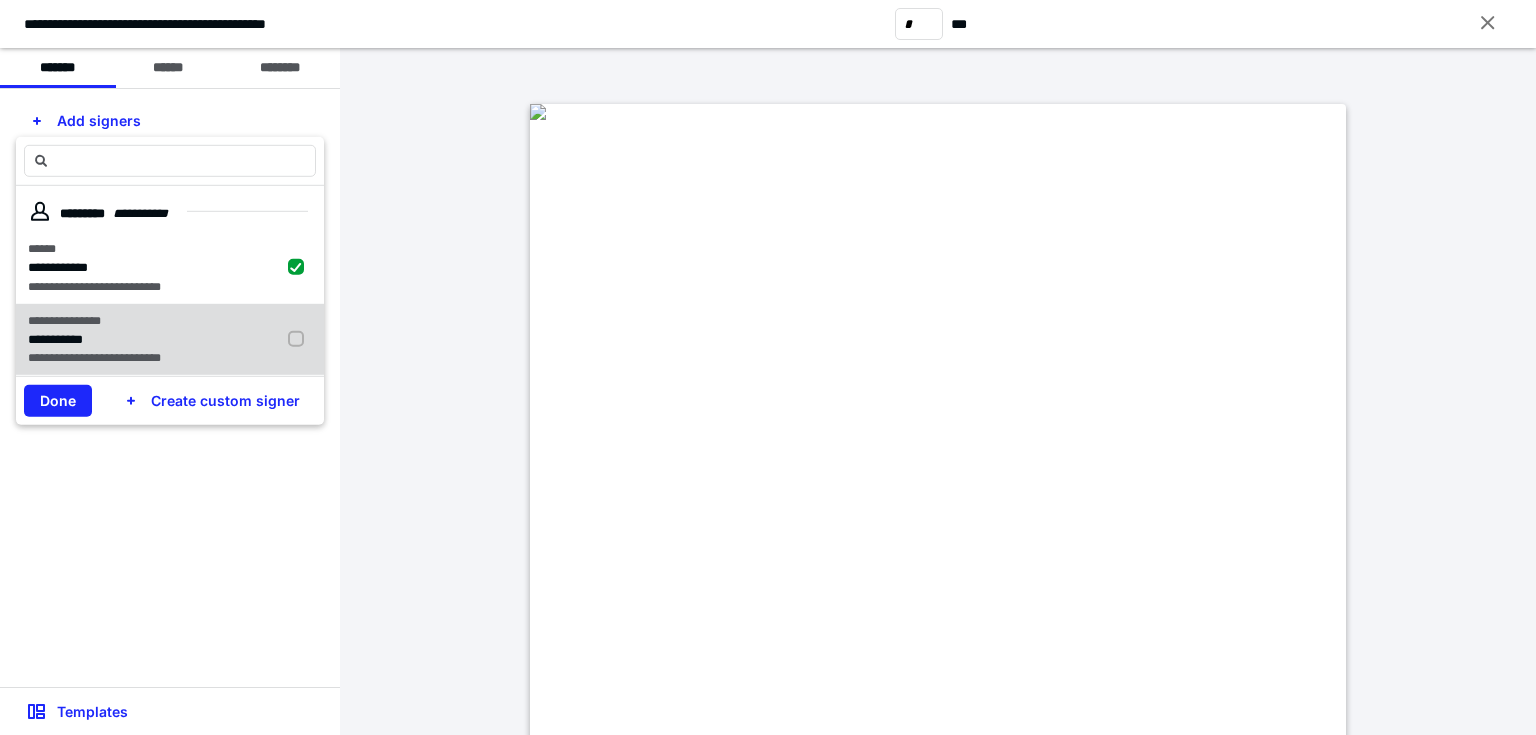 click at bounding box center (300, 339) 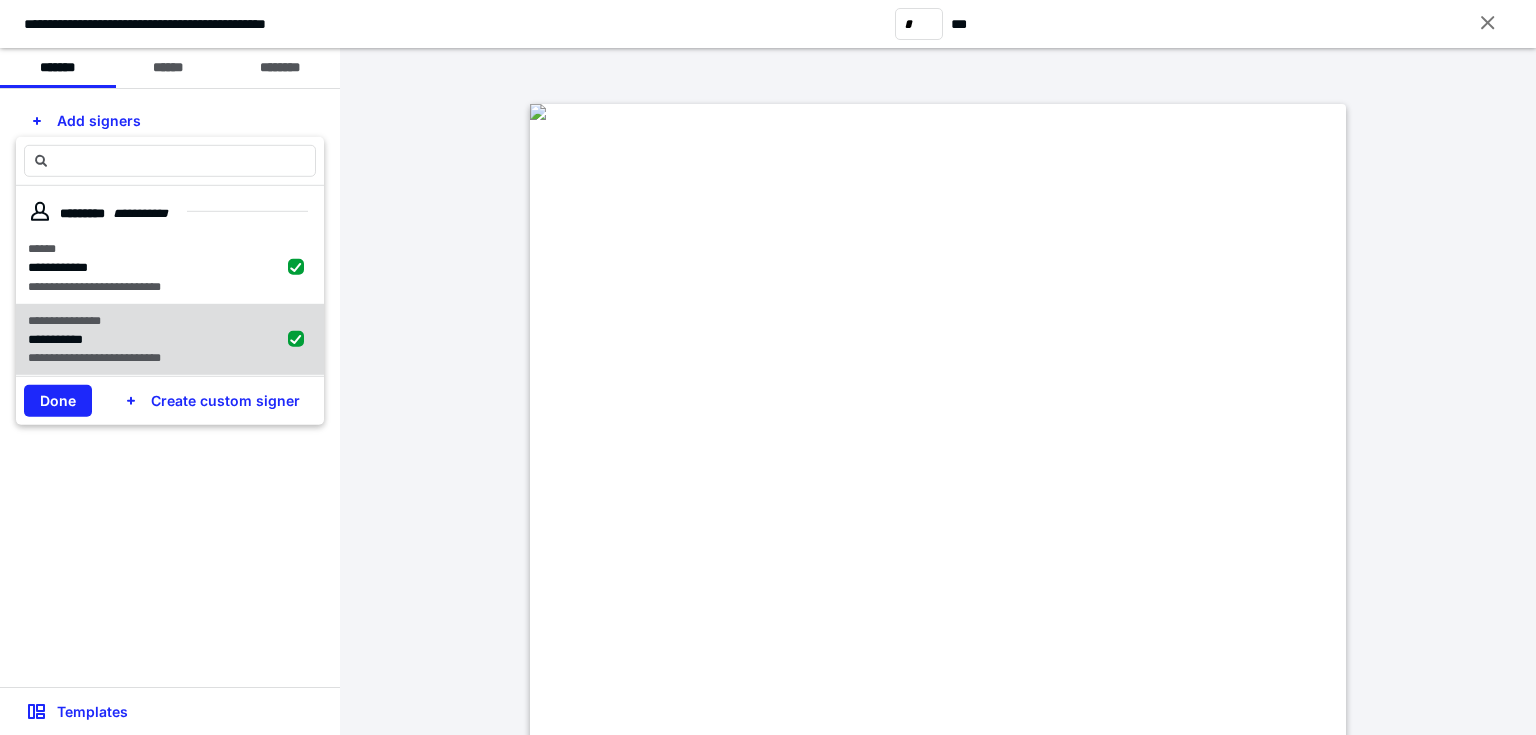 checkbox on "true" 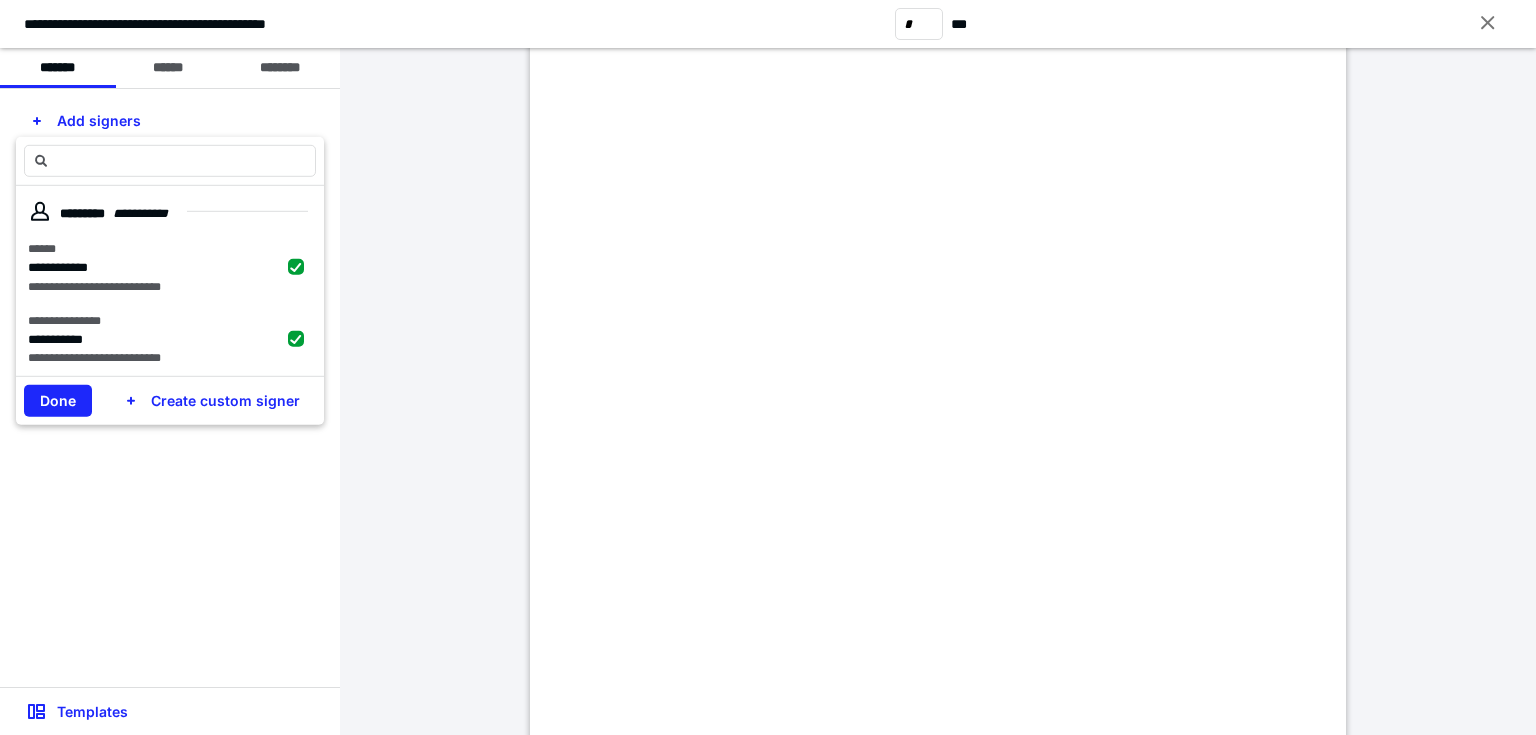 scroll, scrollTop: 1600, scrollLeft: 0, axis: vertical 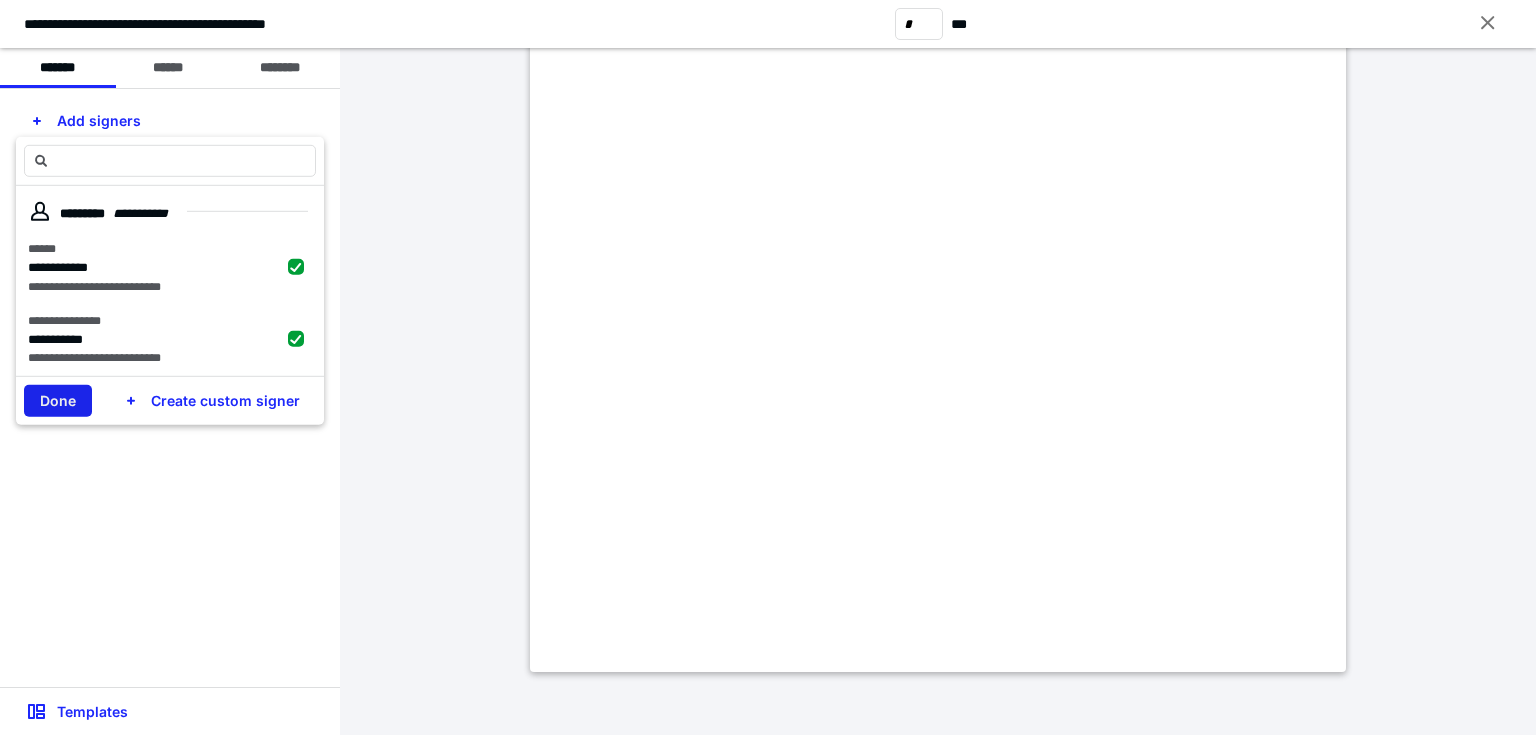 click on "Done" at bounding box center (58, 401) 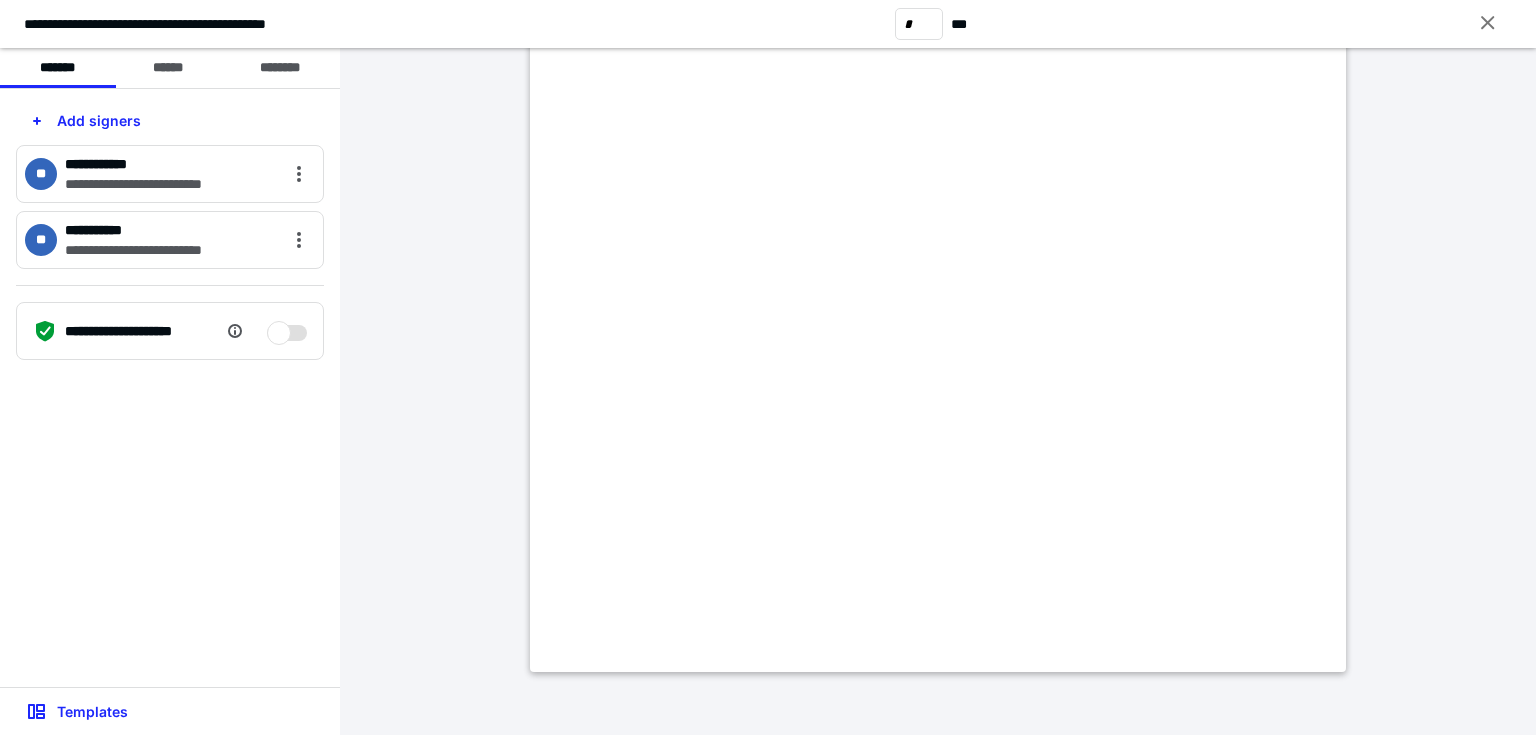 click on "**********" at bounding box center [170, 184] 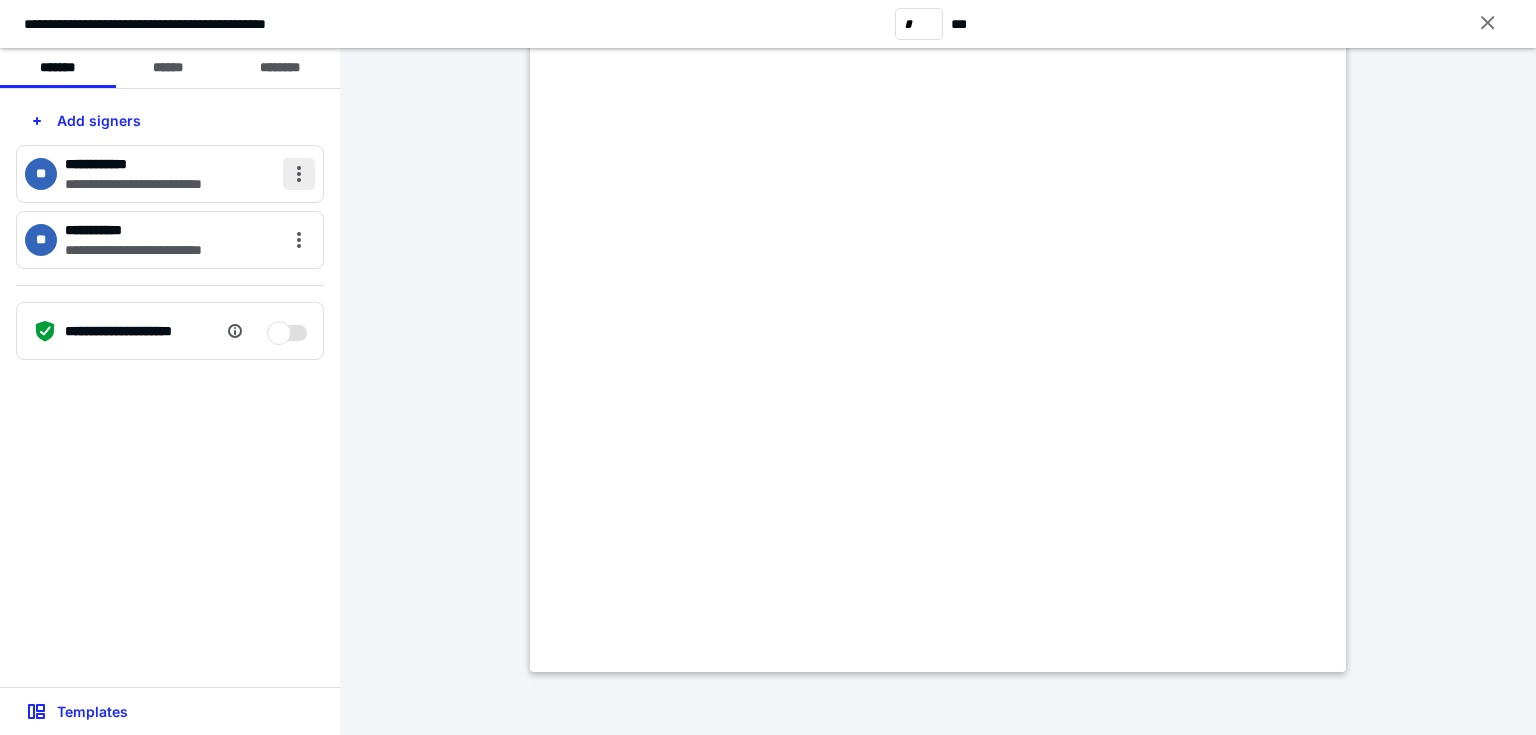 click at bounding box center [299, 174] 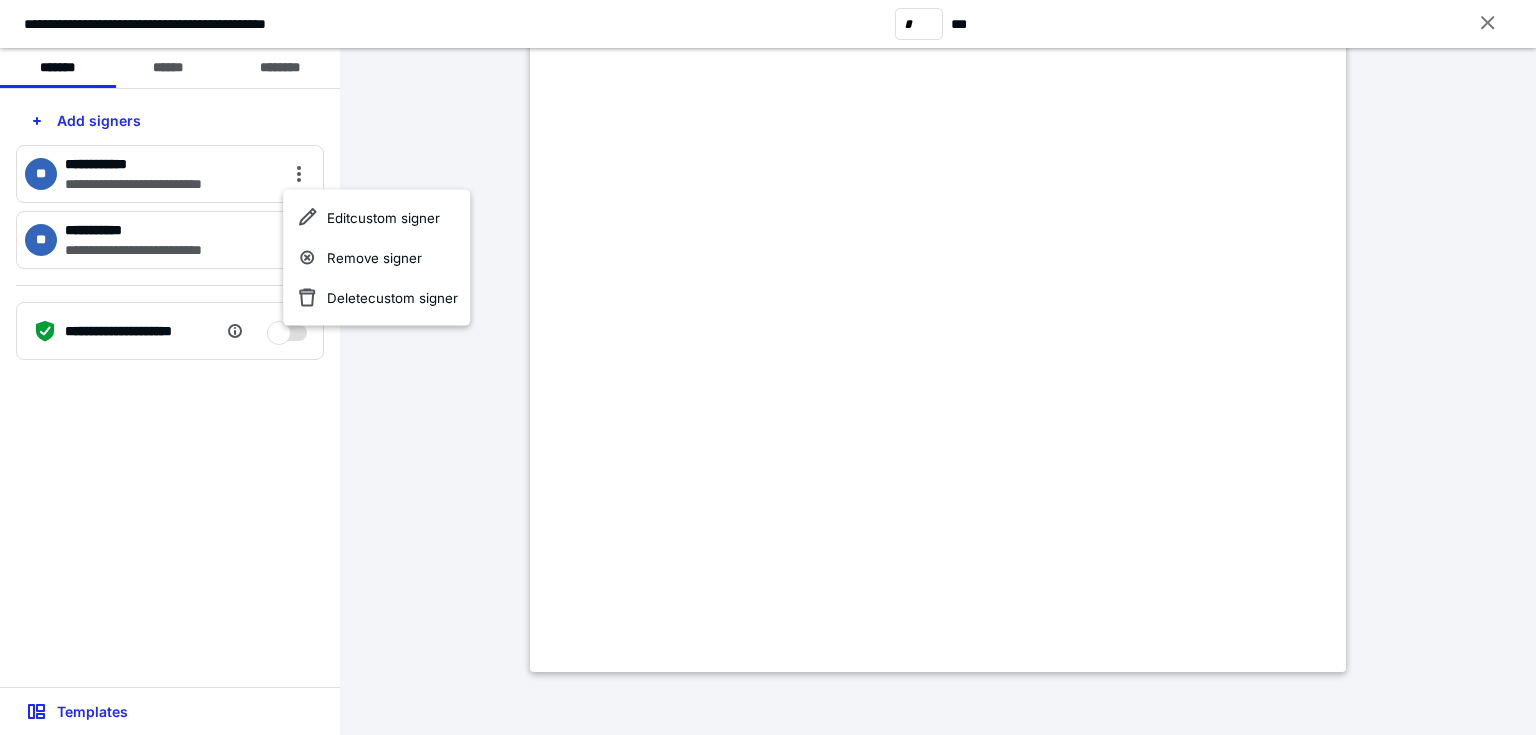 click on "**********" at bounding box center [170, 388] 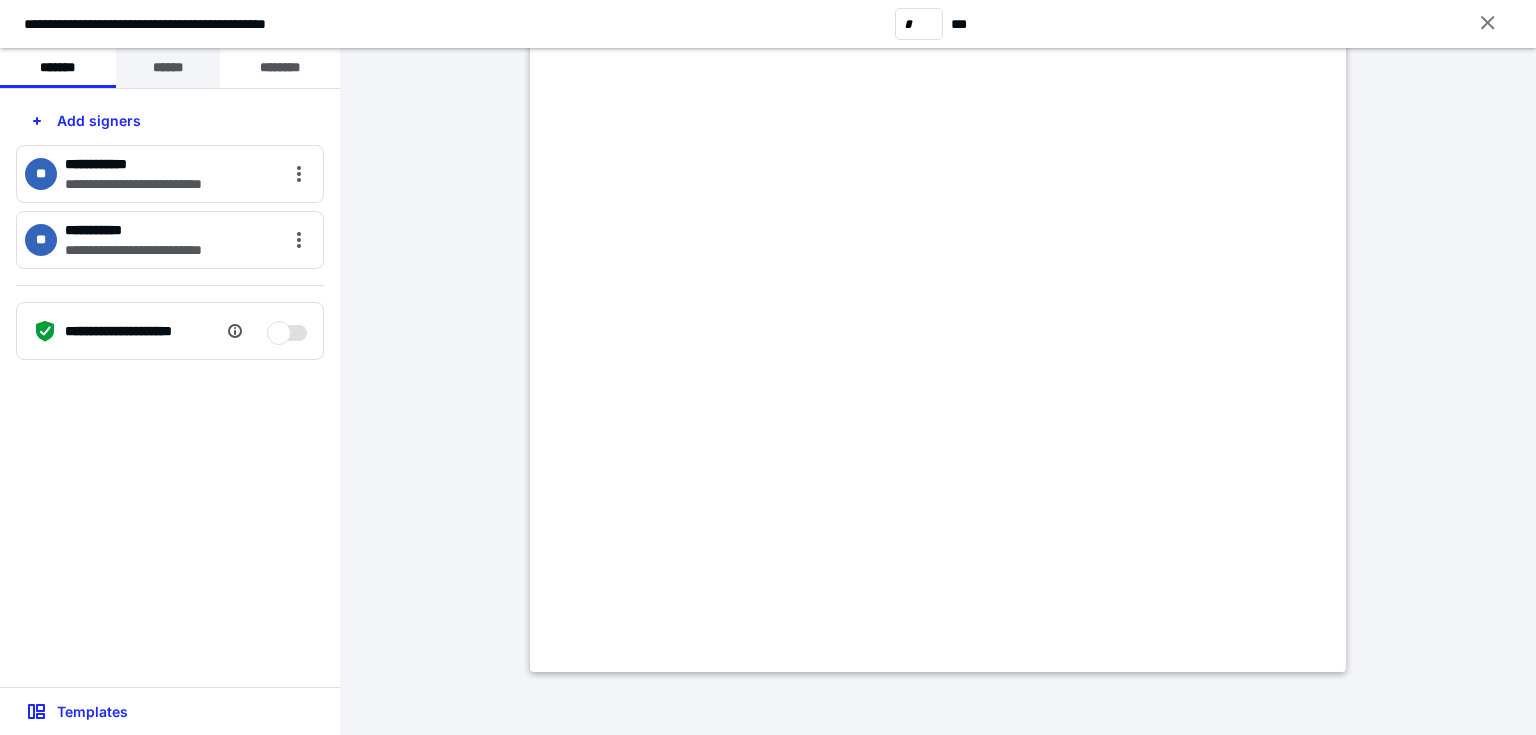 click on "******" at bounding box center [168, 68] 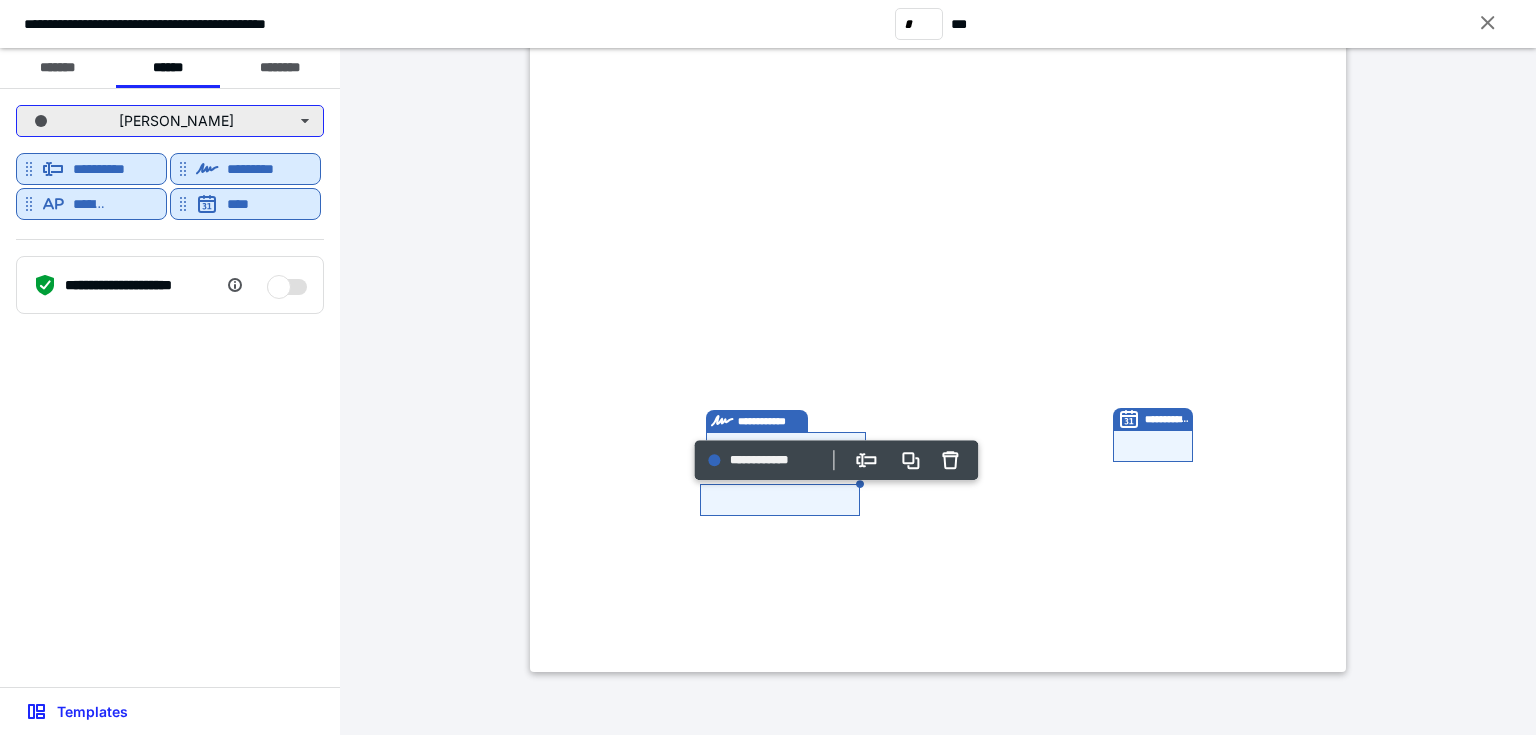 click on "[PERSON_NAME]" at bounding box center (170, 121) 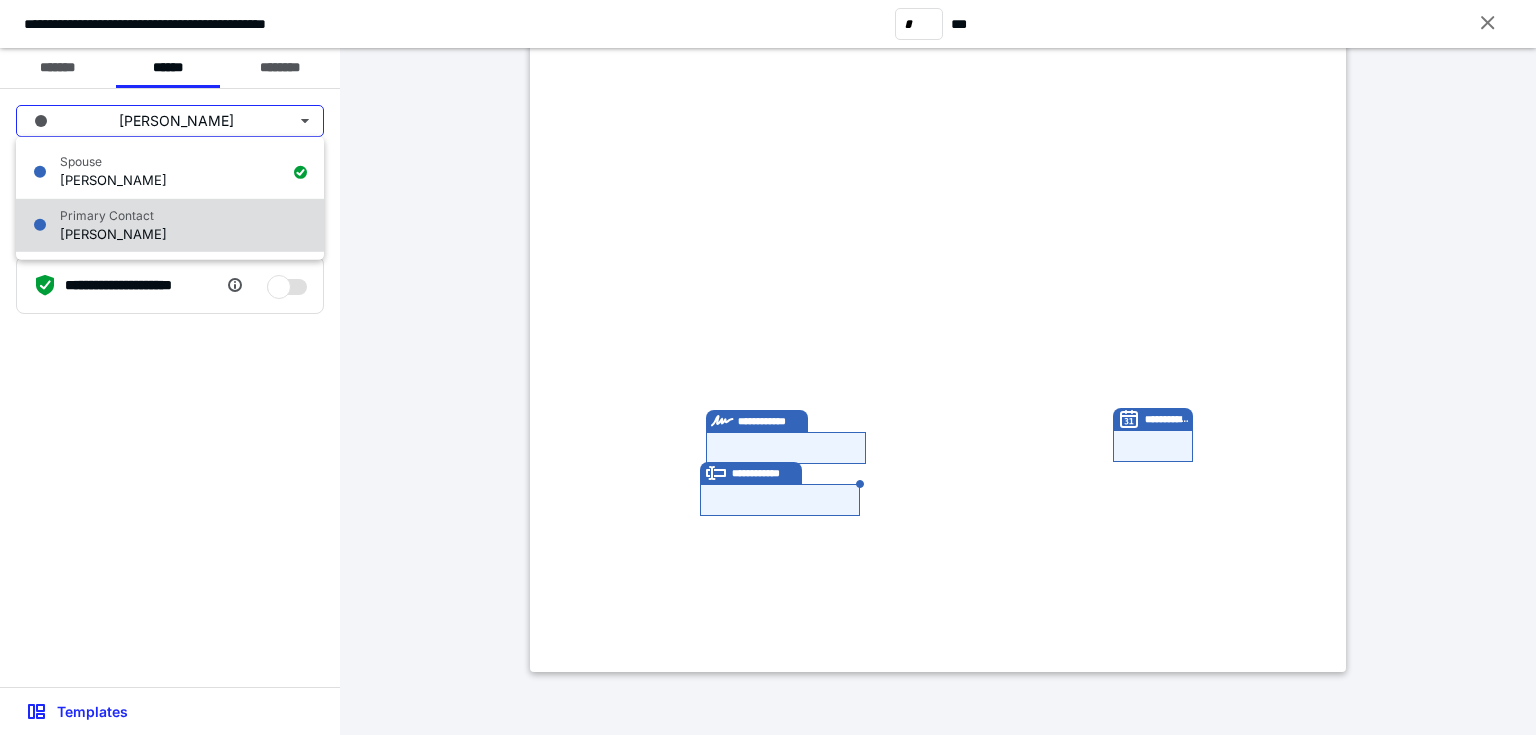 click on "[PERSON_NAME]" at bounding box center (113, 233) 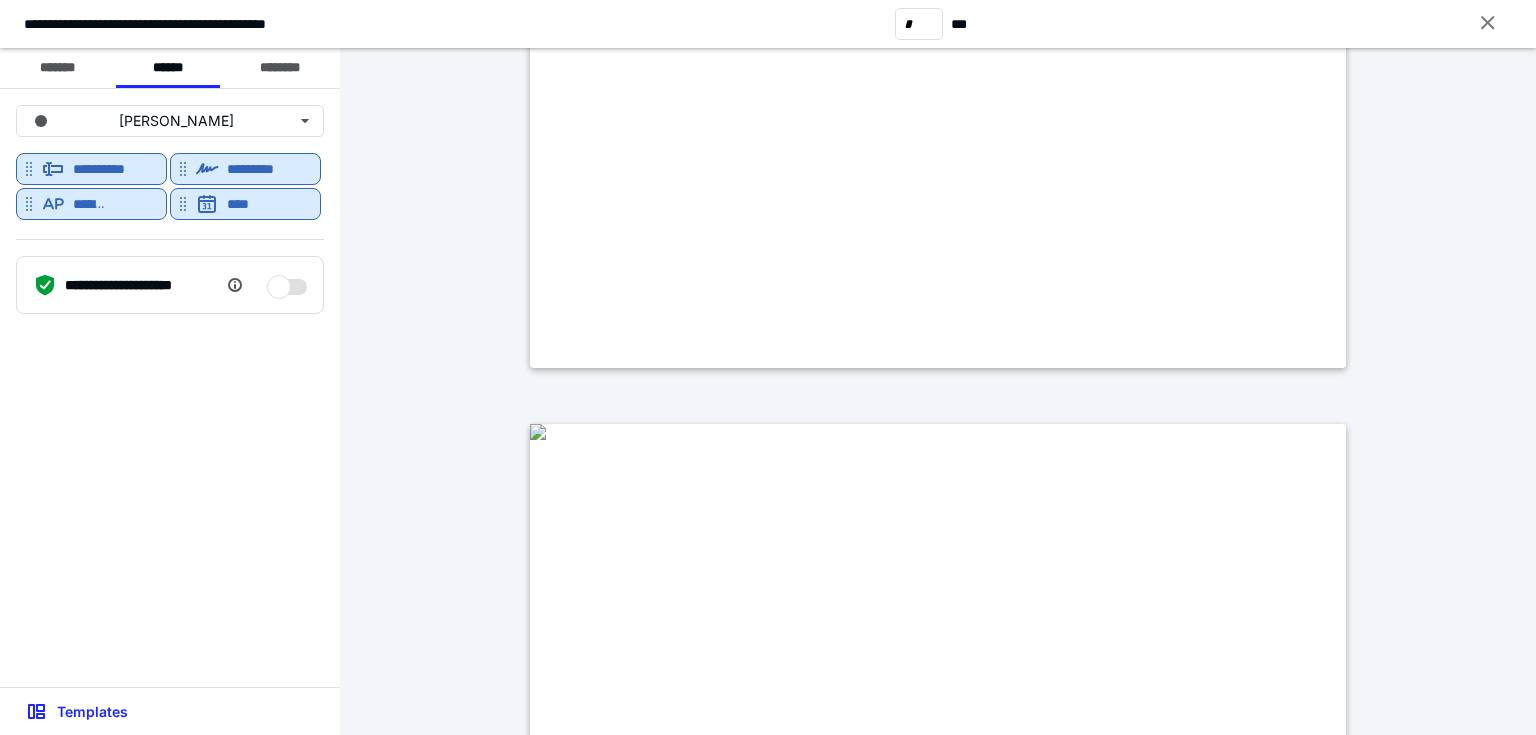 type on "*" 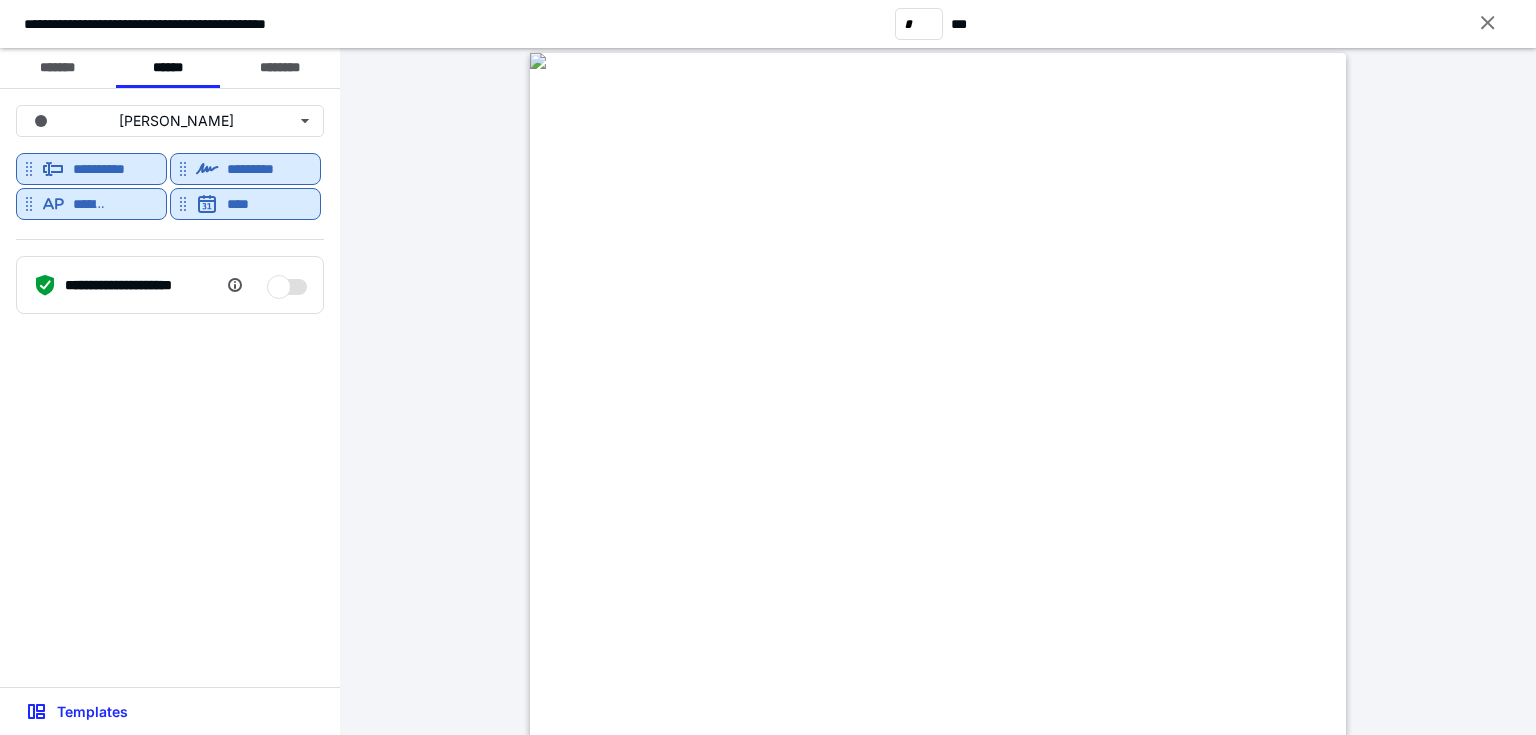 scroll, scrollTop: 0, scrollLeft: 0, axis: both 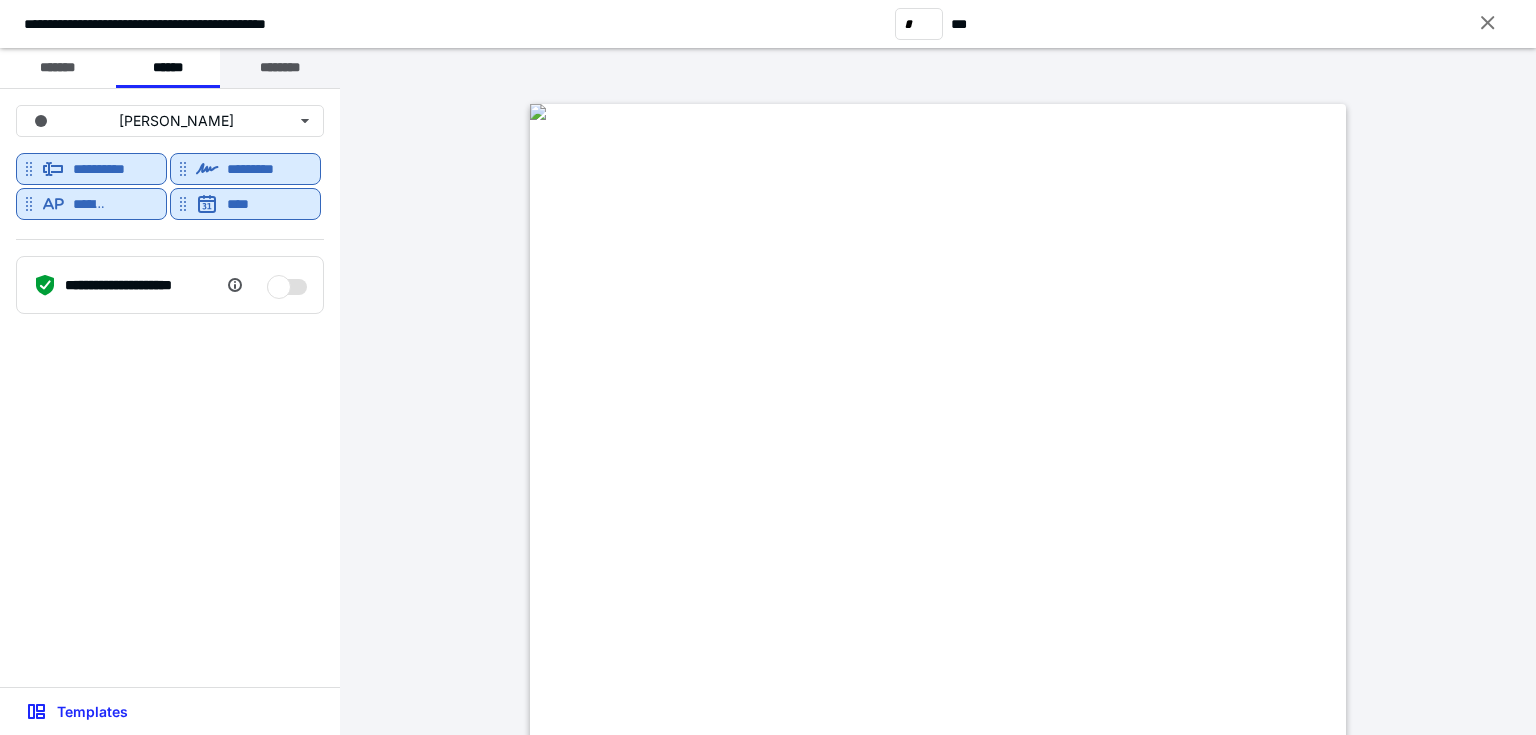 click on "********" at bounding box center (280, 68) 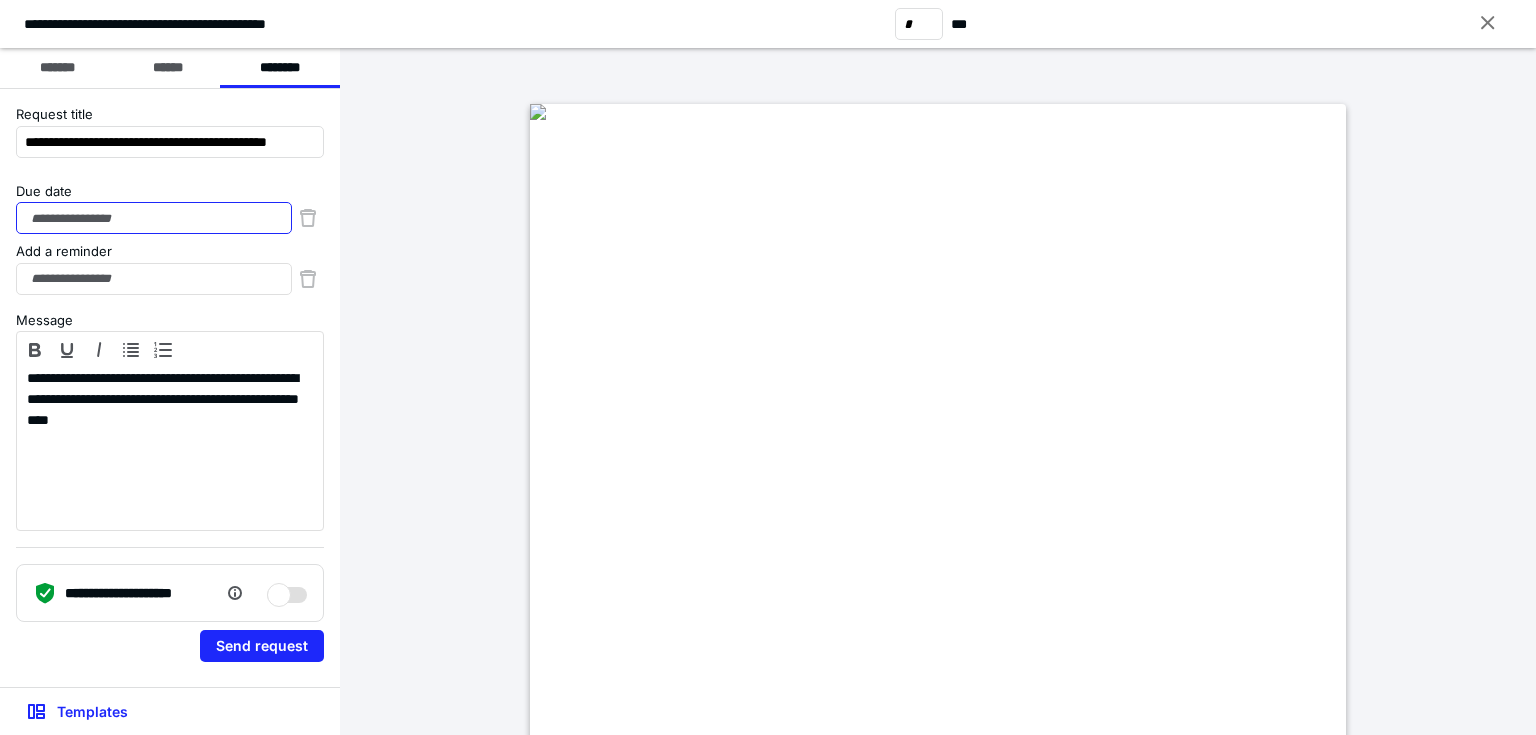 click on "Due date" at bounding box center [154, 218] 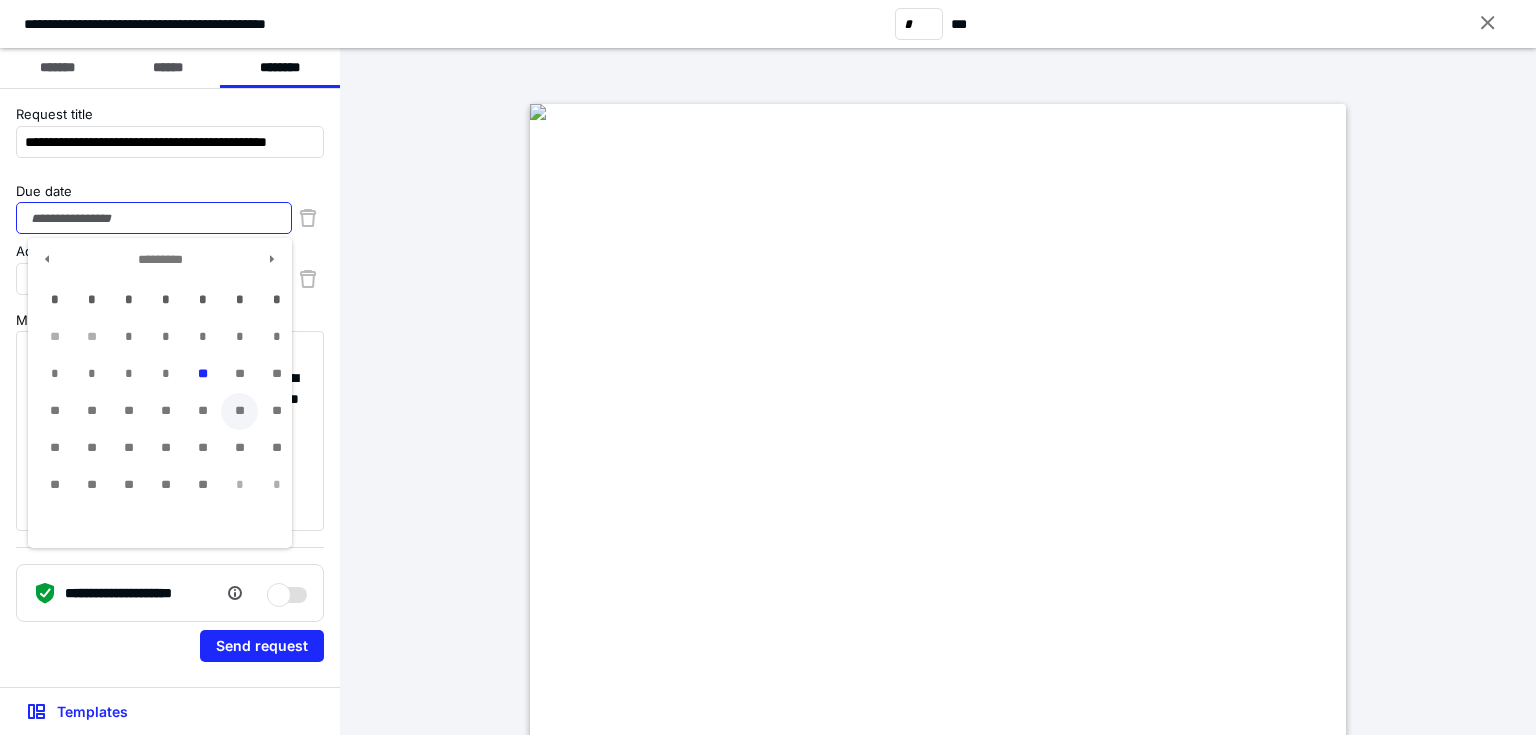 click on "**" at bounding box center [239, 411] 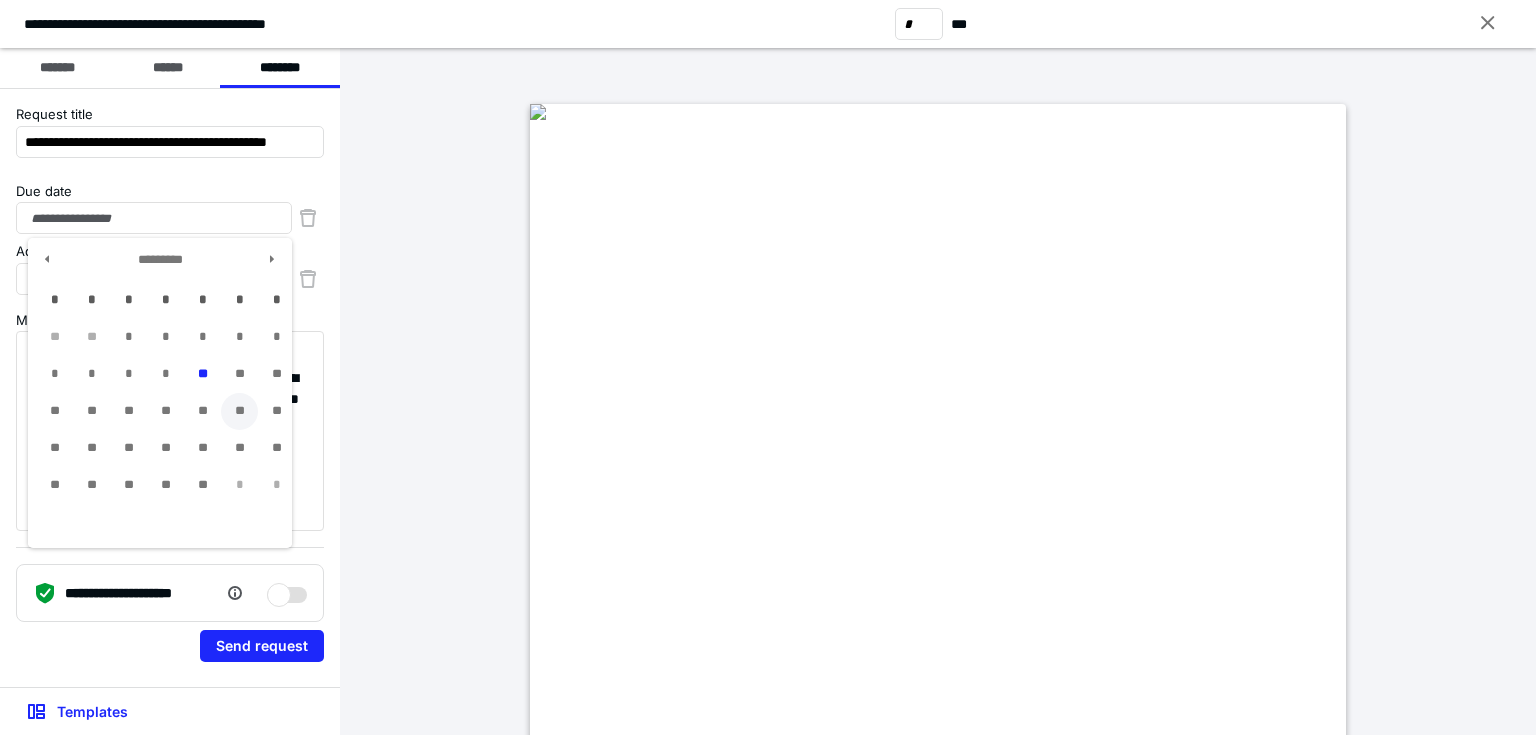 type on "**********" 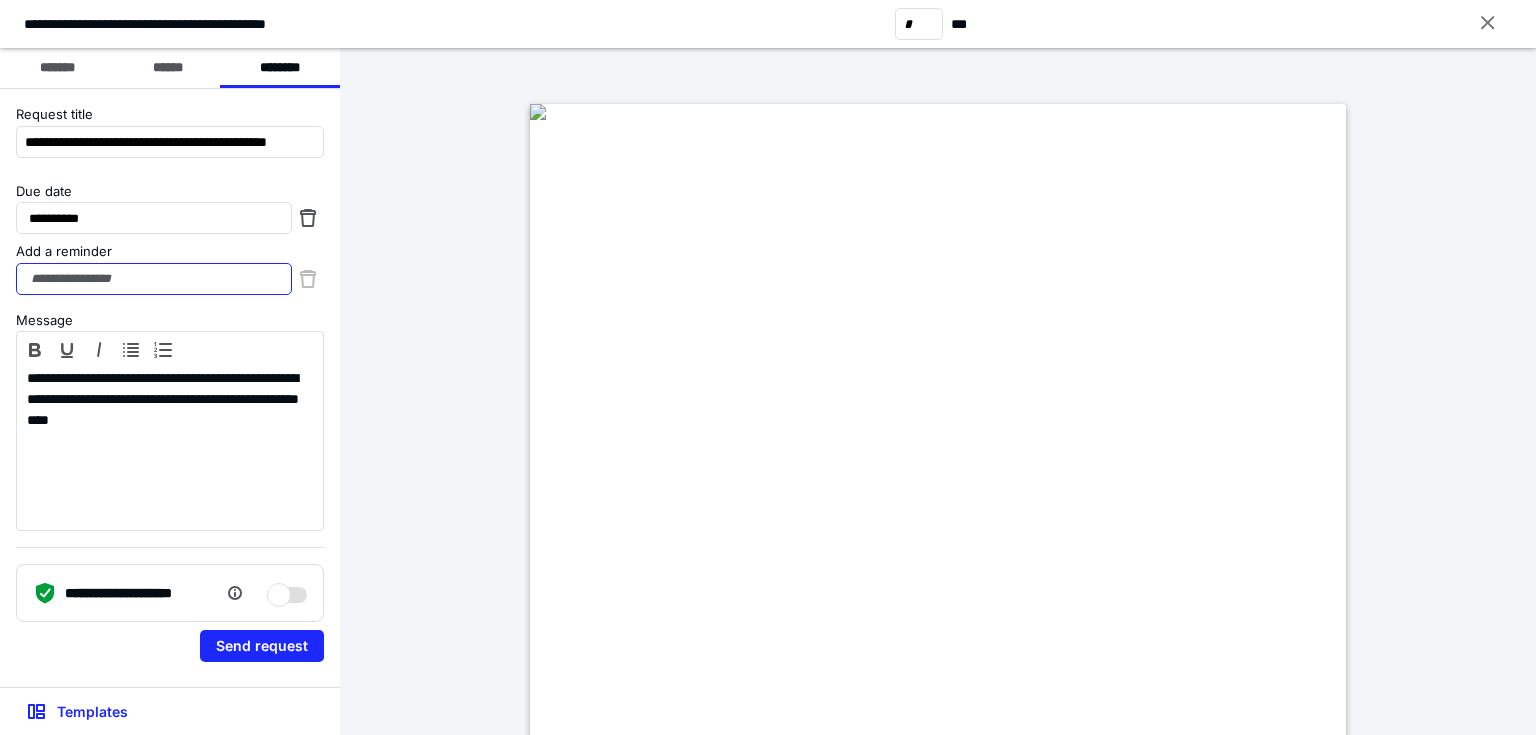 click on "Add a reminder" at bounding box center (154, 279) 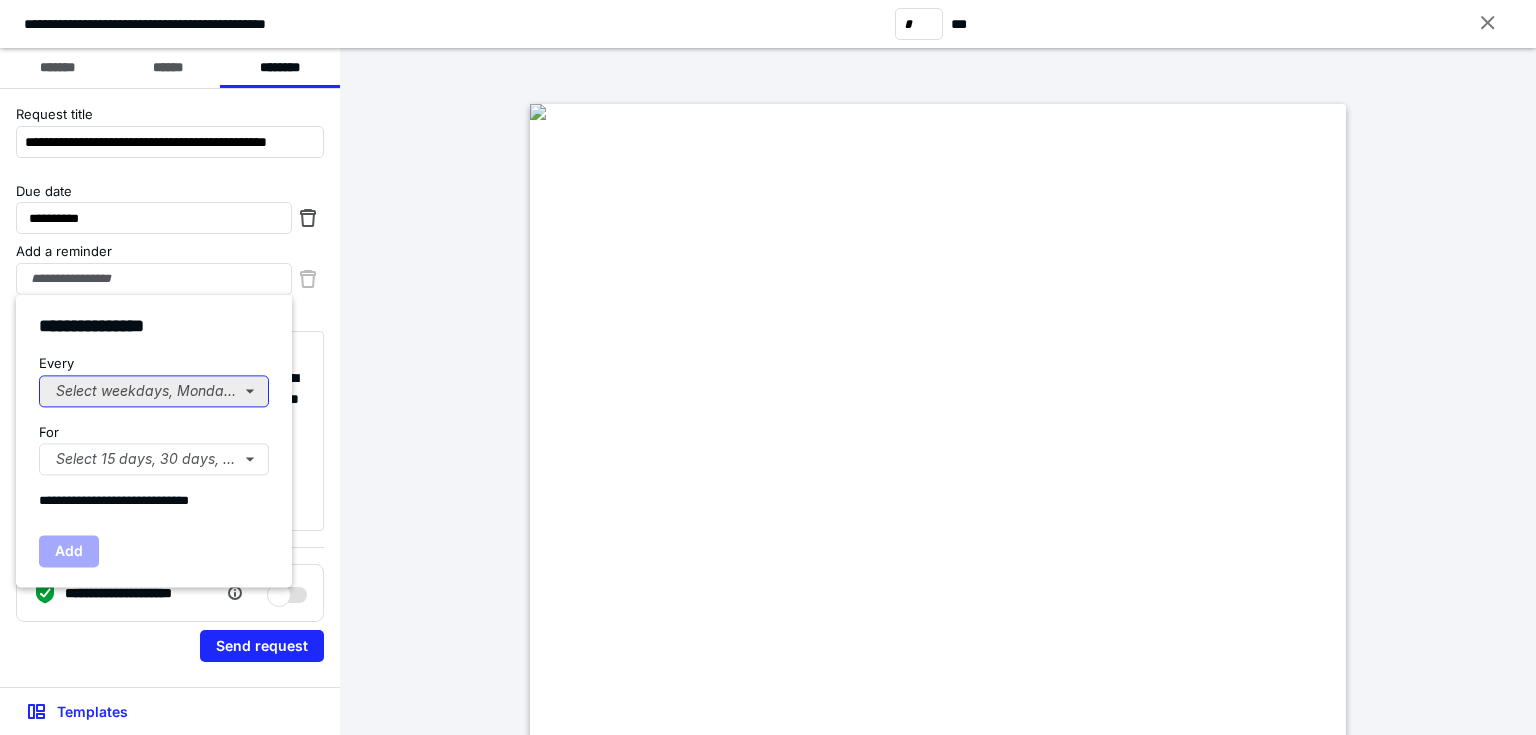 click on "Select weekdays, Mondays, or Tues..." at bounding box center [154, 391] 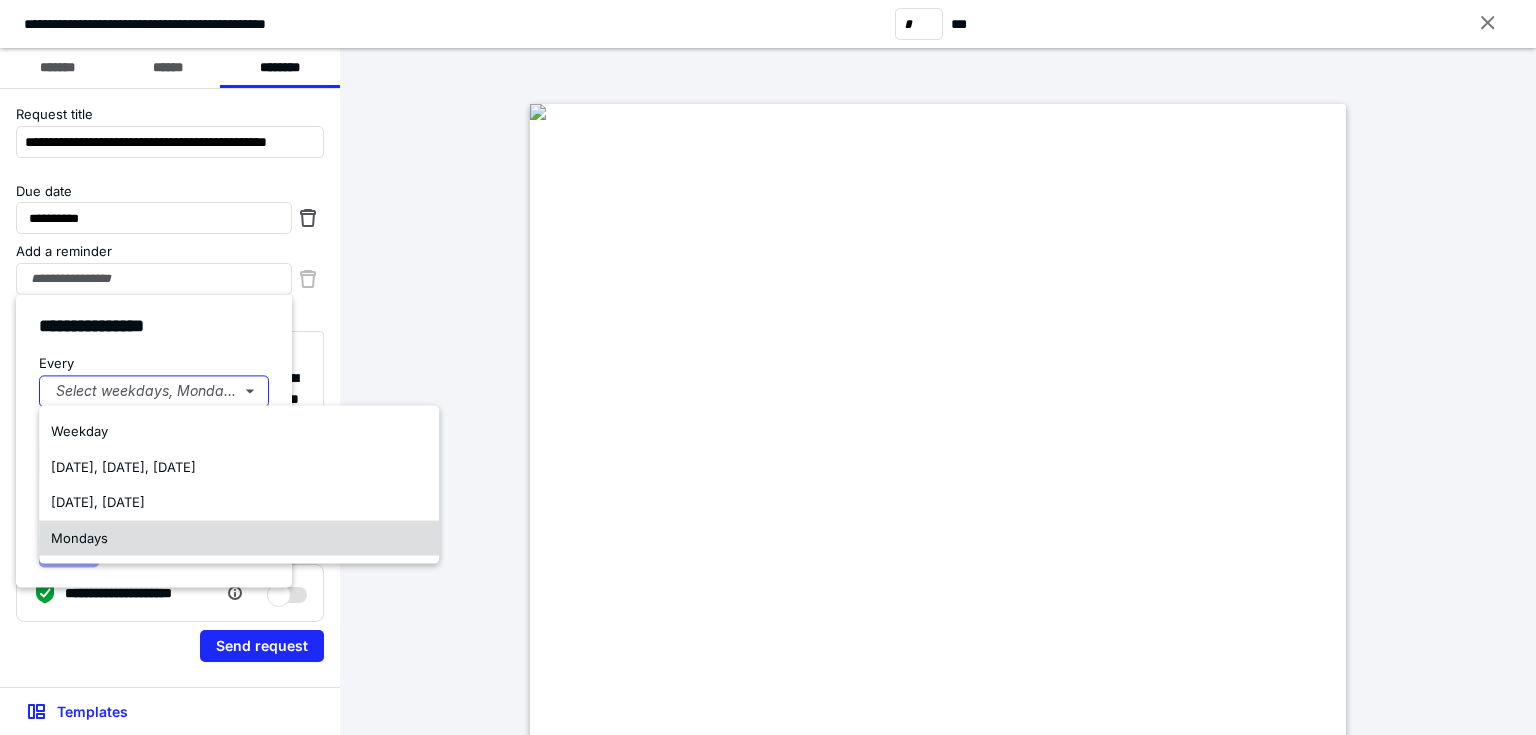 click on "Mondays" at bounding box center (239, 538) 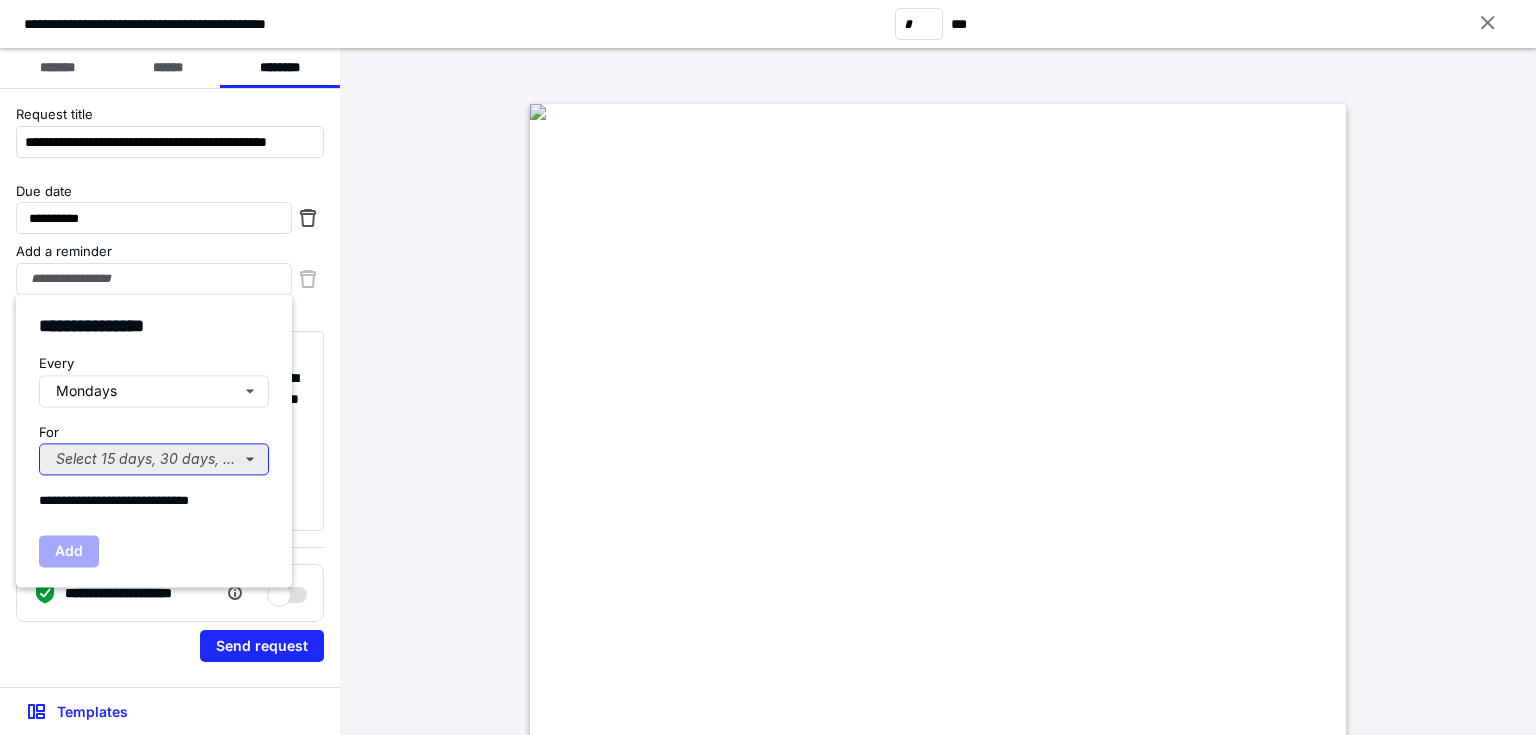 click on "Select 15 days, 30 days, or 45 days..." at bounding box center (154, 459) 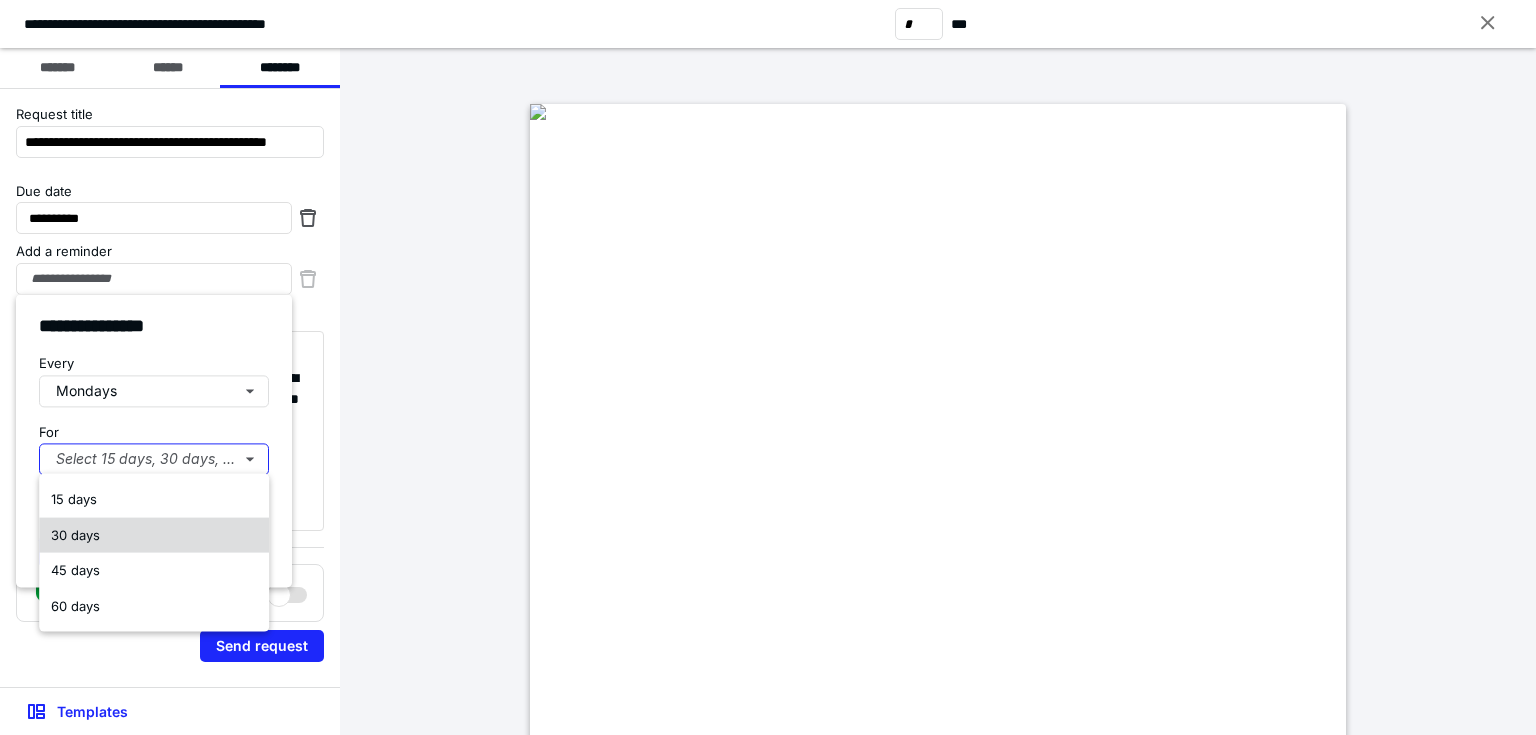click on "30 days" at bounding box center (154, 535) 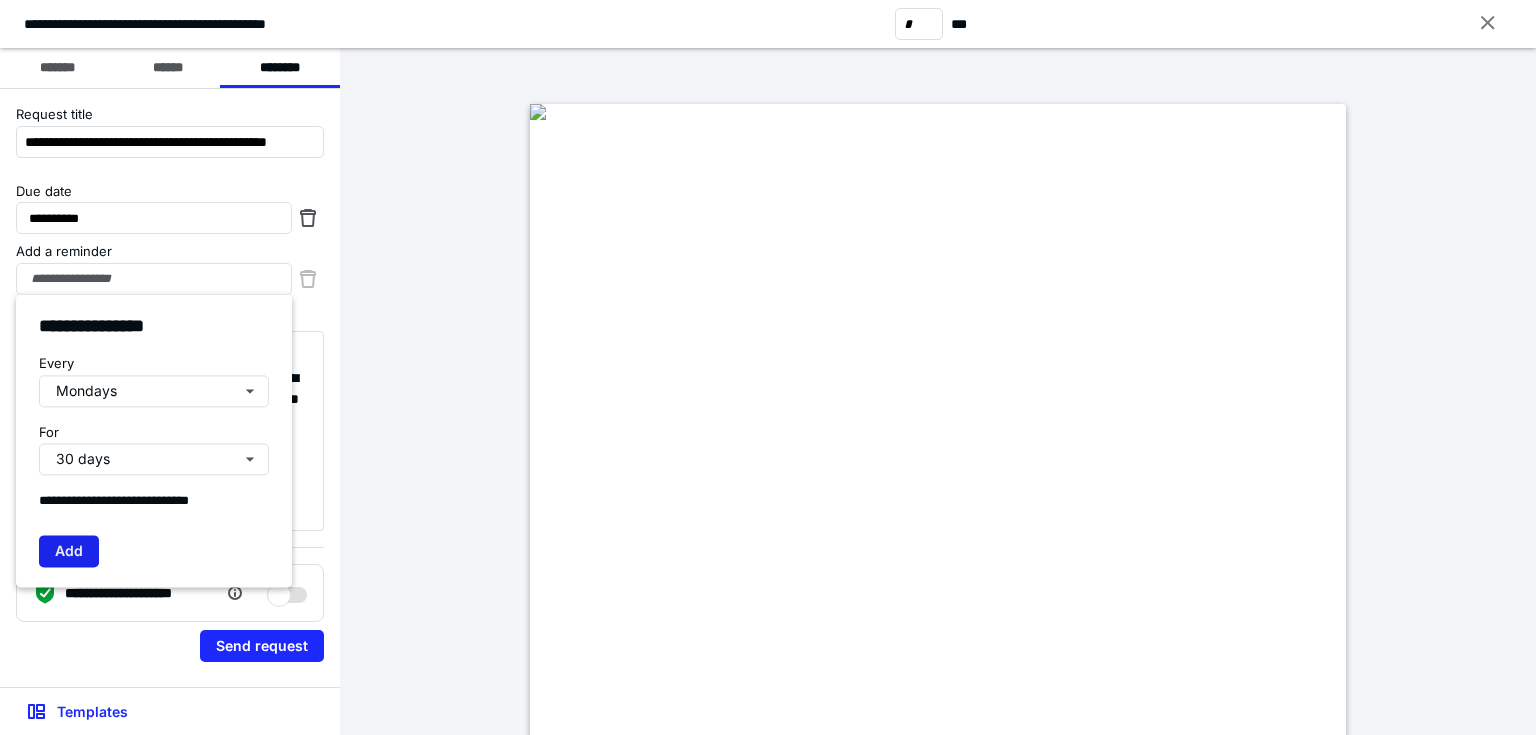 click on "Add" at bounding box center [69, 551] 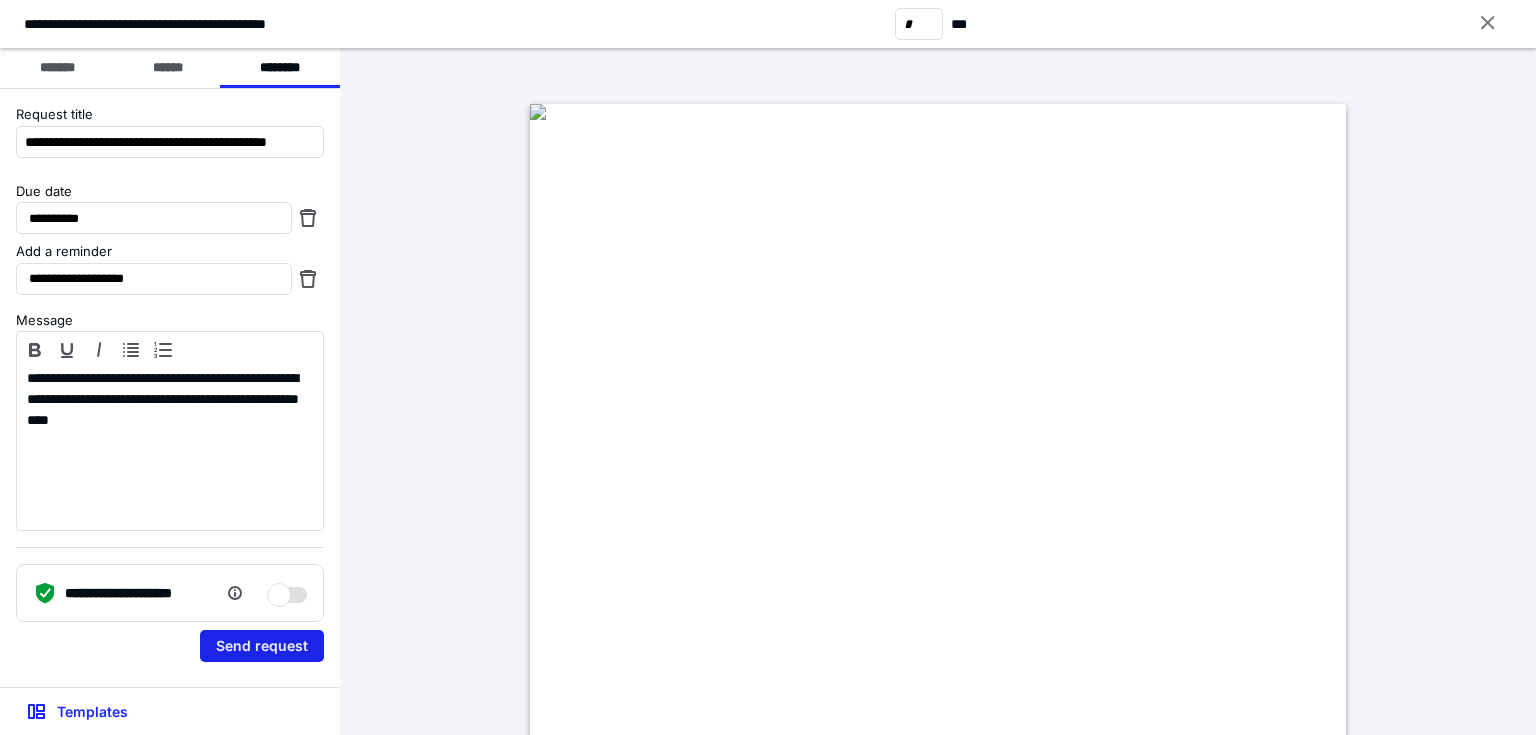 click on "Send request" at bounding box center [262, 646] 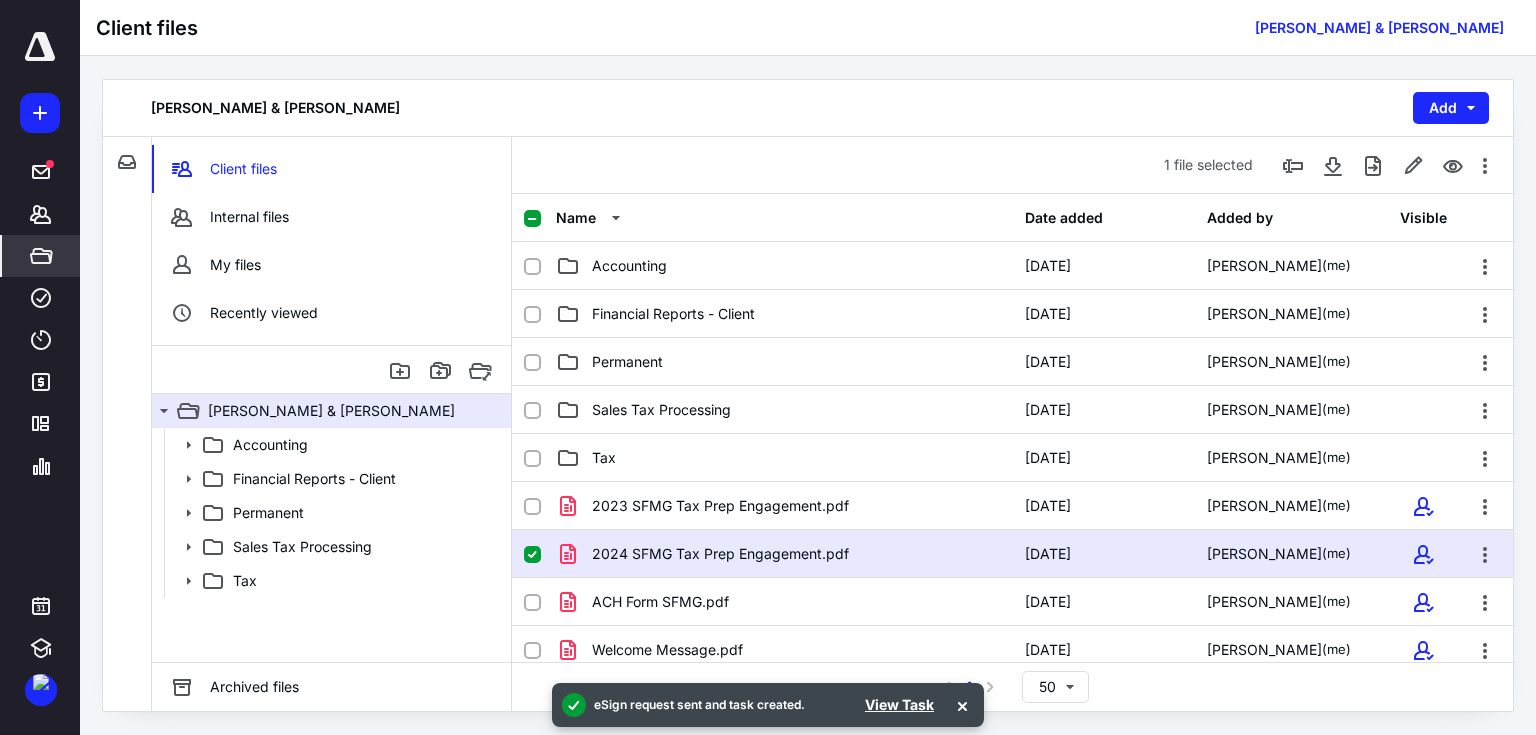 click 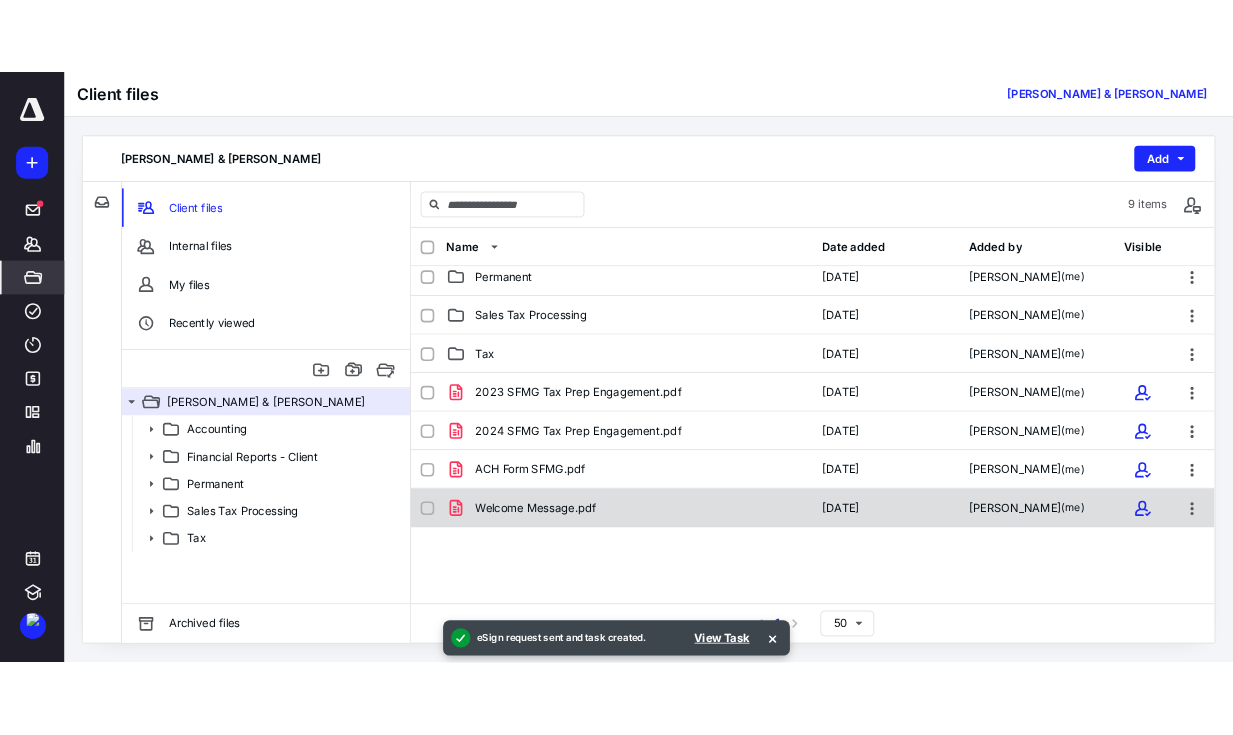 scroll, scrollTop: 118, scrollLeft: 0, axis: vertical 